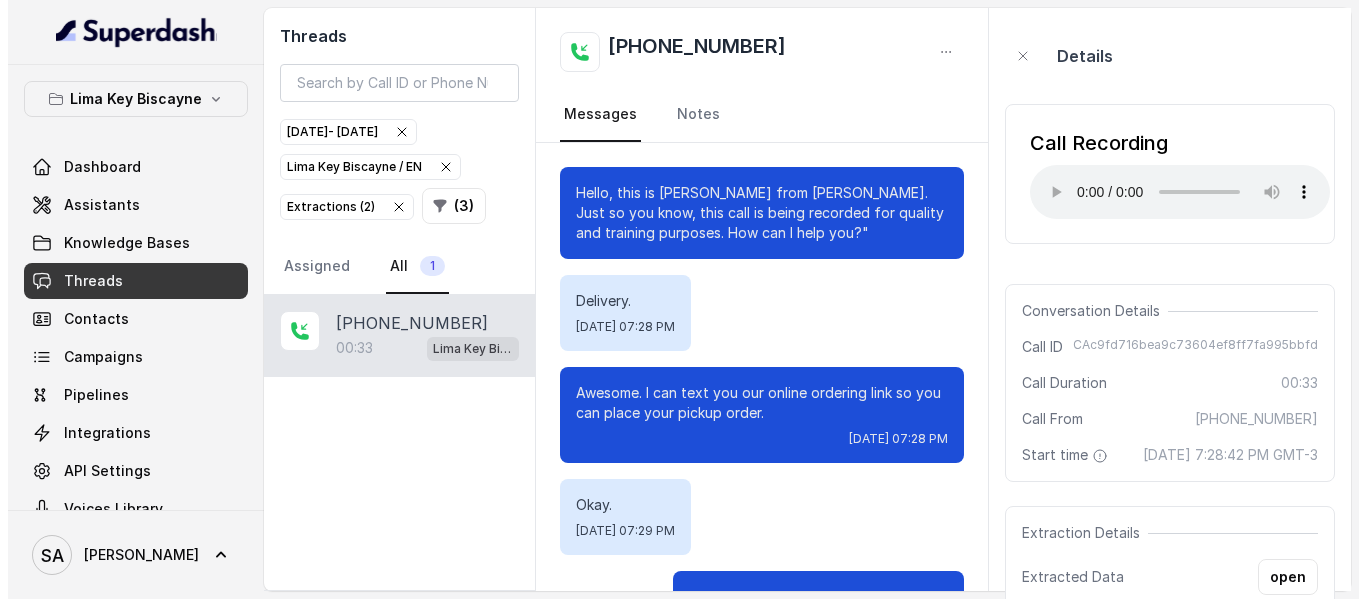 scroll, scrollTop: 0, scrollLeft: 0, axis: both 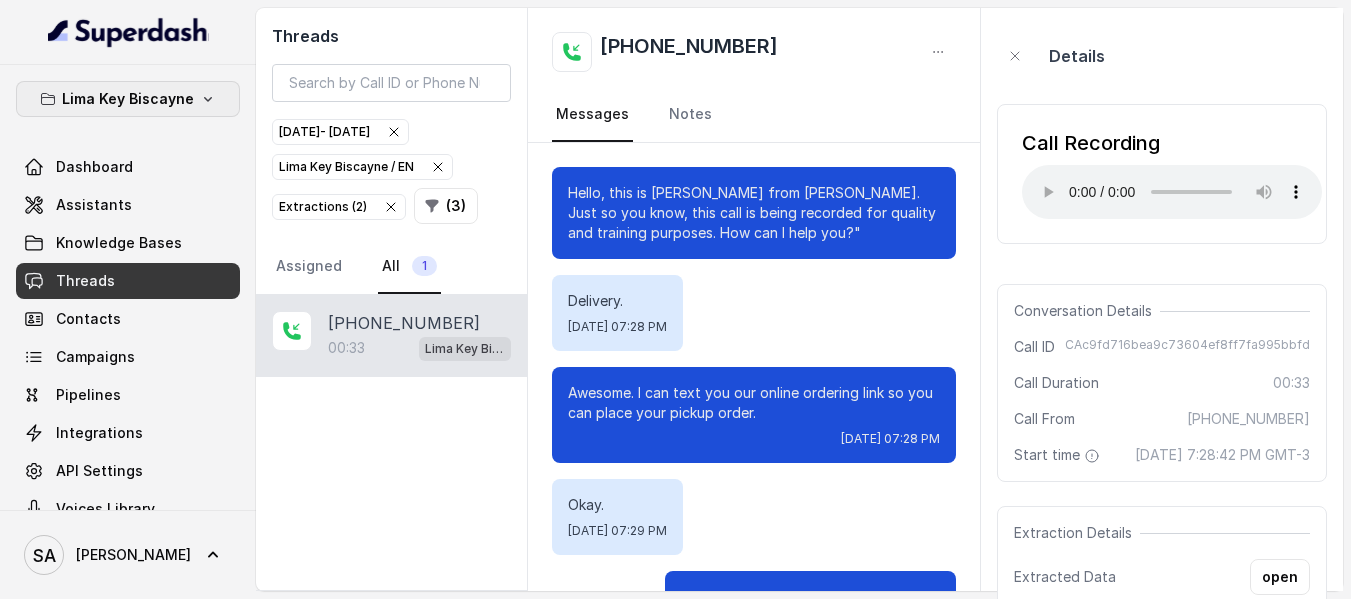 click on "Lima Key Biscayne" at bounding box center [128, 99] 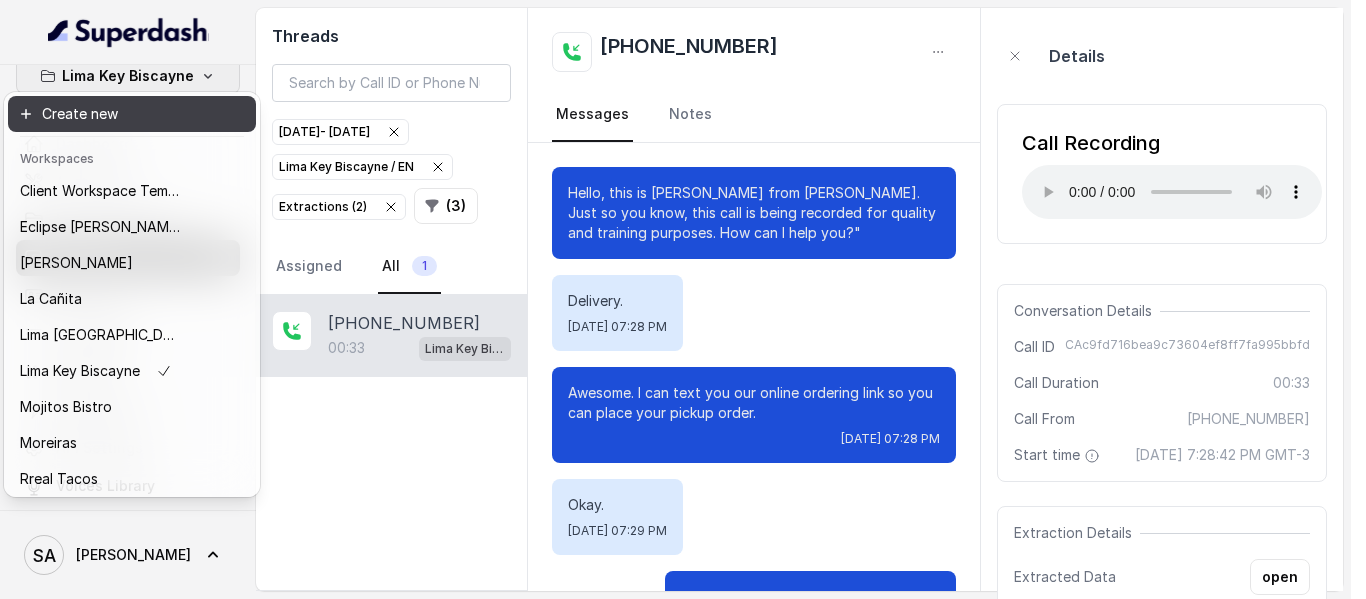 scroll, scrollTop: 33, scrollLeft: 0, axis: vertical 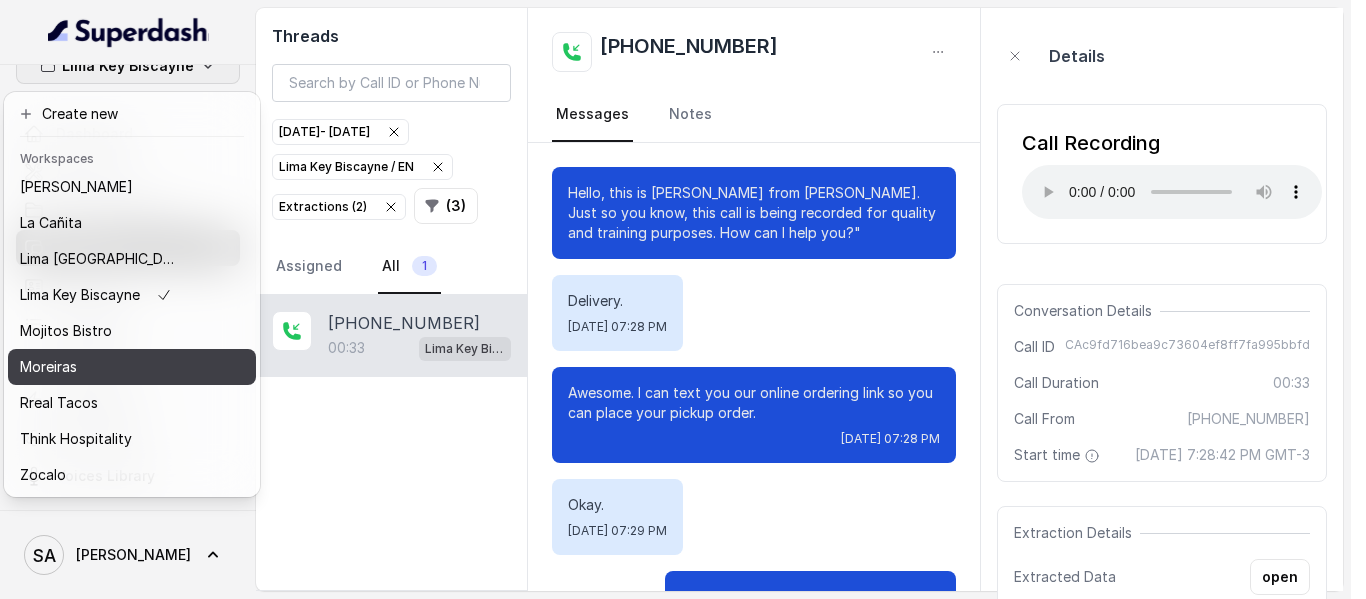 click on "Moreiras" at bounding box center [100, 367] 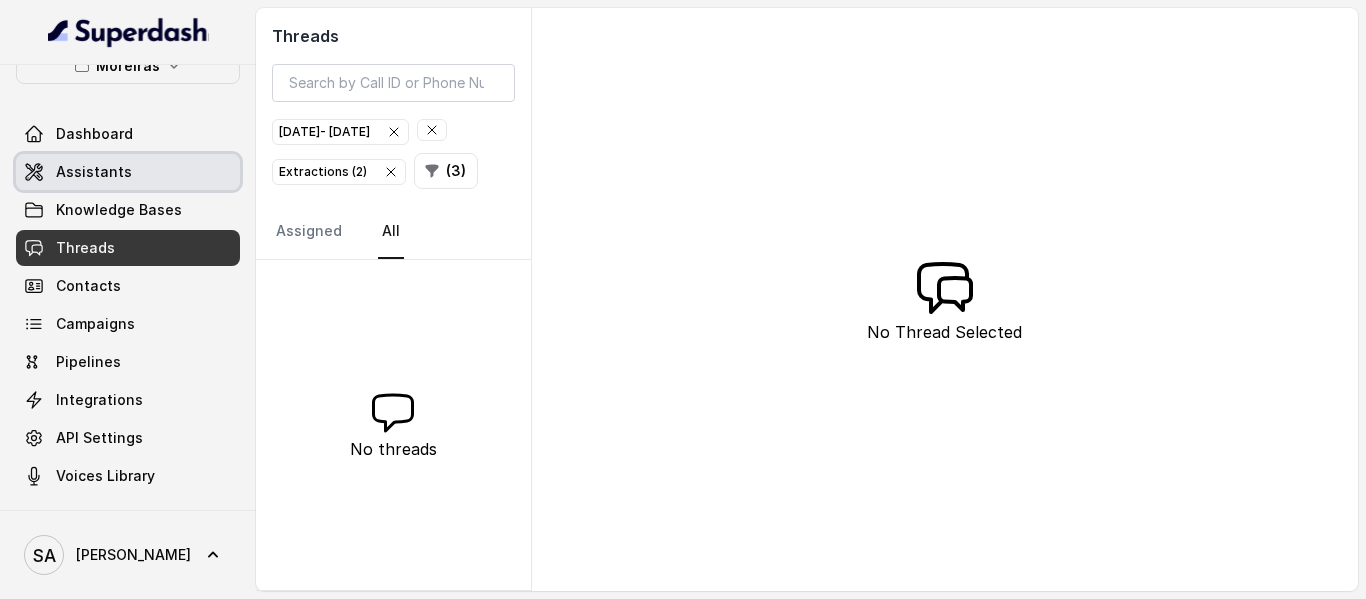 click on "Assistants" at bounding box center (94, 172) 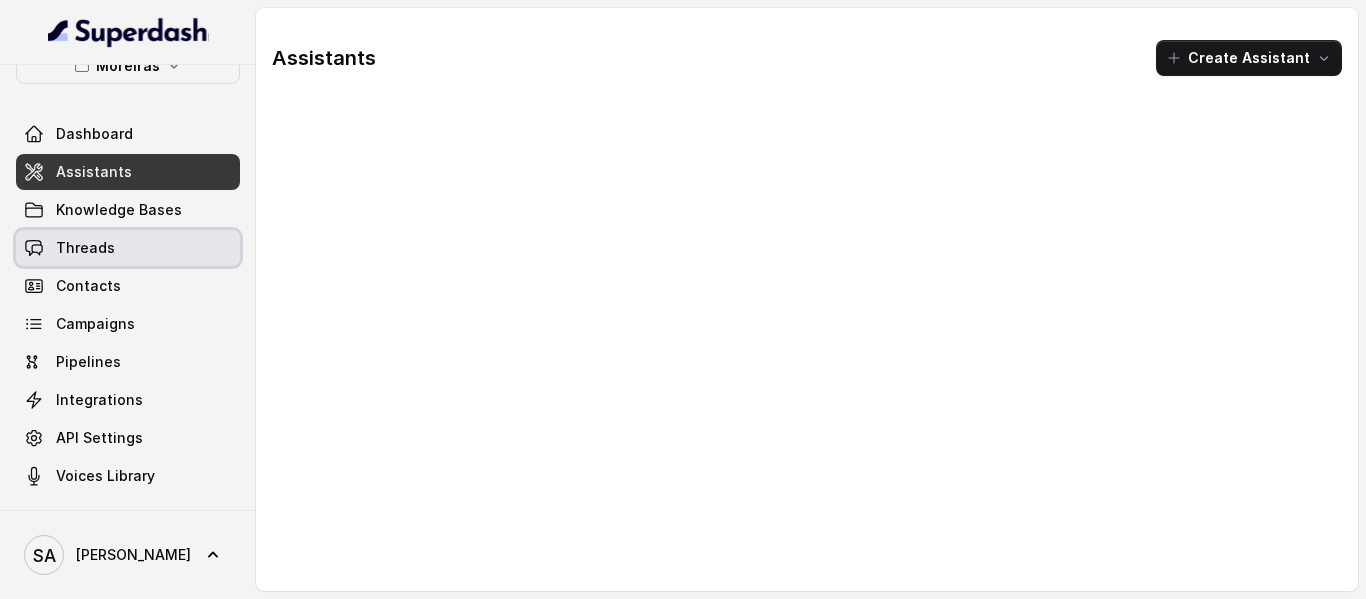 click on "Threads" at bounding box center [85, 248] 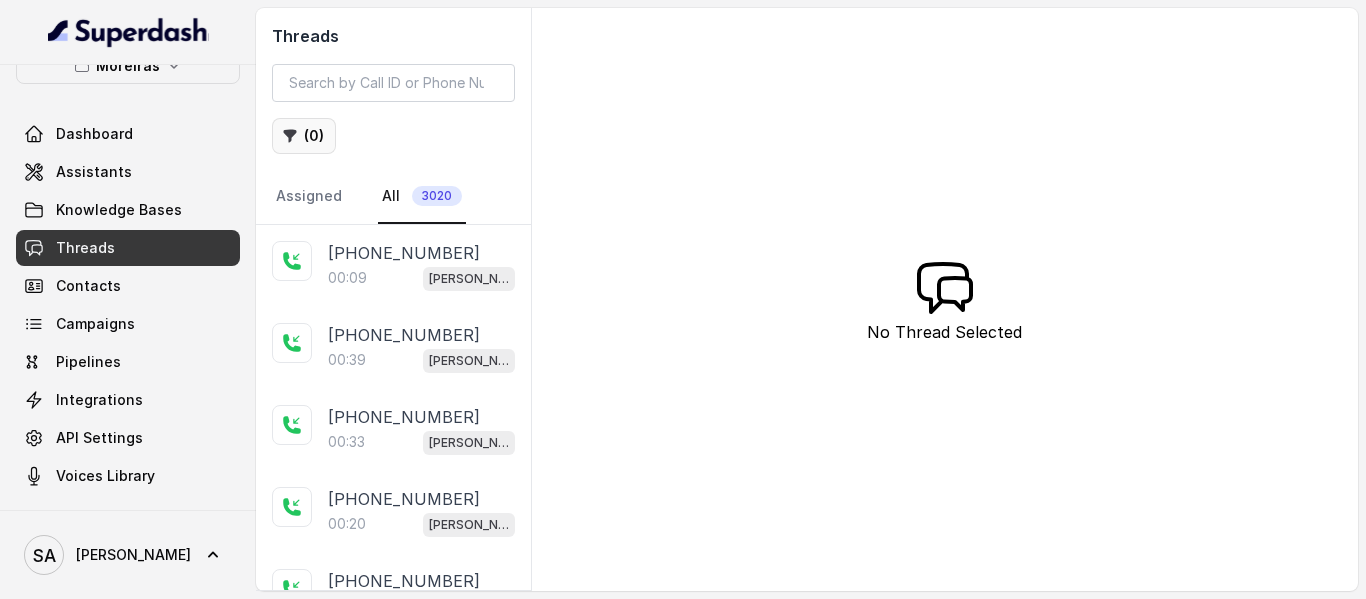 click on "( 0 )" at bounding box center [304, 136] 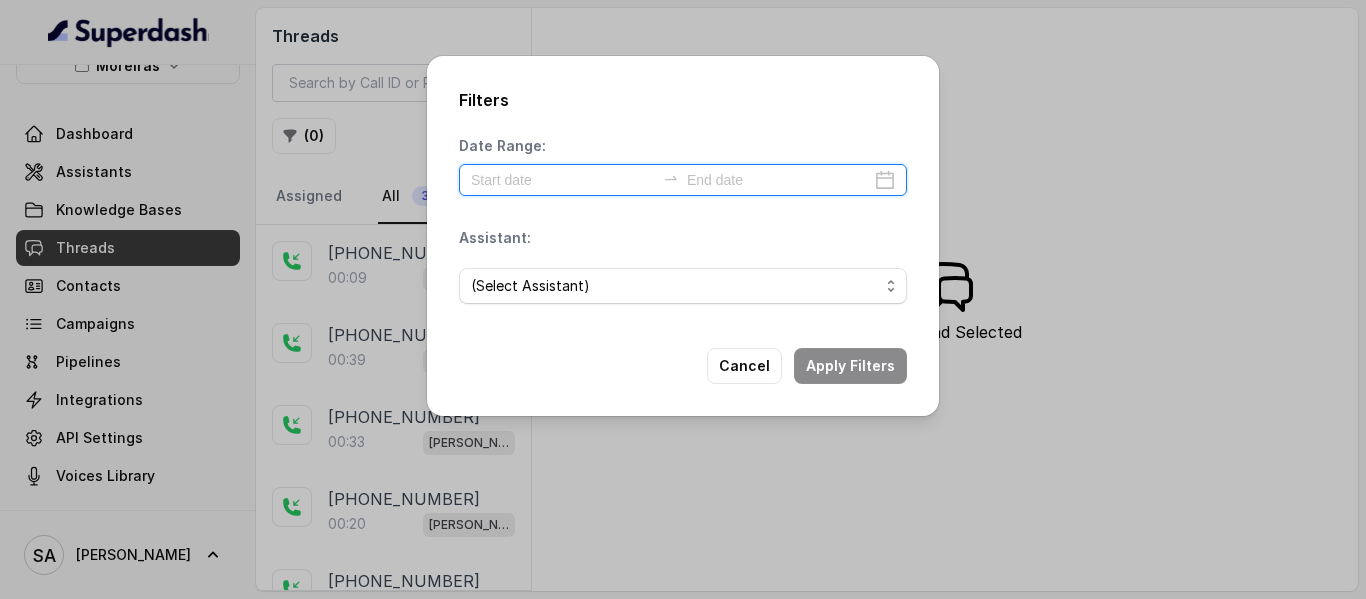 click at bounding box center [563, 180] 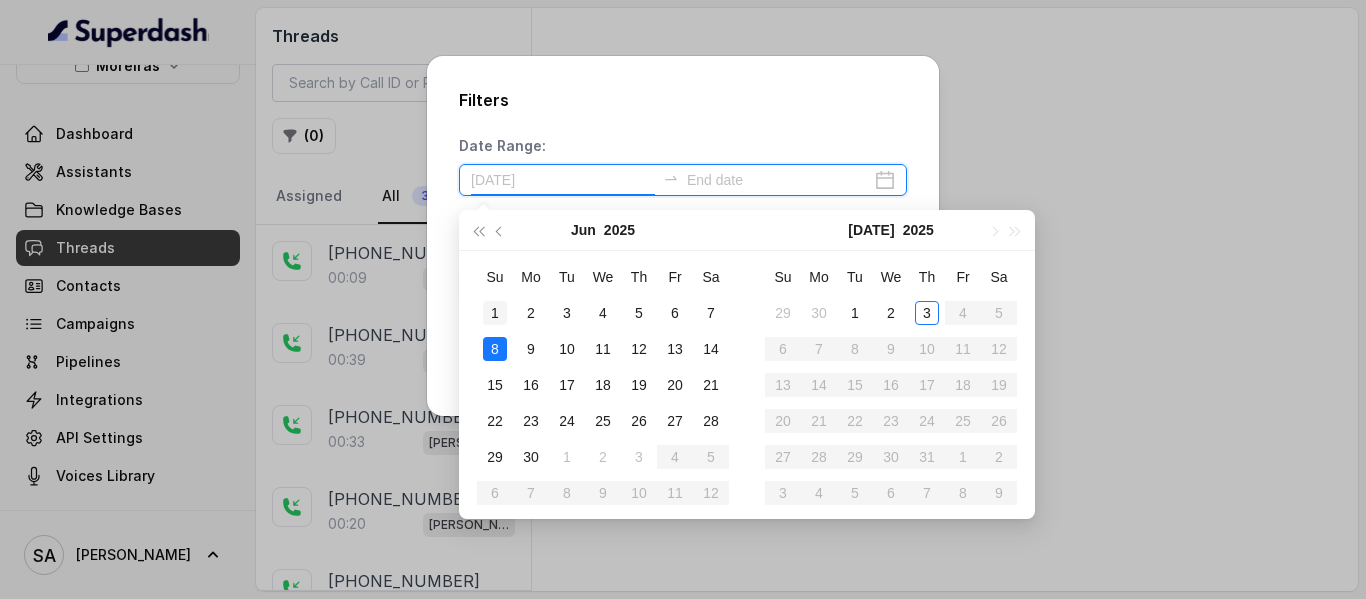 type on "[DATE]" 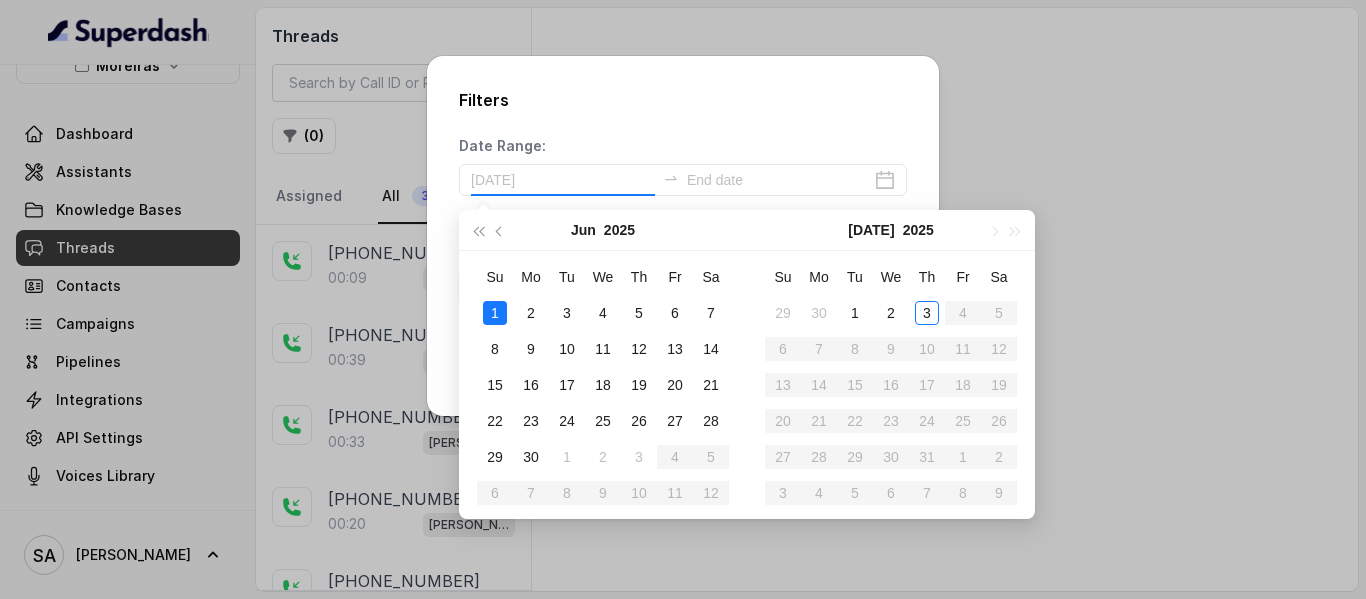 click on "1" at bounding box center (495, 313) 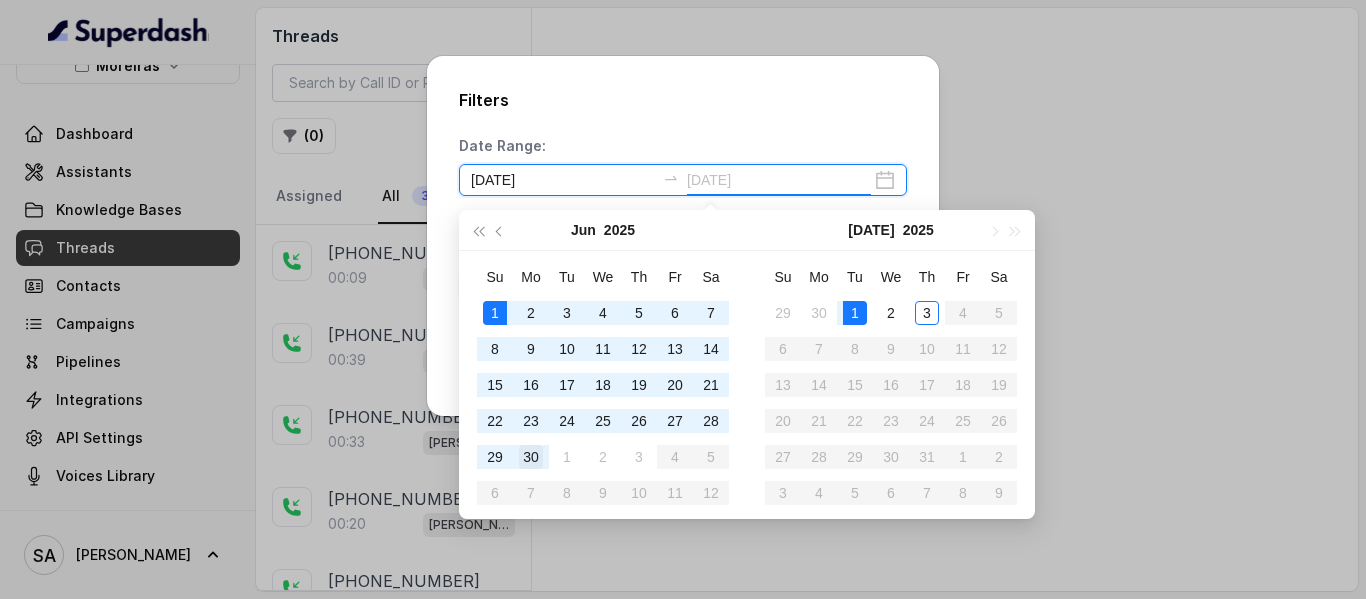 type on "[DATE]" 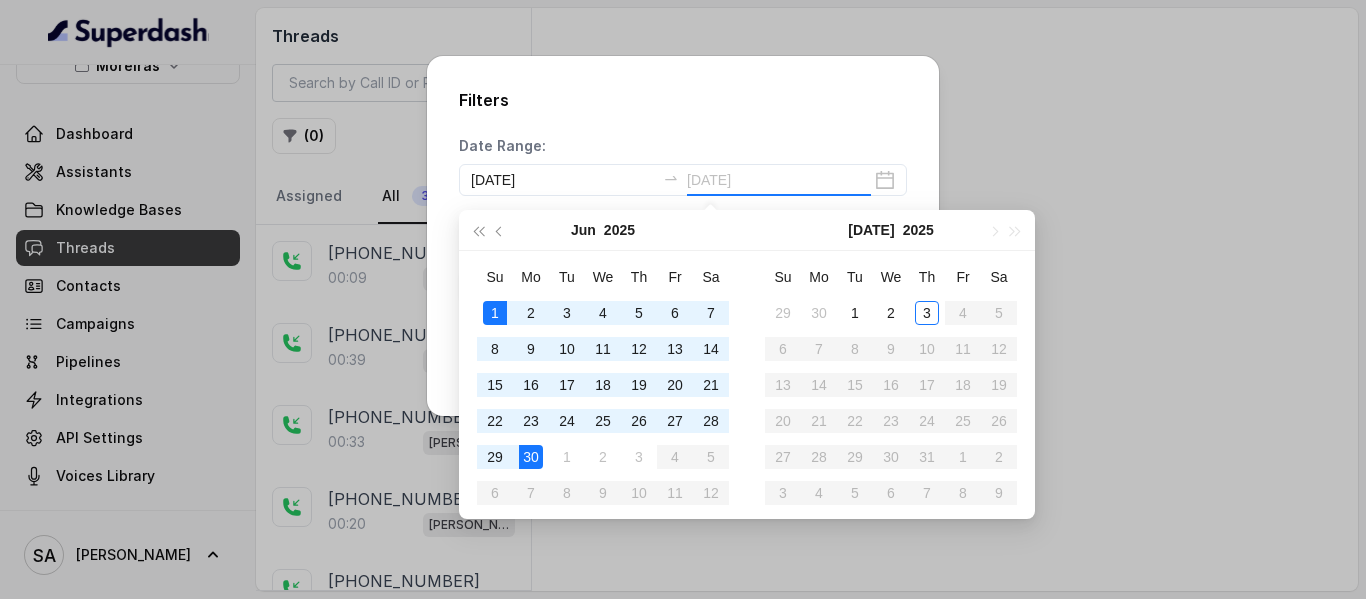 click on "30" at bounding box center [531, 457] 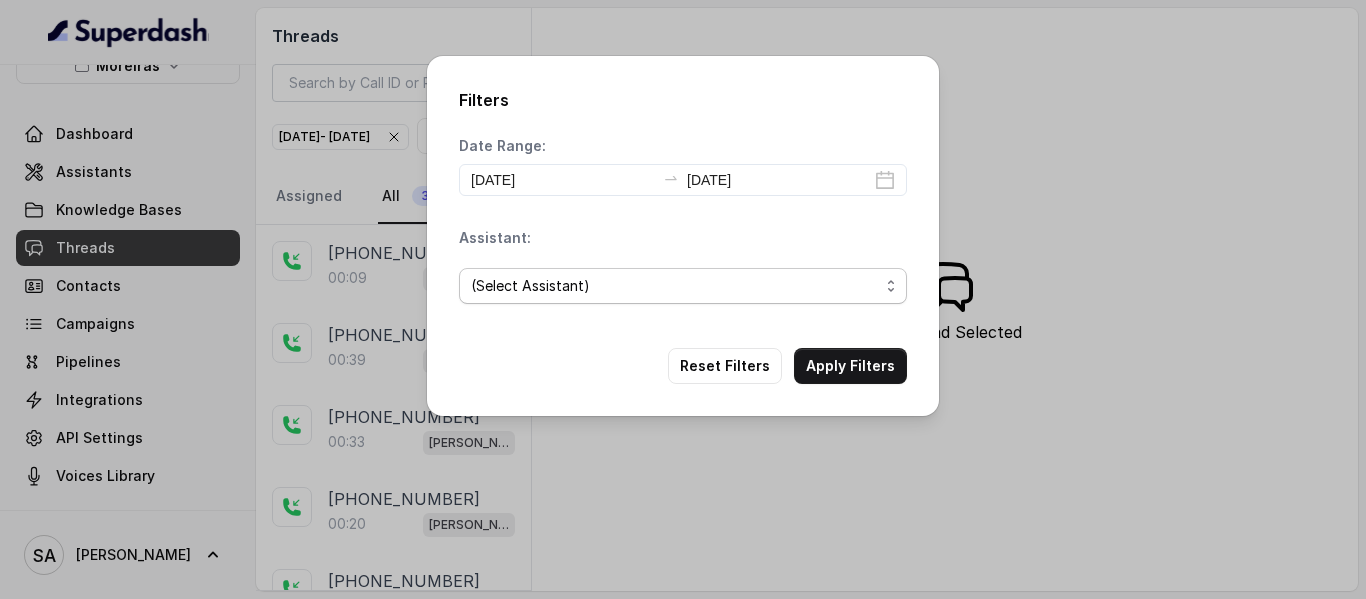 click on "(Select Assistant) [PERSON_NAME] (Dumpsters) / EN Moreiras Testing [PERSON_NAME] (Dumpsters) / ES [PERSON_NAME] (Dumpsters) Web" at bounding box center [683, 286] 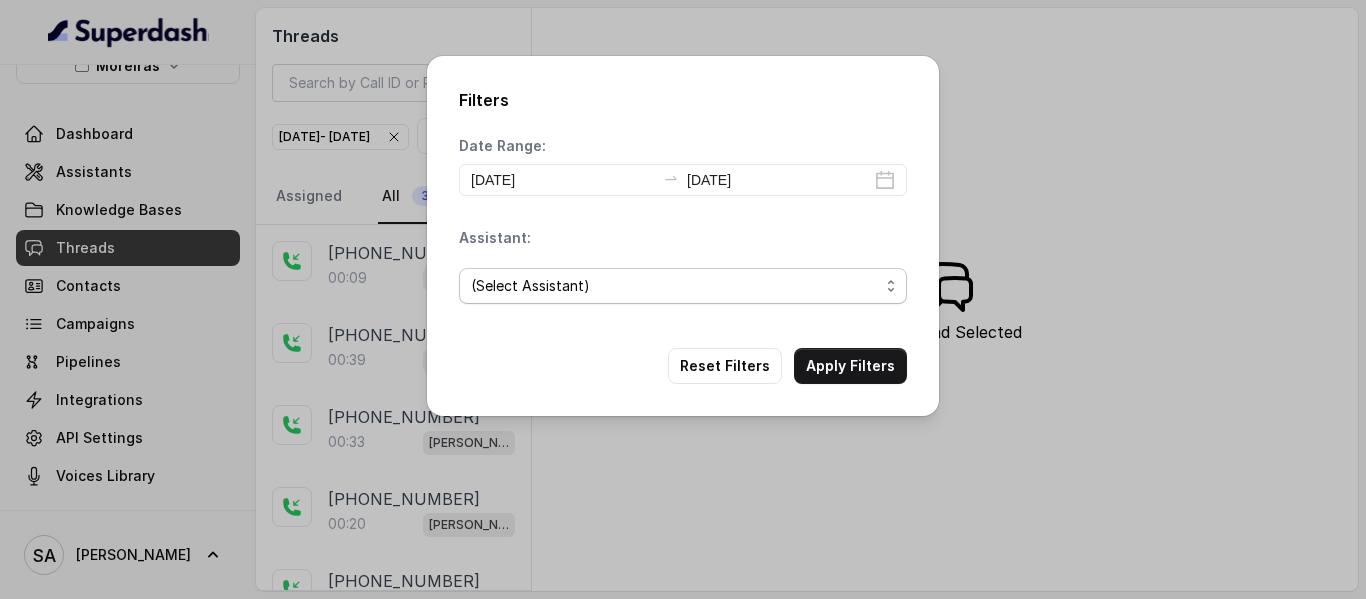 select on "67dc5a21cf14559fd9d0f300" 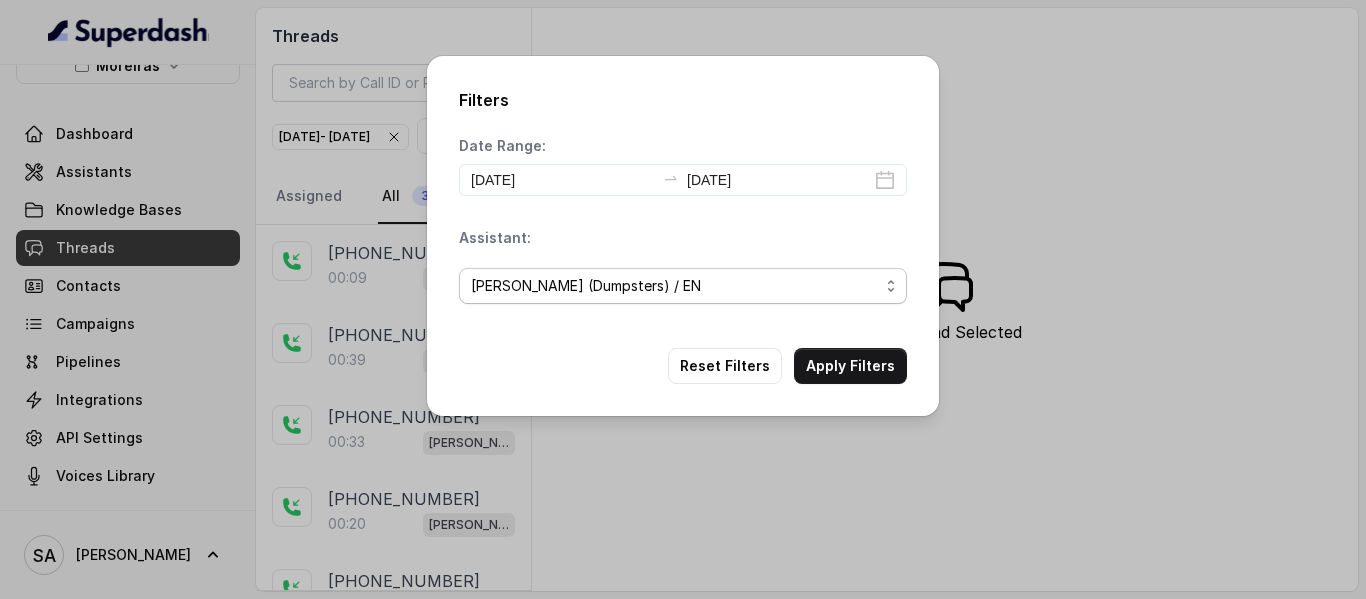 click on "(Select Assistant) [PERSON_NAME] (Dumpsters) / EN Moreiras Testing [PERSON_NAME] (Dumpsters) / ES [PERSON_NAME] (Dumpsters) Web" at bounding box center [683, 286] 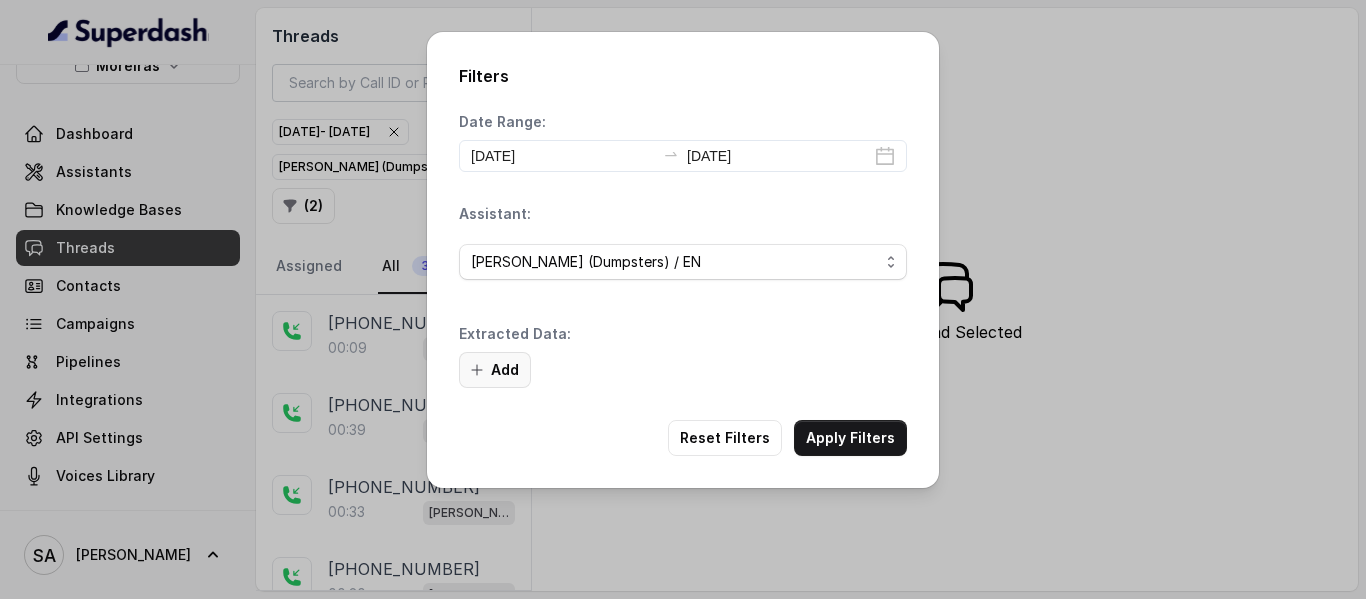 click on "Add" at bounding box center (495, 370) 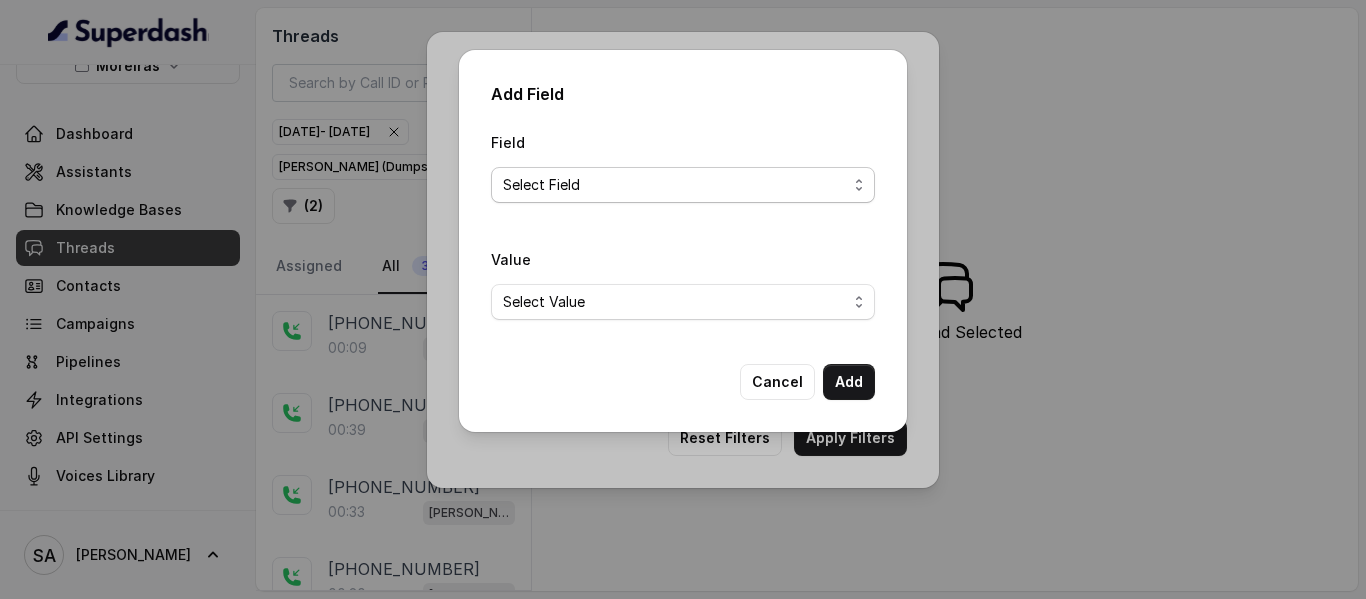 click on "Select Field pickup pickupType textSent textReason whetherCustomerAskedETA humanTransfer humanTransferReason ReasonForCalls Restaurant Name" at bounding box center (683, 185) 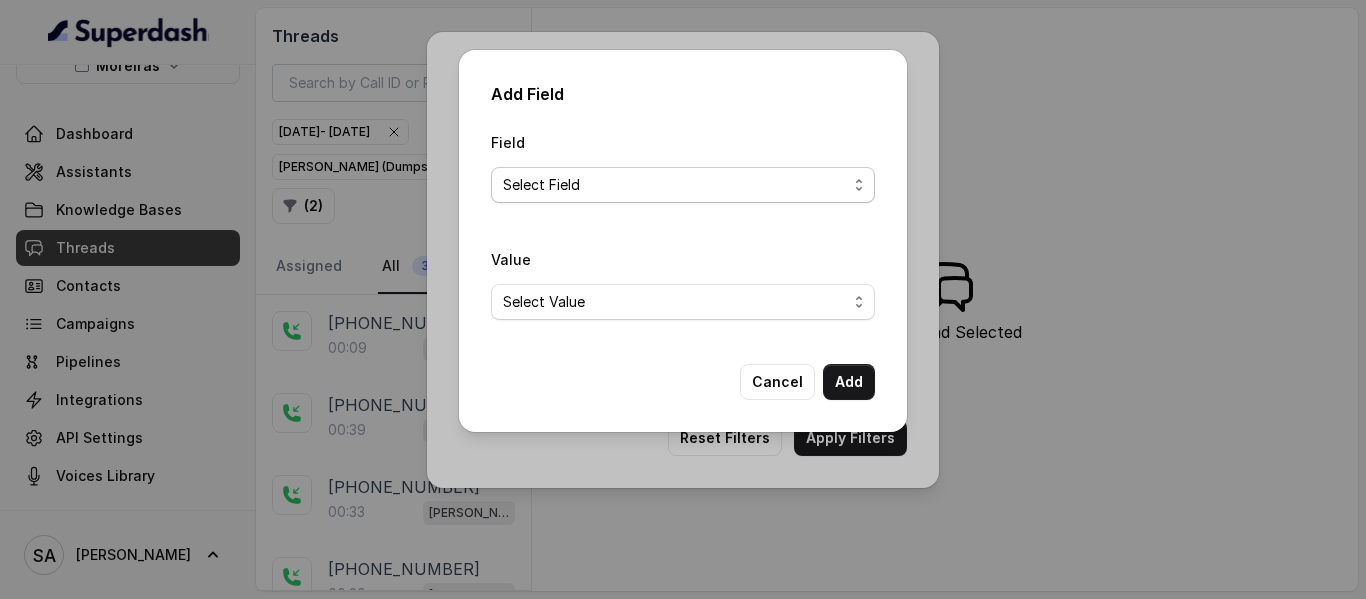 select on "textSent" 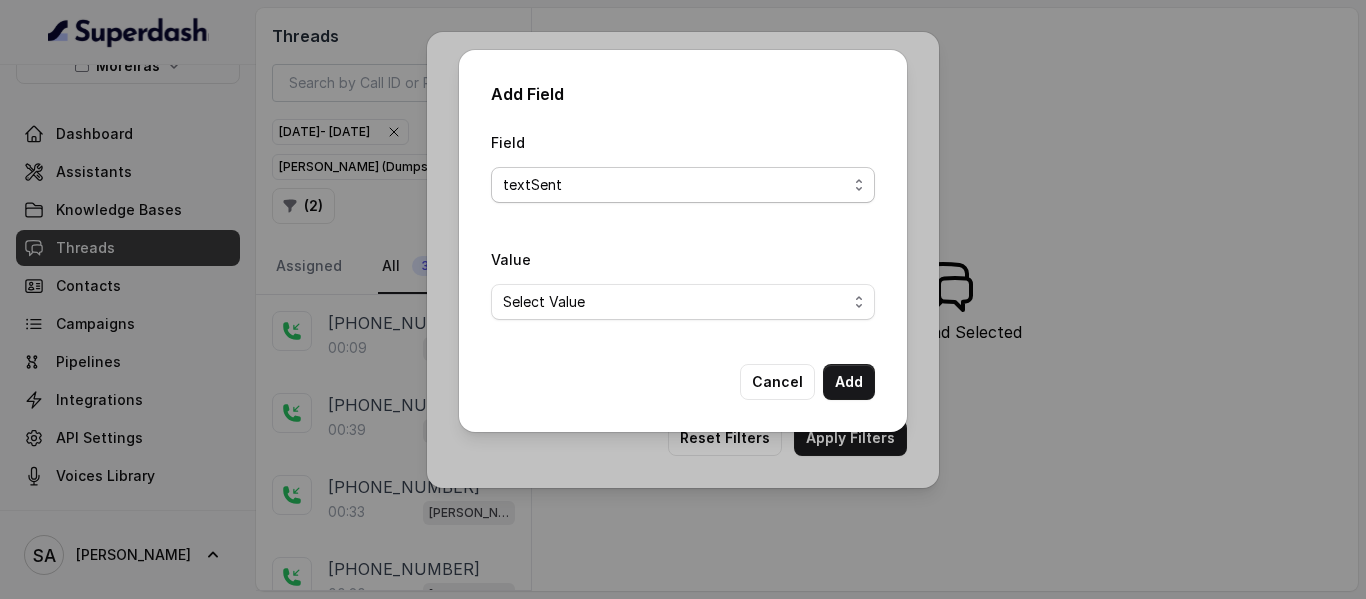 click on "Select Field pickup pickupType textSent textReason whetherCustomerAskedETA humanTransfer humanTransferReason ReasonForCalls Restaurant Name" at bounding box center (683, 185) 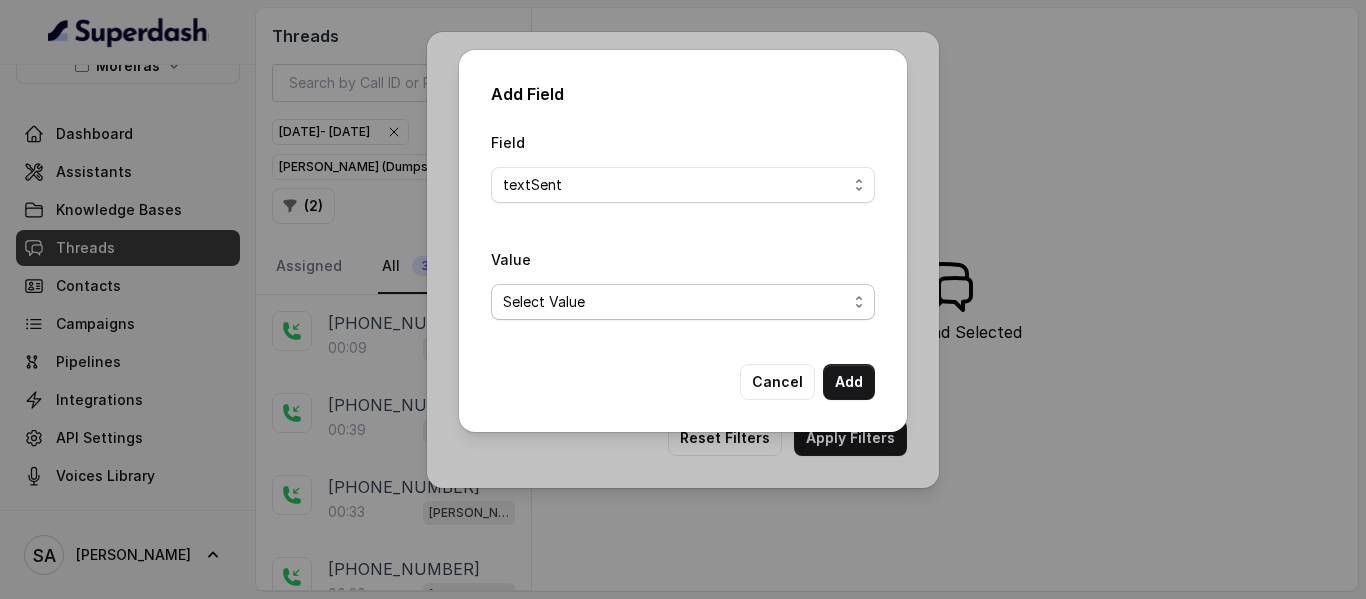 click on "Select Value Yes No" at bounding box center (683, 302) 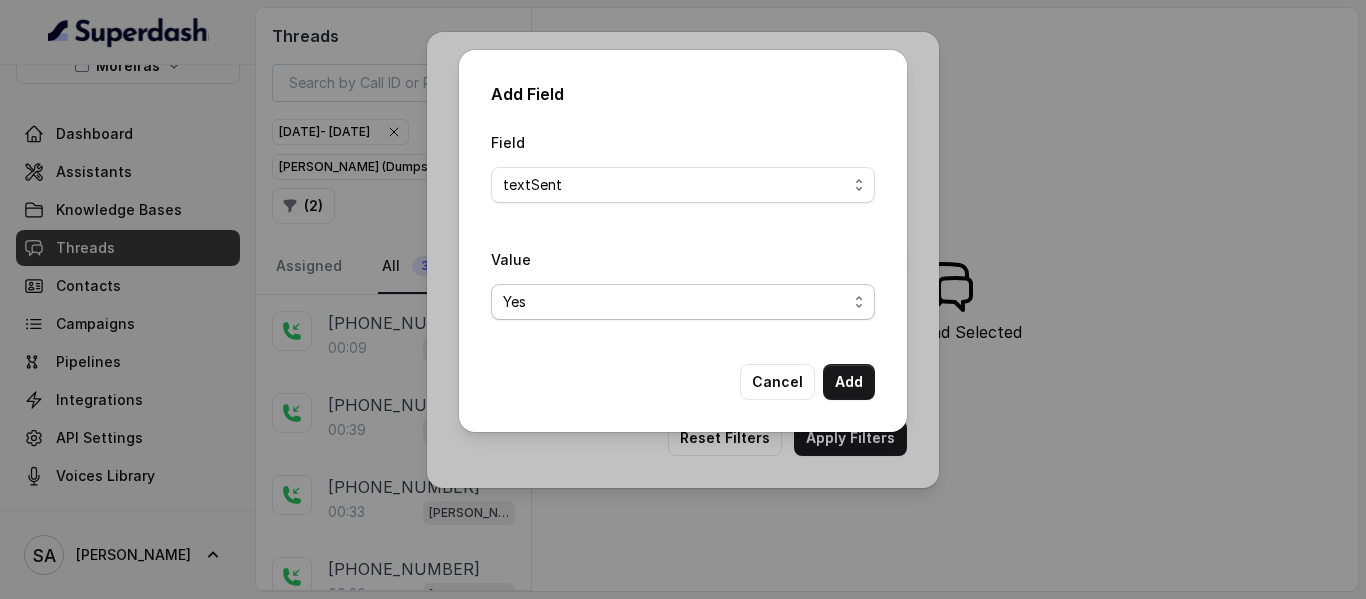 click on "Select Value Yes No" at bounding box center (683, 302) 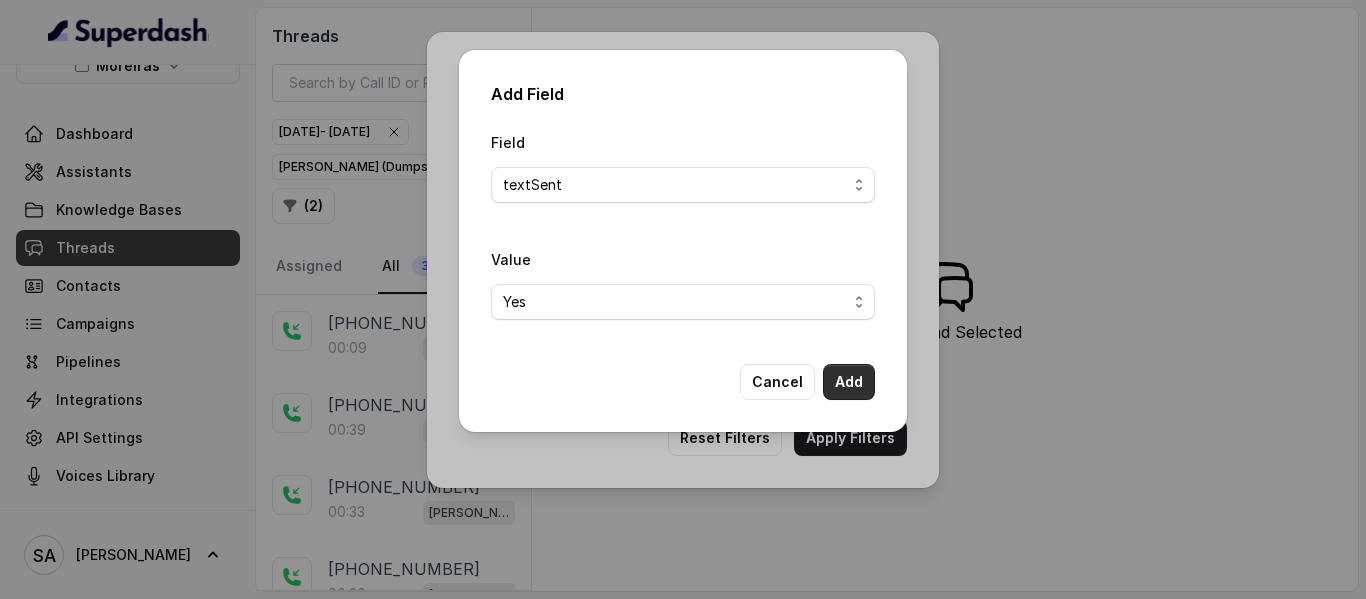 click on "Add" at bounding box center (849, 382) 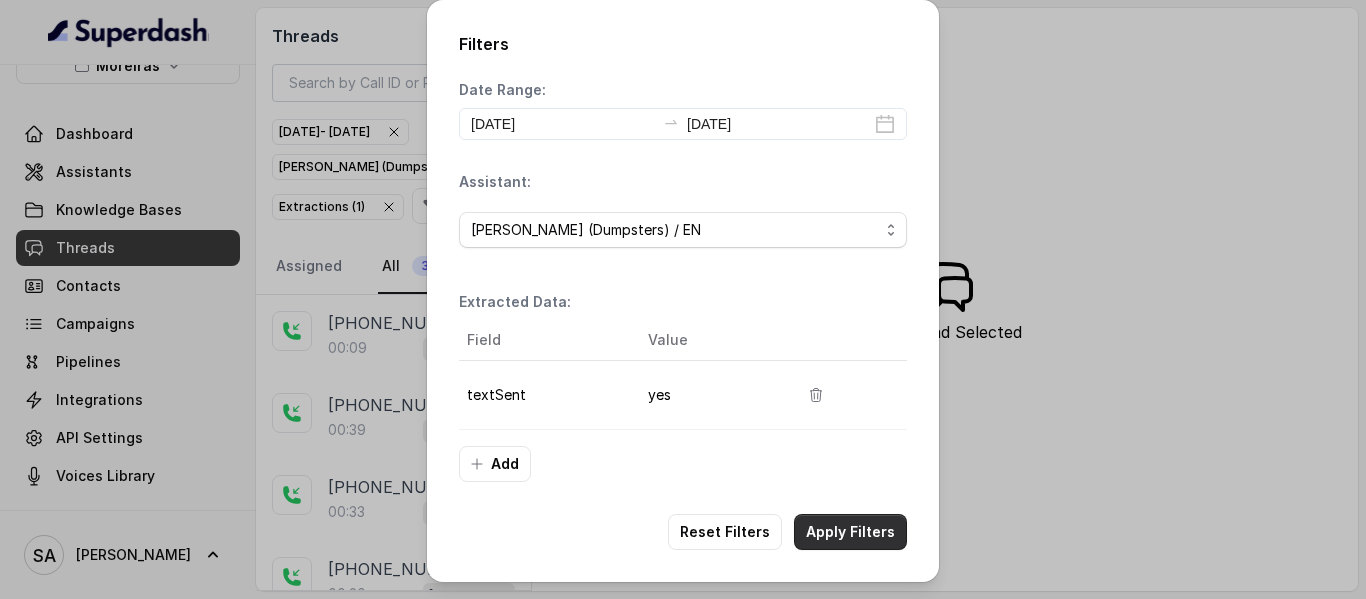 click on "Apply Filters" at bounding box center [850, 532] 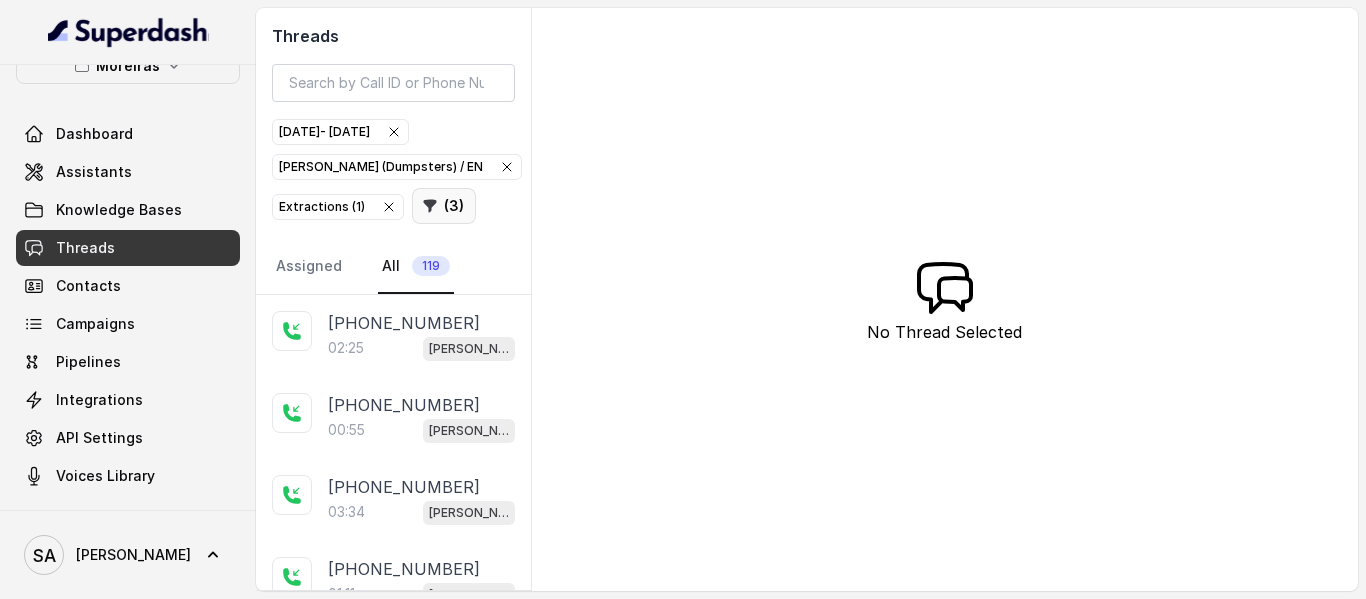 click 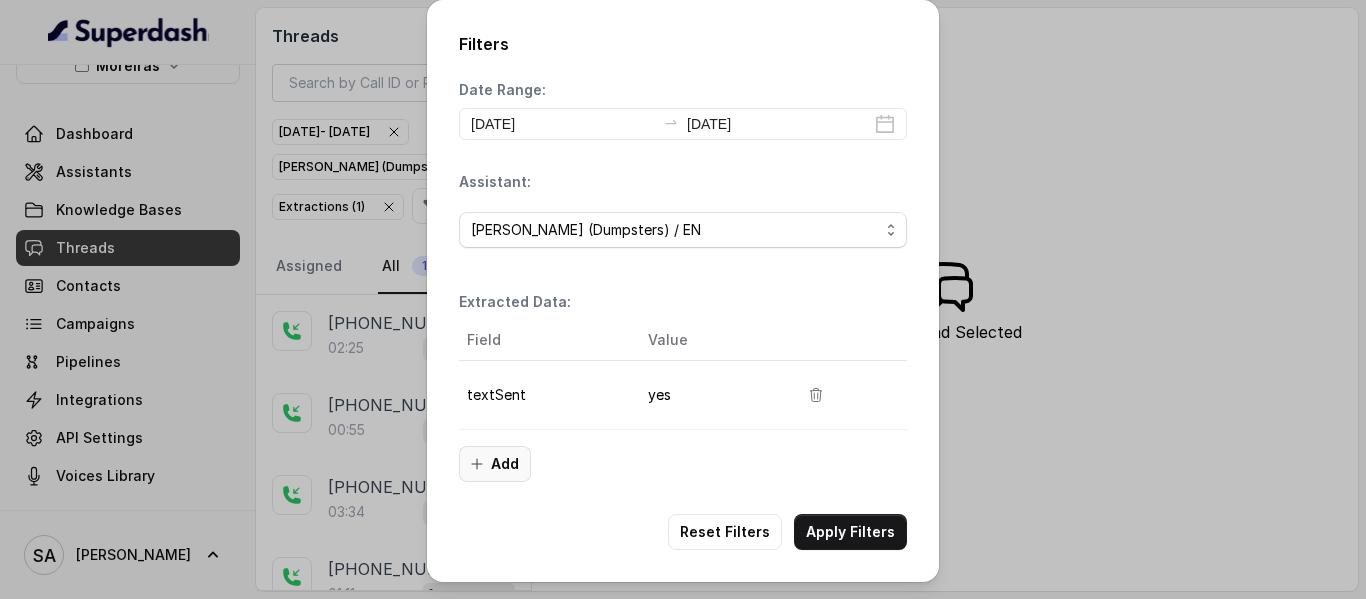 click on "Add" at bounding box center (495, 464) 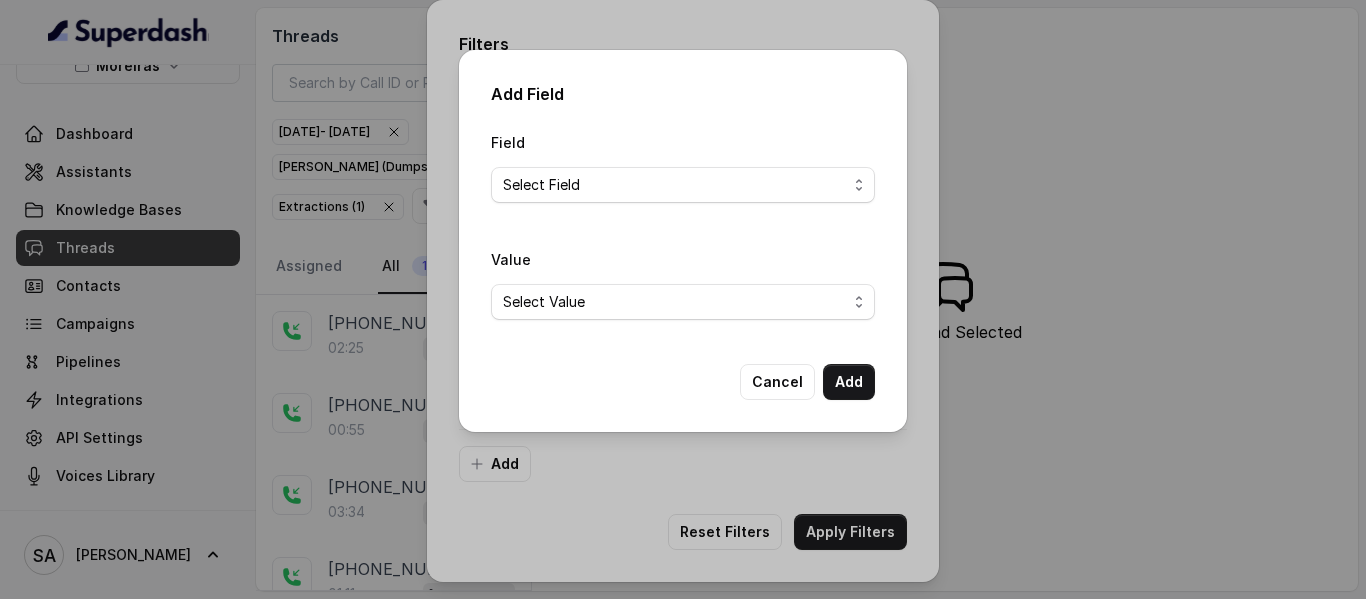 click on "Select Field pickup pickupType textReason whetherCustomerAskedETA humanTransfer humanTransferReason ReasonForCalls Restaurant Name" at bounding box center [683, 185] 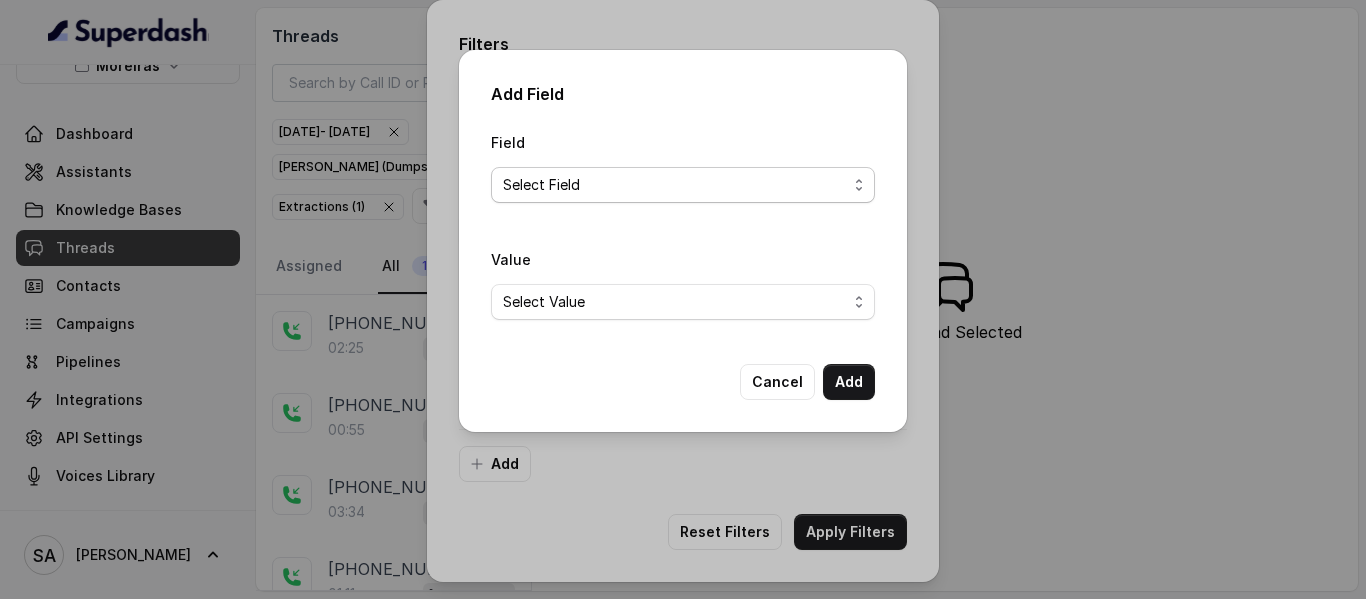 select on "textReason" 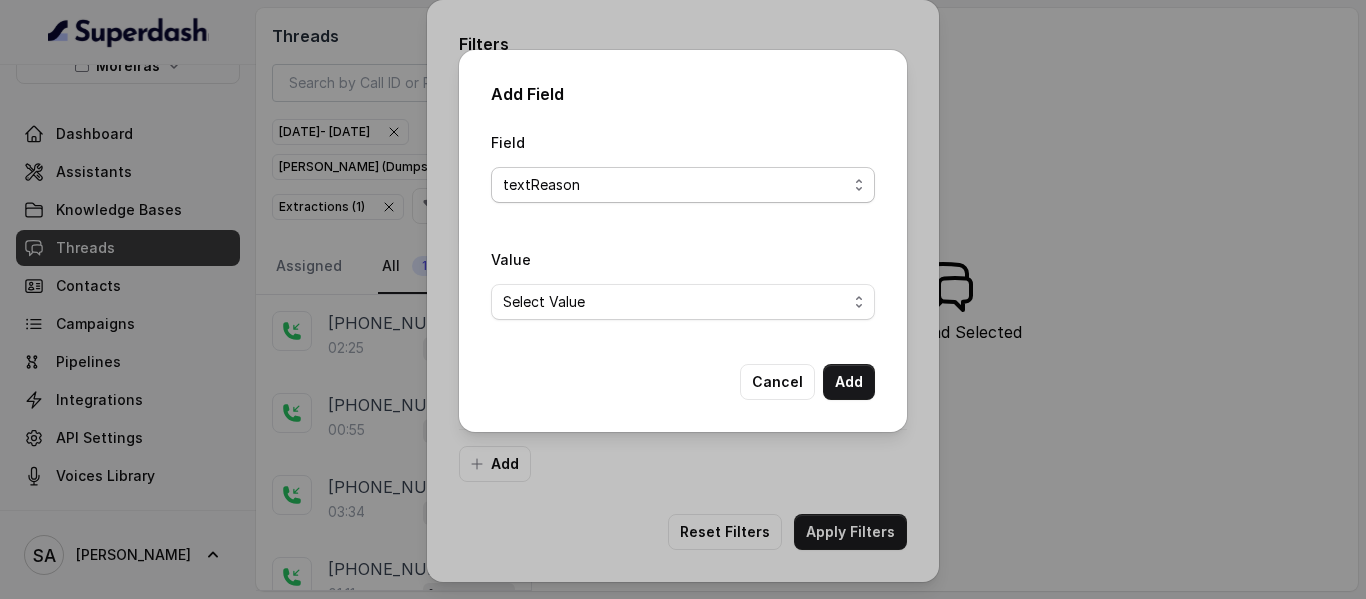 click on "Select Field pickup pickupType textReason whetherCustomerAskedETA humanTransfer humanTransferReason ReasonForCalls Restaurant Name" at bounding box center [683, 185] 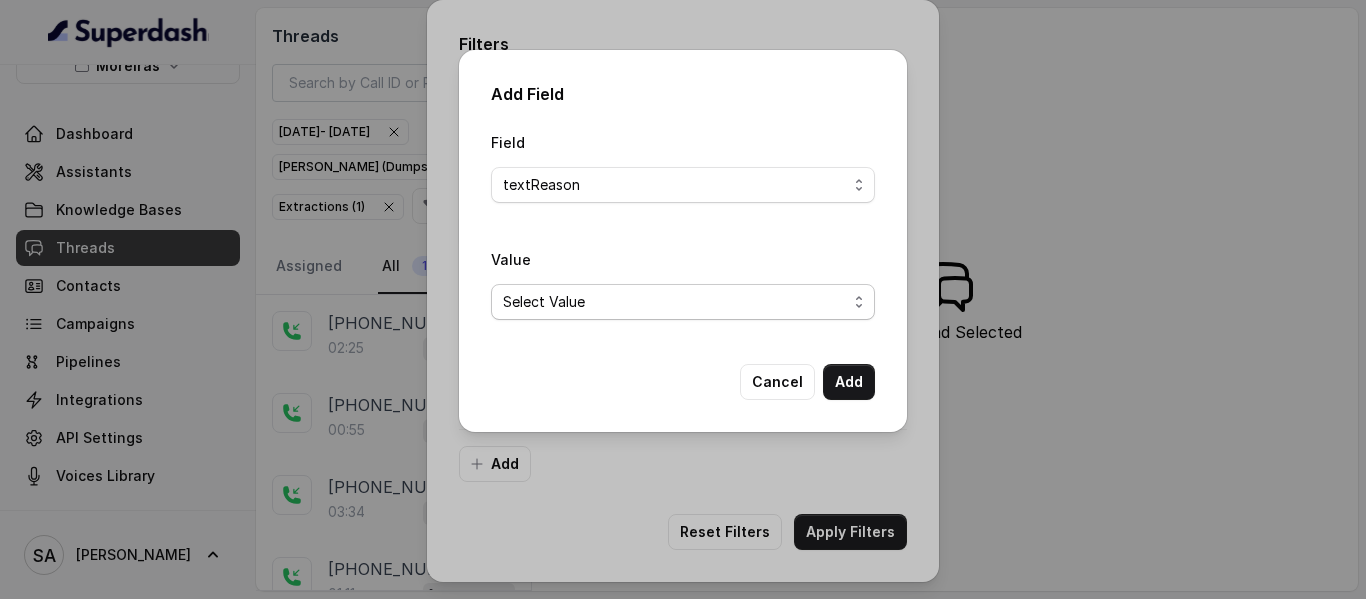 click on "Select Value Booking of a dumpster Estimated Time of Arrival Return or pickup of a dumpster" at bounding box center [683, 302] 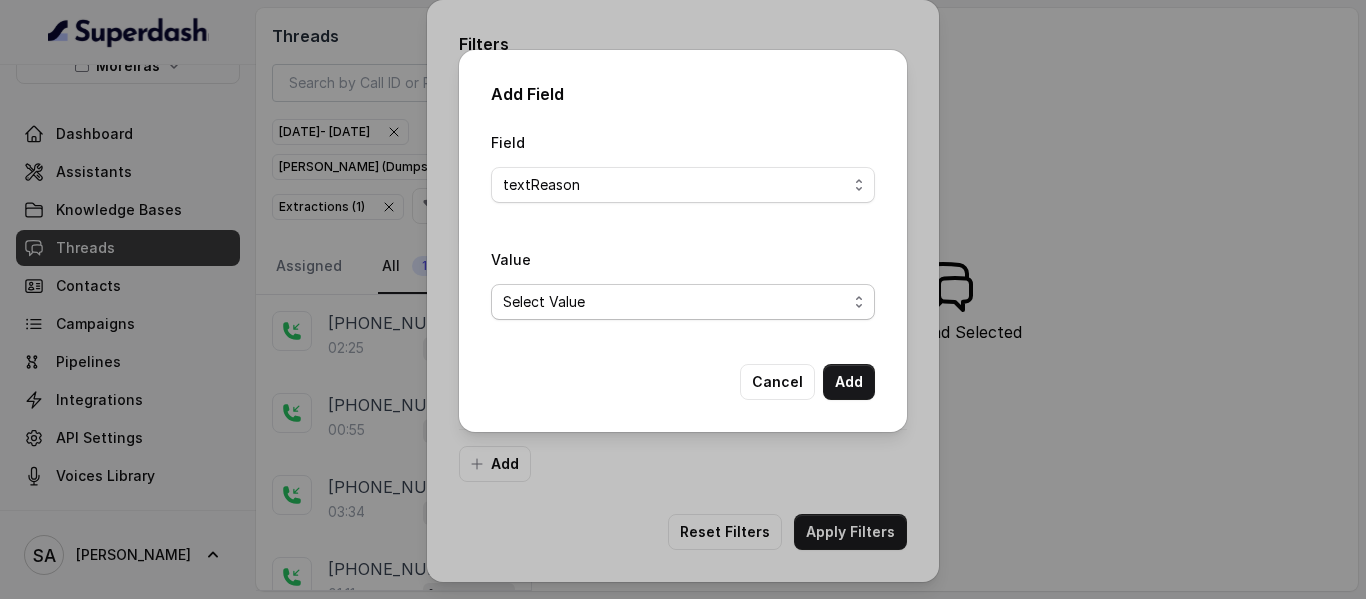 select on "Booking of a dumpster" 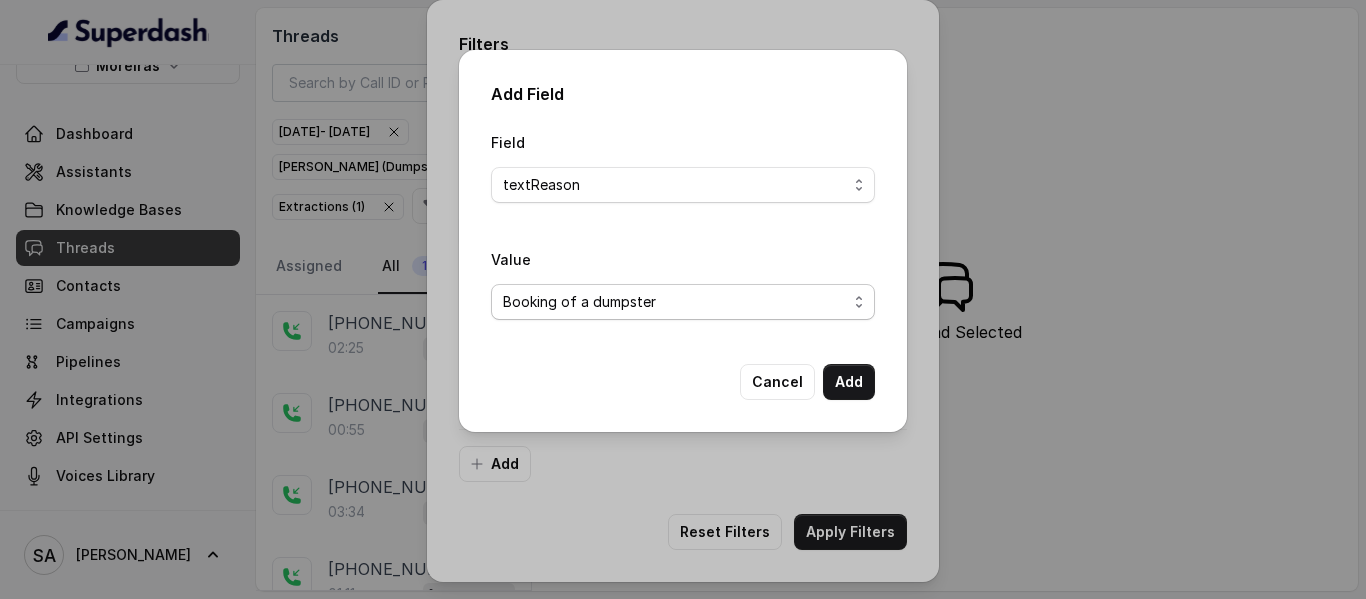 click on "Select Value Booking of a dumpster Estimated Time of Arrival Return or pickup of a dumpster" at bounding box center (683, 302) 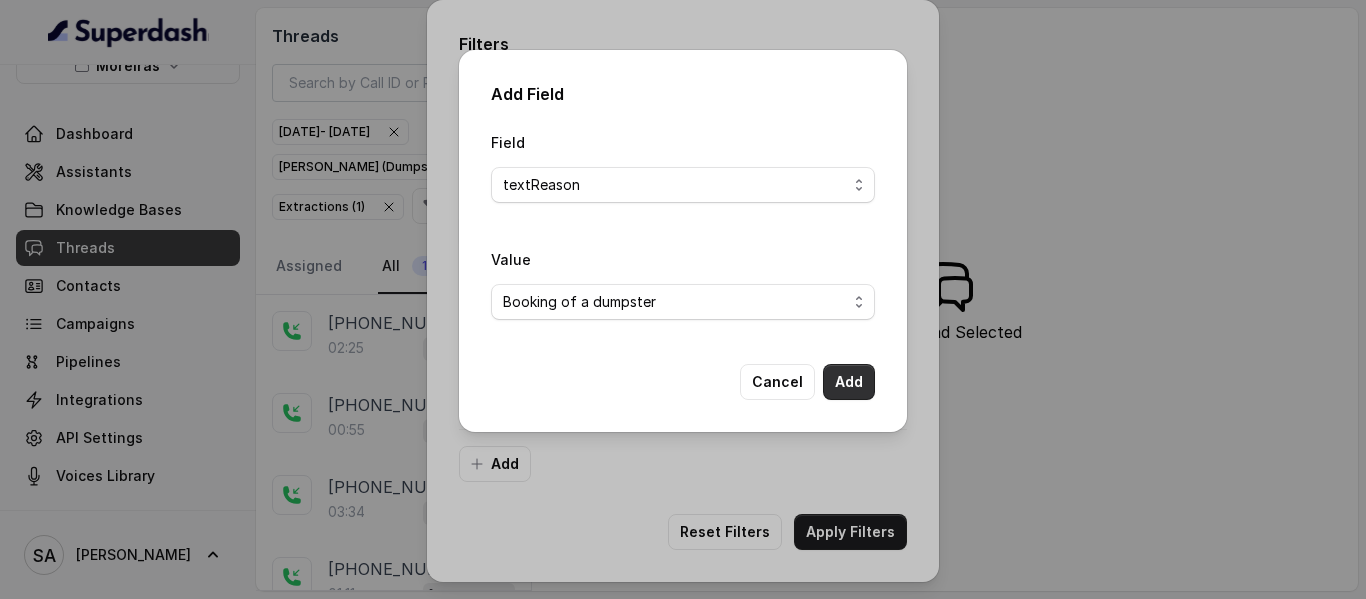 click on "Add" at bounding box center (849, 382) 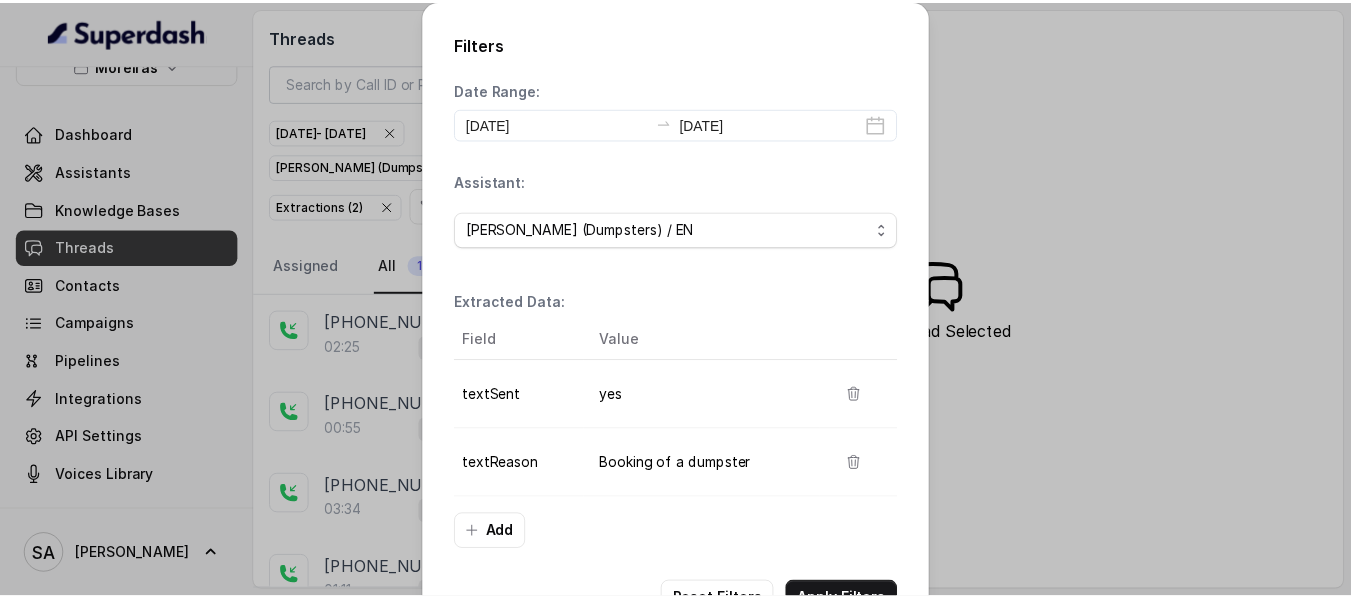 scroll, scrollTop: 68, scrollLeft: 0, axis: vertical 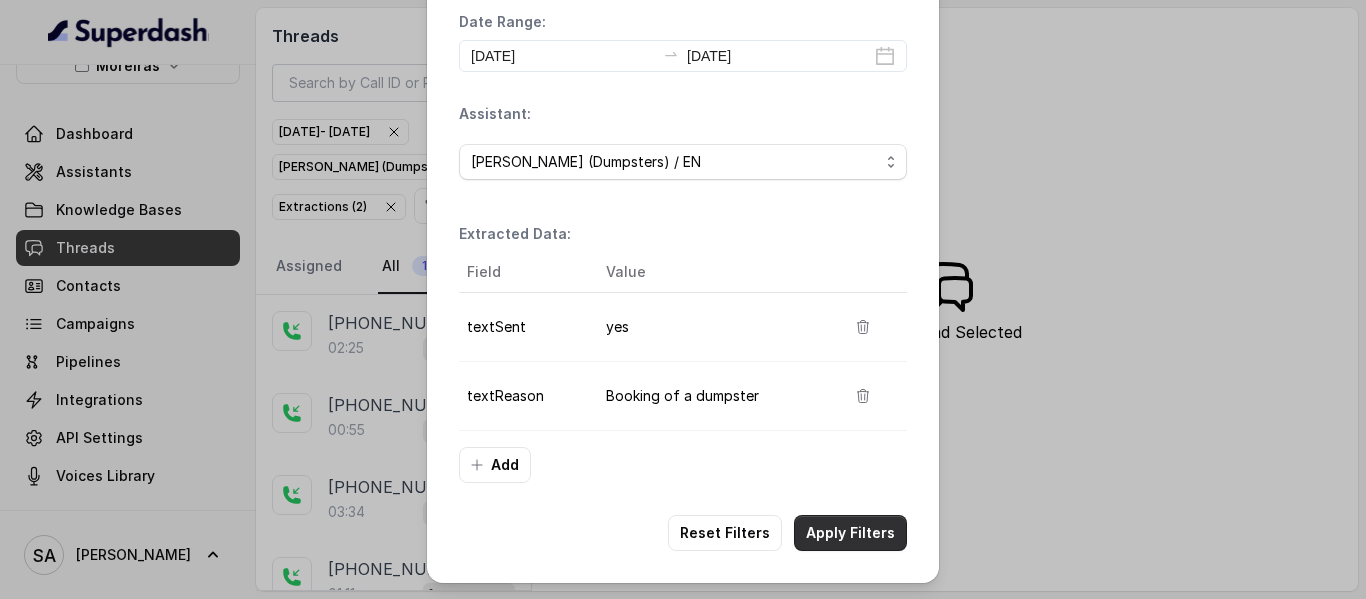click on "Apply Filters" at bounding box center (850, 533) 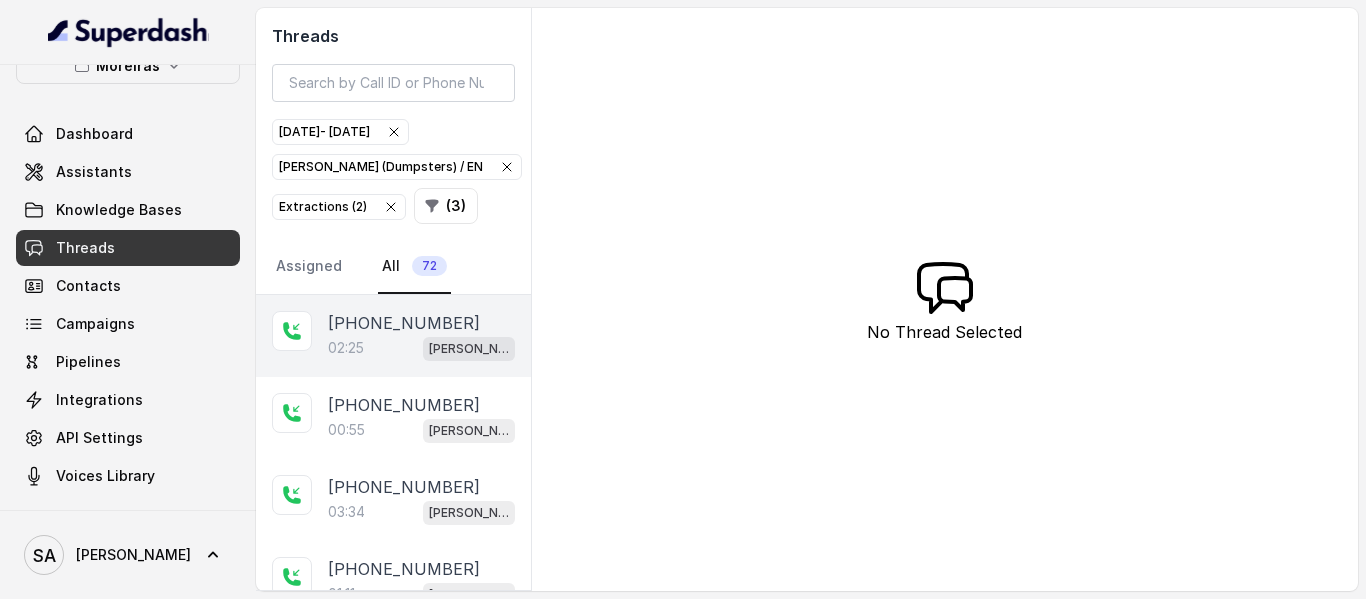 click on "[PHONE_NUMBER]" at bounding box center (404, 323) 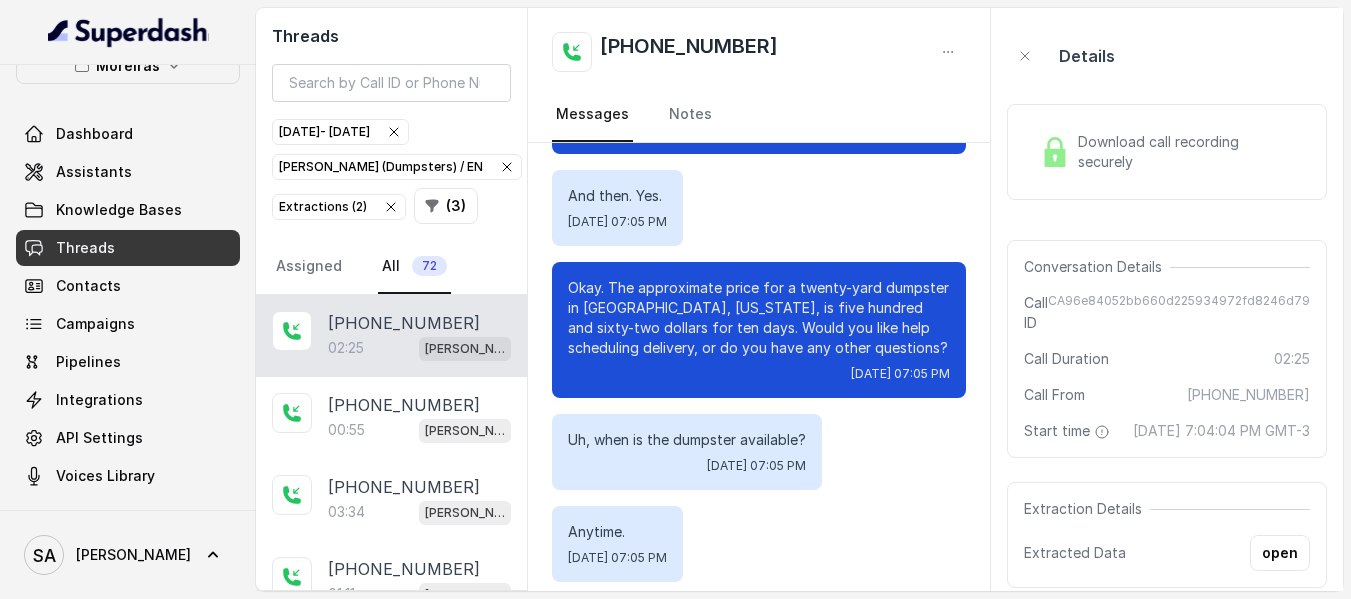 scroll, scrollTop: 0, scrollLeft: 0, axis: both 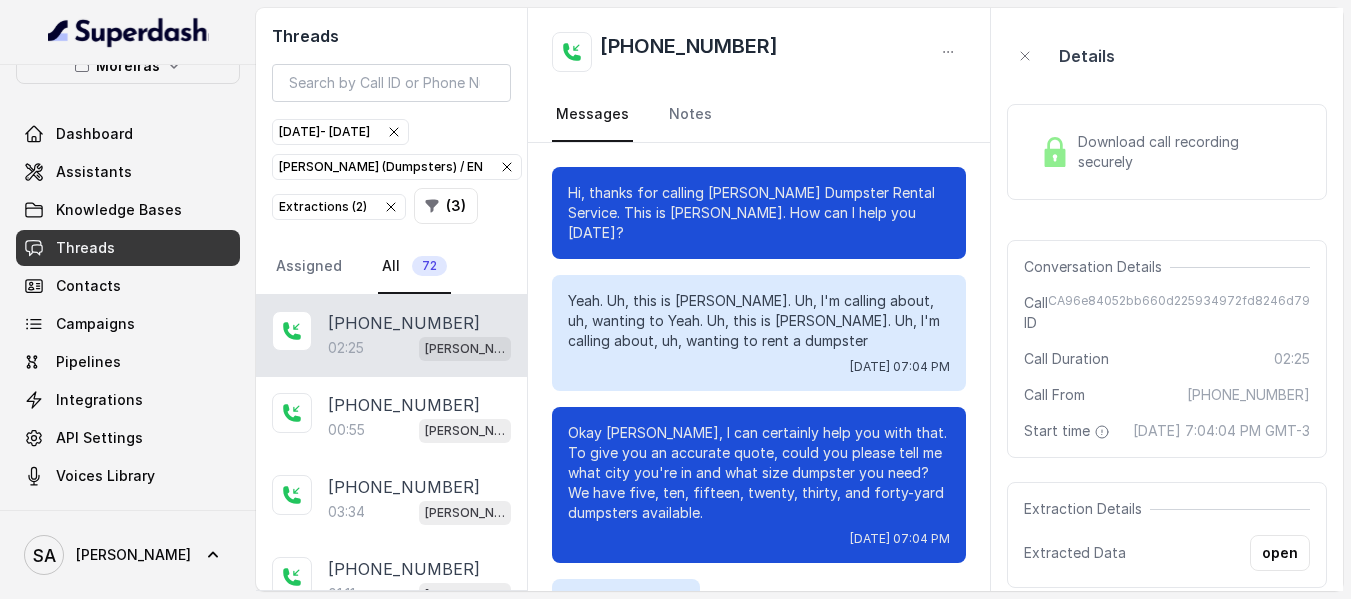 click on "Download call recording securely" at bounding box center [1190, 152] 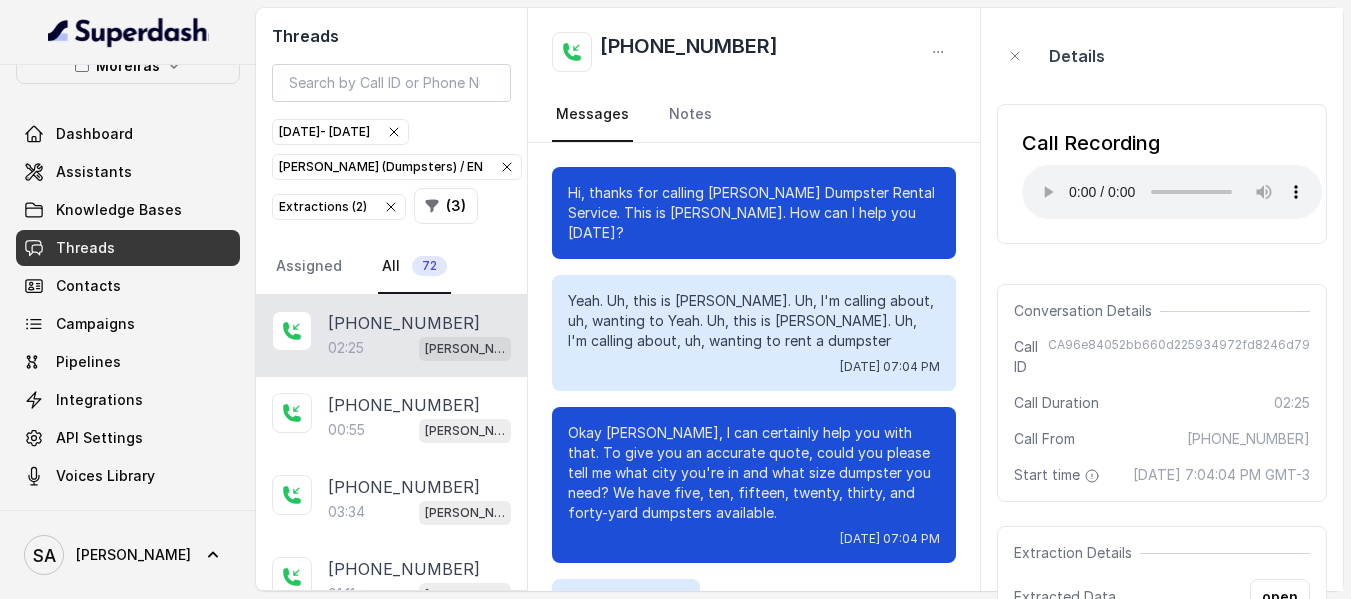 type 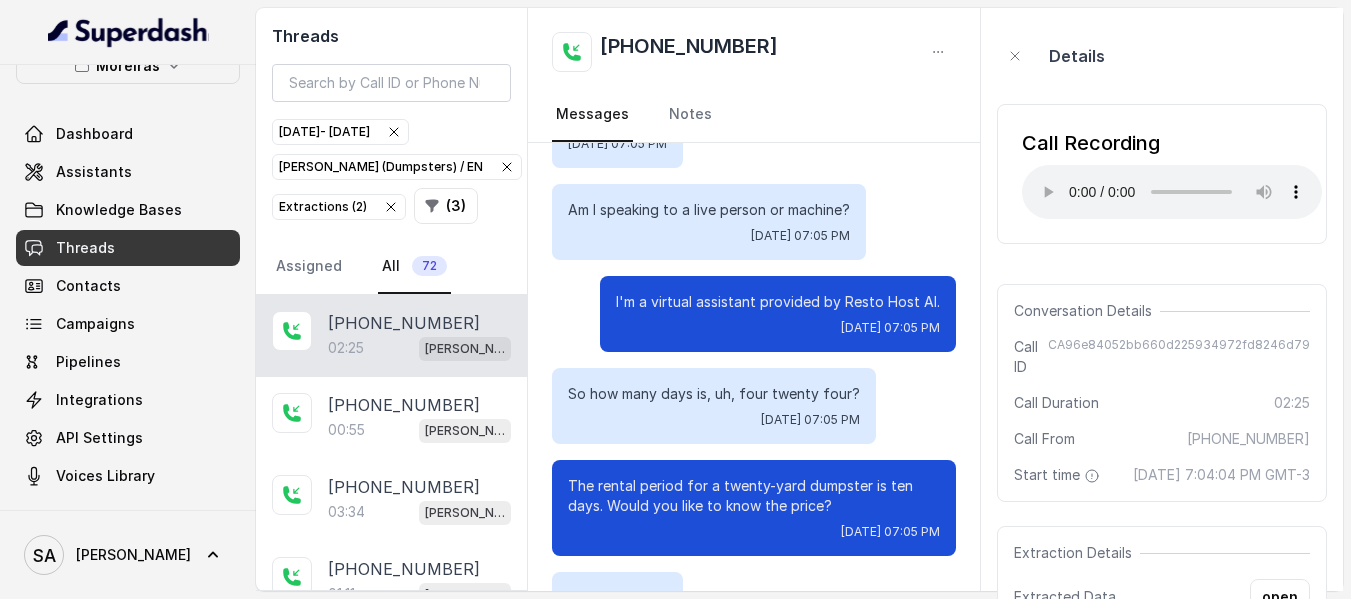 scroll, scrollTop: 1100, scrollLeft: 0, axis: vertical 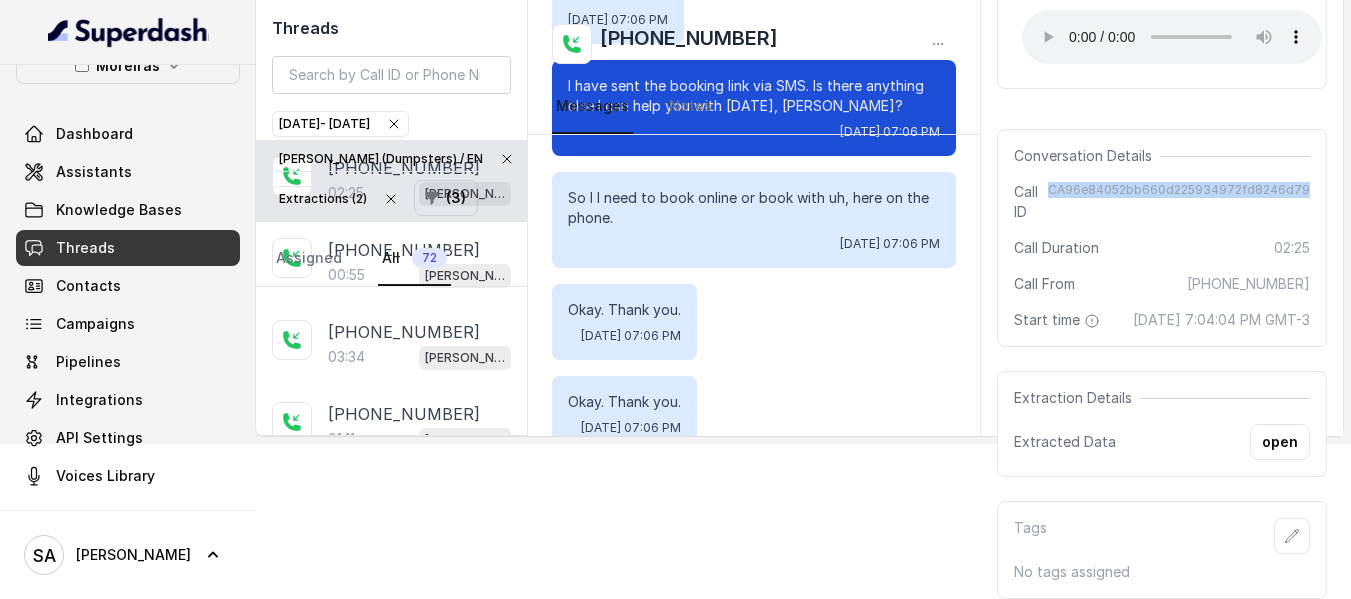 drag, startPoint x: 1062, startPoint y: 188, endPoint x: 1321, endPoint y: 185, distance: 259.01736 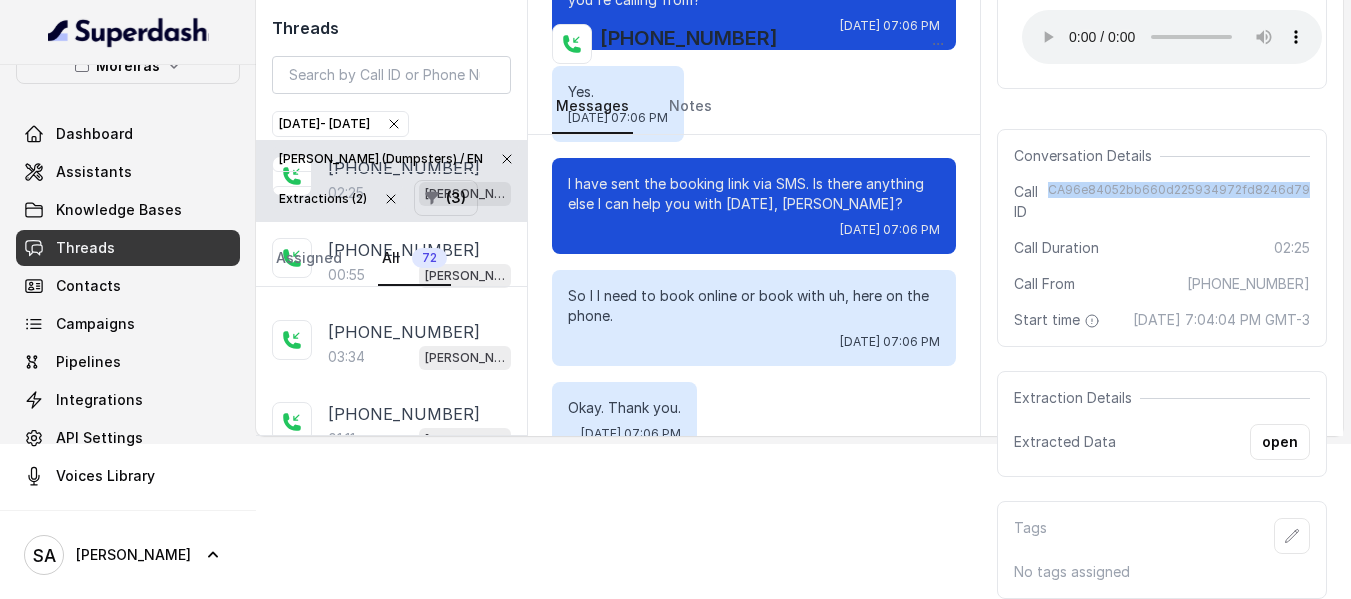 scroll, scrollTop: 2012, scrollLeft: 0, axis: vertical 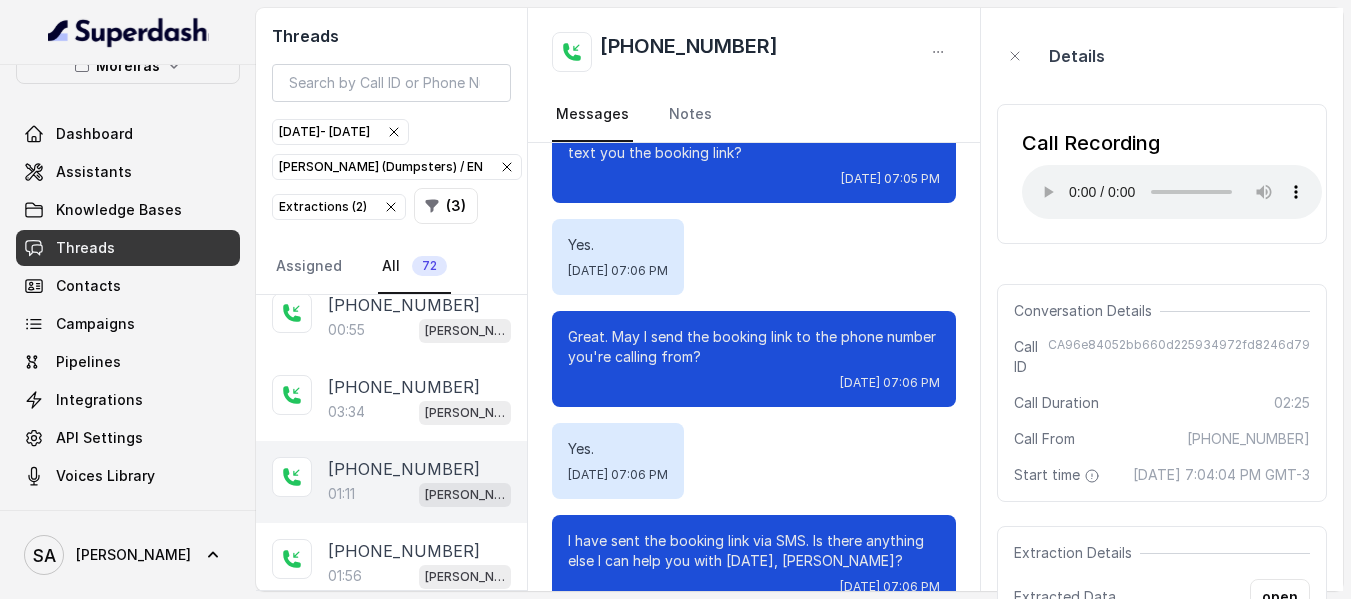 click on "[PHONE_NUMBER]" at bounding box center (404, 469) 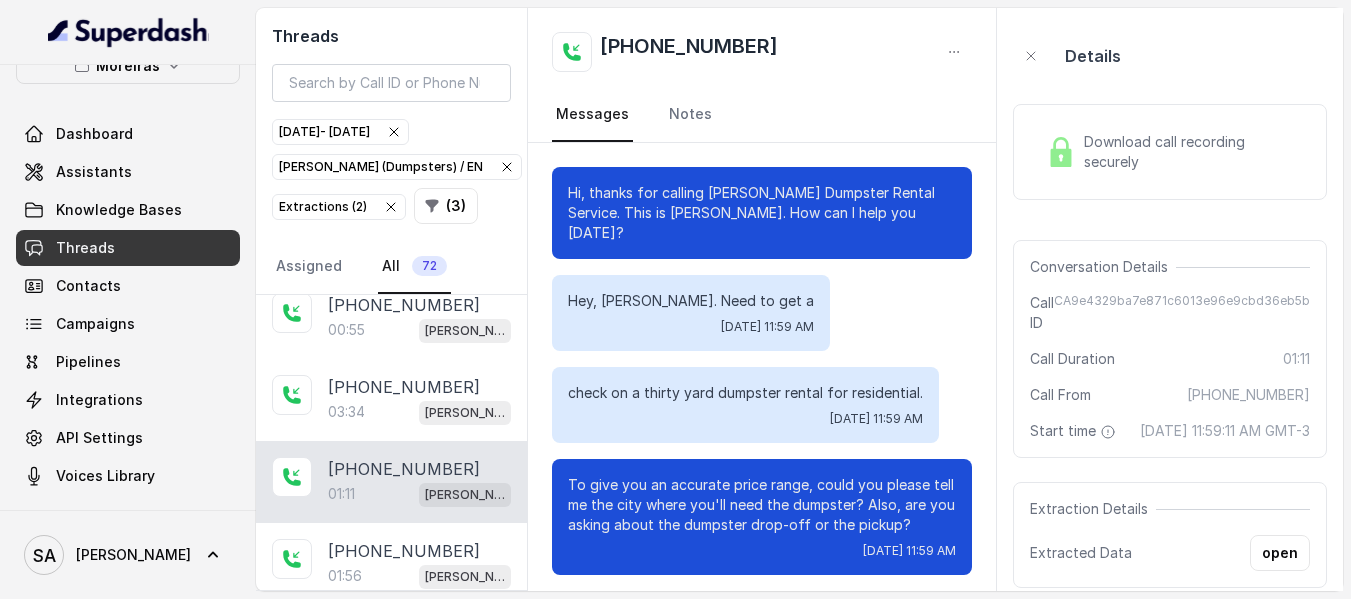 scroll, scrollTop: 548, scrollLeft: 0, axis: vertical 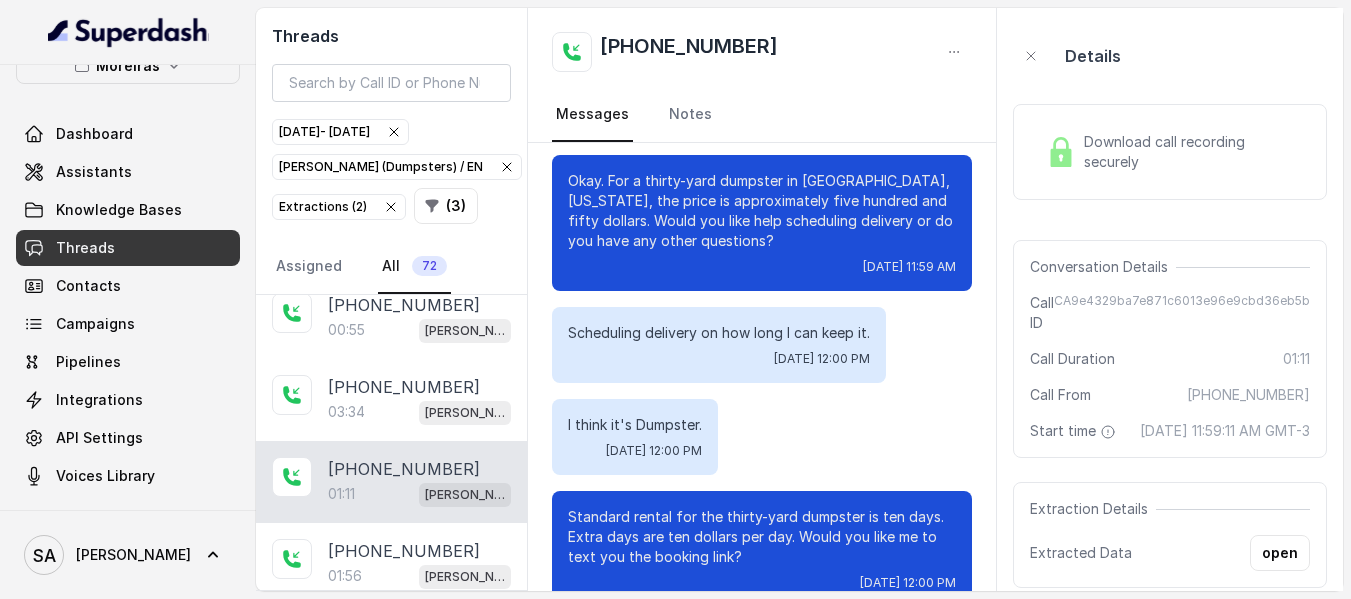 click at bounding box center [1061, 152] 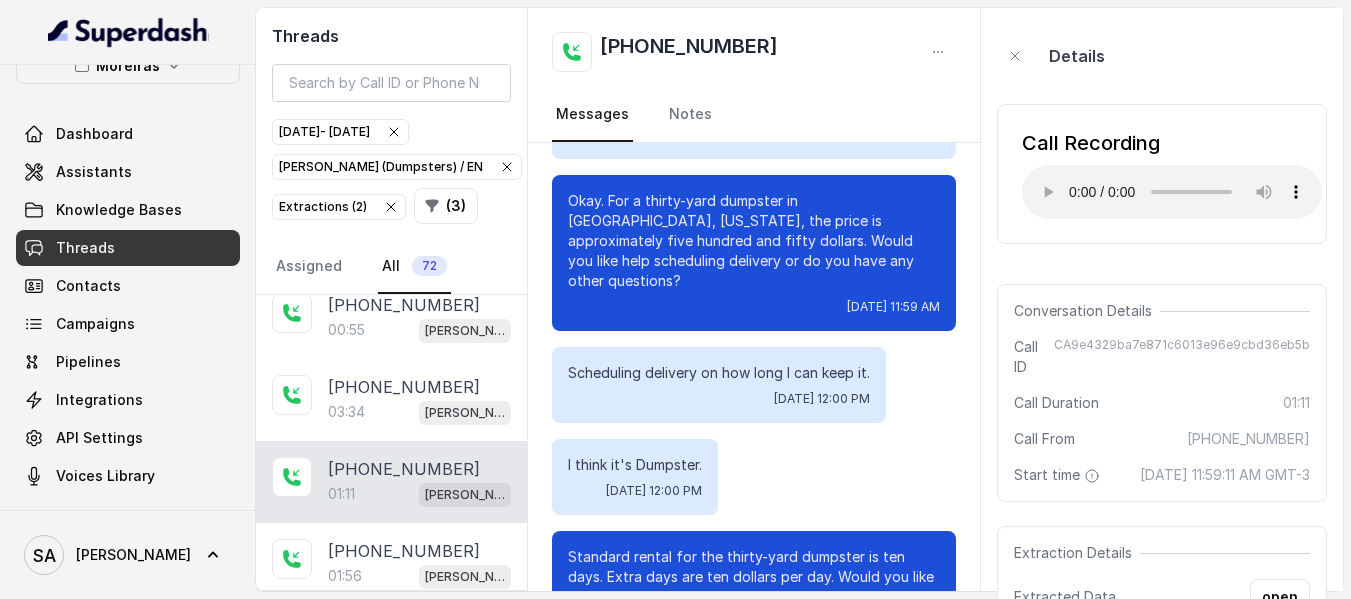 scroll, scrollTop: 568, scrollLeft: 0, axis: vertical 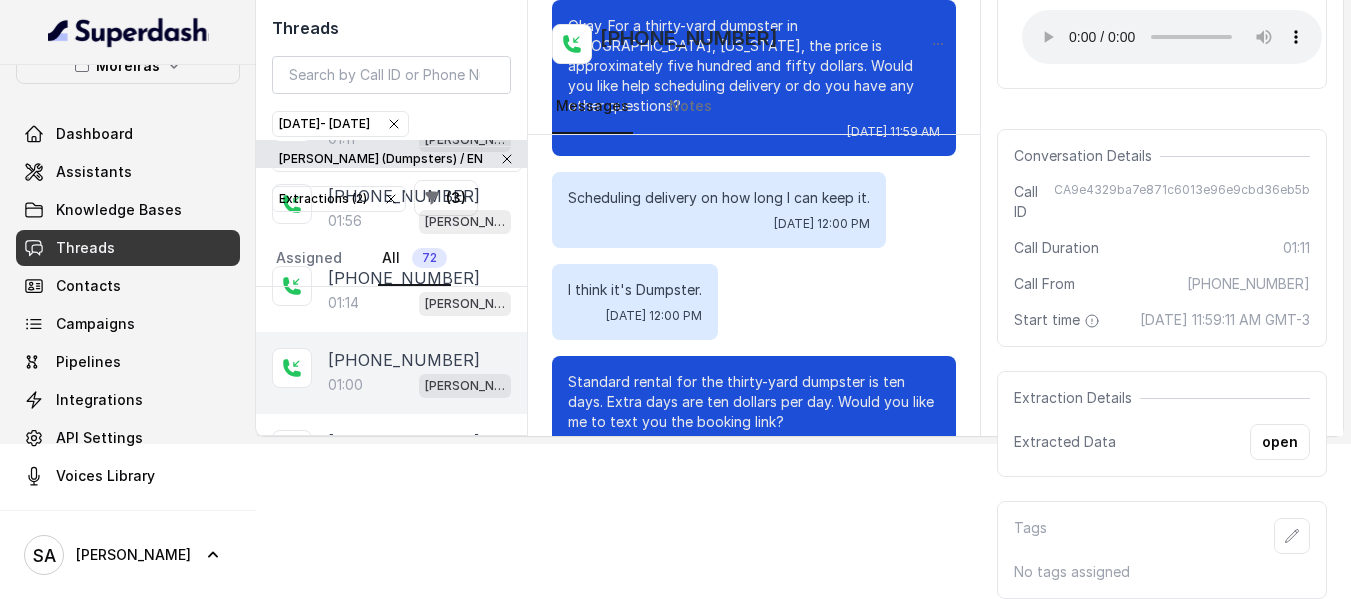 click on "[PHONE_NUMBER]" at bounding box center (404, 360) 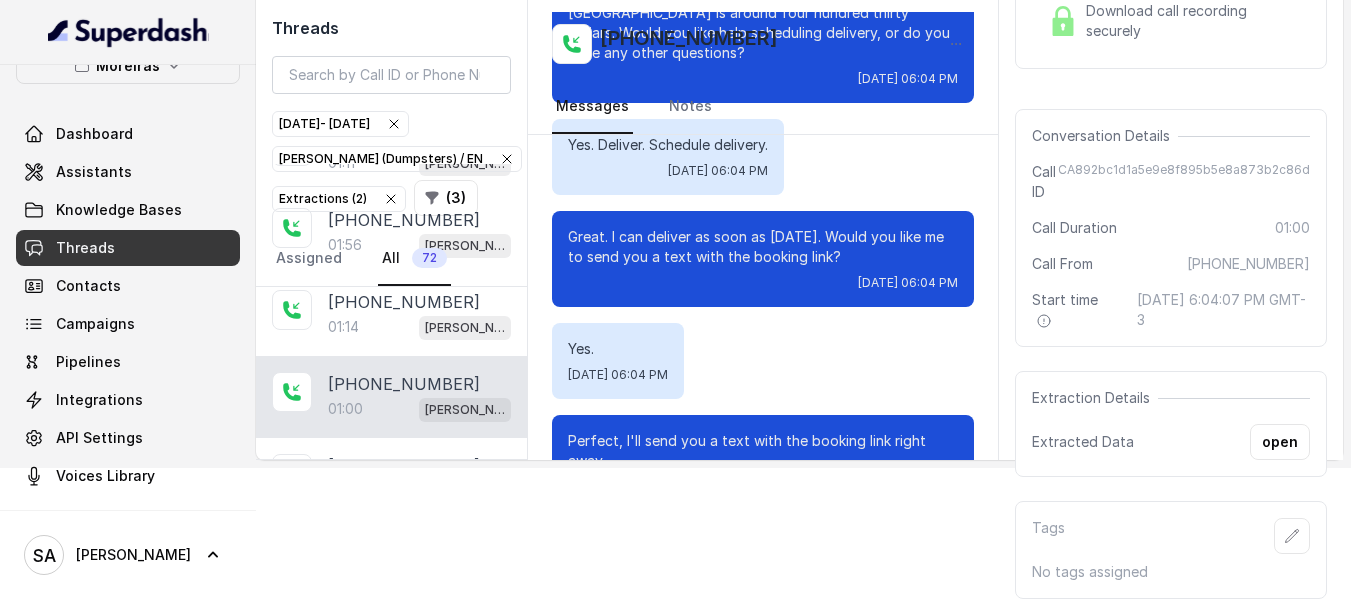 scroll, scrollTop: 600, scrollLeft: 0, axis: vertical 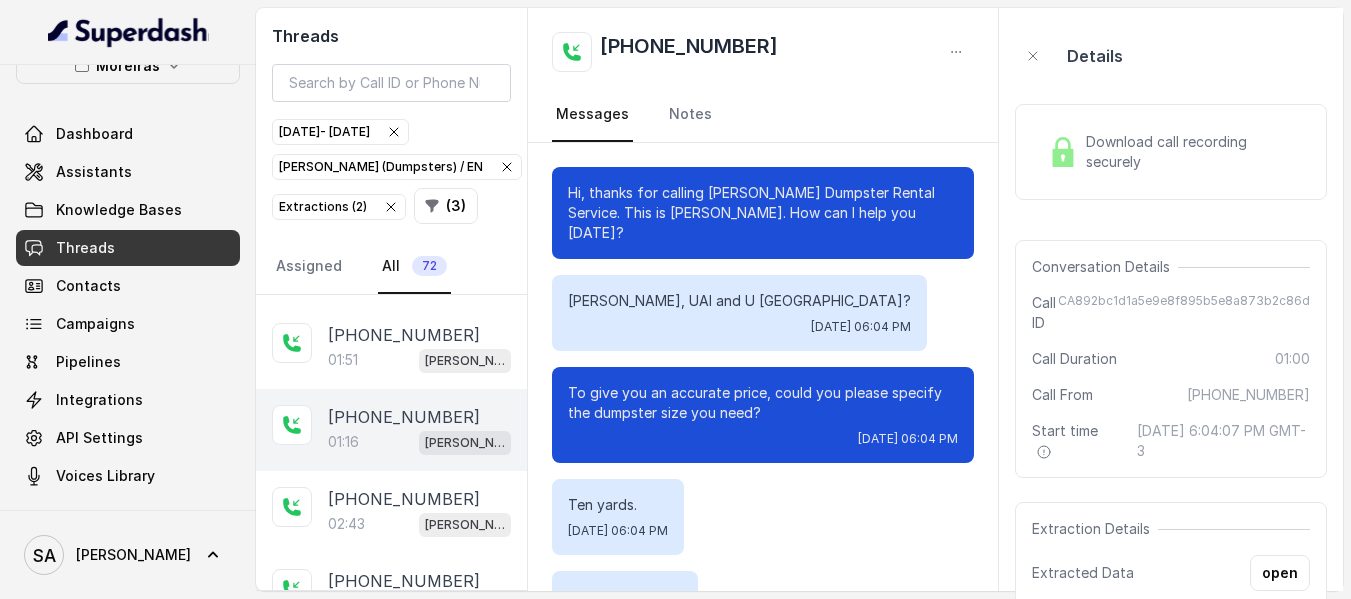 click on "[PHONE_NUMBER]" at bounding box center [404, 417] 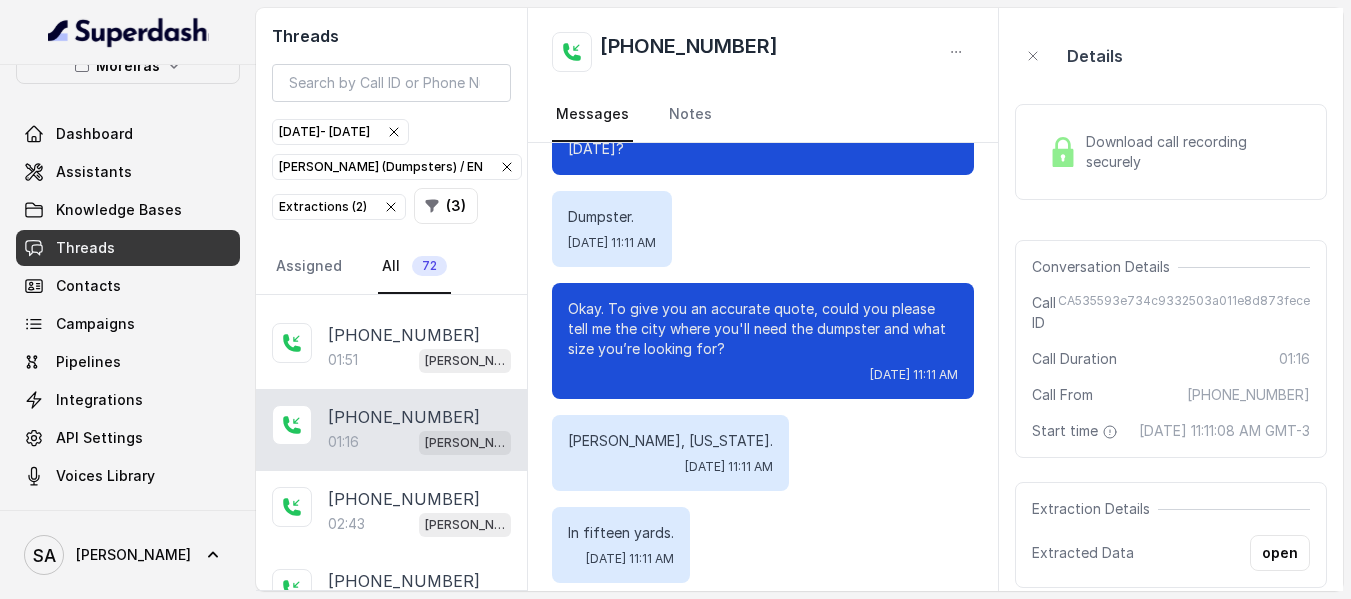 scroll, scrollTop: 0, scrollLeft: 0, axis: both 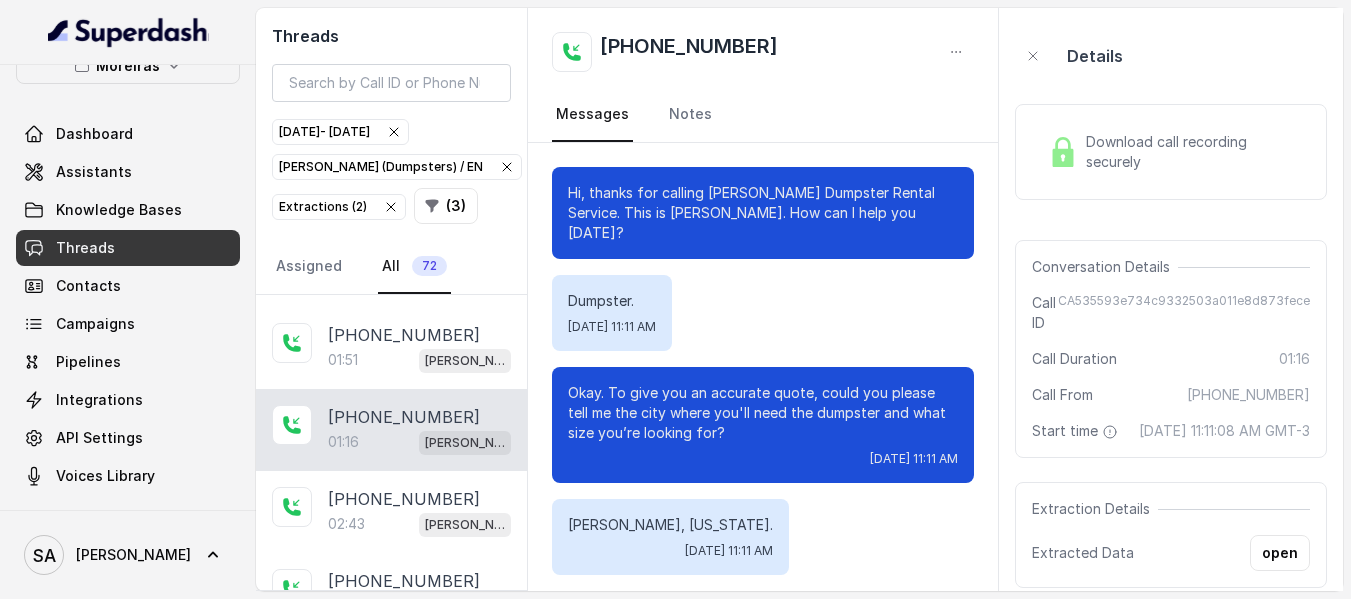 click on "Download call recording securely" at bounding box center [1194, 152] 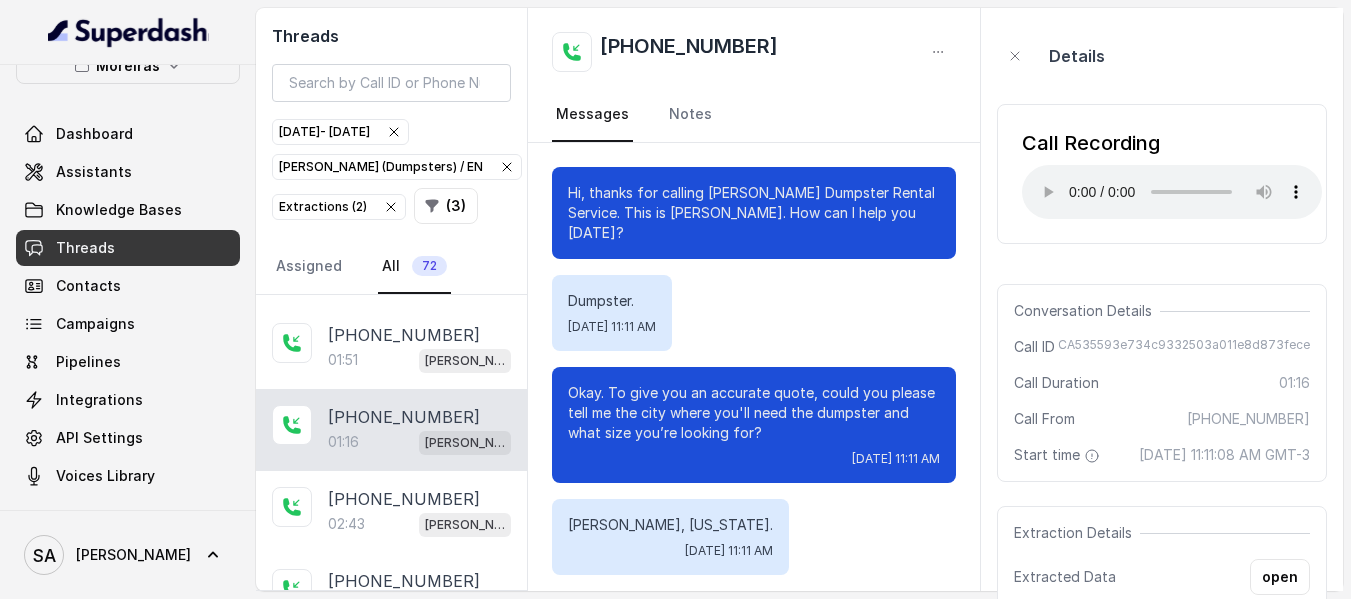 type 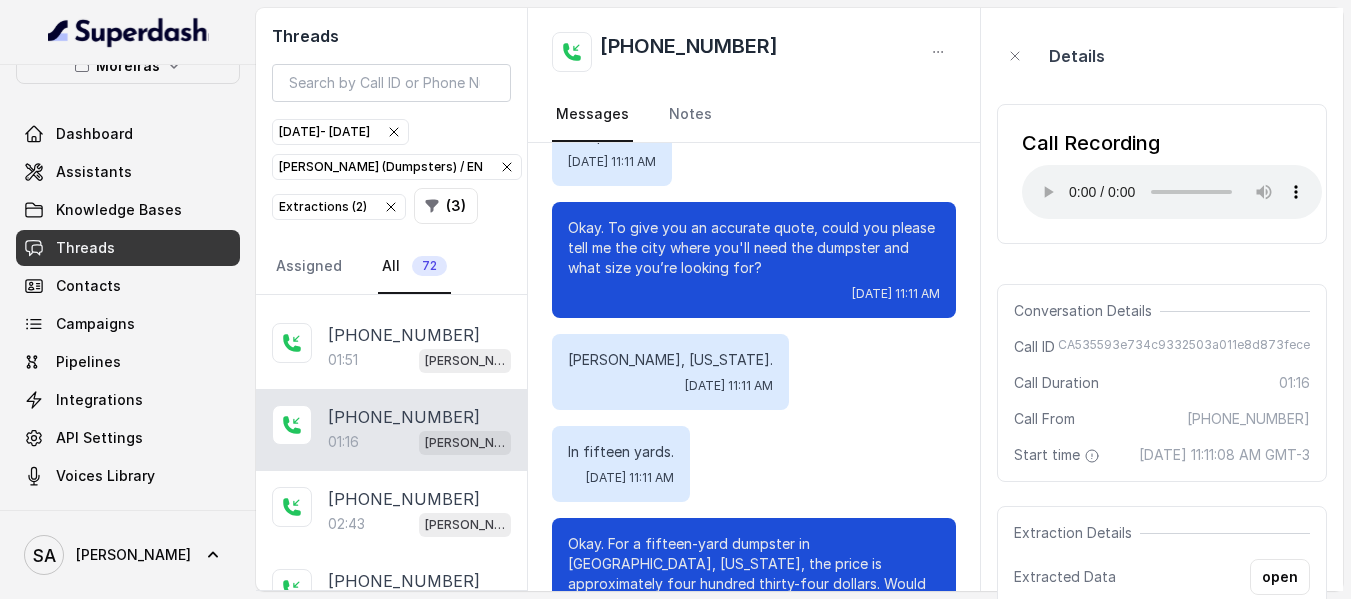 scroll, scrollTop: 200, scrollLeft: 0, axis: vertical 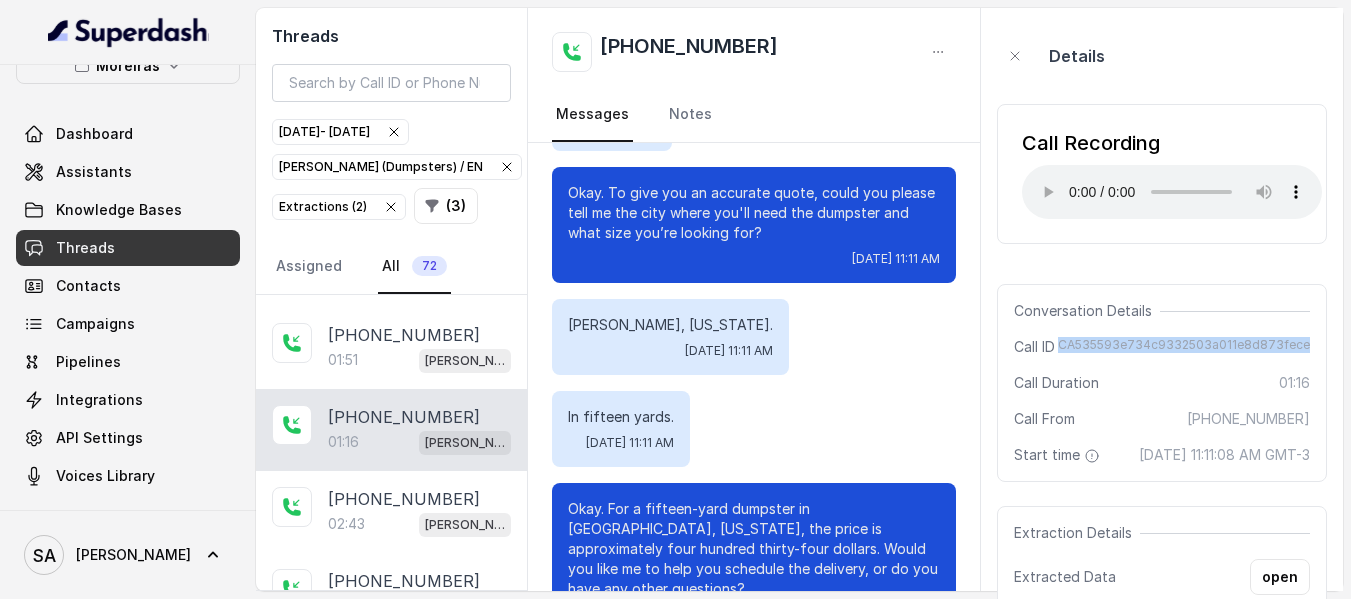 drag, startPoint x: 1074, startPoint y: 346, endPoint x: 1312, endPoint y: 354, distance: 238.13441 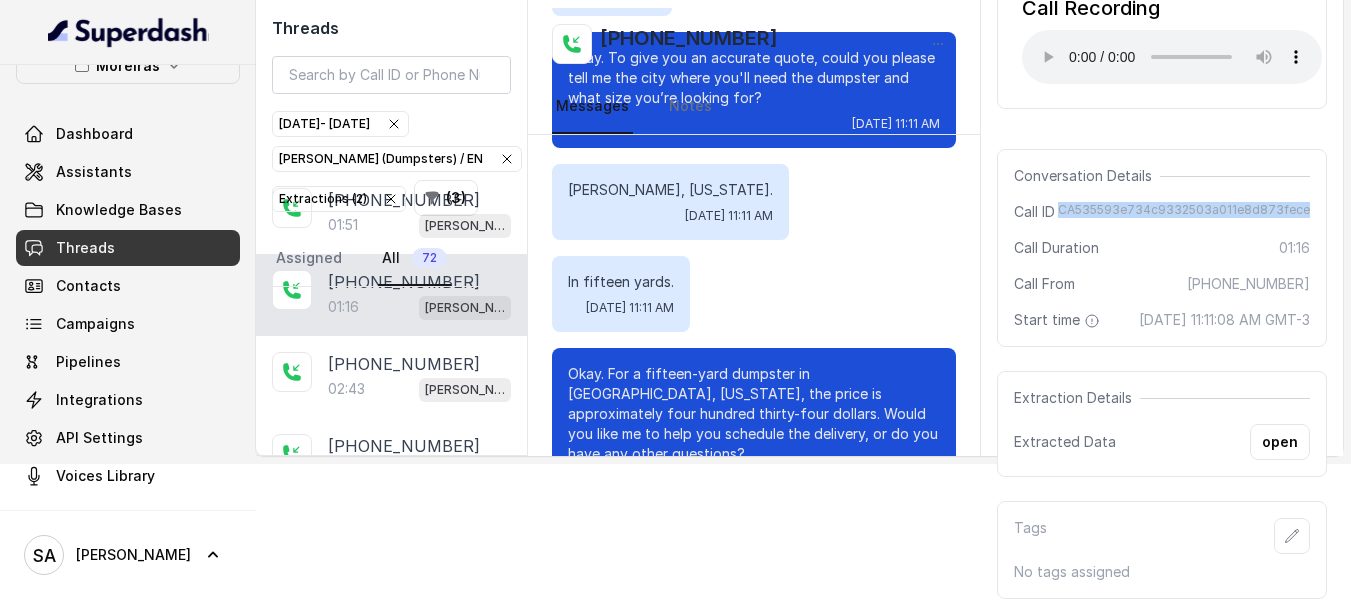 scroll, scrollTop: 155, scrollLeft: 0, axis: vertical 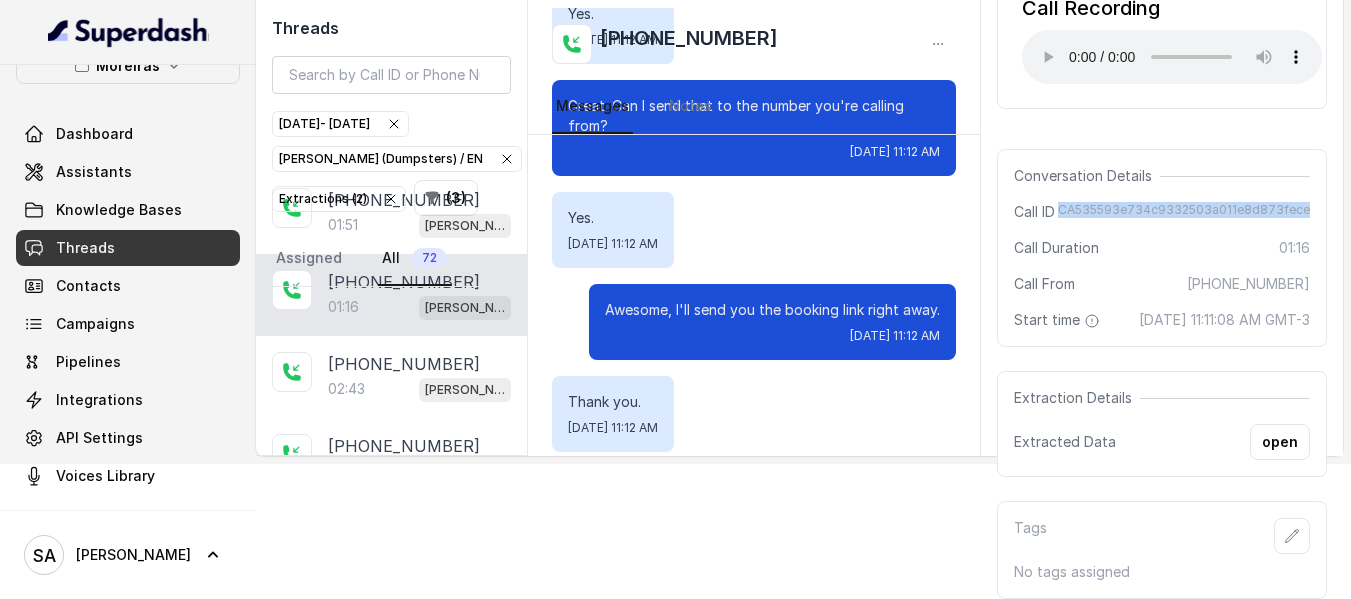 copy on "CA535593e734c9332503a011e8d873fece" 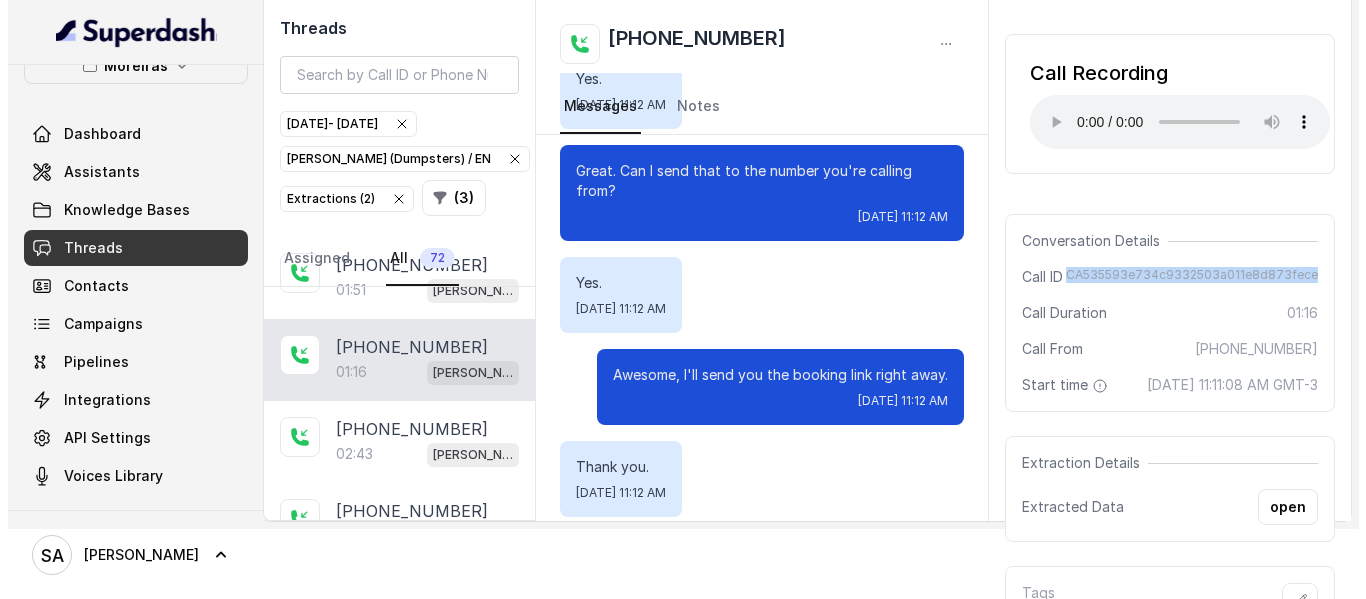 scroll, scrollTop: 0, scrollLeft: 0, axis: both 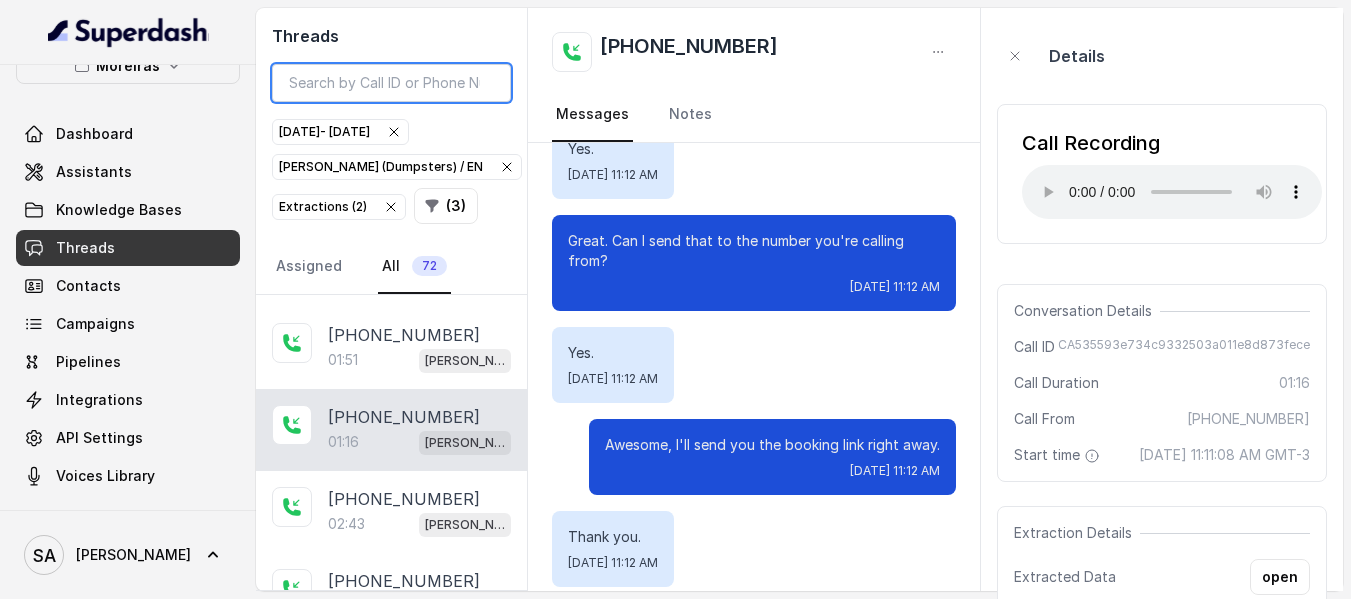 click at bounding box center (391, 83) 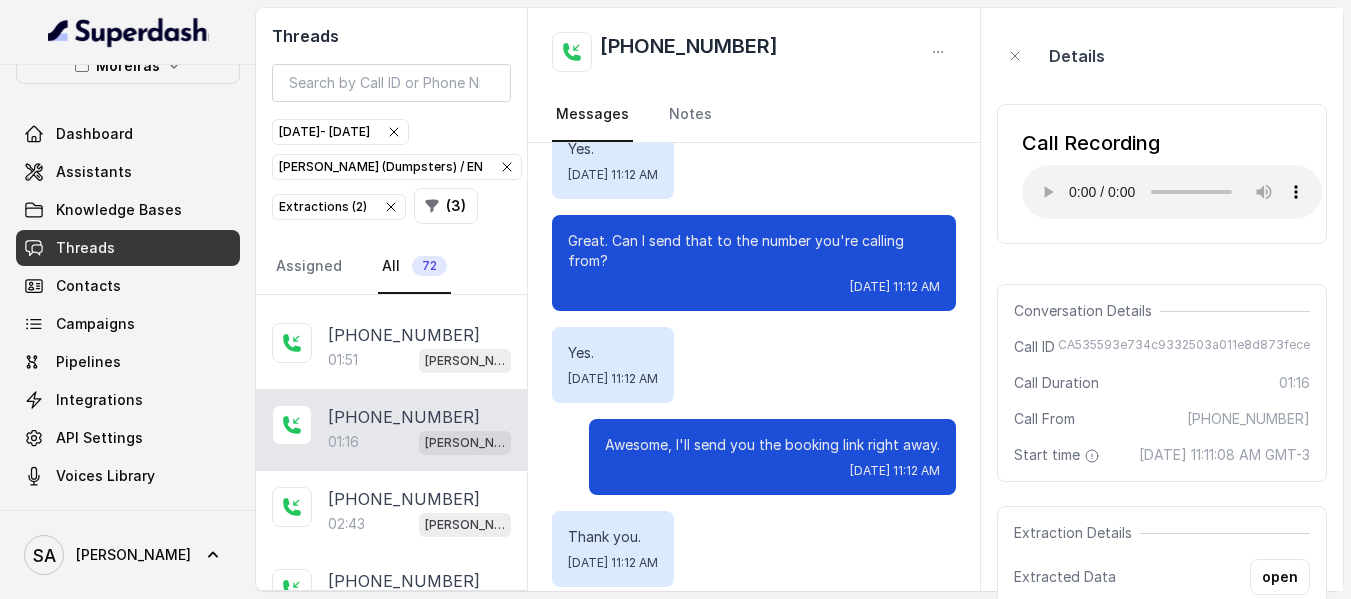 click 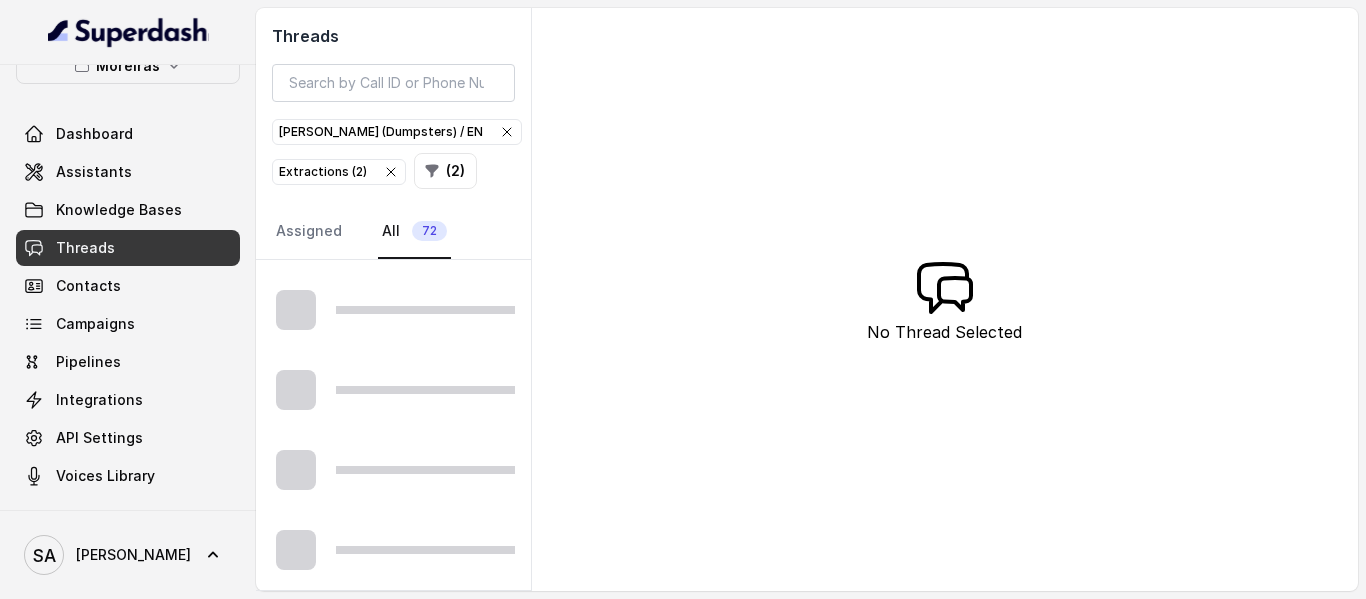 click 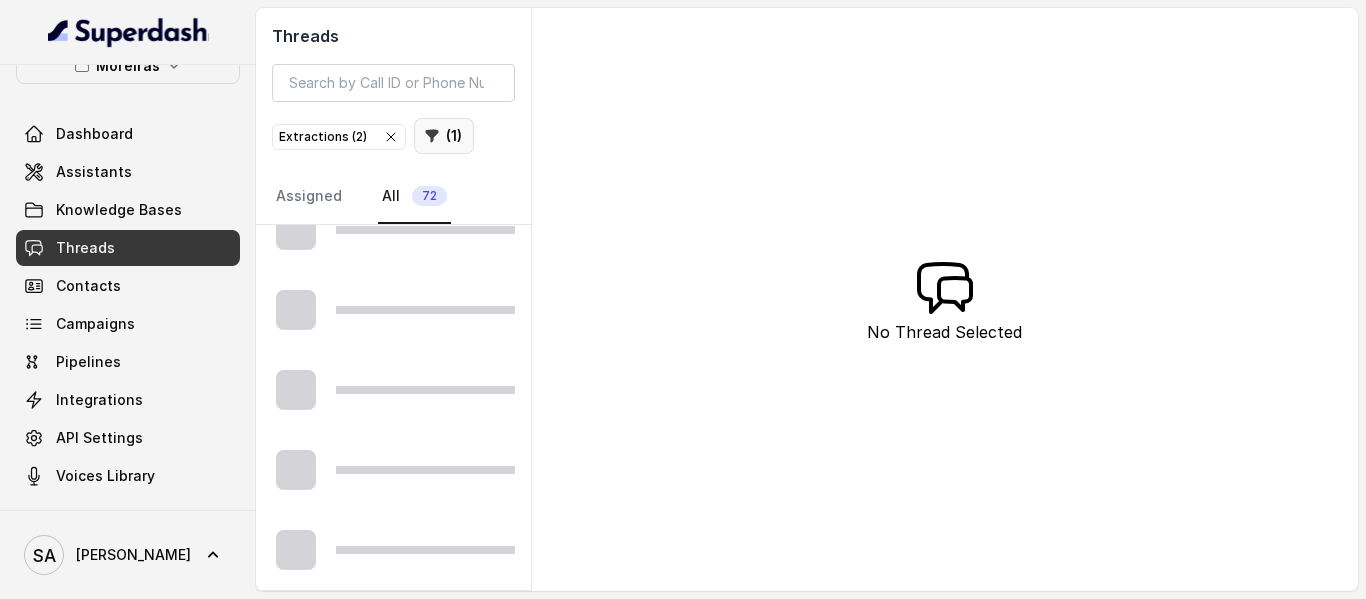 scroll, scrollTop: 1235, scrollLeft: 0, axis: vertical 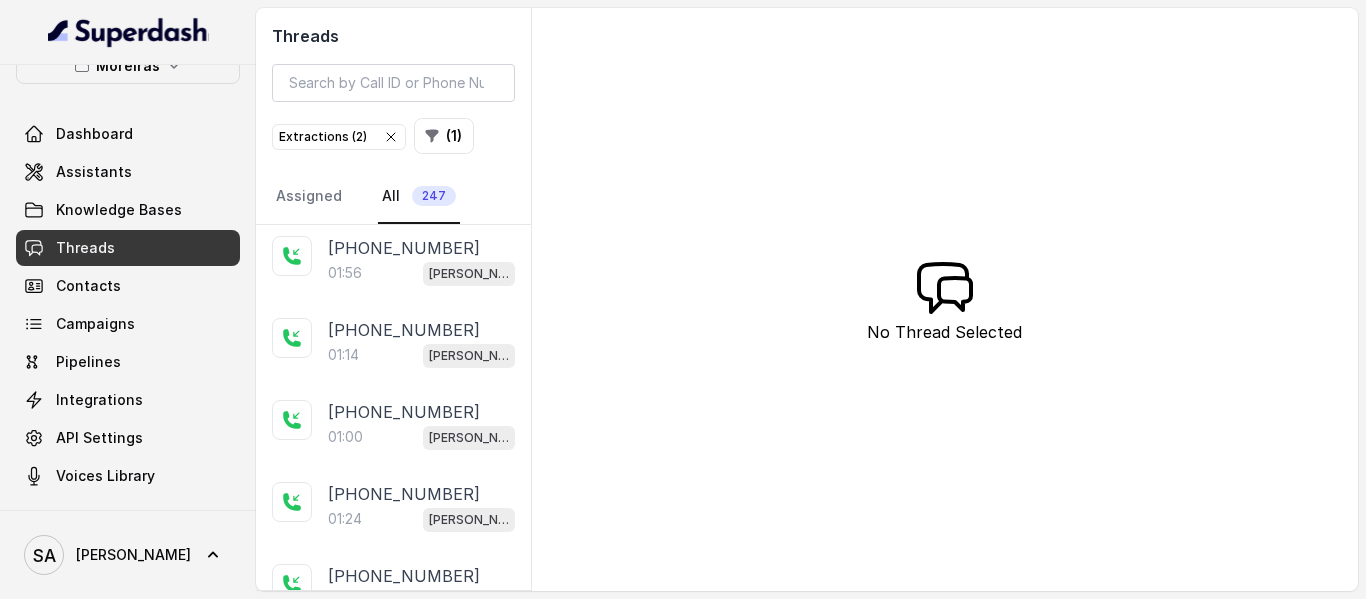 click 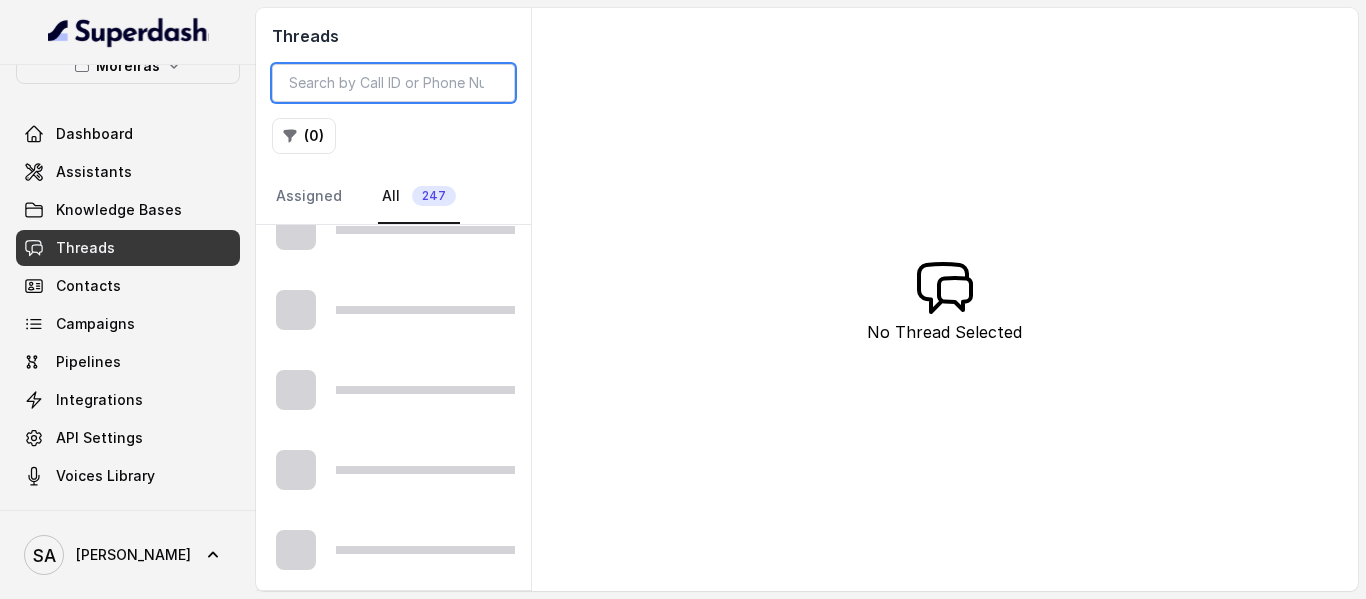 click at bounding box center [393, 83] 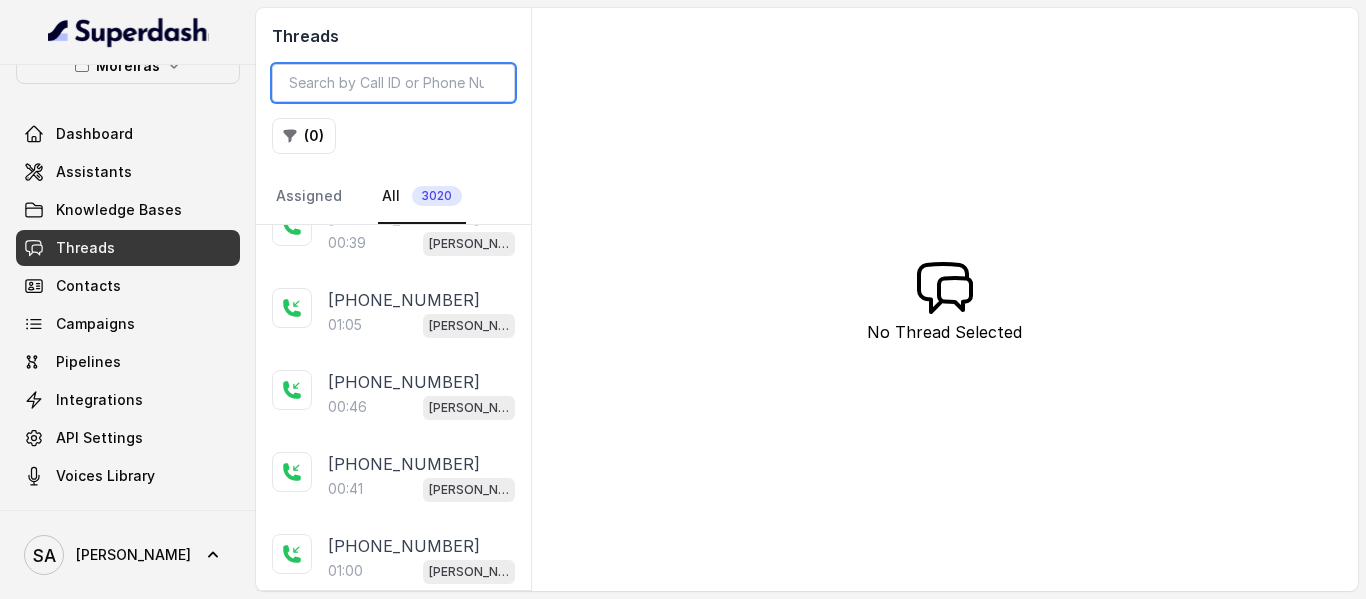 paste on "CA96e84052bb660d225934972fd8246d79" 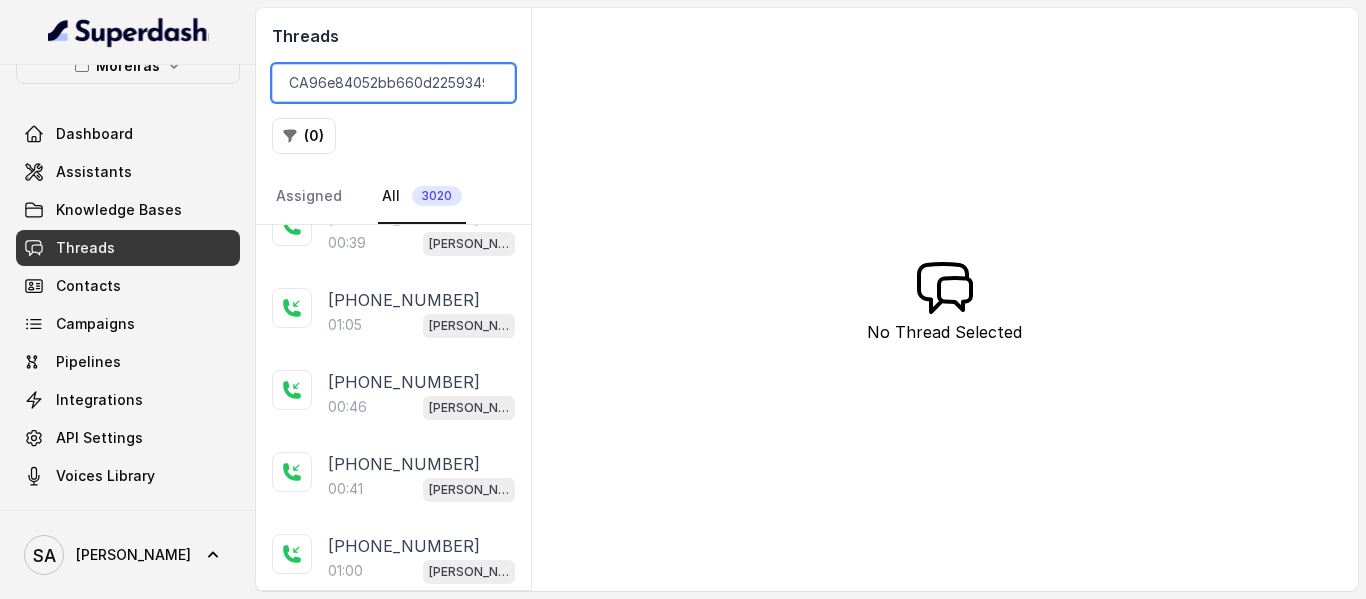 scroll, scrollTop: 0, scrollLeft: 95, axis: horizontal 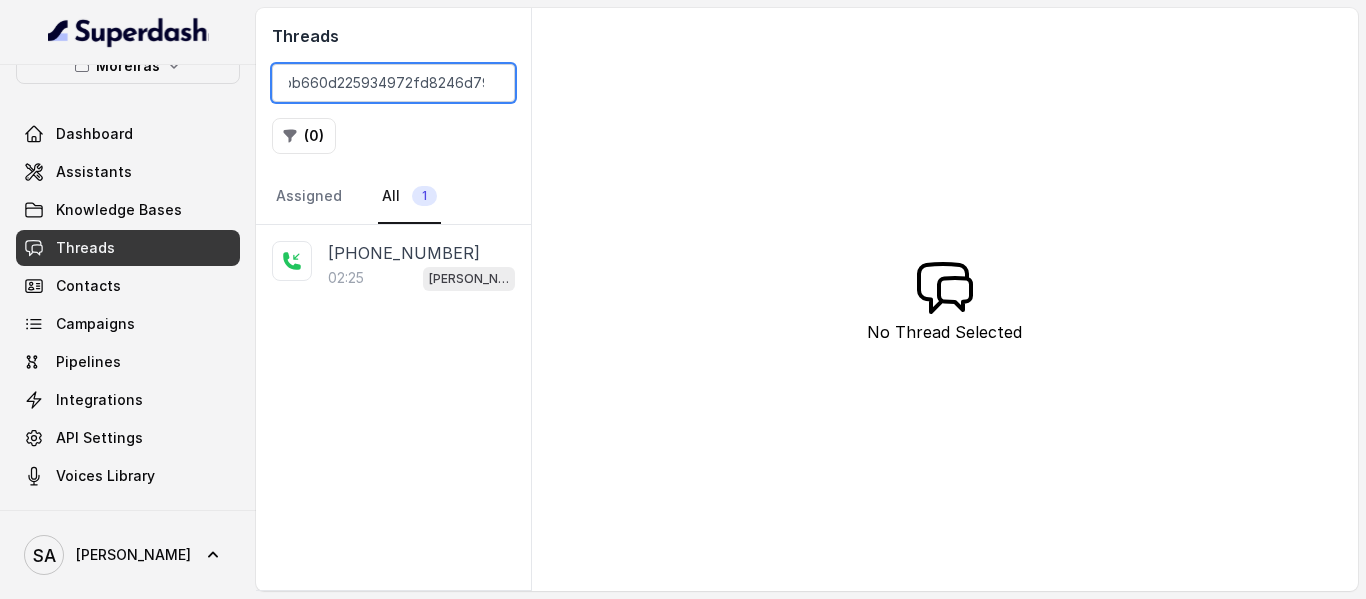 type on "CA96e84052bb660d225934972fd8246d79" 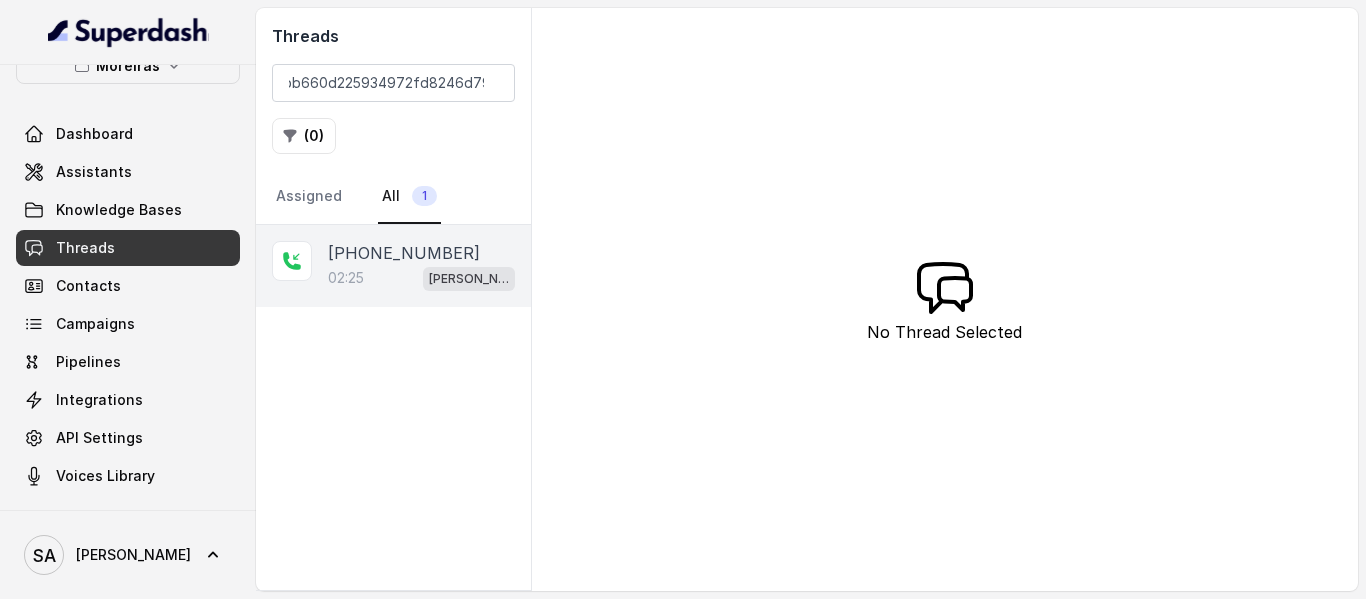 click on "[PHONE_NUMBER]" at bounding box center (404, 253) 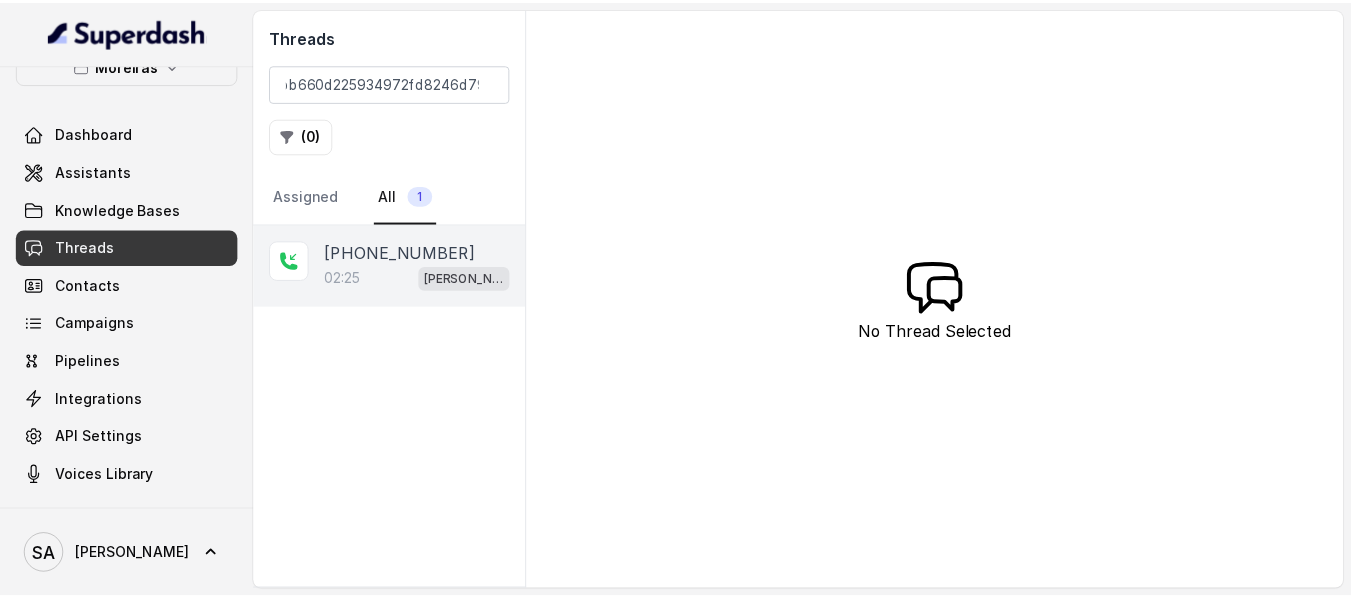 scroll, scrollTop: 0, scrollLeft: 0, axis: both 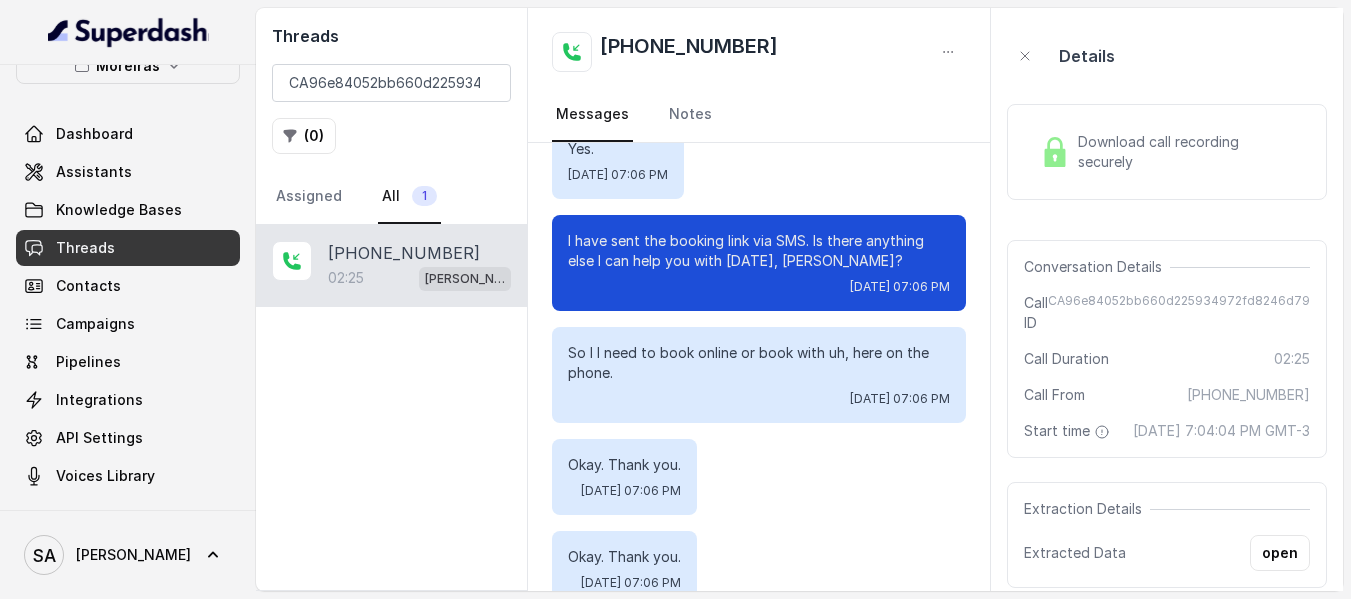 click at bounding box center [1055, 152] 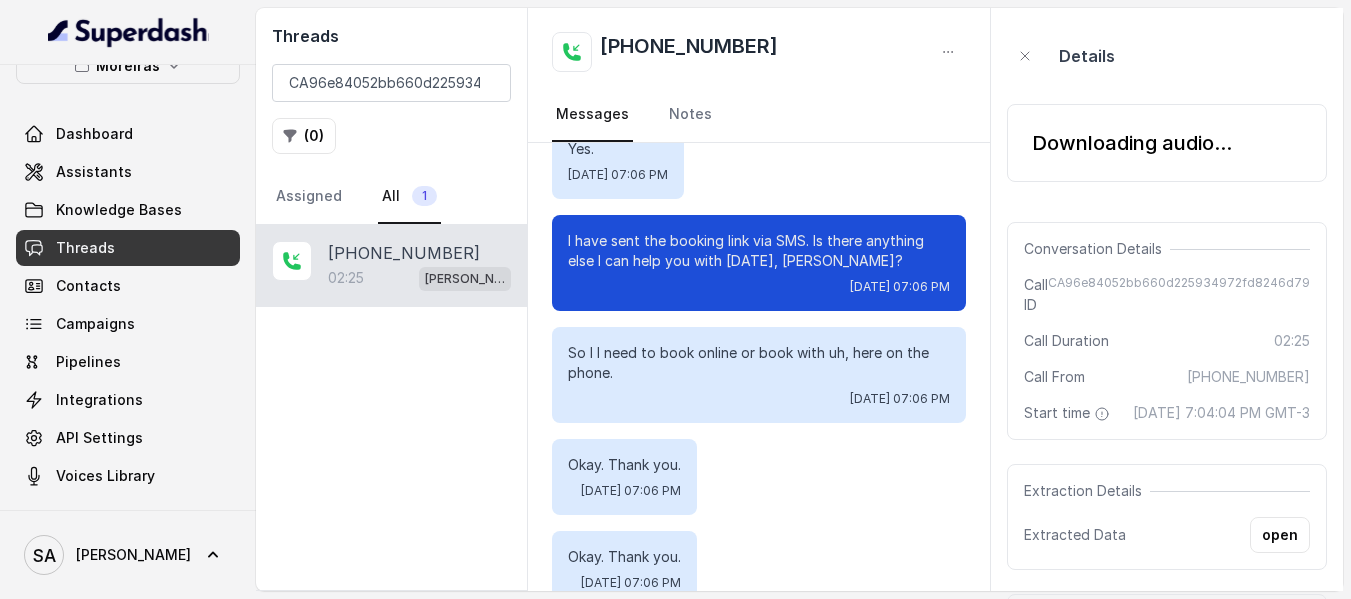 scroll, scrollTop: 2312, scrollLeft: 0, axis: vertical 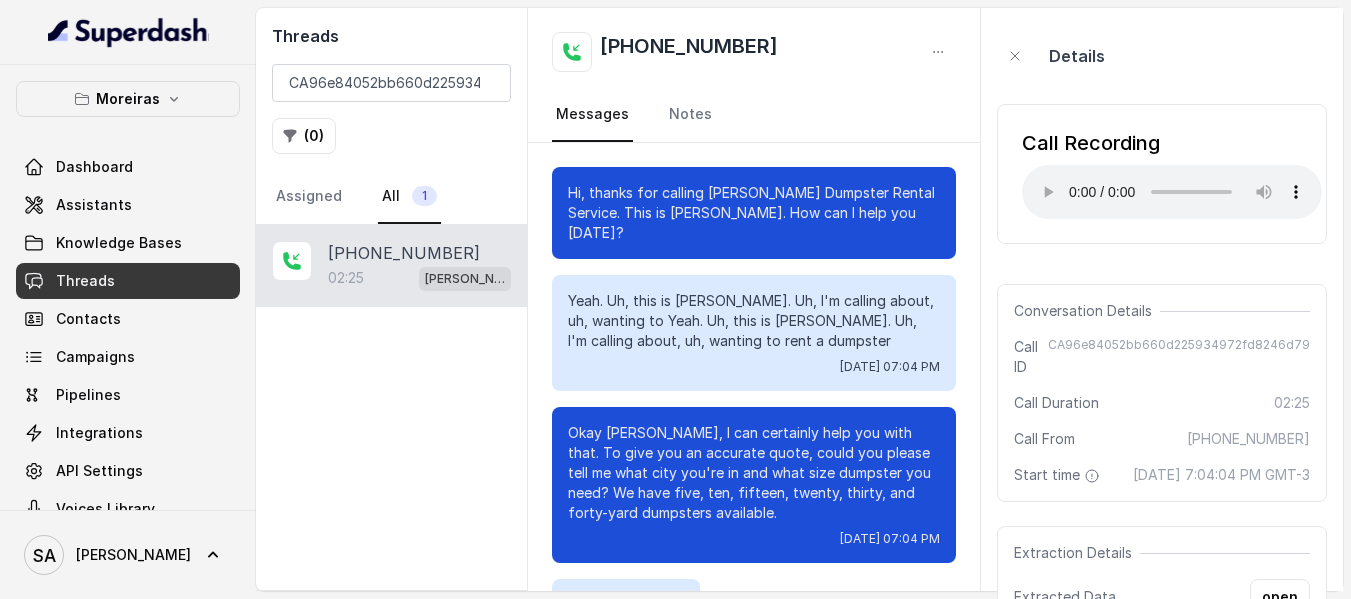 type 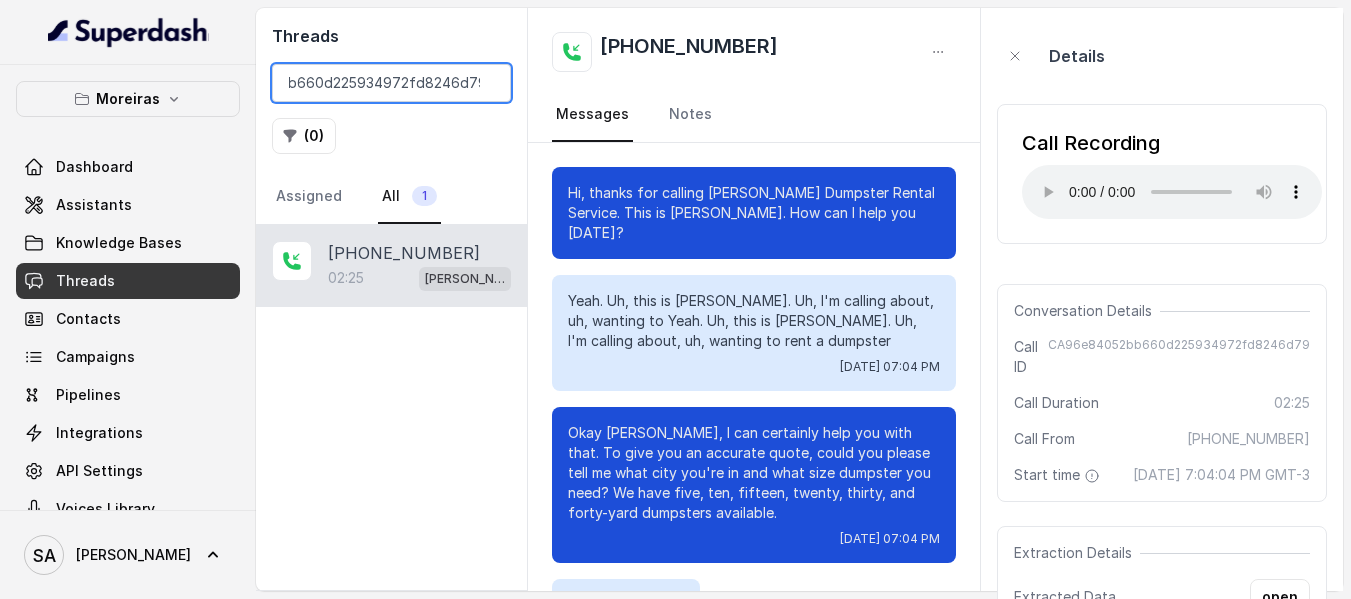 drag, startPoint x: 290, startPoint y: 83, endPoint x: 658, endPoint y: 90, distance: 368.06656 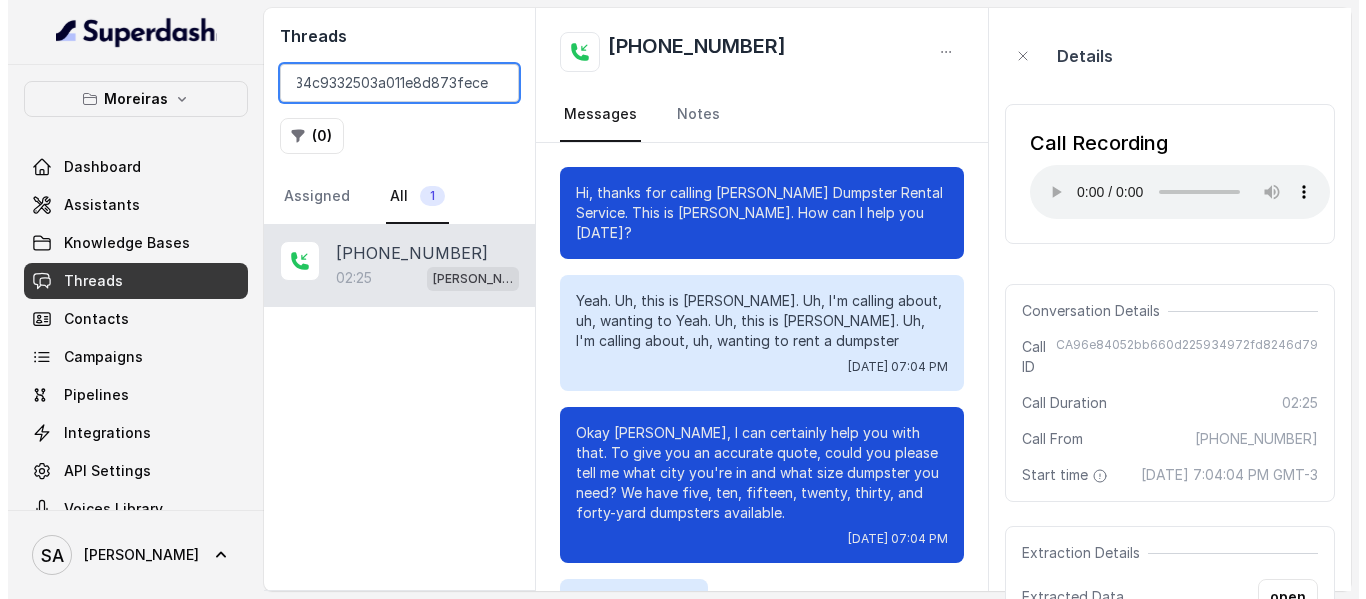 scroll, scrollTop: 0, scrollLeft: 85, axis: horizontal 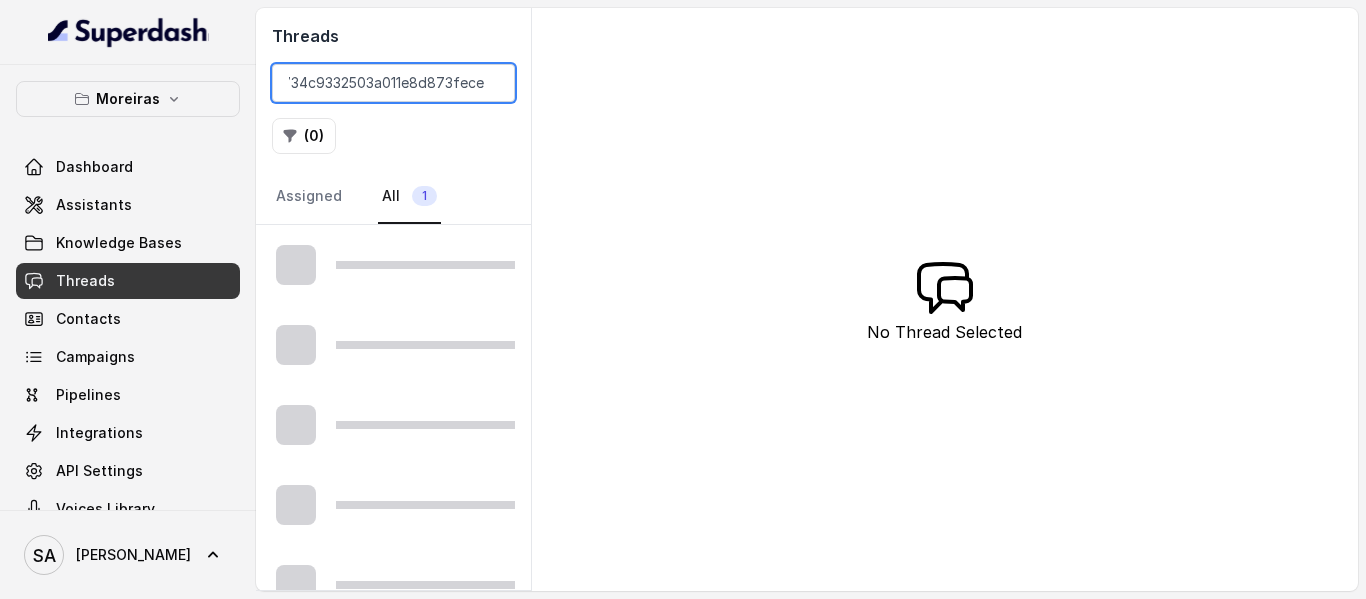 type on "CA535593e734c9332503a011e8d873fece" 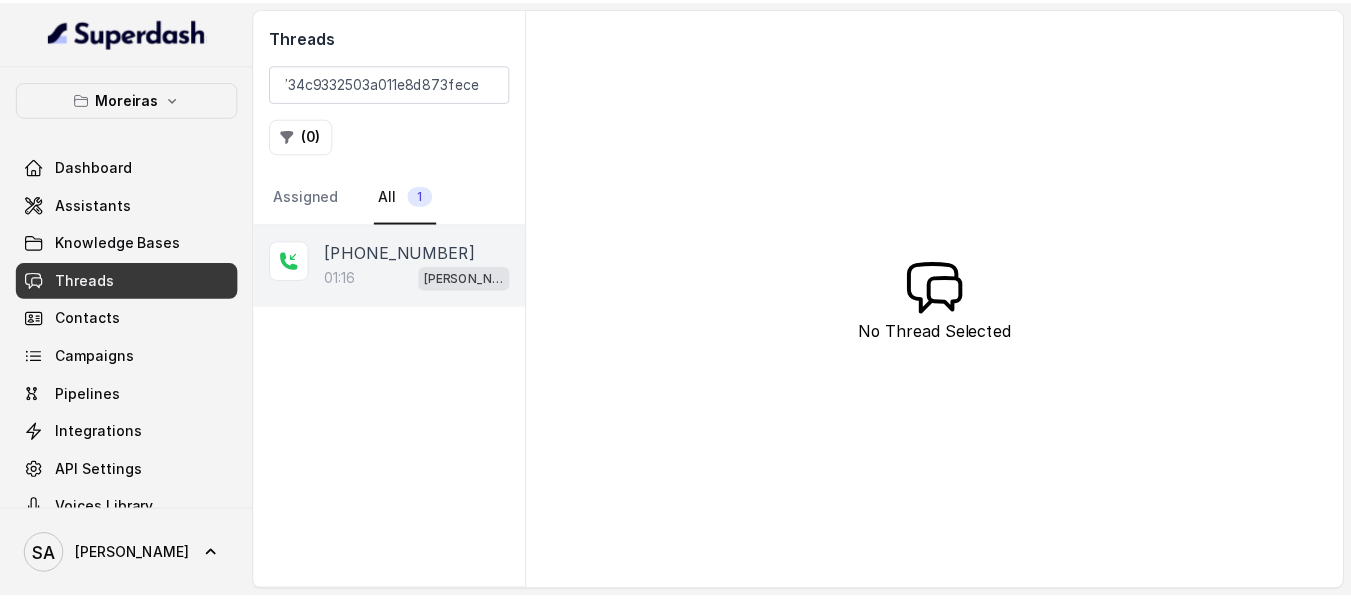 scroll, scrollTop: 0, scrollLeft: 0, axis: both 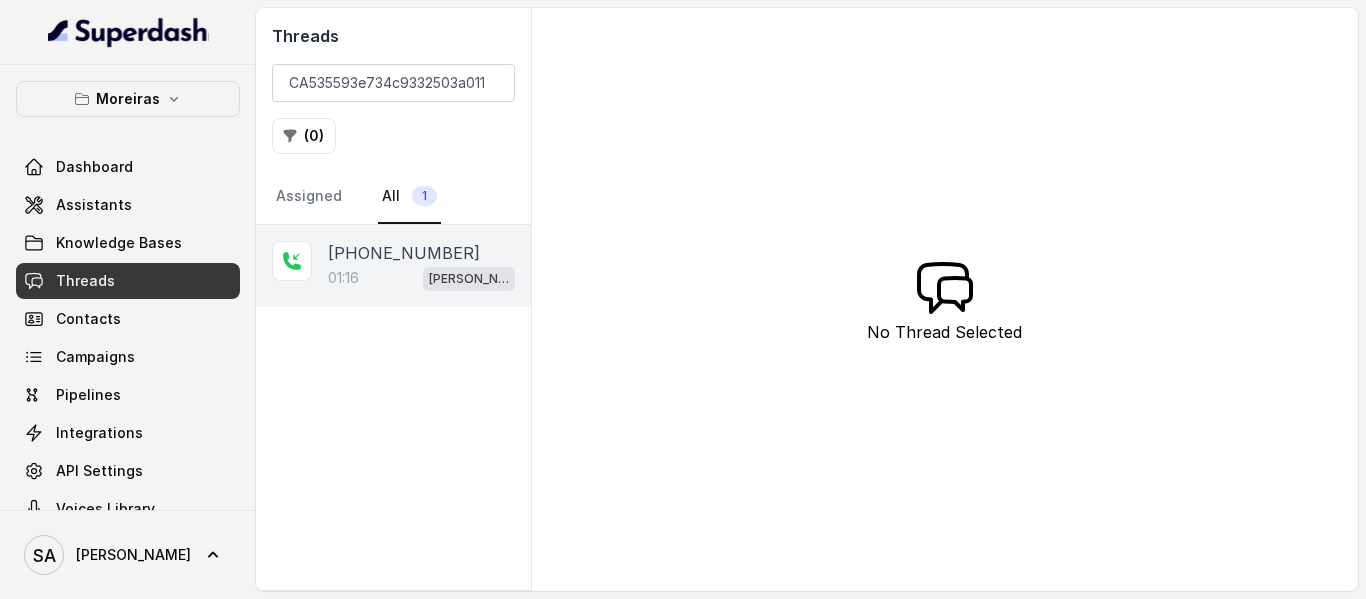 click on "01:16" at bounding box center (343, 278) 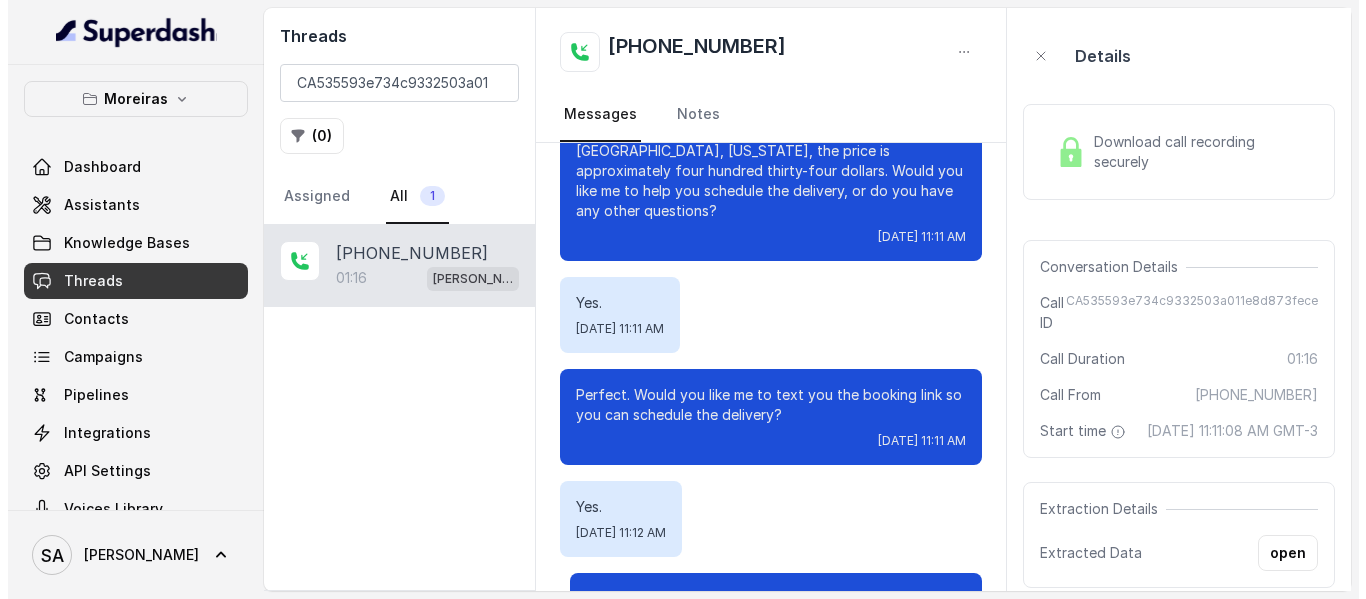 scroll, scrollTop: 496, scrollLeft: 0, axis: vertical 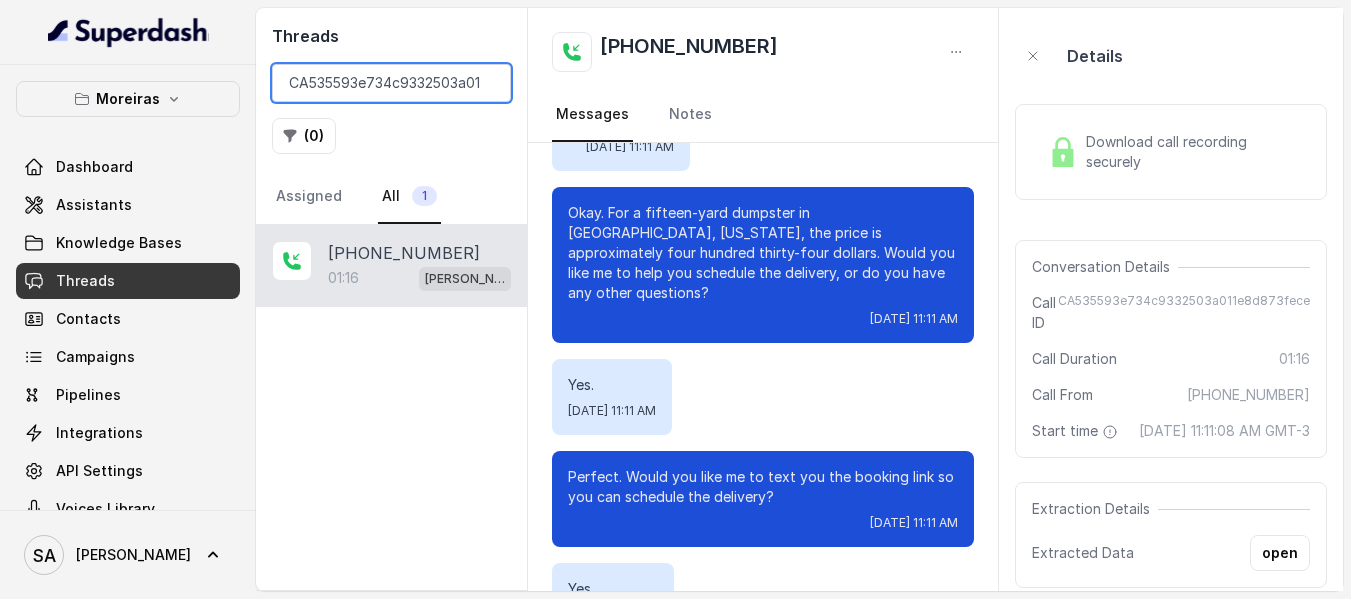 click on "CA535593e734c9332503a011e8d873fece" at bounding box center (391, 83) 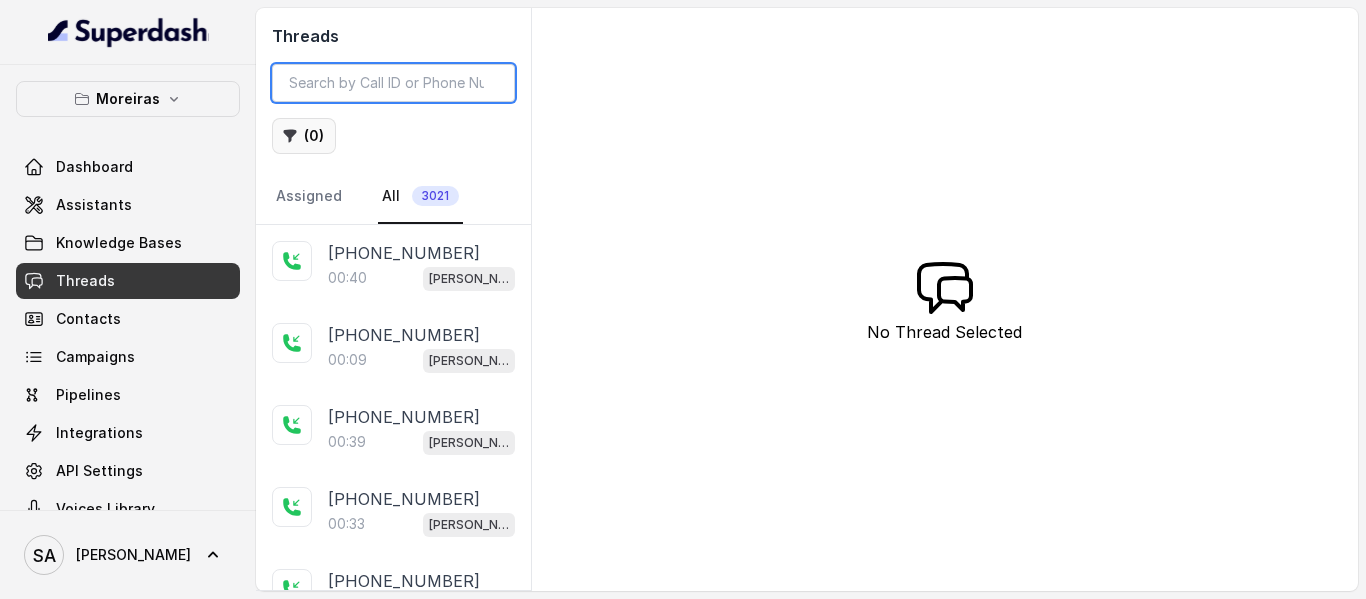 type 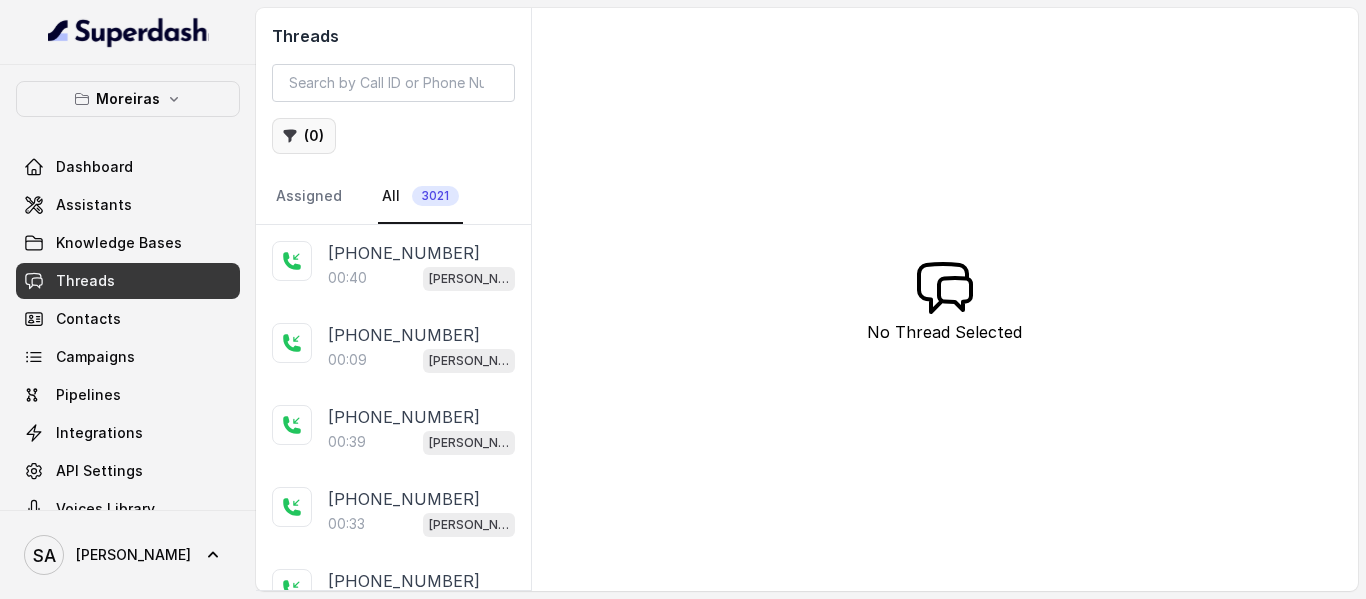 click on "( 0 )" at bounding box center [304, 136] 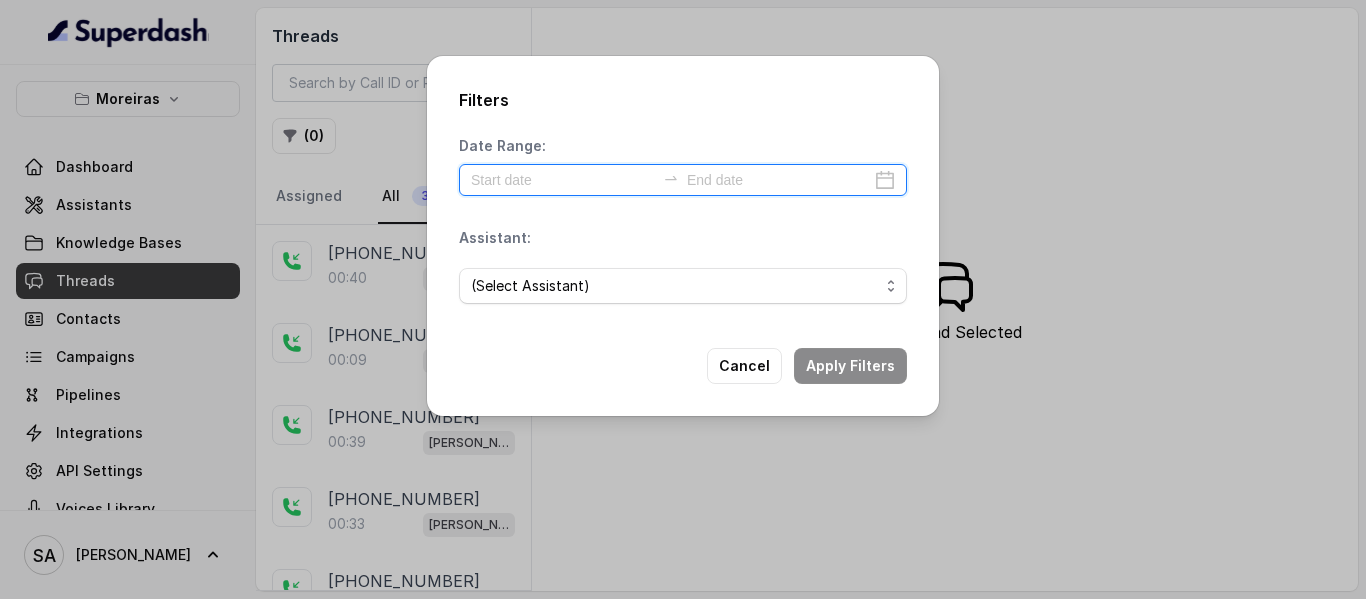 click at bounding box center [563, 180] 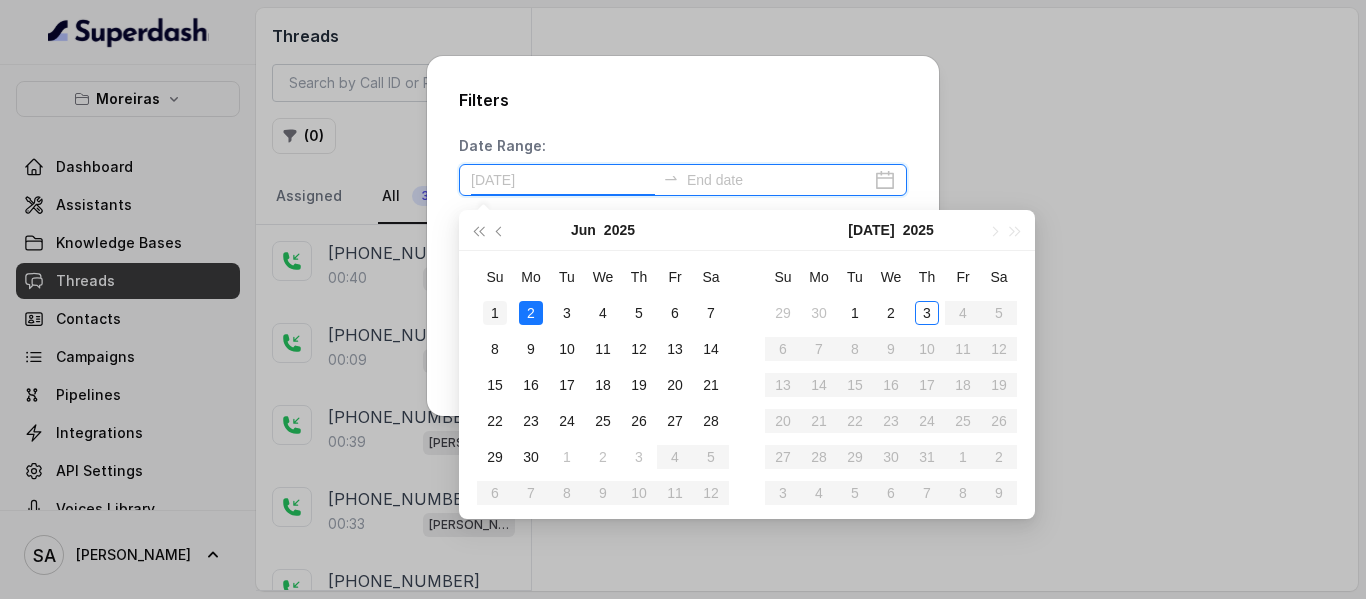 type on "[DATE]" 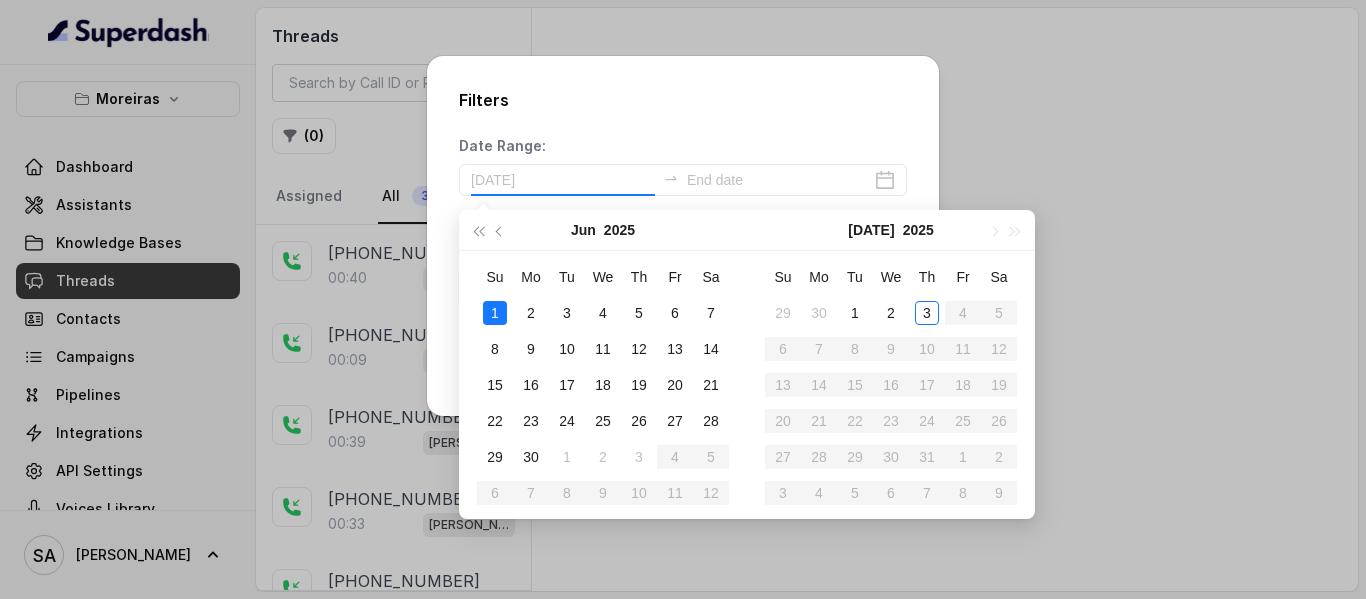 click on "1" at bounding box center [495, 313] 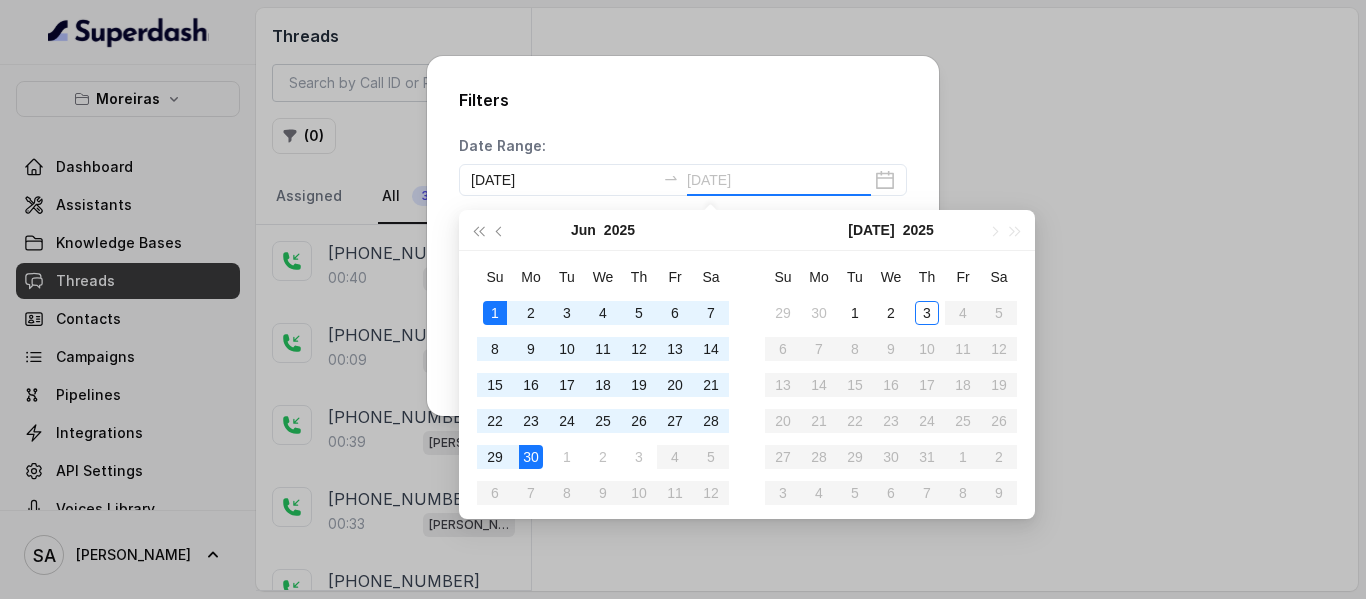click on "30" at bounding box center (531, 457) 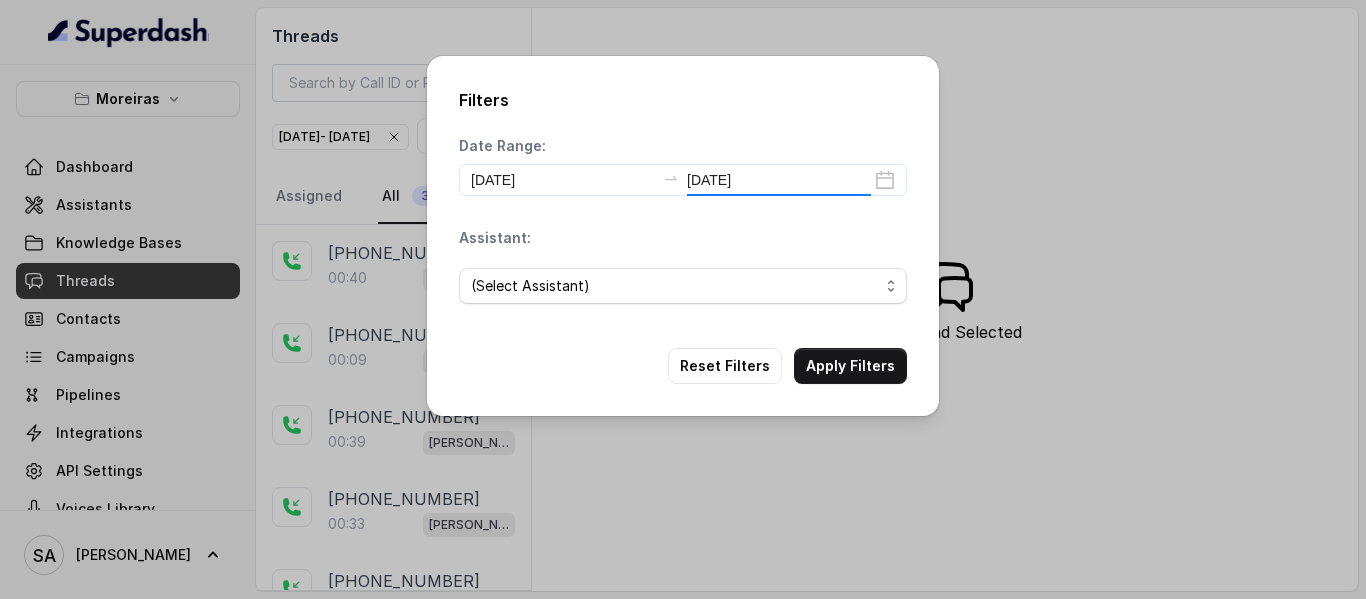 type on "[DATE]" 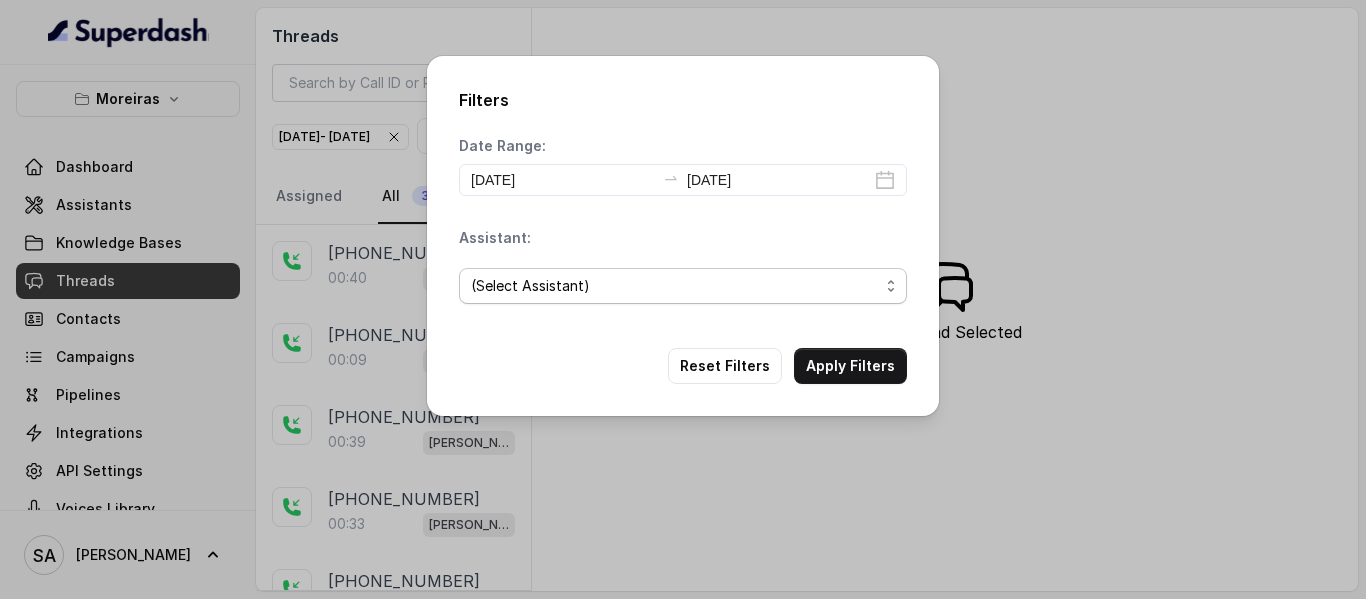 click on "(Select Assistant) [PERSON_NAME] (Dumpsters) / EN Moreiras Testing [PERSON_NAME] (Dumpsters) / ES [PERSON_NAME] (Dumpsters) Web" at bounding box center [683, 286] 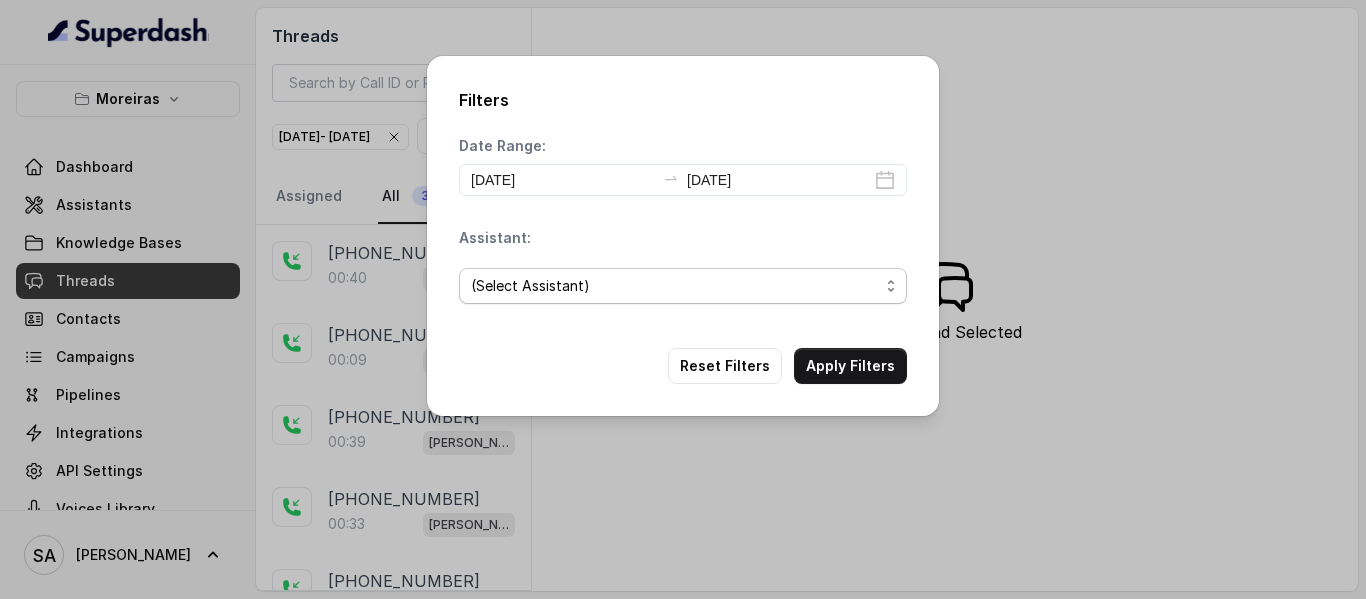 select on "67dc5a21cf14559fd9d0f300" 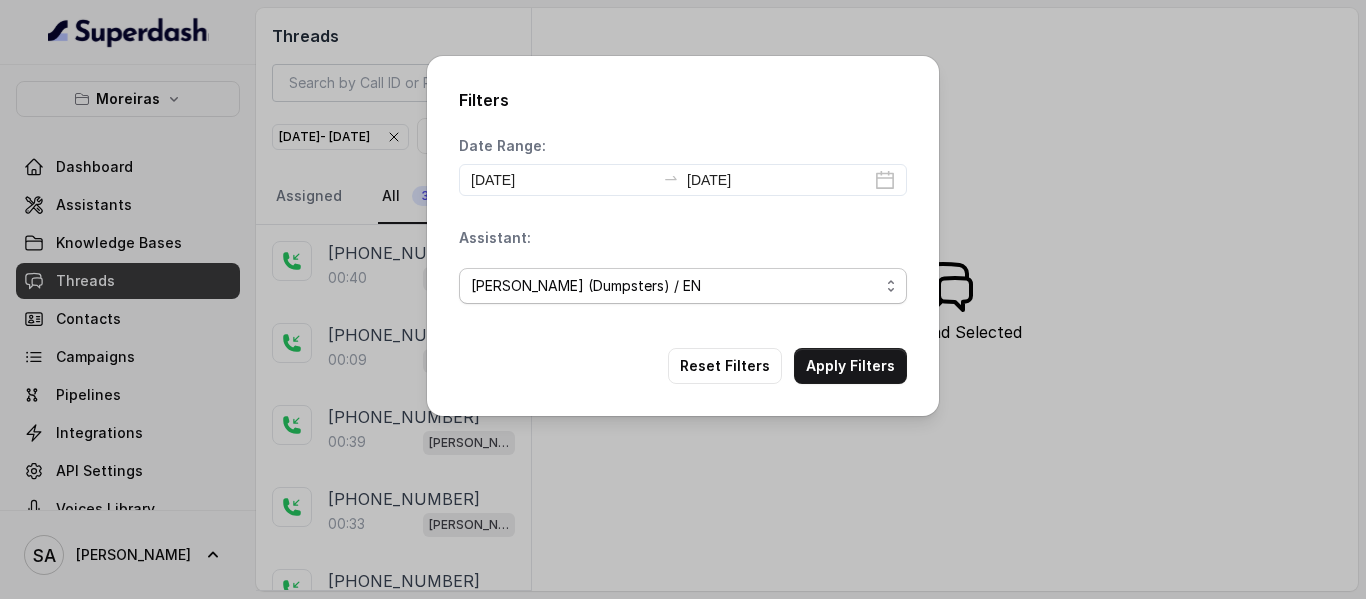 click on "(Select Assistant) [PERSON_NAME] (Dumpsters) / EN Moreiras Testing [PERSON_NAME] (Dumpsters) / ES [PERSON_NAME] (Dumpsters) Web" at bounding box center (683, 286) 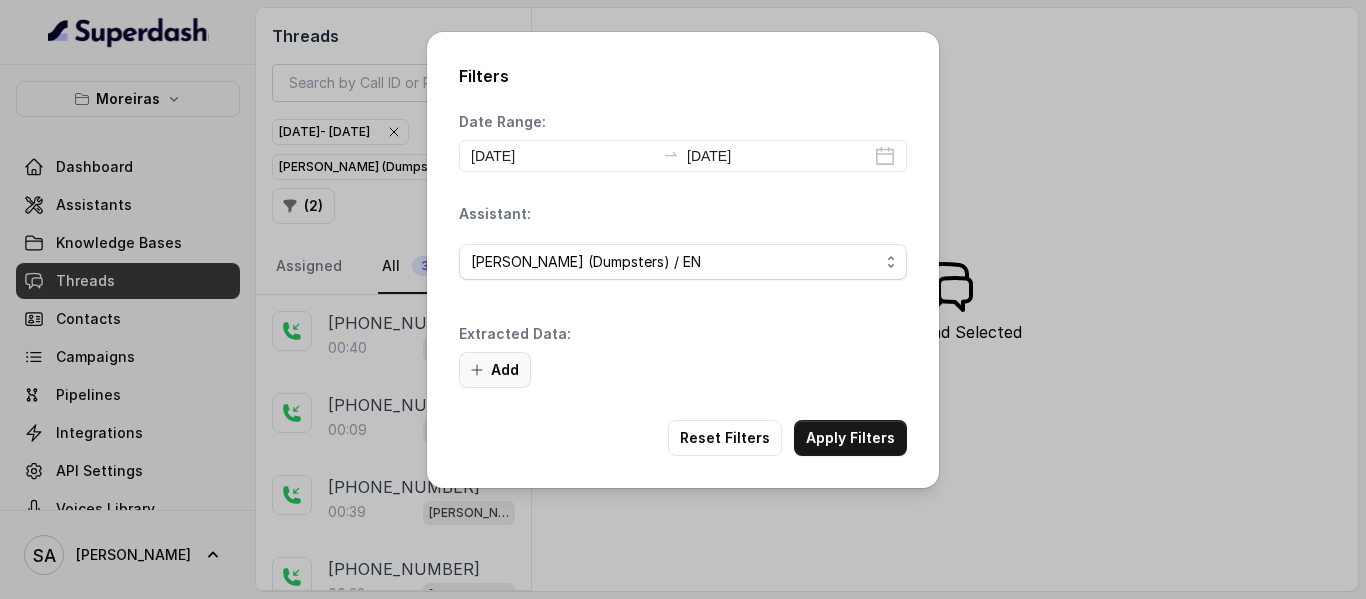click on "Add" at bounding box center [495, 370] 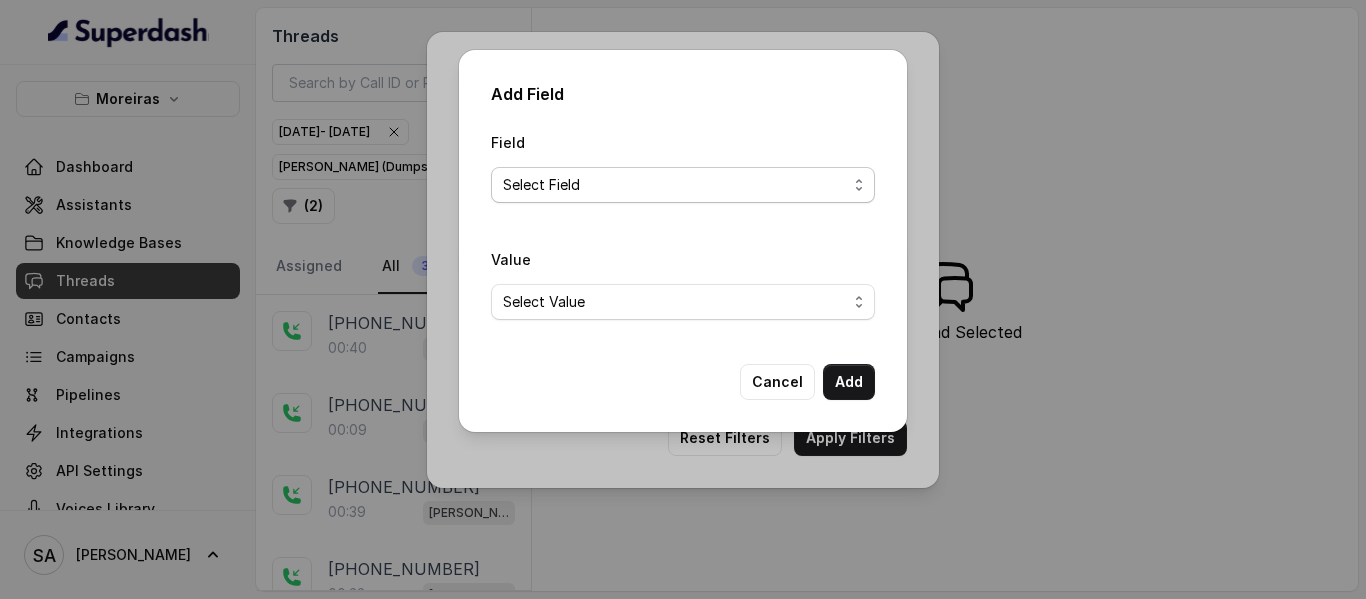 click on "Select Field pickup pickupType textSent textReason whetherCustomerAskedETA humanTransfer humanTransferReason ReasonForCalls Restaurant Name" at bounding box center [683, 185] 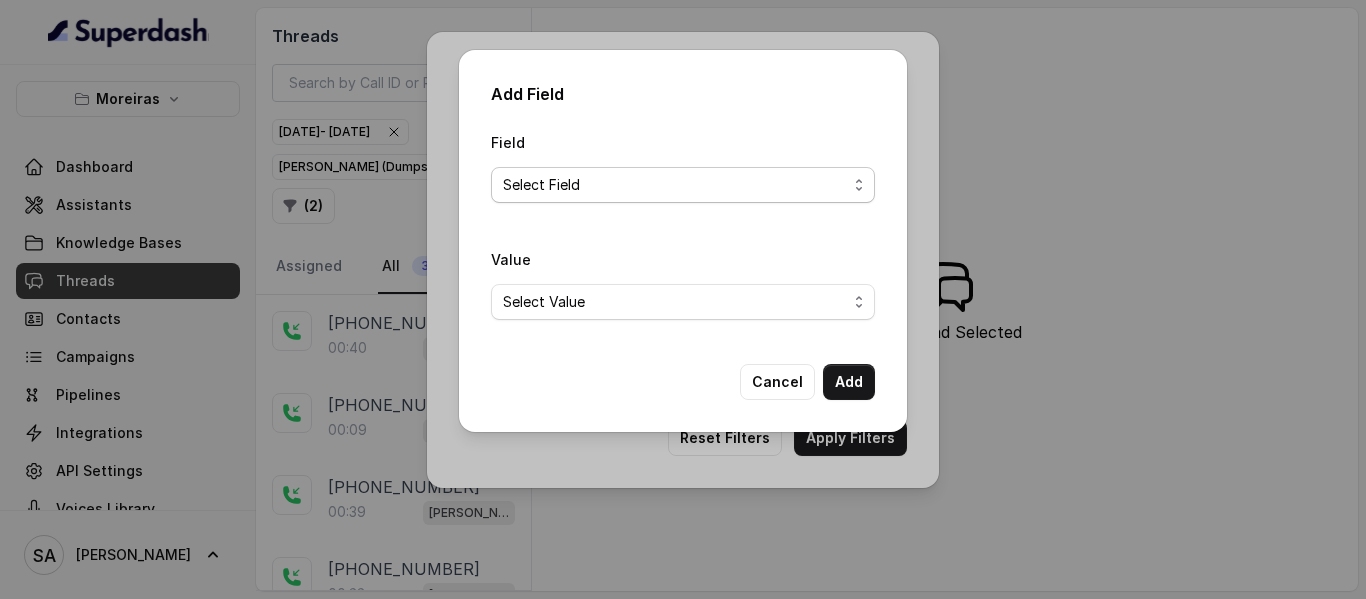 select on "textSent" 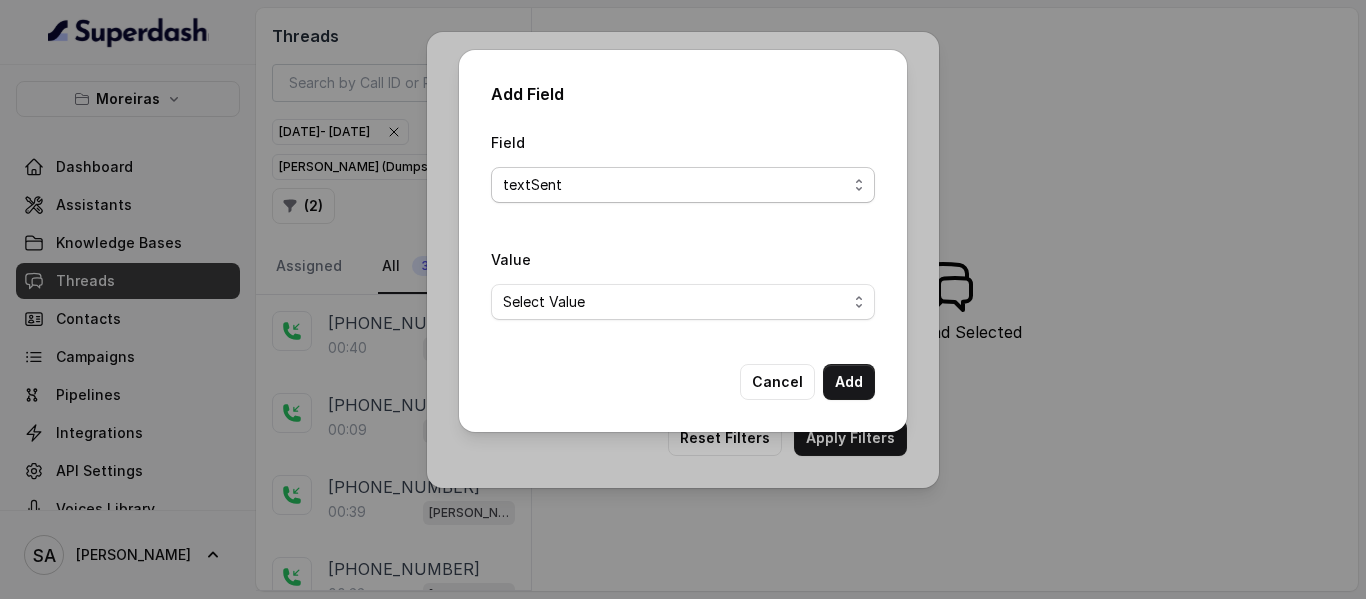 click on "Select Field pickup pickupType textSent textReason whetherCustomerAskedETA humanTransfer humanTransferReason ReasonForCalls Restaurant Name" at bounding box center [683, 185] 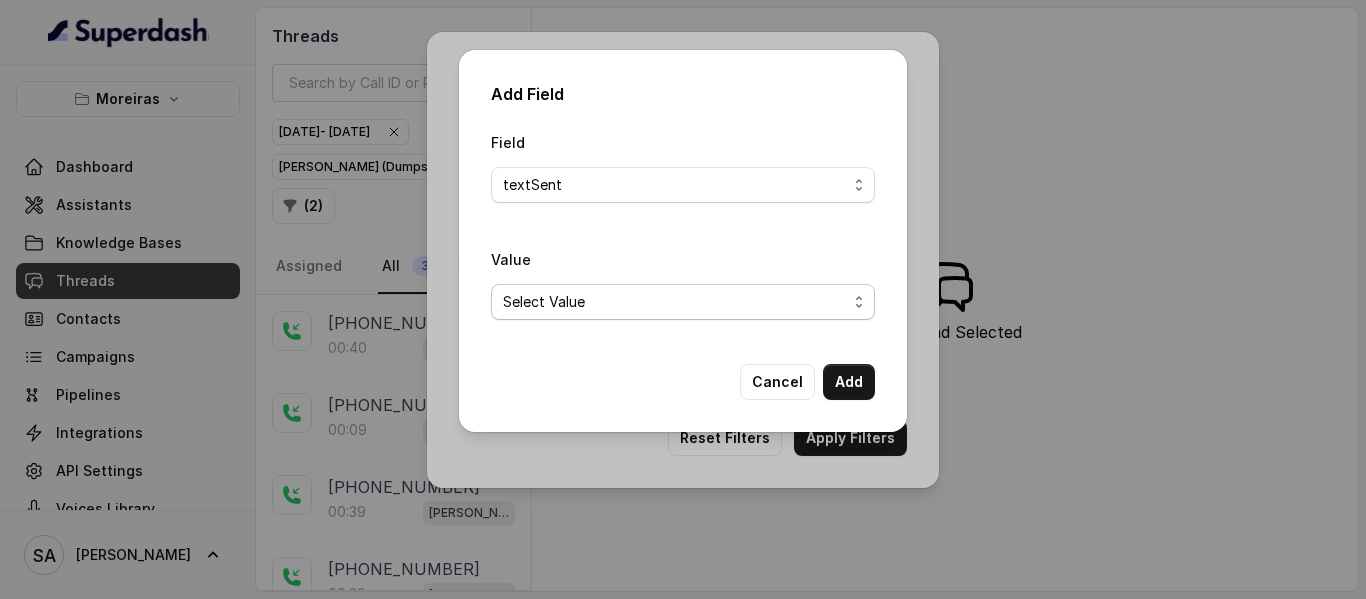 click on "Select Value Yes No" at bounding box center (683, 302) 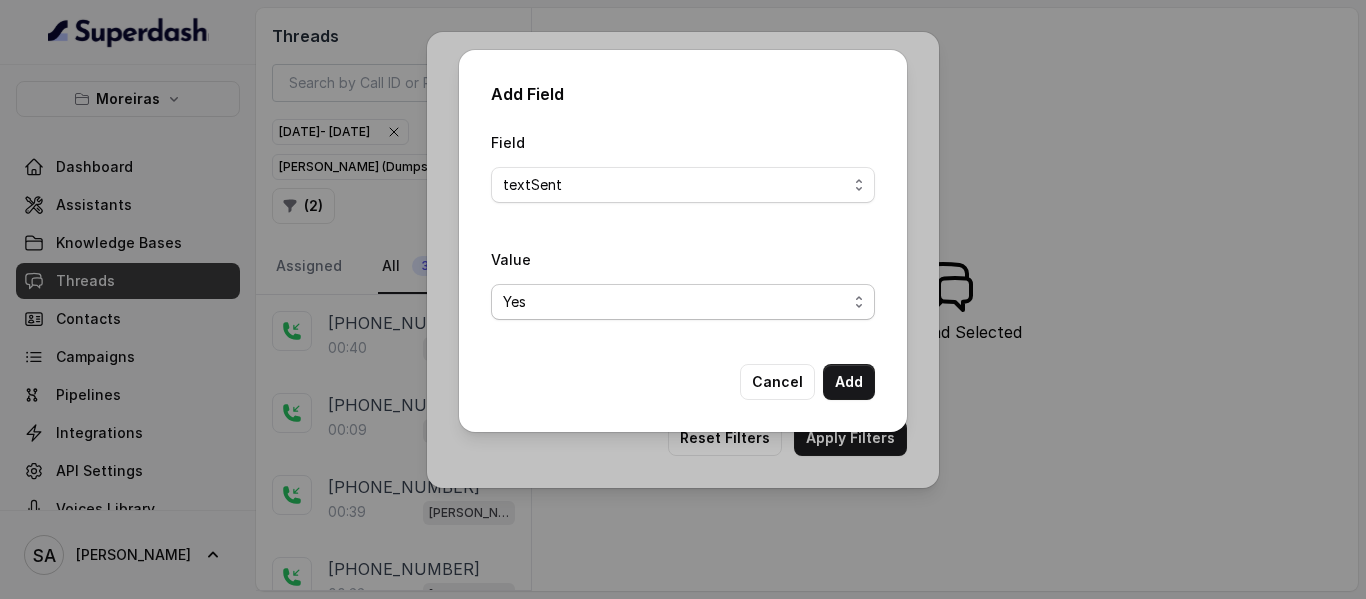 click on "Select Value Yes No" at bounding box center [683, 302] 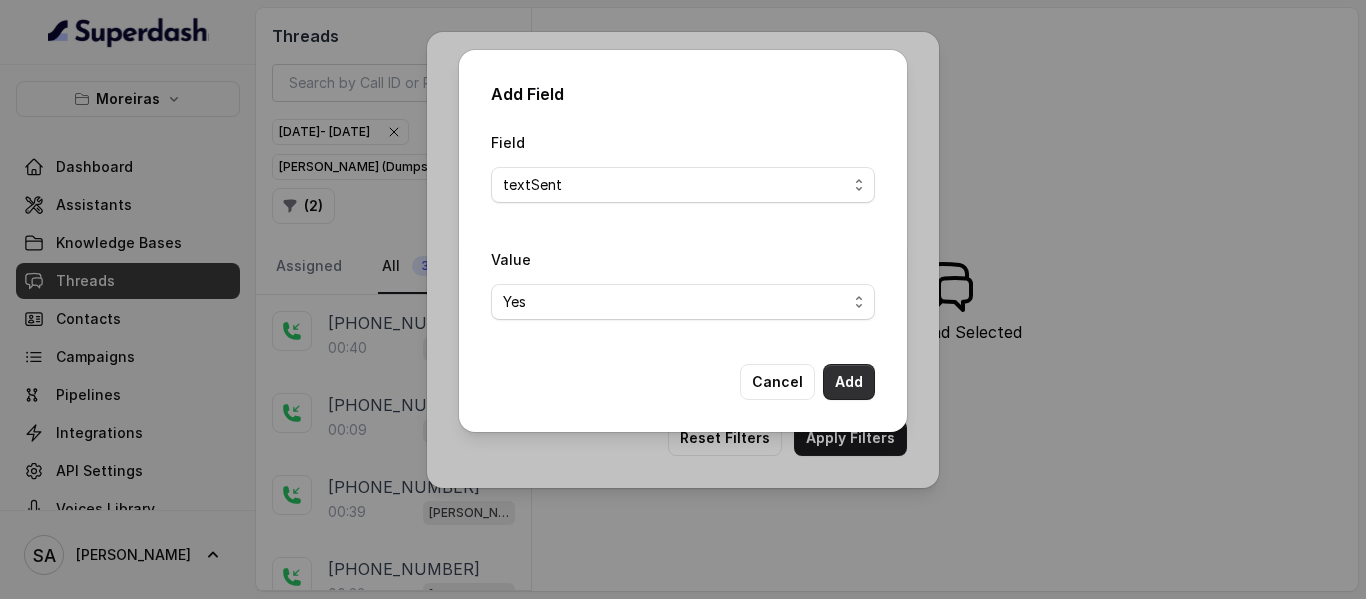 click on "Add" at bounding box center [849, 382] 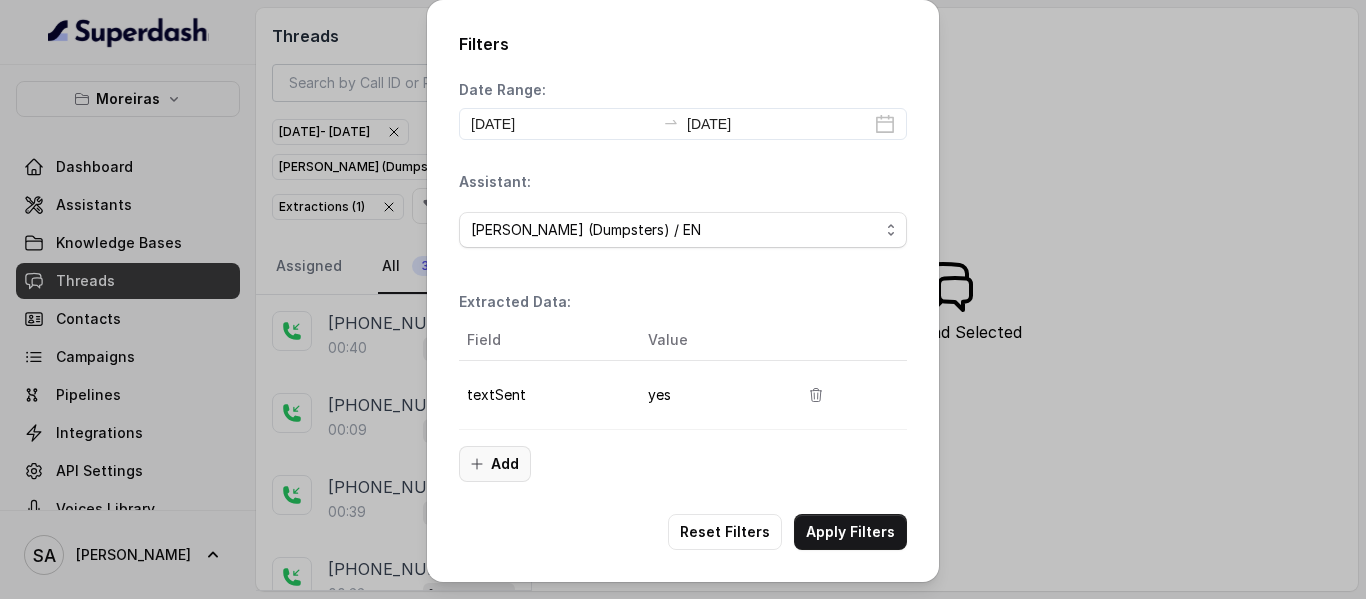 click on "Add" at bounding box center (495, 464) 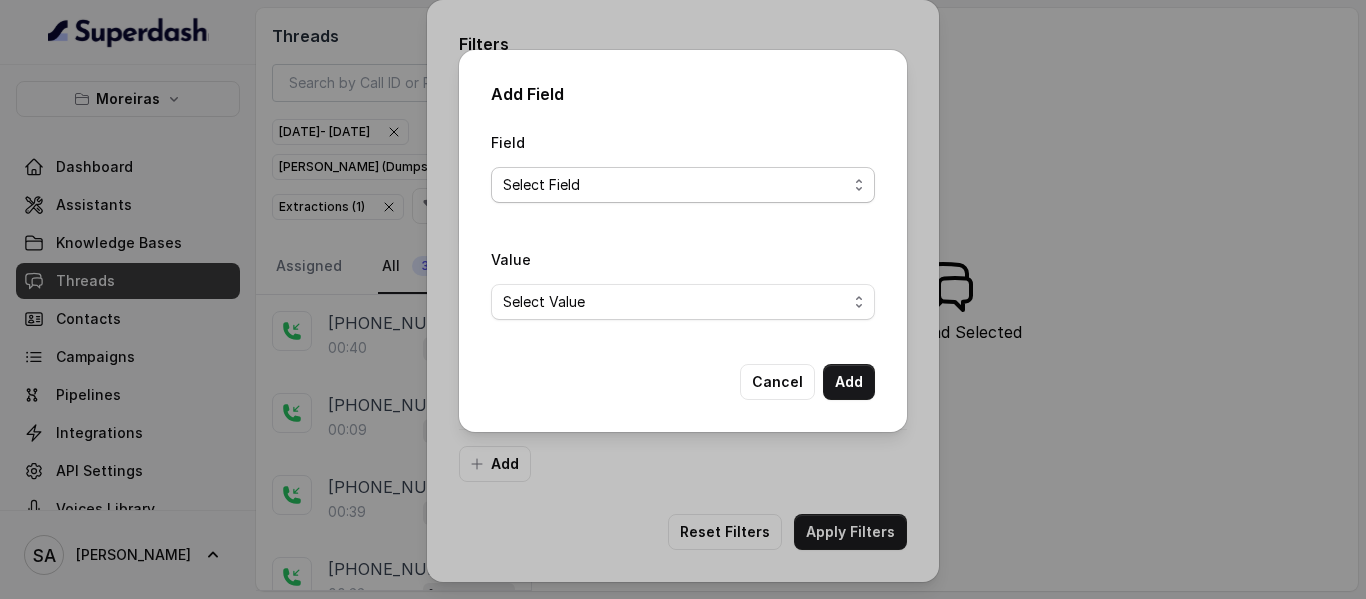click on "Select Field pickup pickupType textReason whetherCustomerAskedETA humanTransfer humanTransferReason ReasonForCalls Restaurant Name" at bounding box center (683, 185) 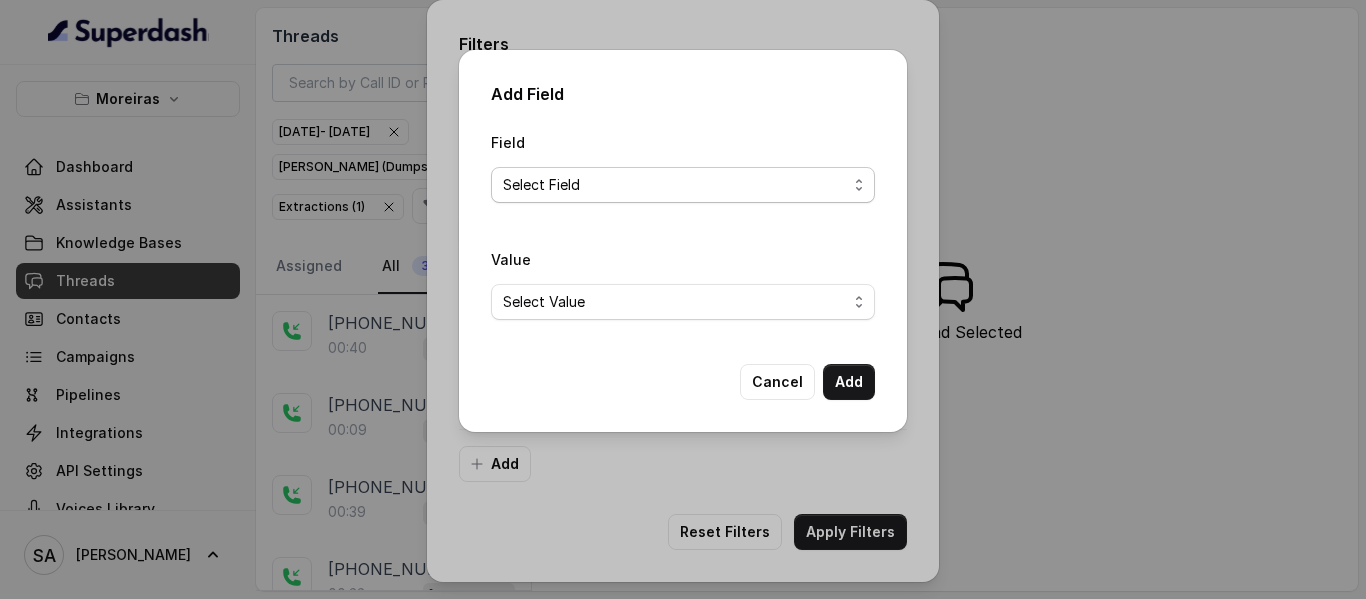 select on "textReason" 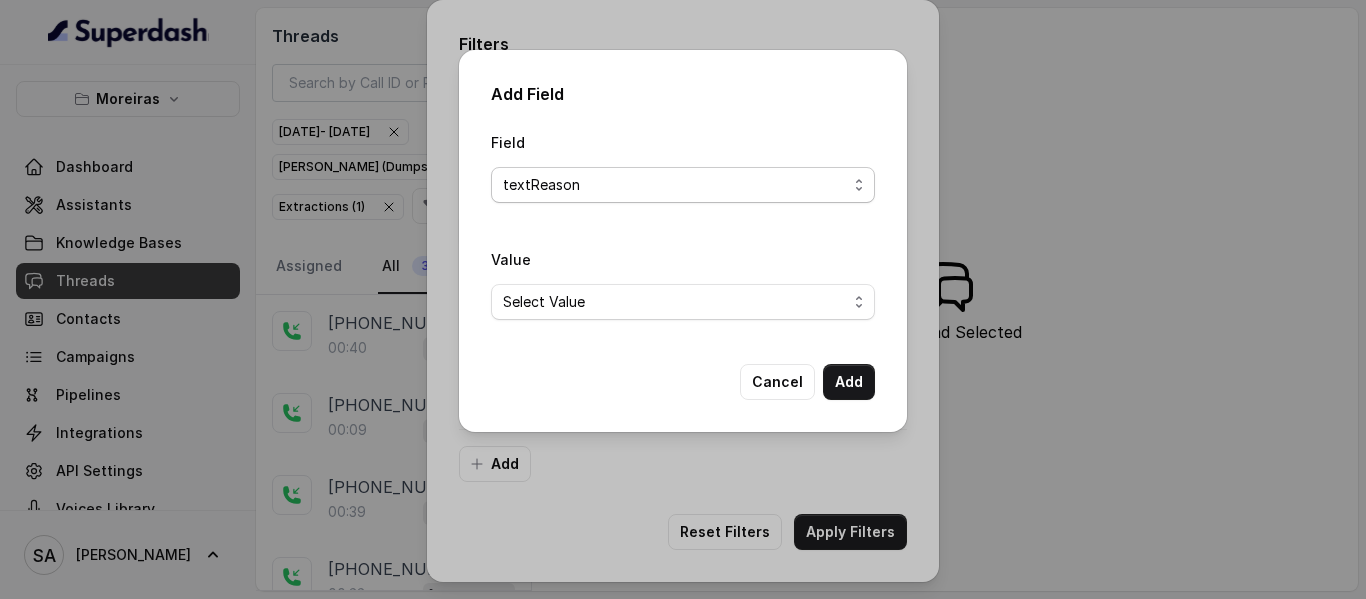 click on "Select Field pickup pickupType textReason whetherCustomerAskedETA humanTransfer humanTransferReason ReasonForCalls Restaurant Name" at bounding box center (683, 185) 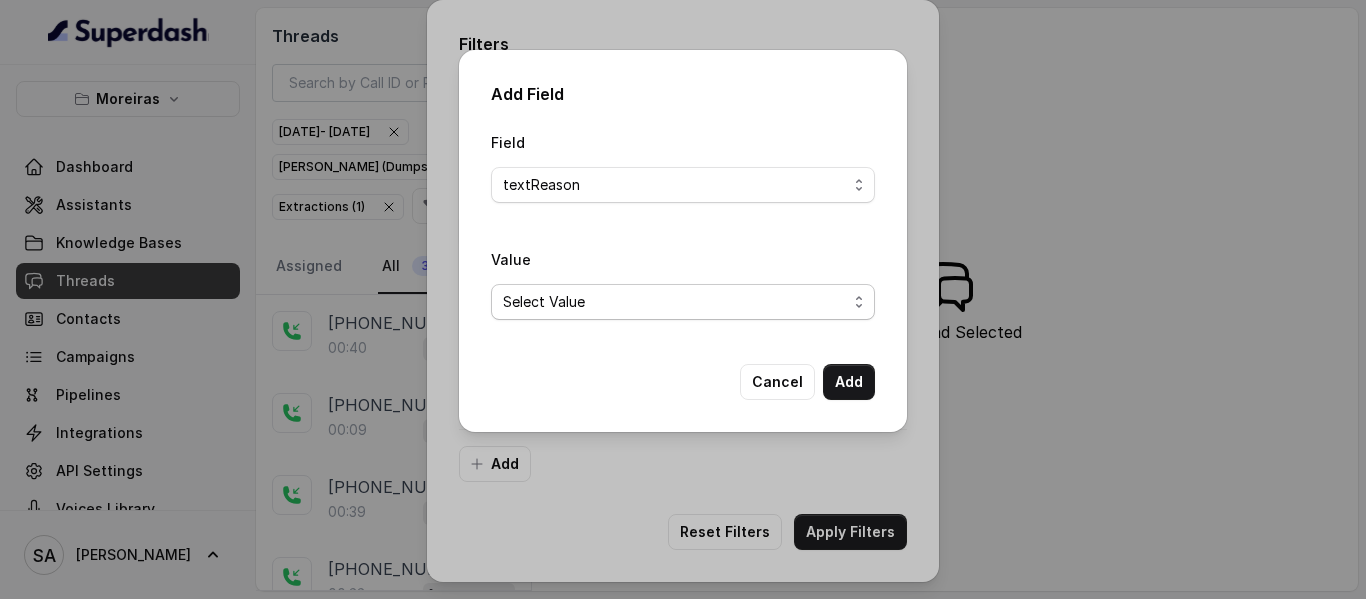 click on "Select Value Booking of a dumpster Estimated Time of Arrival Return or pickup of a dumpster" at bounding box center [683, 302] 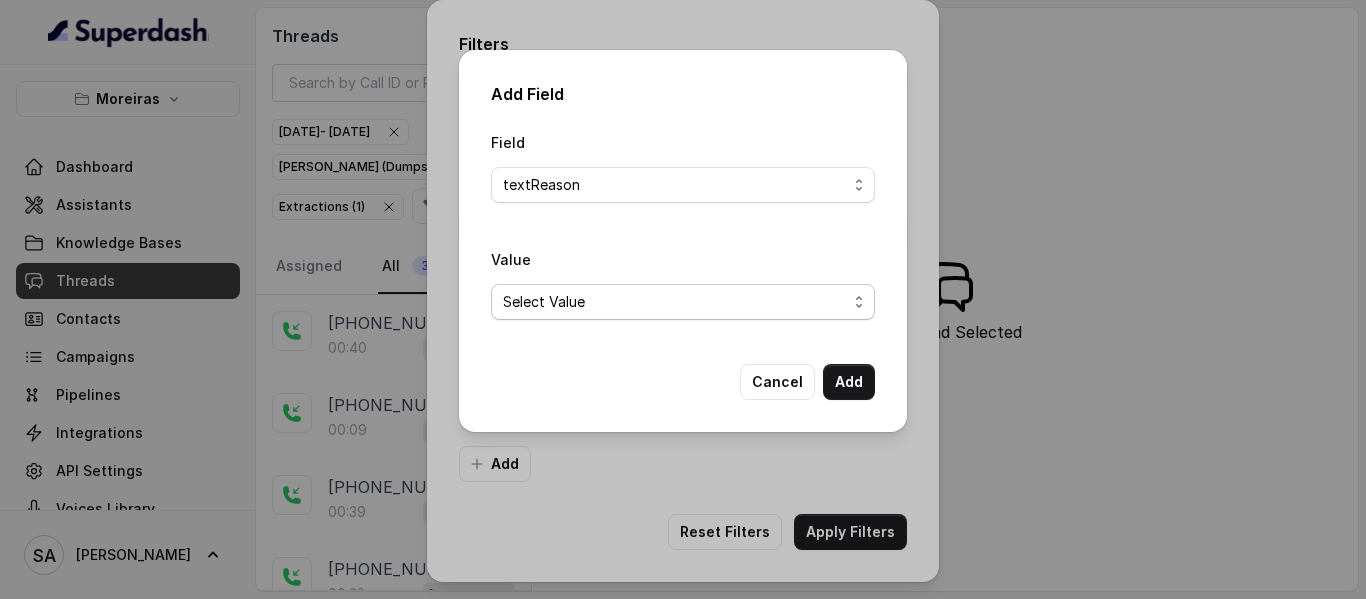 select on "Return or pickup of a dumpster" 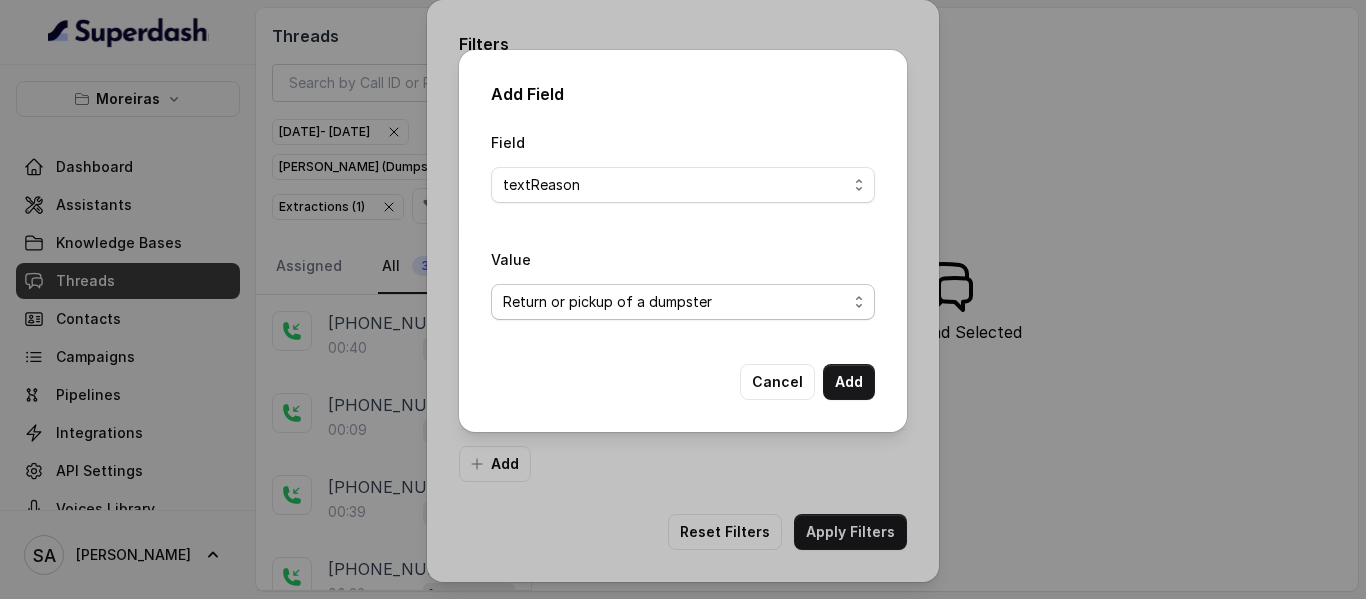 click on "Select Value Booking of a dumpster Estimated Time of Arrival Return or pickup of a dumpster" at bounding box center [683, 302] 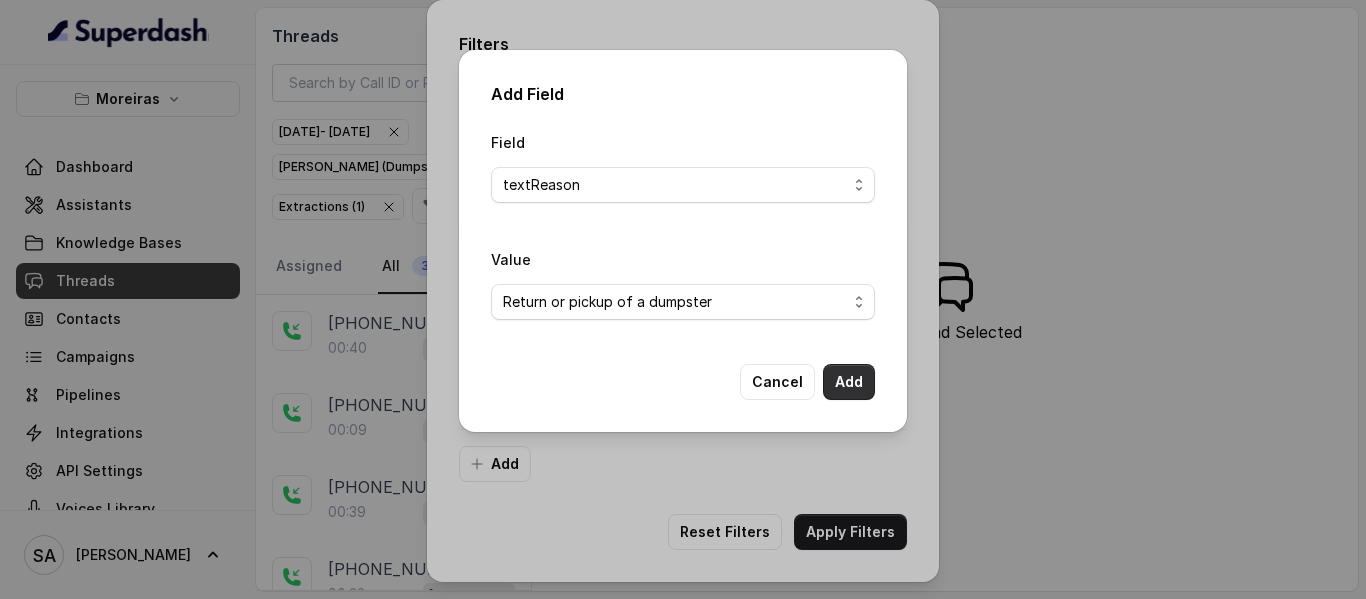 click on "Add" at bounding box center (849, 382) 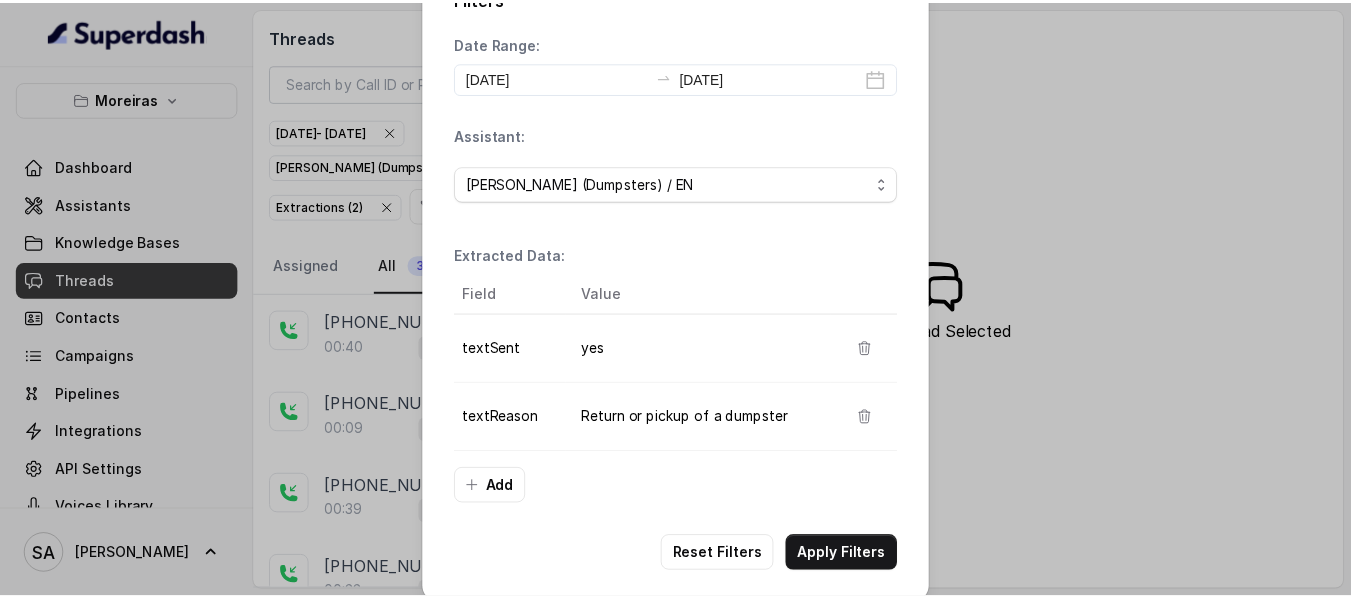 scroll, scrollTop: 68, scrollLeft: 0, axis: vertical 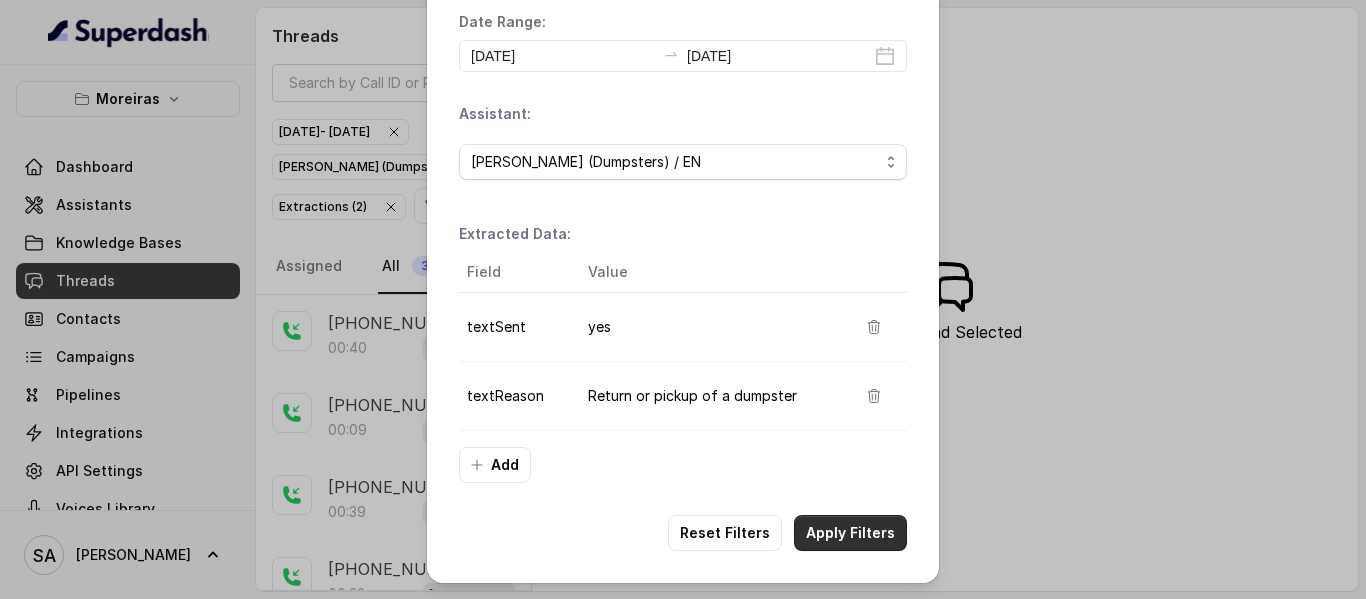 click on "Apply Filters" at bounding box center (850, 533) 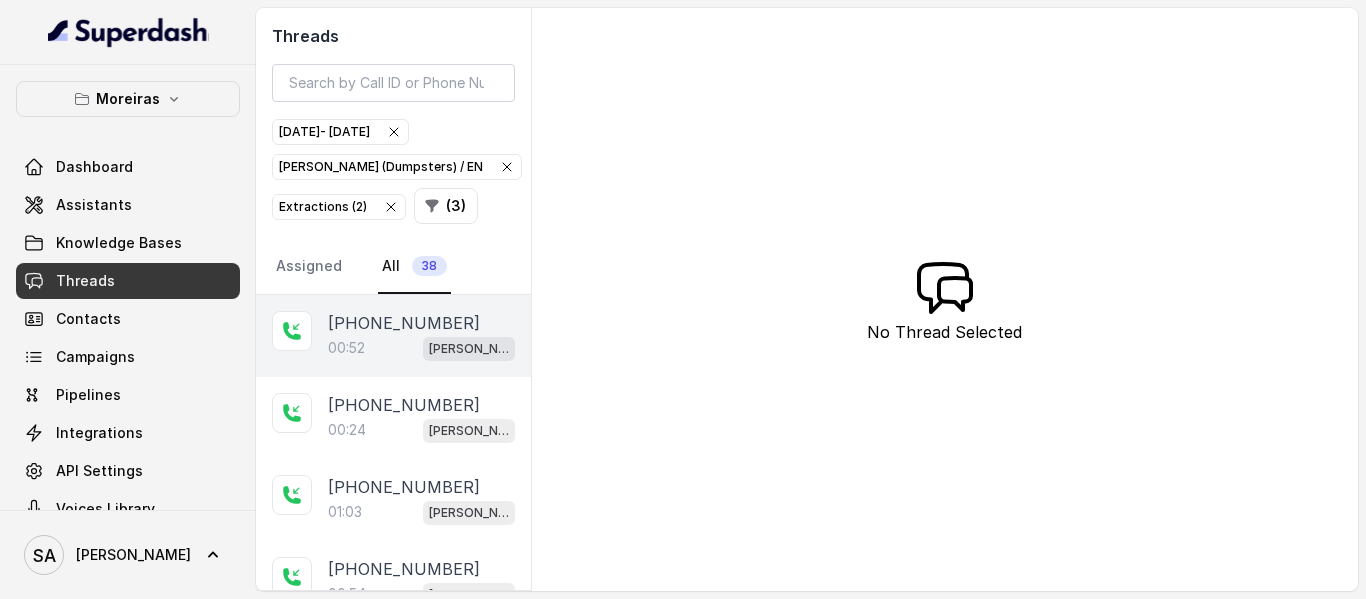 click on "00:52 [PERSON_NAME] (Dumpsters) / EN" at bounding box center (421, 348) 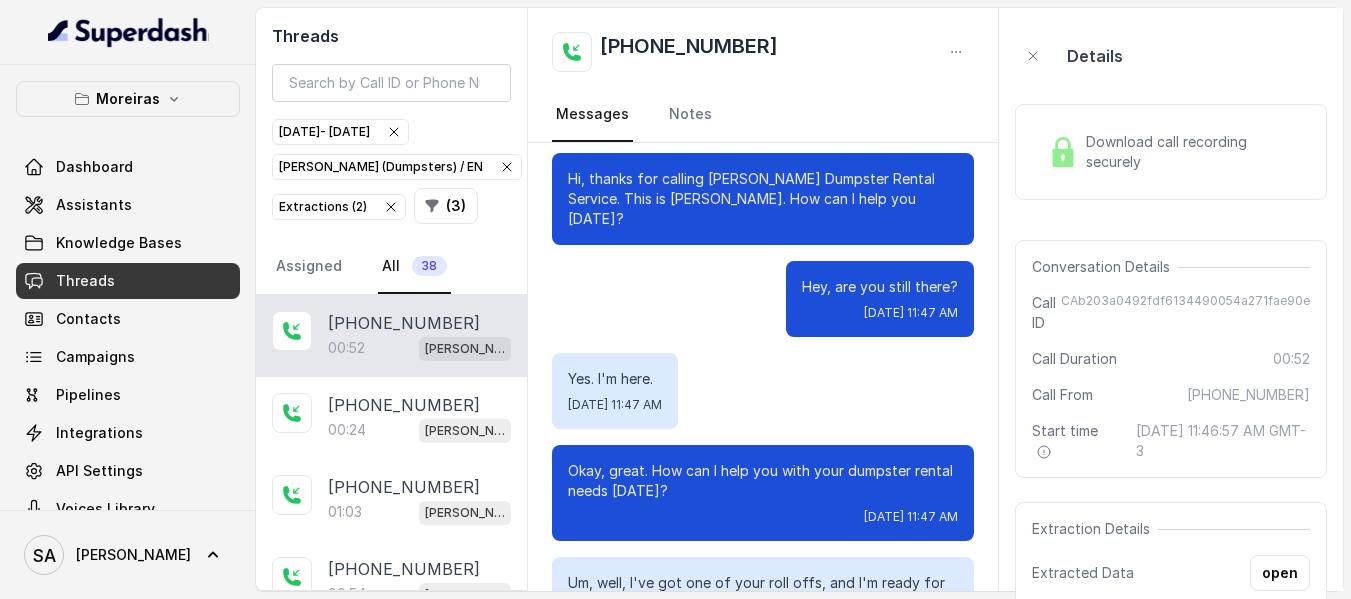 scroll, scrollTop: 0, scrollLeft: 0, axis: both 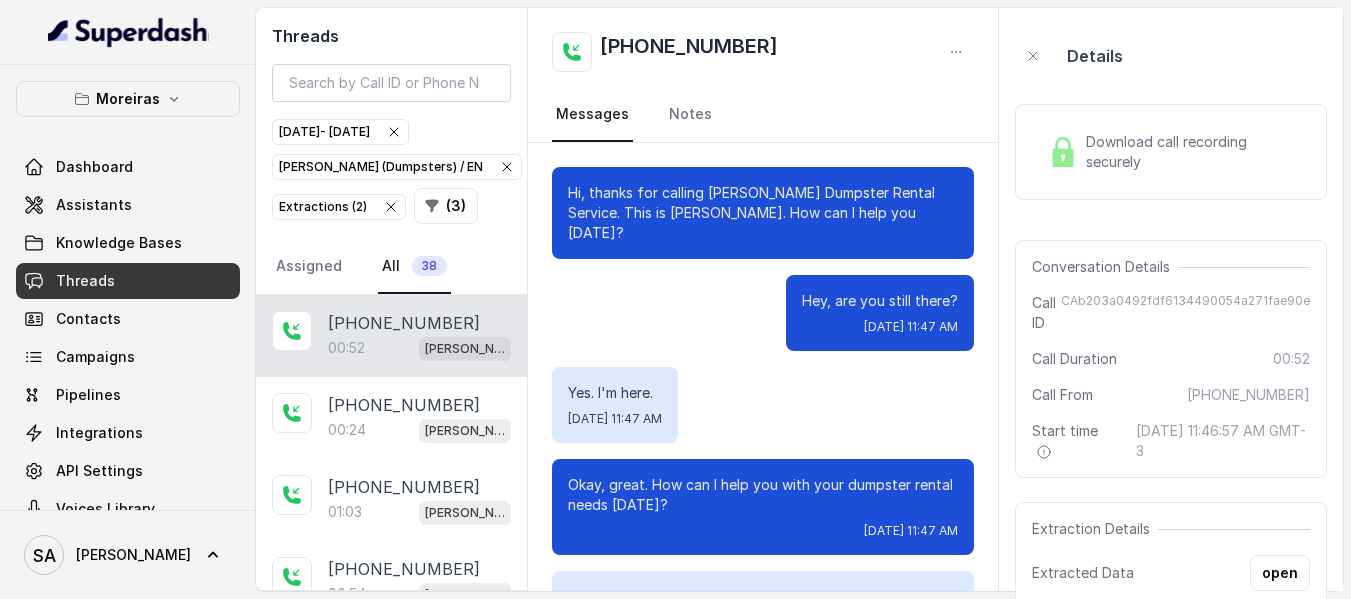 click on "Download call recording securely" at bounding box center [1194, 152] 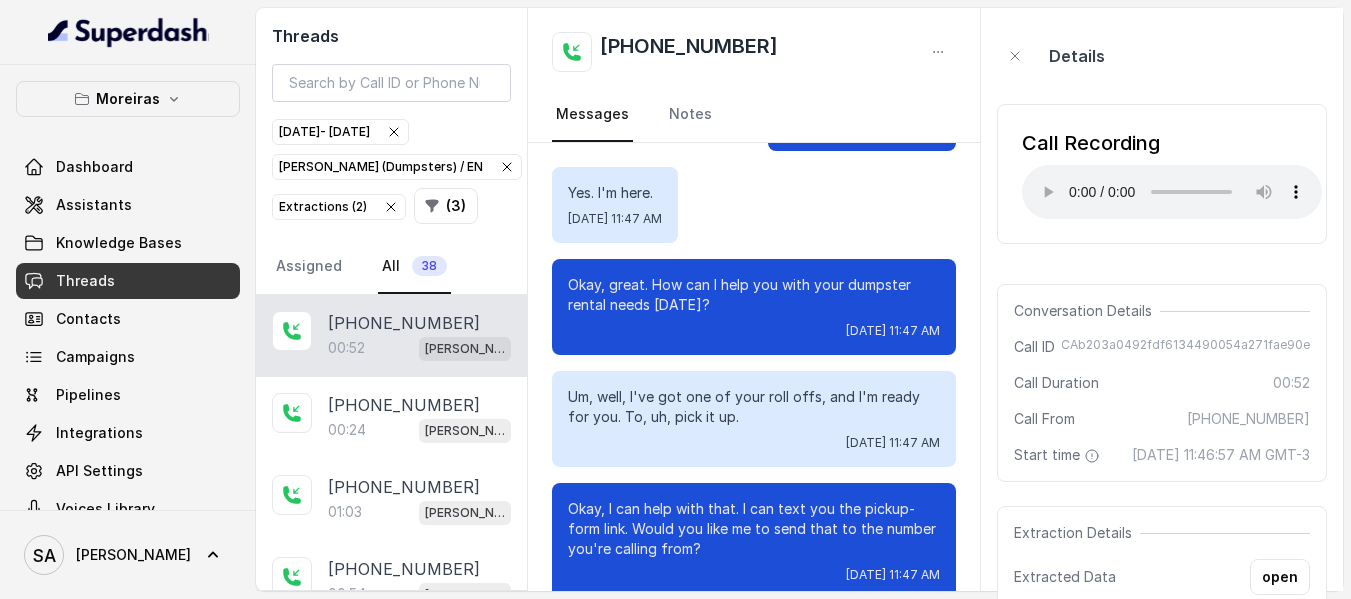 scroll, scrollTop: 300, scrollLeft: 0, axis: vertical 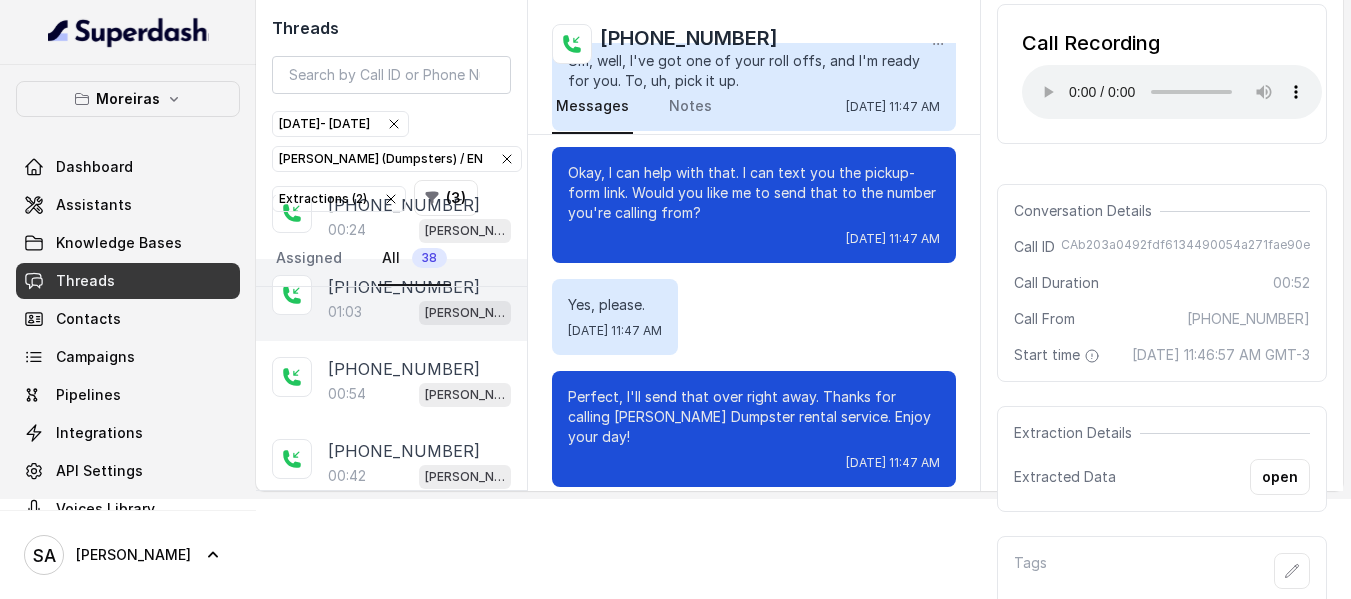 click on "01:03" at bounding box center [345, 312] 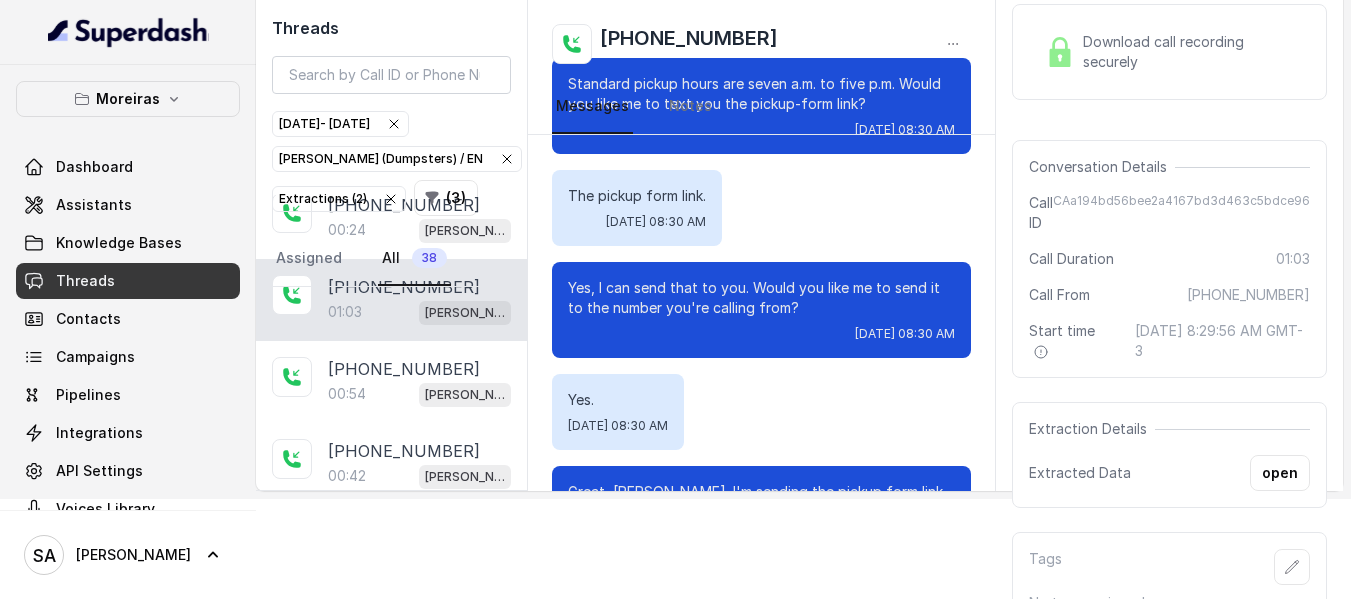 scroll, scrollTop: 864, scrollLeft: 0, axis: vertical 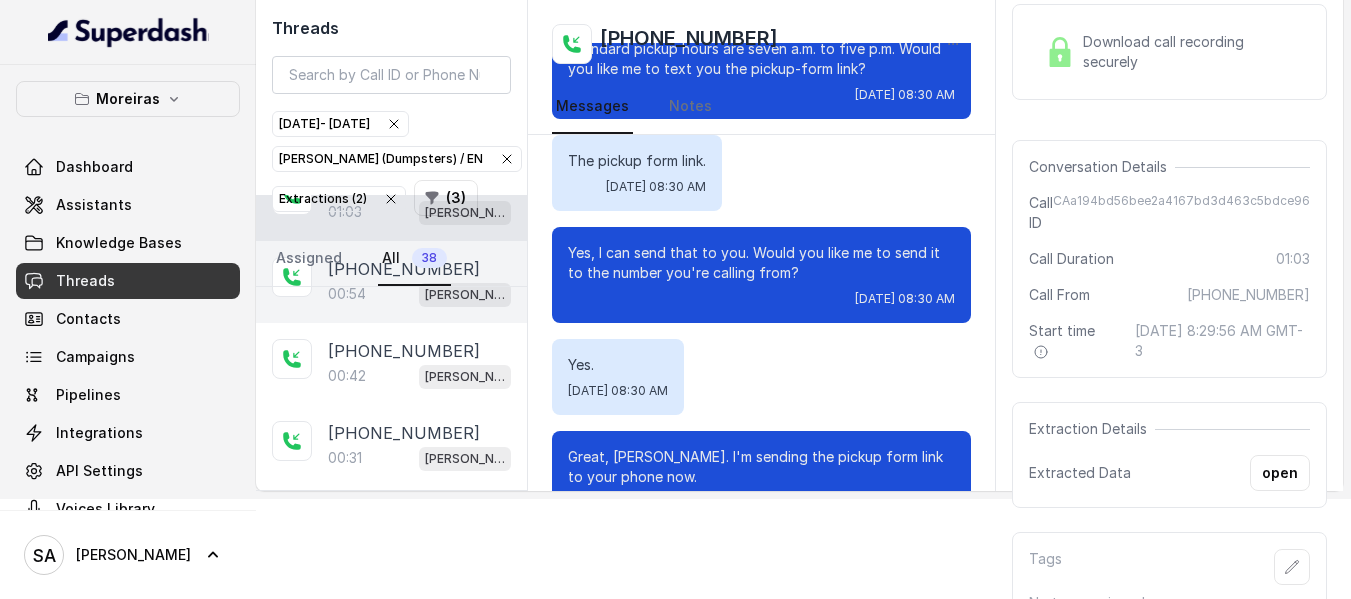 click on "[PHONE_NUMBER]:54 [PERSON_NAME] (Dumpsters) / EN" at bounding box center [391, 282] 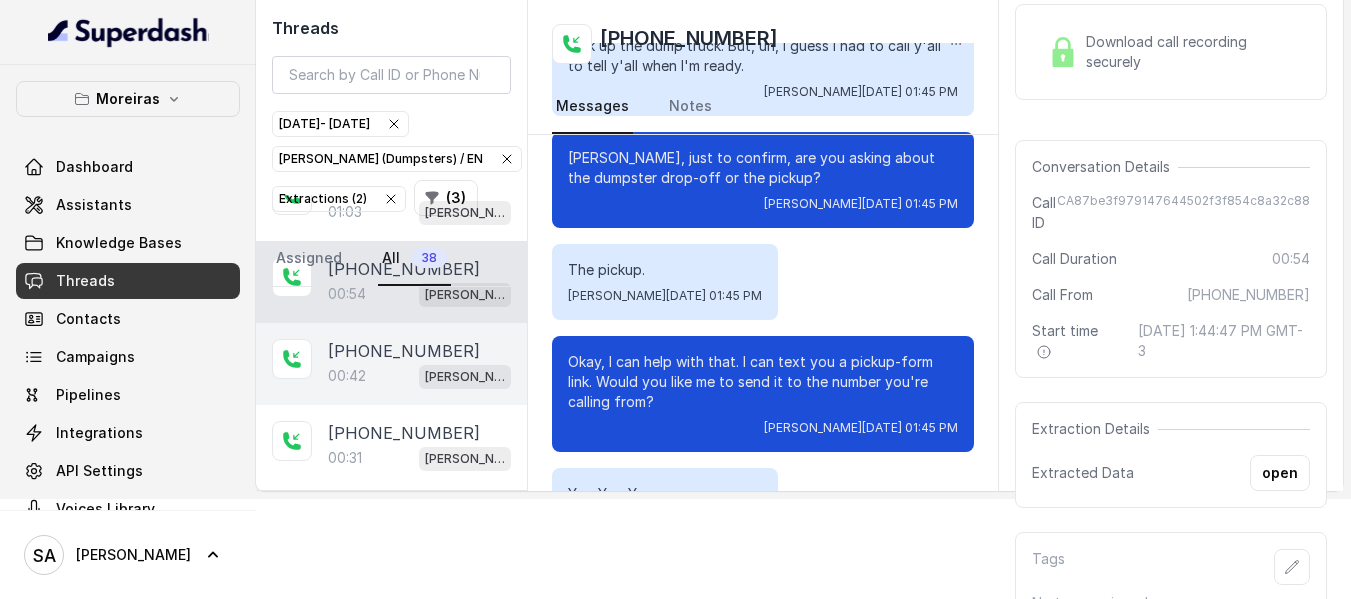 scroll, scrollTop: 200, scrollLeft: 0, axis: vertical 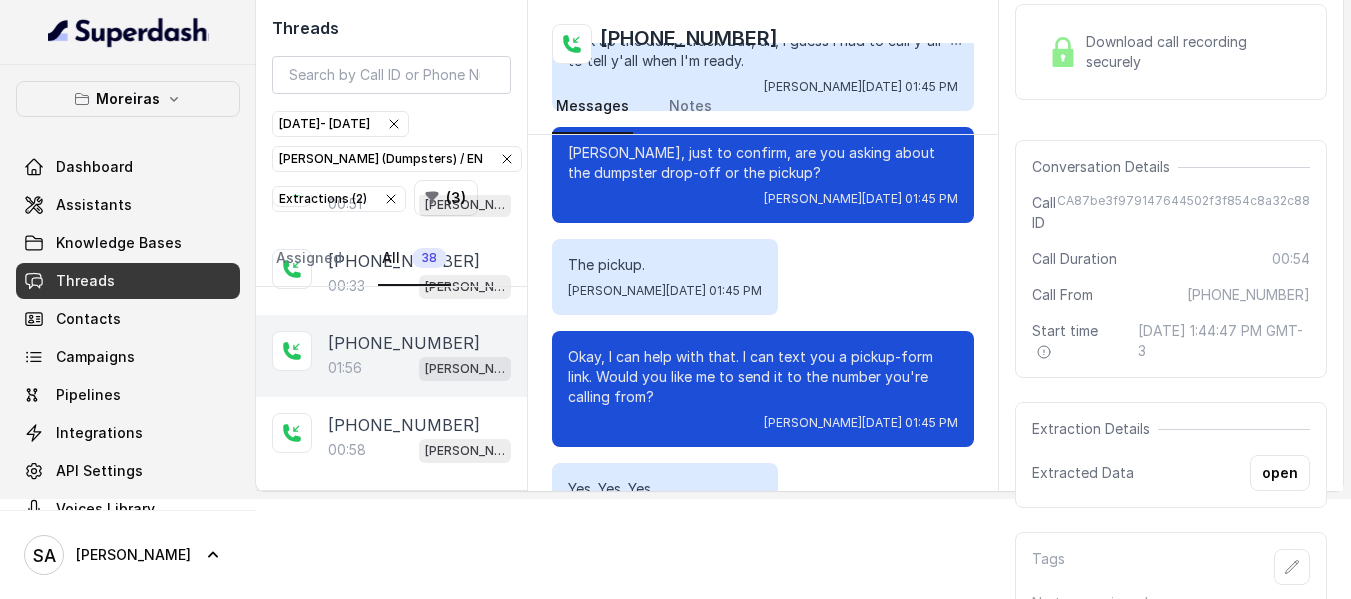 click on "01:56 [PERSON_NAME] (Dumpsters) / EN" at bounding box center (419, 368) 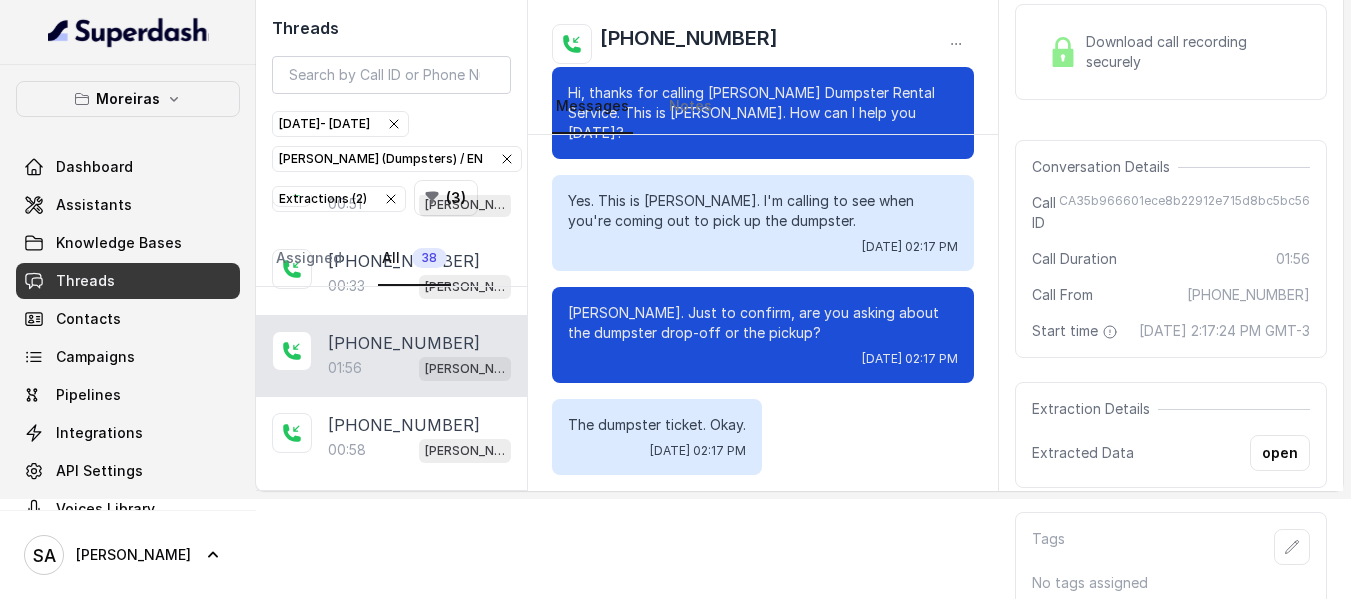 scroll, scrollTop: 1384, scrollLeft: 0, axis: vertical 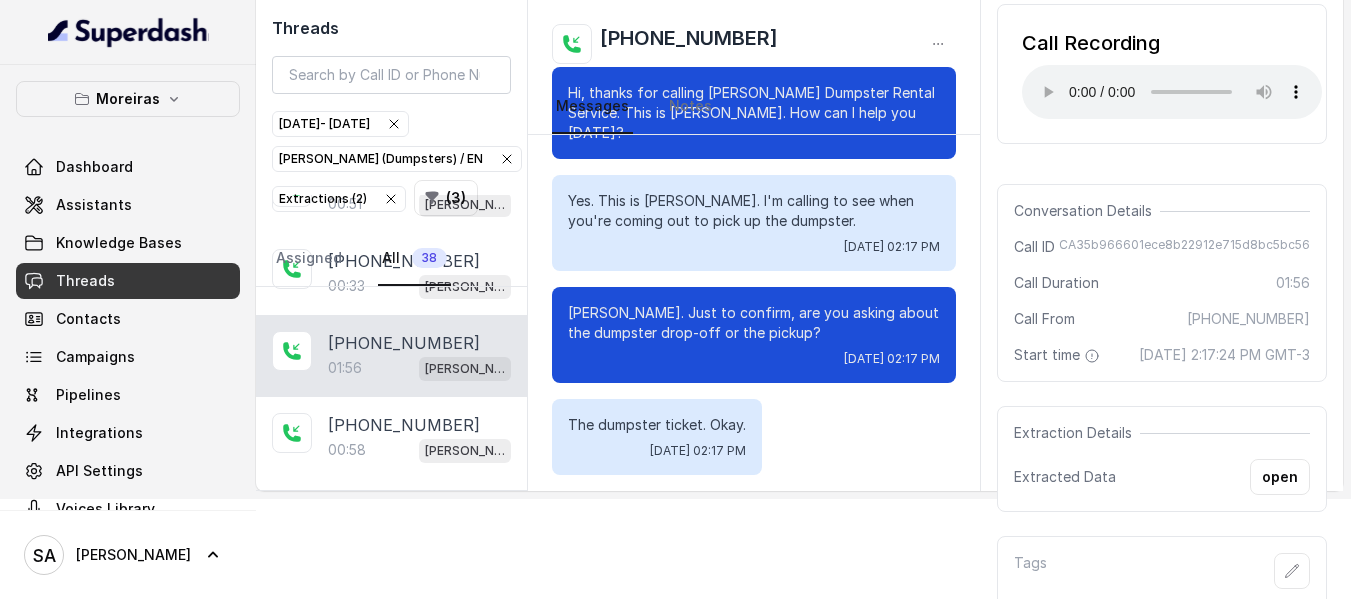type 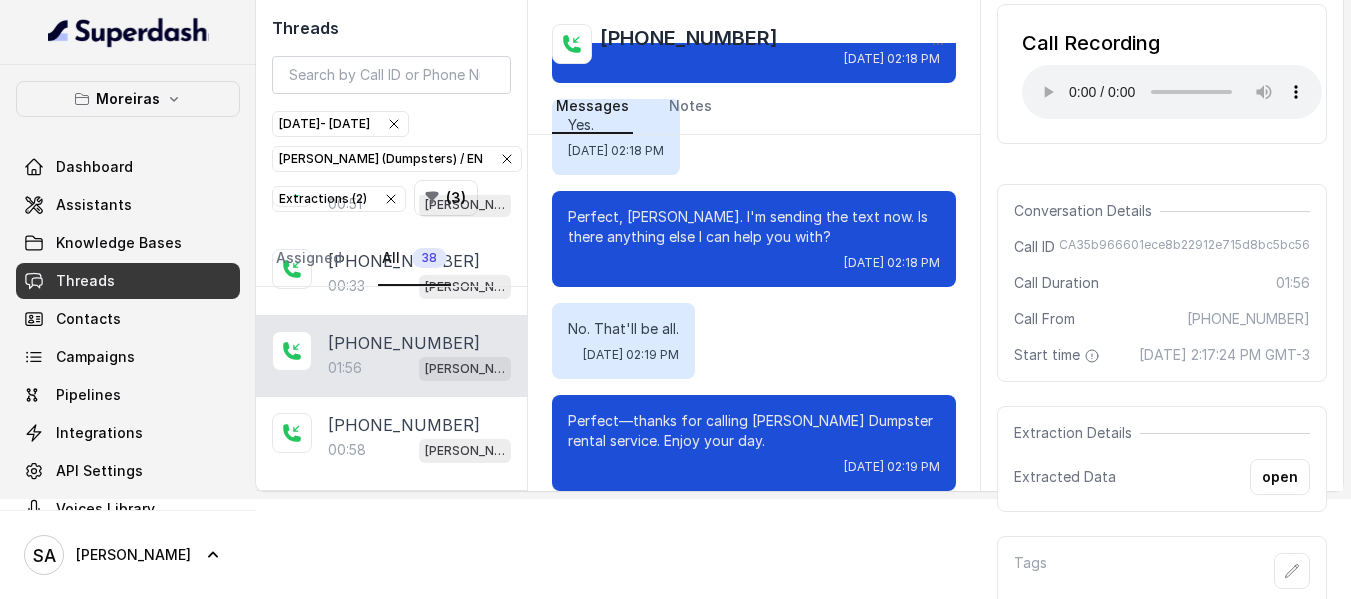 scroll, scrollTop: 1404, scrollLeft: 0, axis: vertical 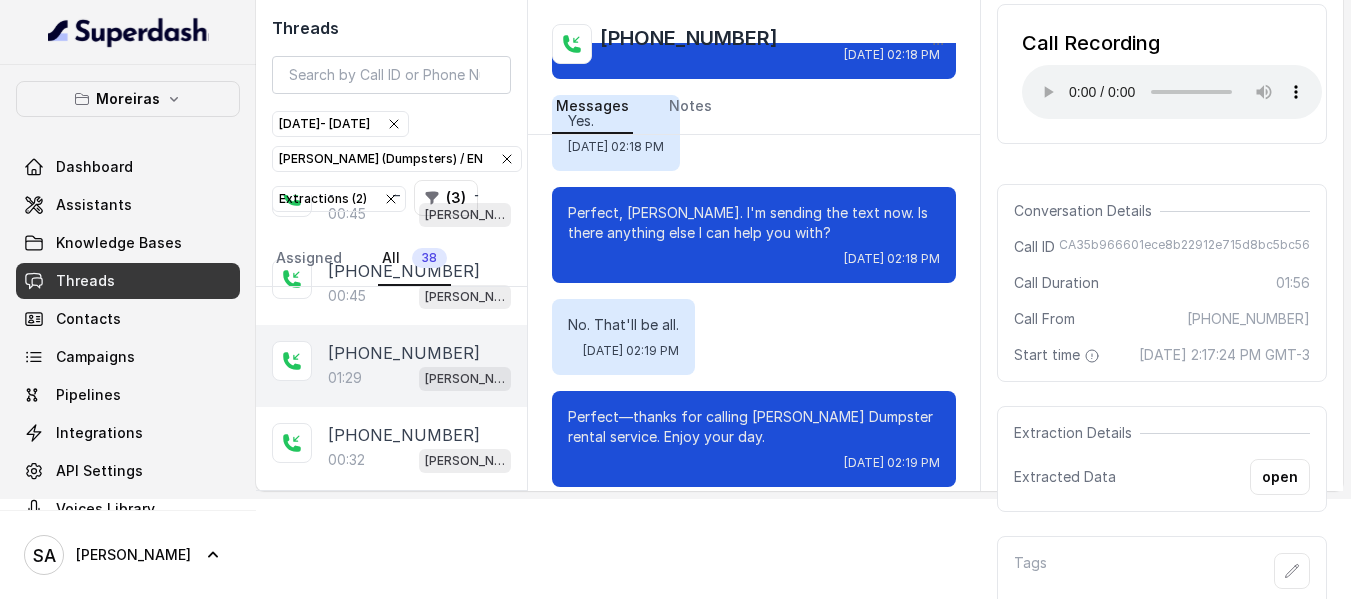 click on "[PHONE_NUMBER]" at bounding box center (404, 353) 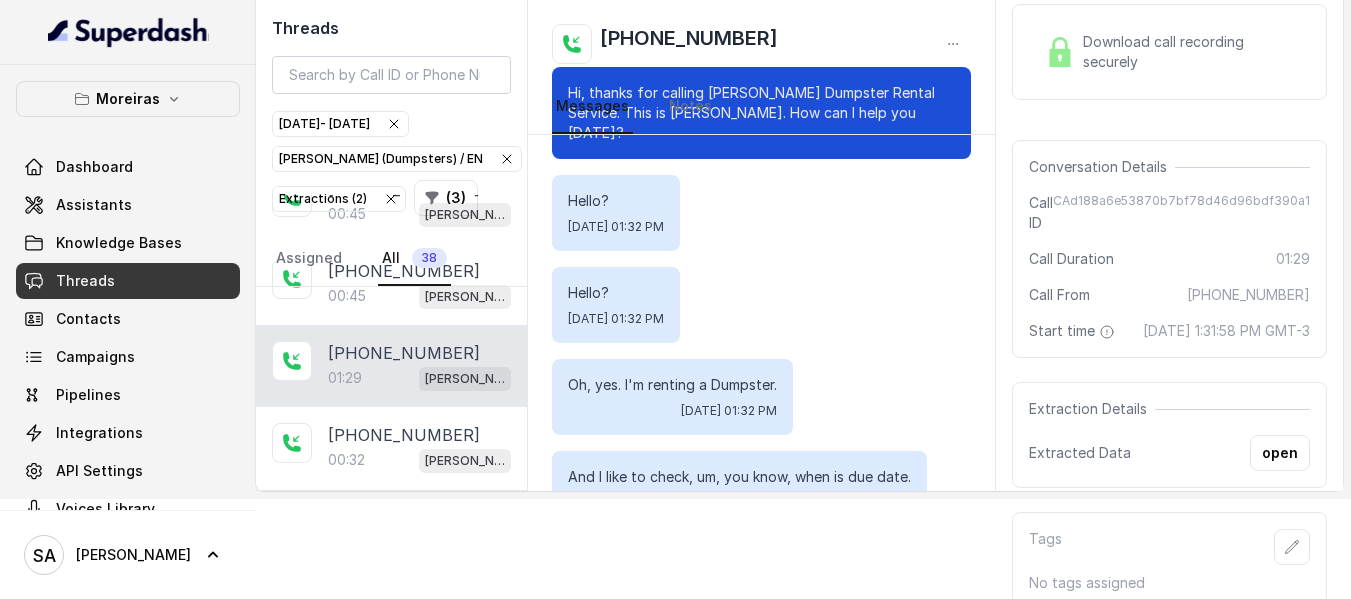 scroll, scrollTop: 1008, scrollLeft: 0, axis: vertical 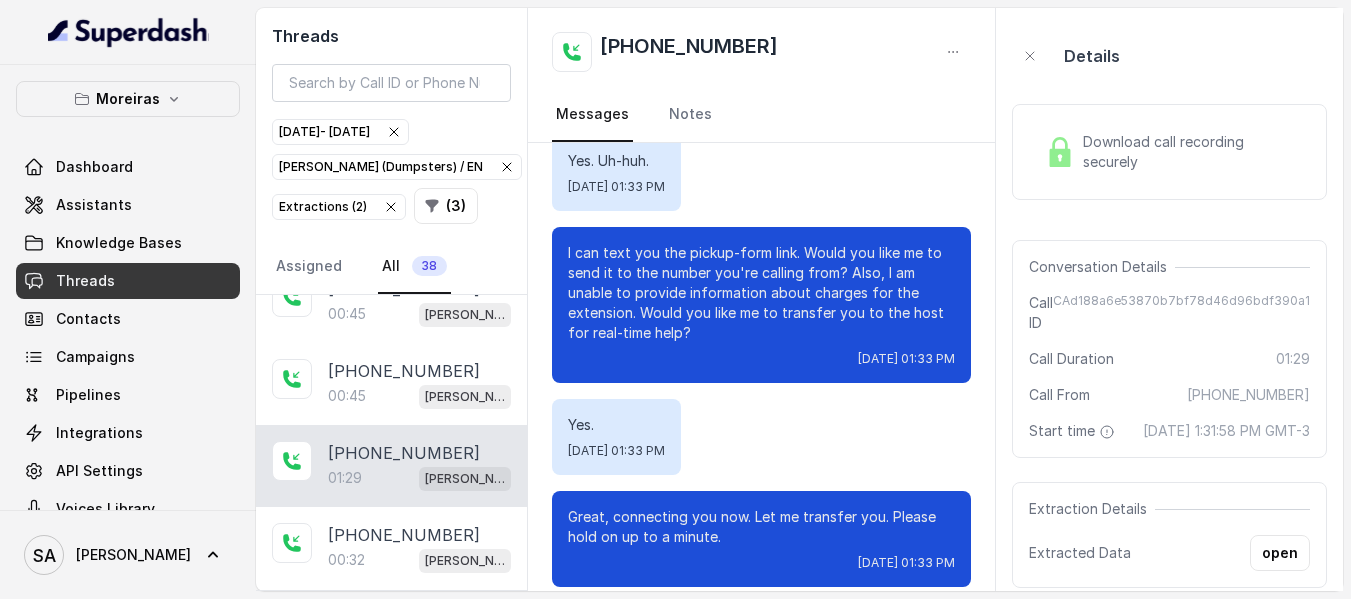 click on "Download call recording securely" at bounding box center [1169, 152] 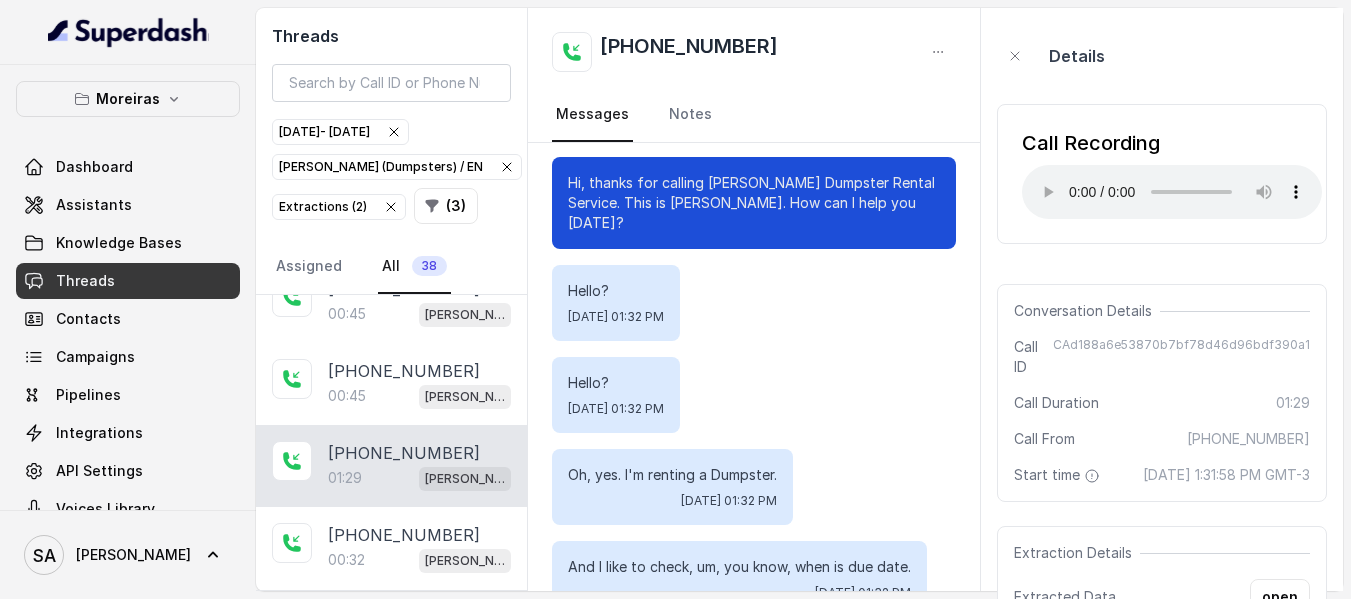 scroll, scrollTop: 0, scrollLeft: 0, axis: both 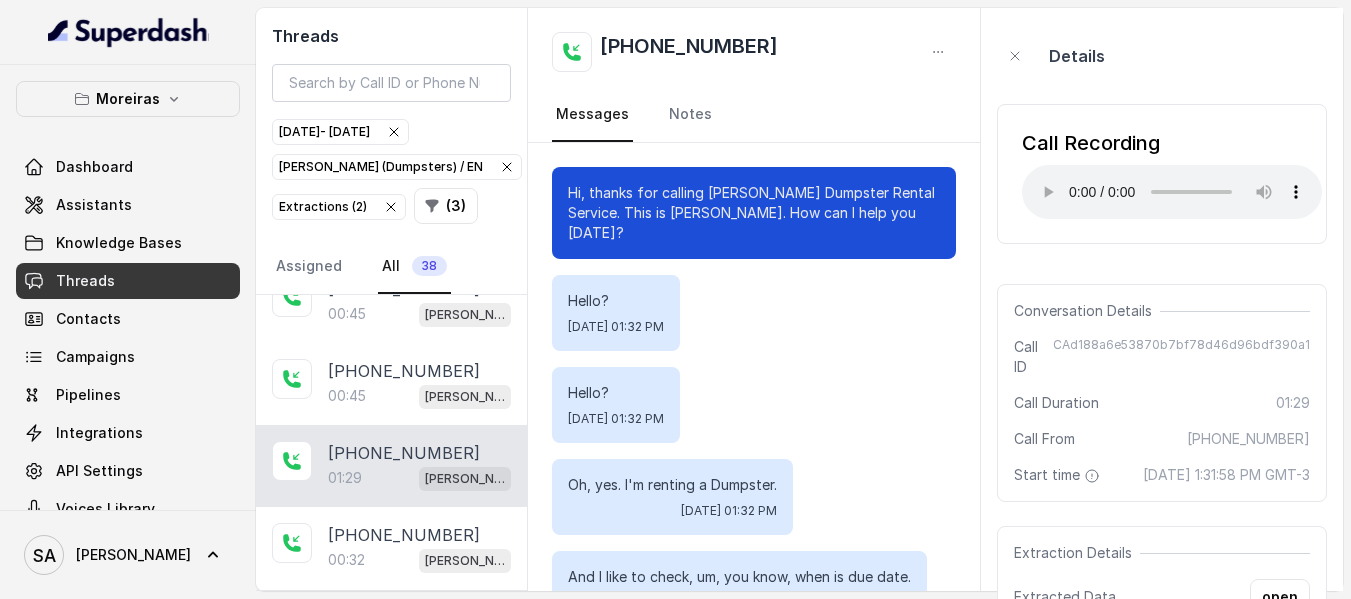 type 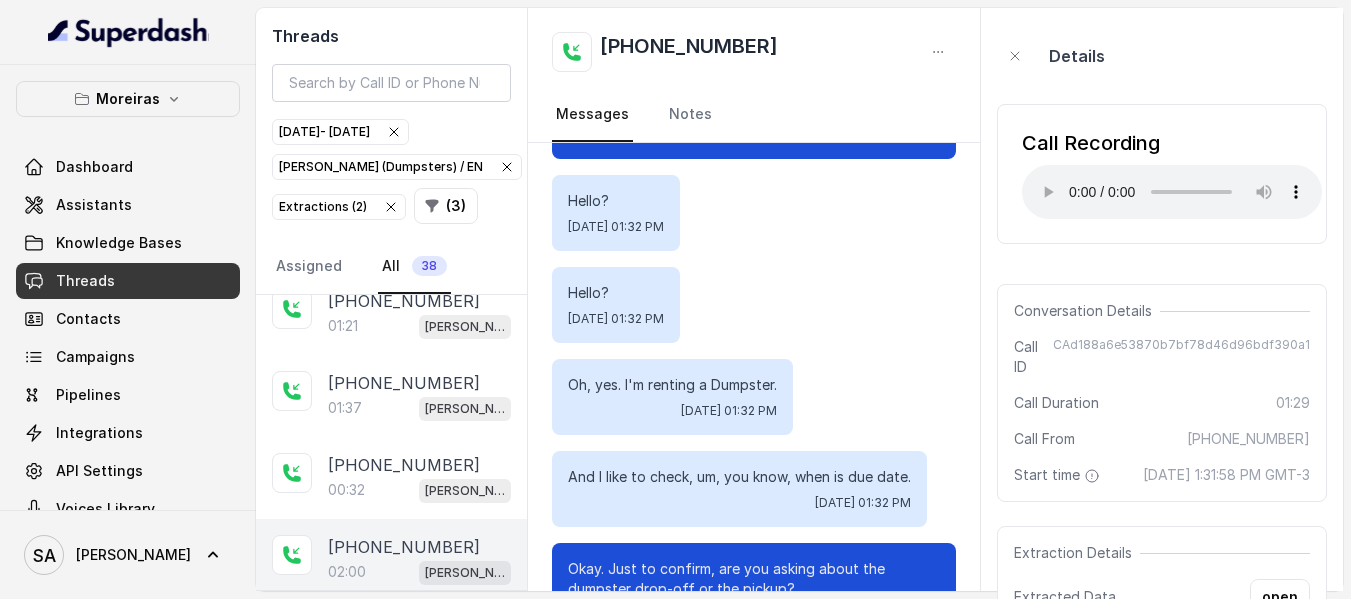 scroll, scrollTop: 1900, scrollLeft: 0, axis: vertical 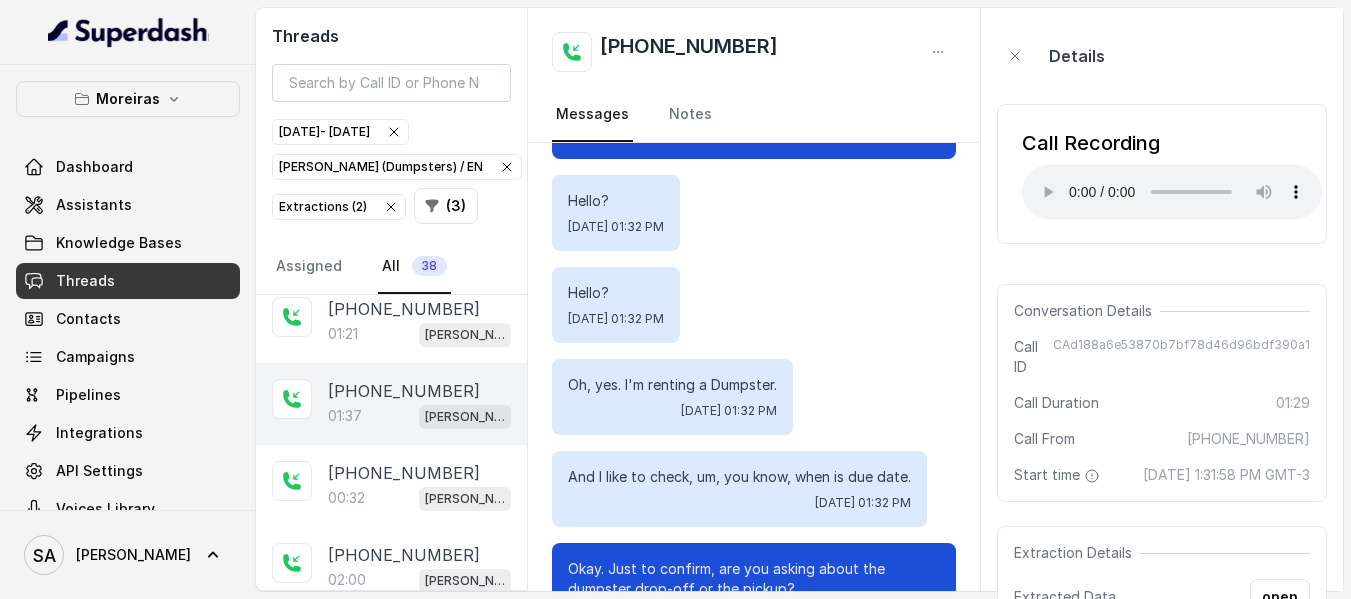 click on "[PHONE_NUMBER]" at bounding box center [404, 391] 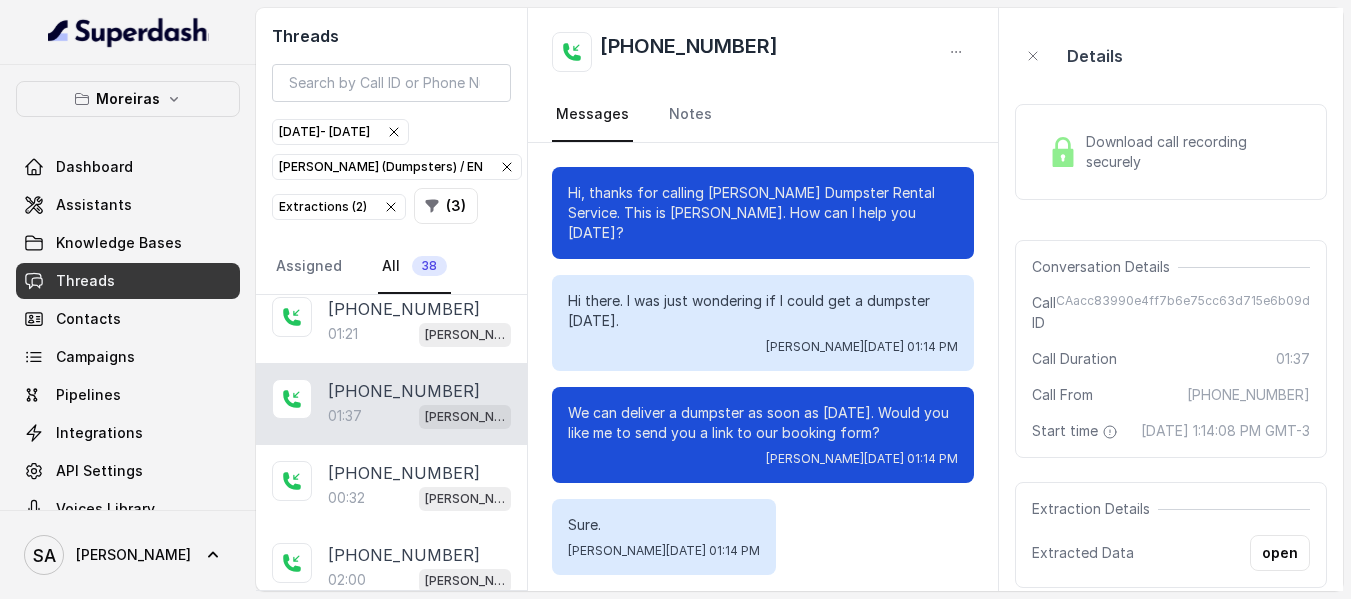 scroll, scrollTop: 1496, scrollLeft: 0, axis: vertical 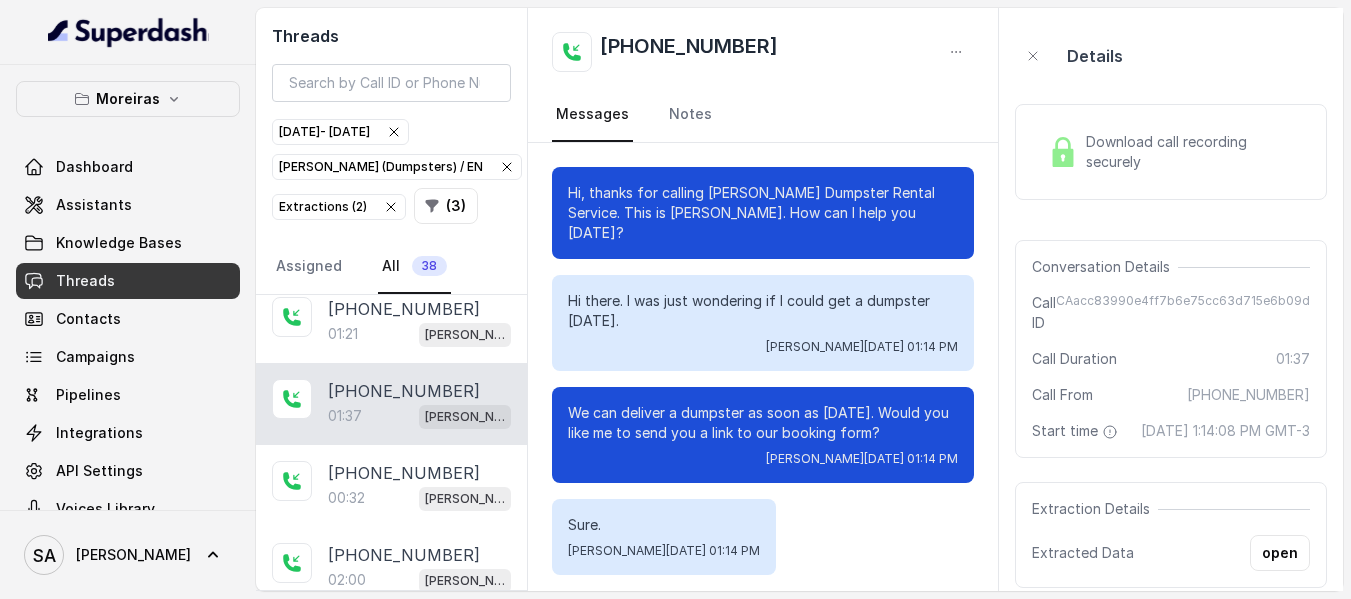 click on "Download call recording securely" at bounding box center [1194, 152] 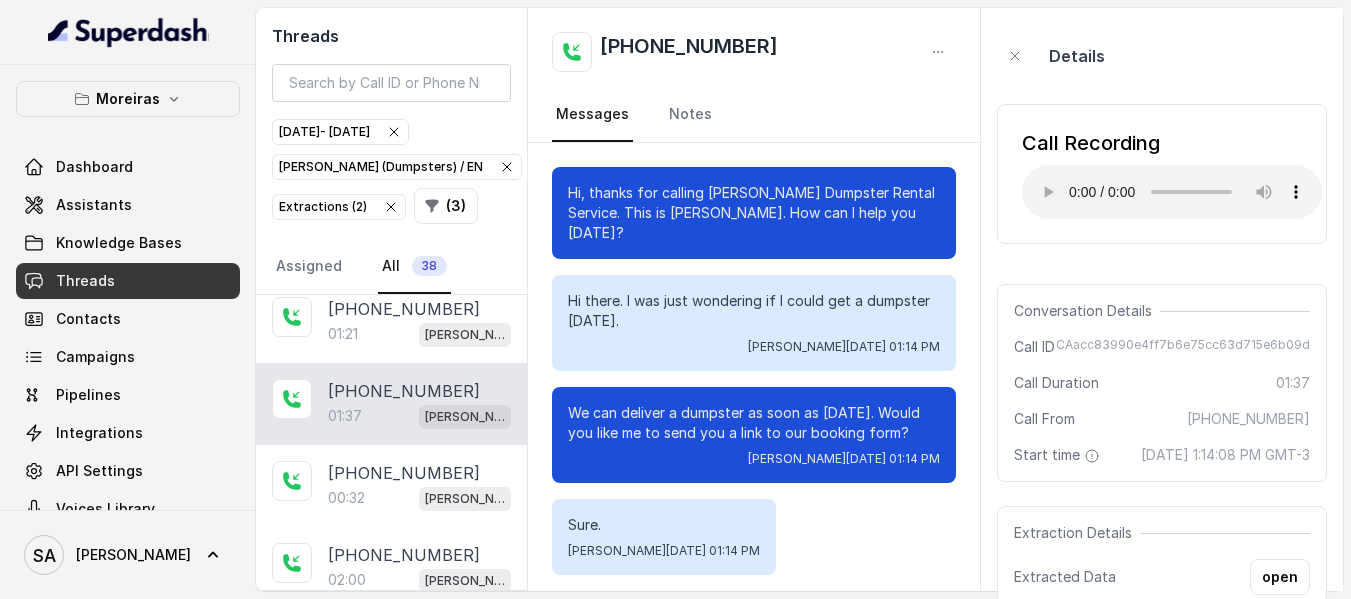 type 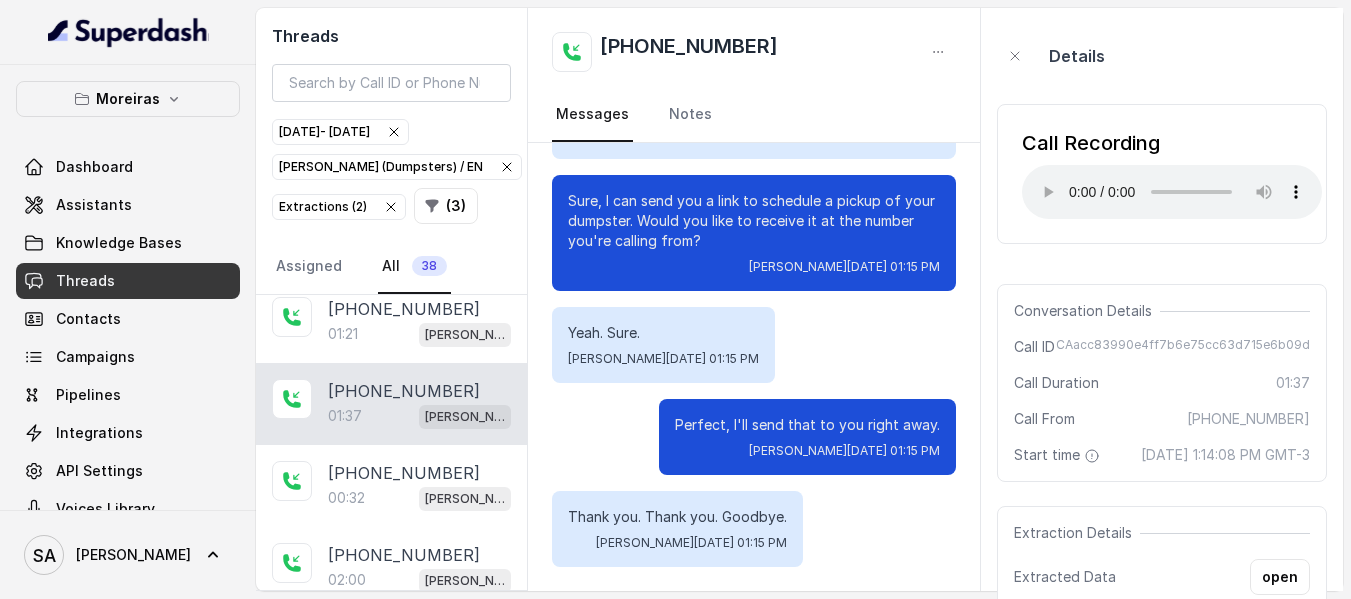 scroll, scrollTop: 1556, scrollLeft: 0, axis: vertical 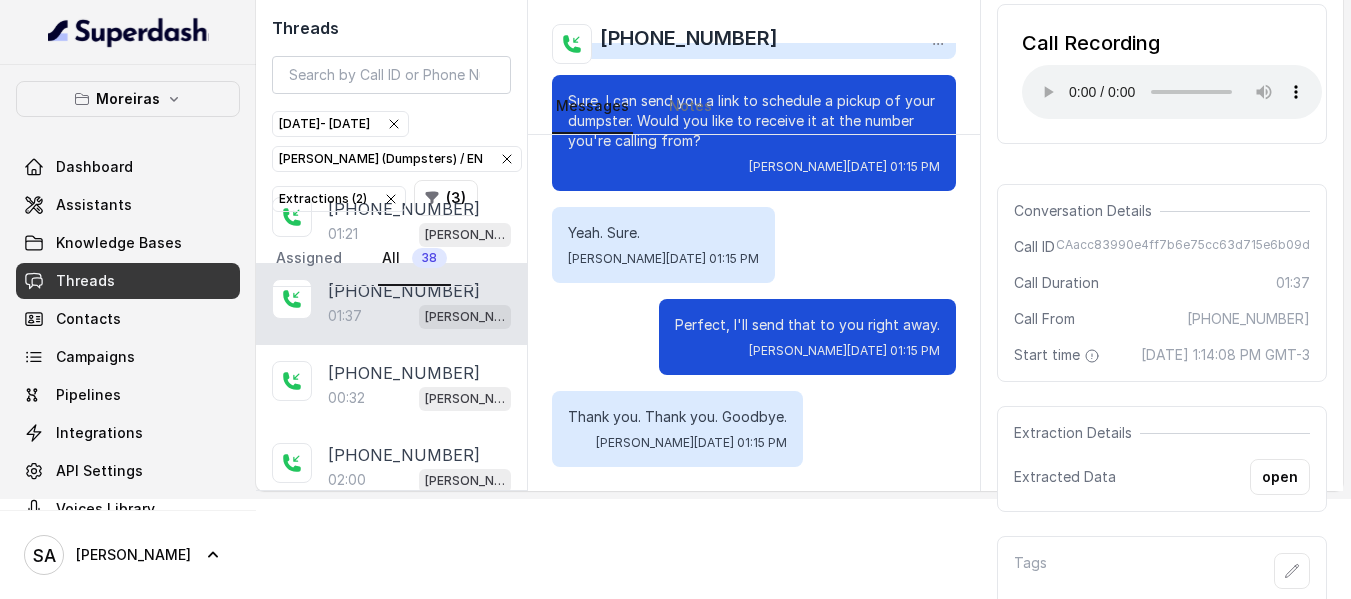 click on "CAacc83990e4ff7b6e75cc63d715e6b09d" at bounding box center [1183, 247] 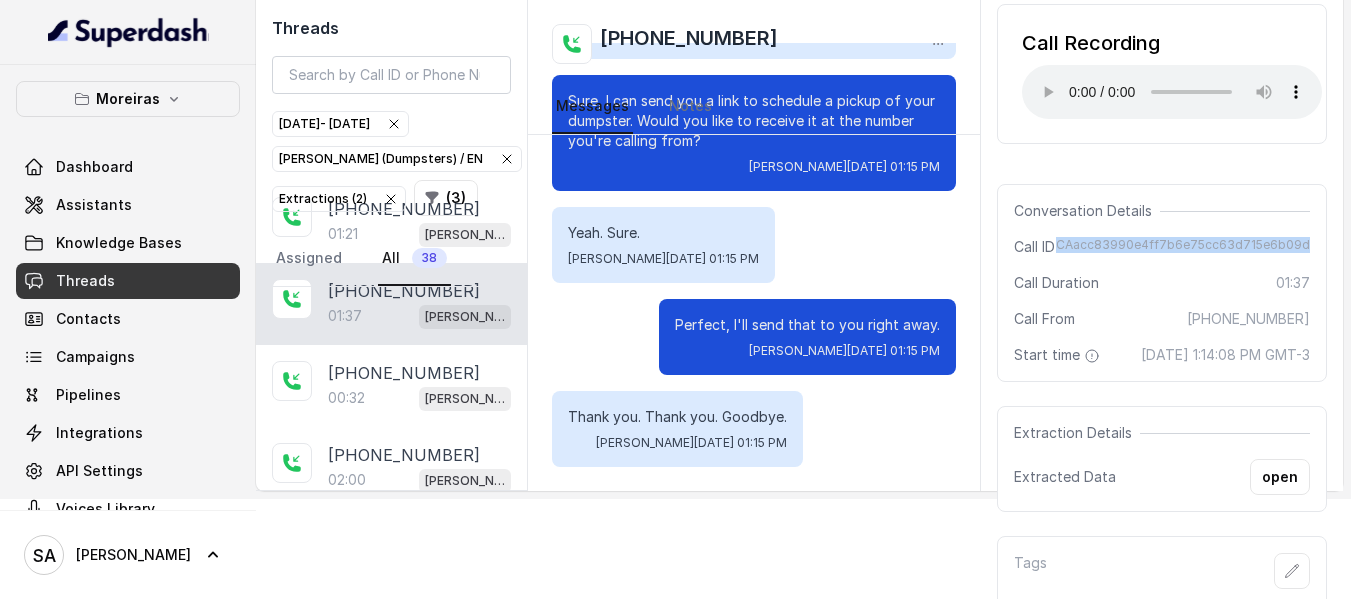 drag, startPoint x: 1074, startPoint y: 245, endPoint x: 1334, endPoint y: 245, distance: 260 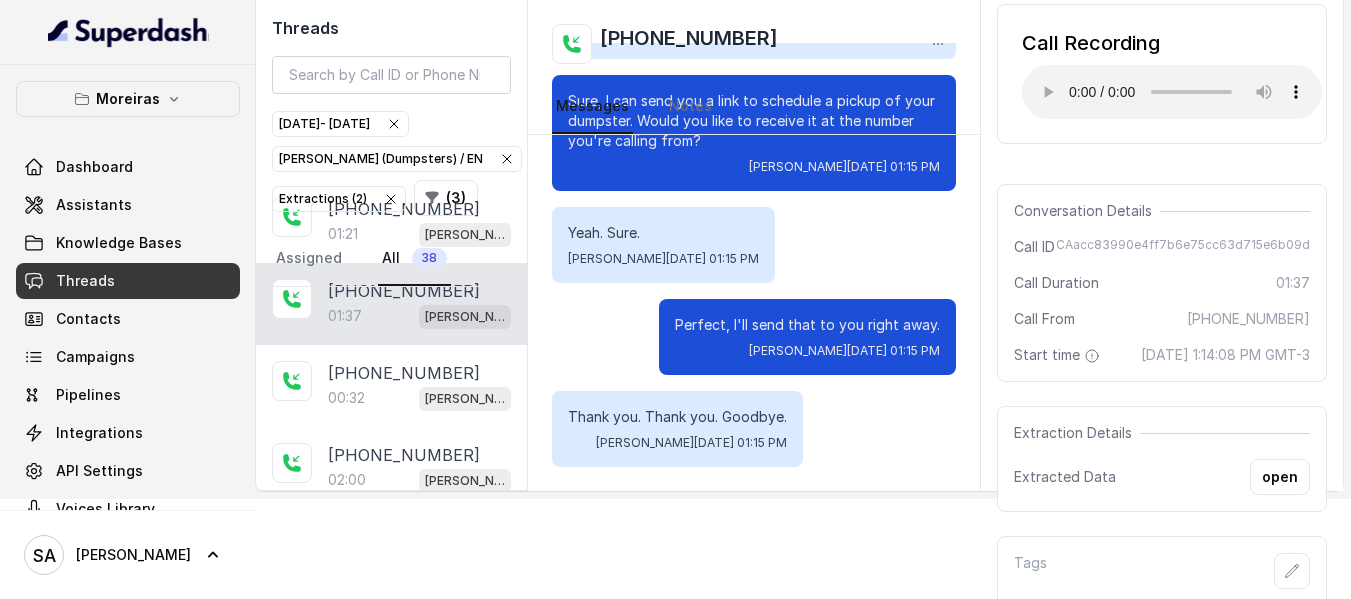 click on "Call Recording" at bounding box center (1172, 43) 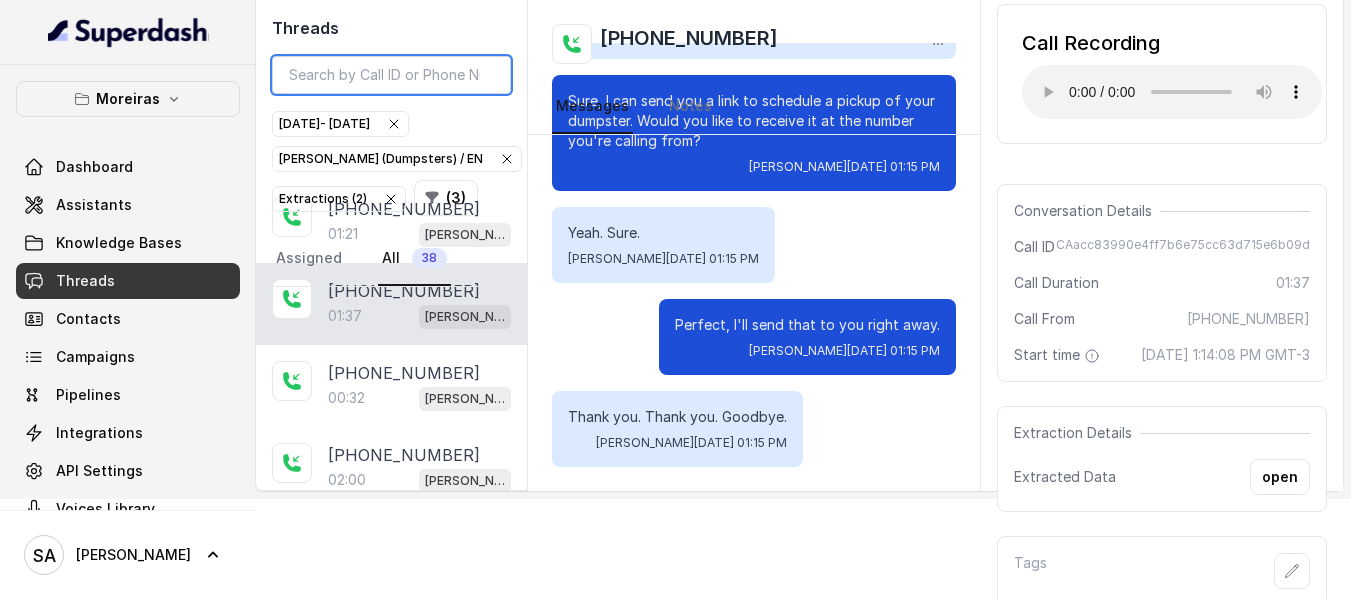click at bounding box center (391, 75) 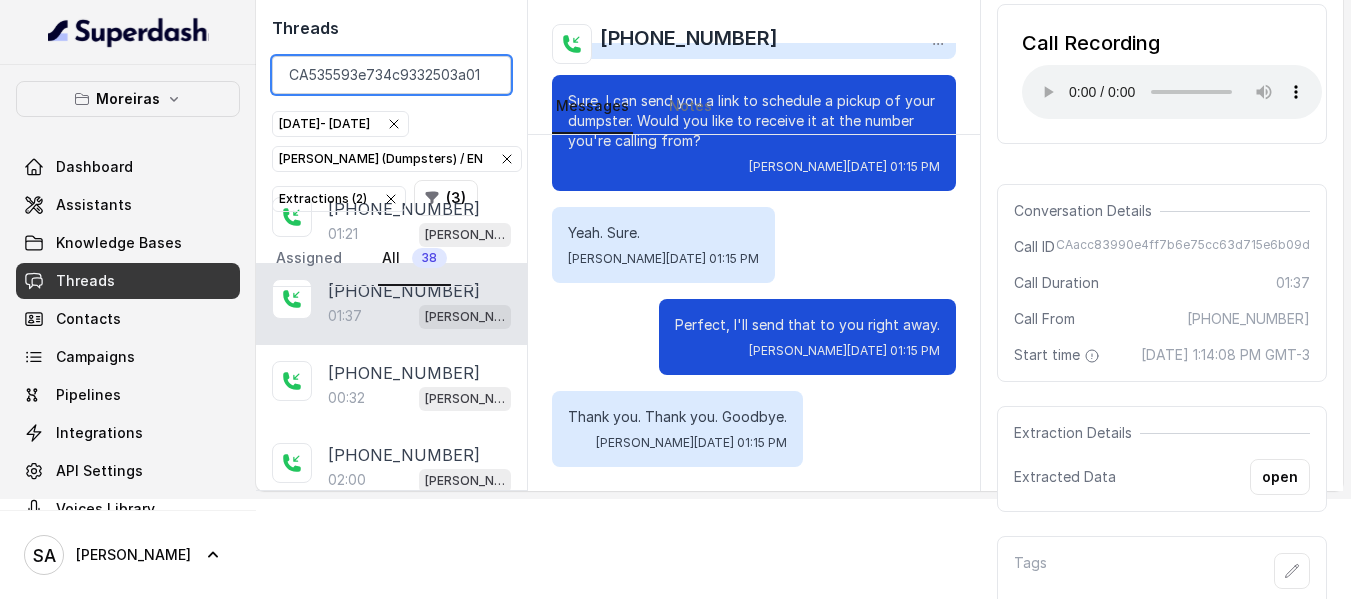scroll, scrollTop: 0, scrollLeft: 88, axis: horizontal 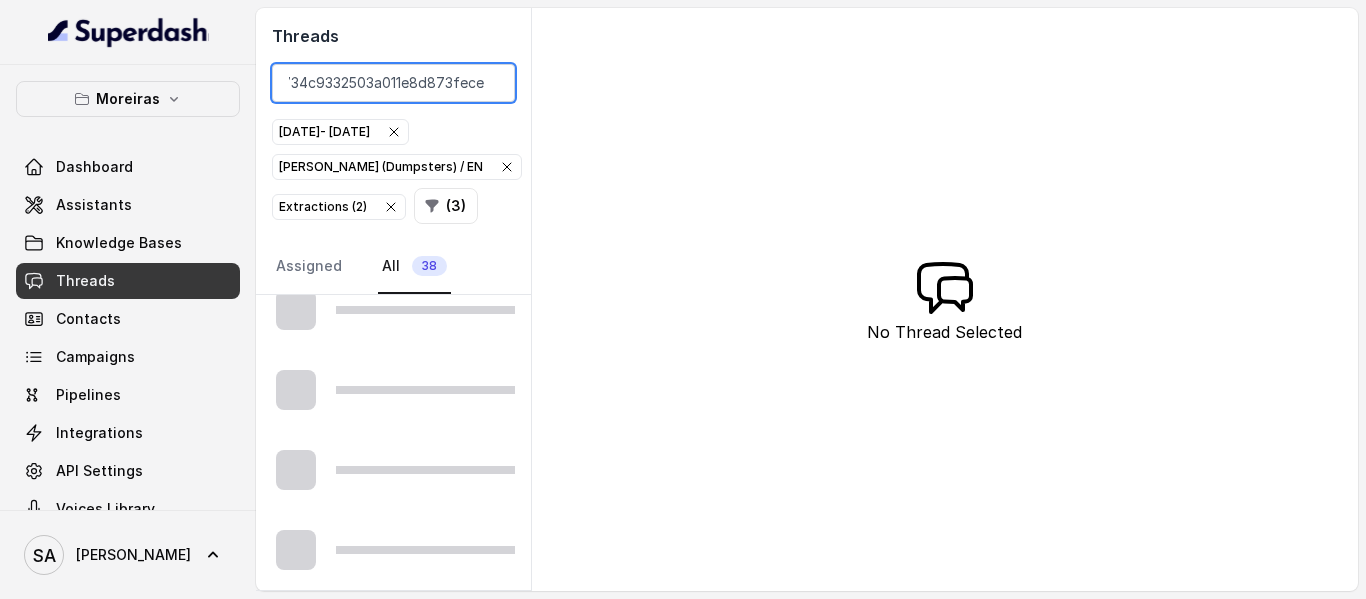 type on "CA535593e734c9332503a011e8d873fece" 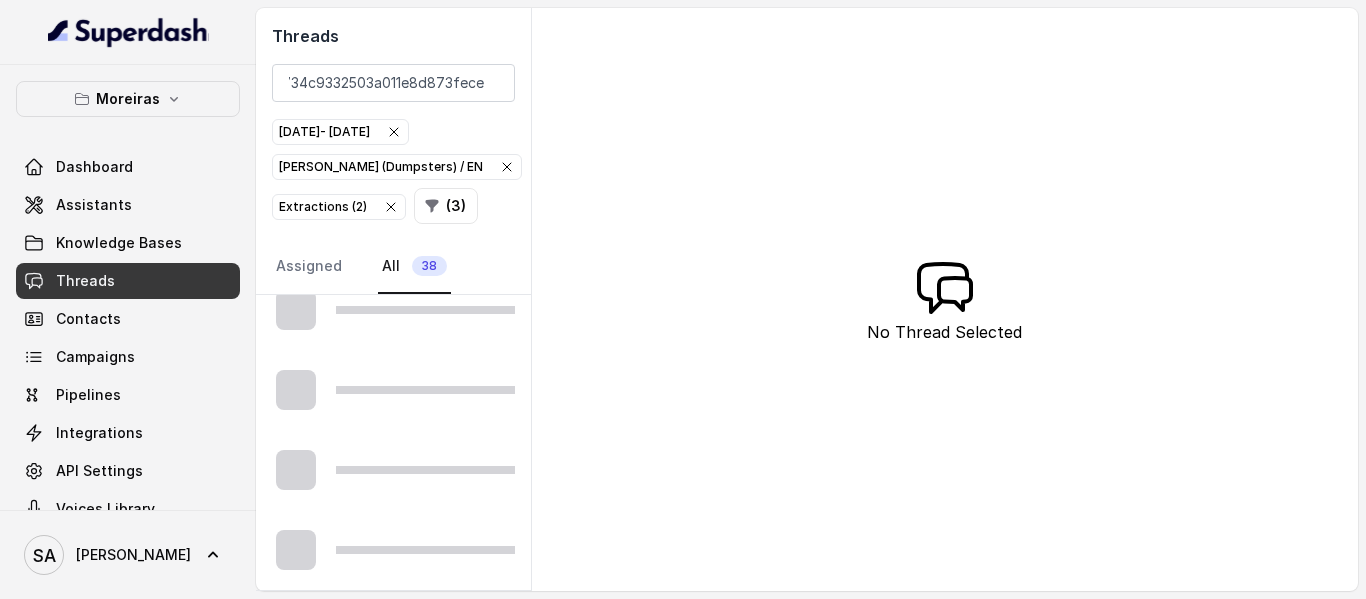 scroll, scrollTop: 0, scrollLeft: 0, axis: both 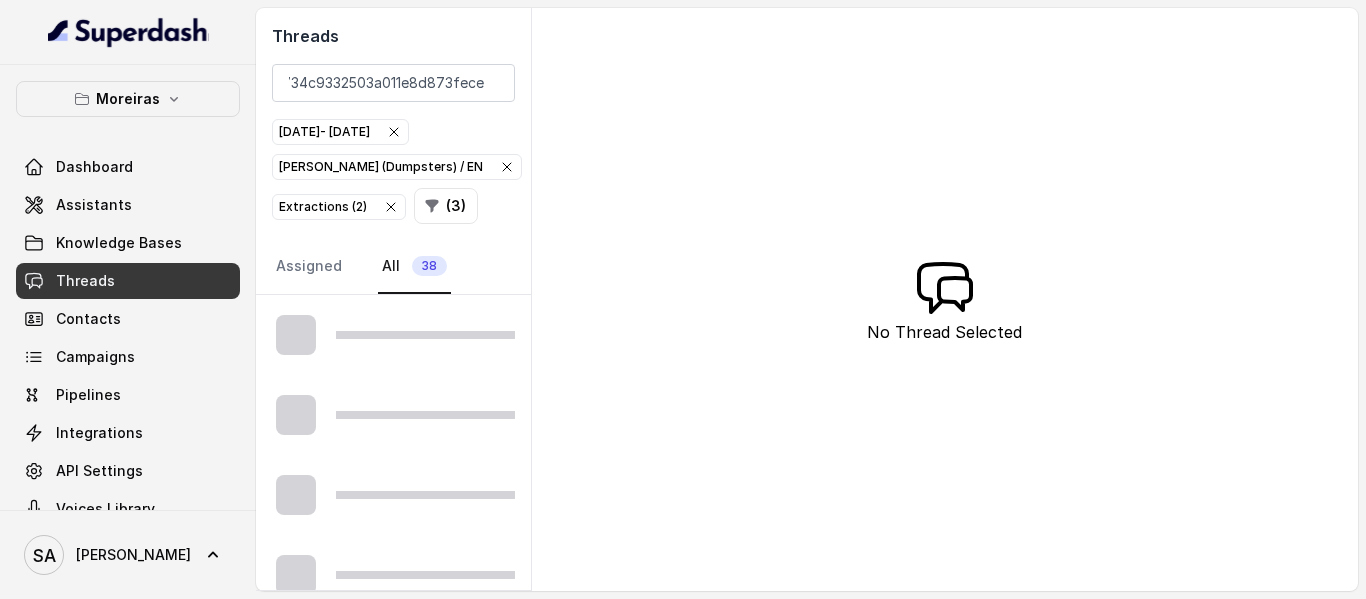 click 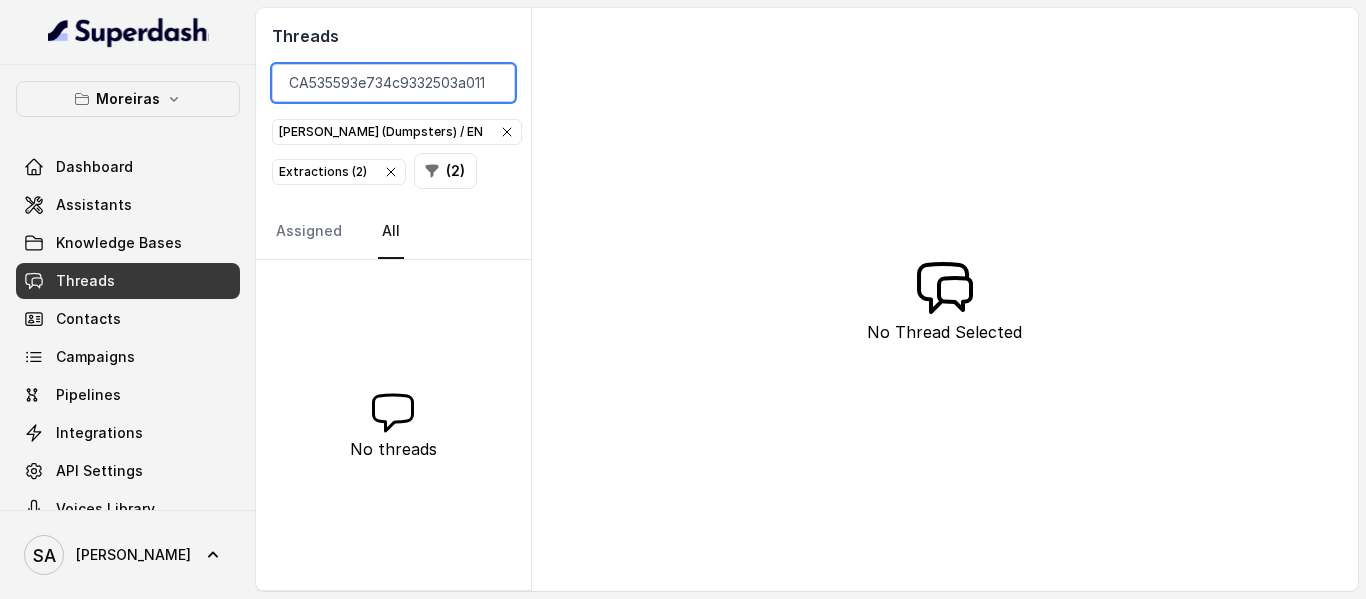 click on "CA535593e734c9332503a011e8d873fece" at bounding box center (393, 83) 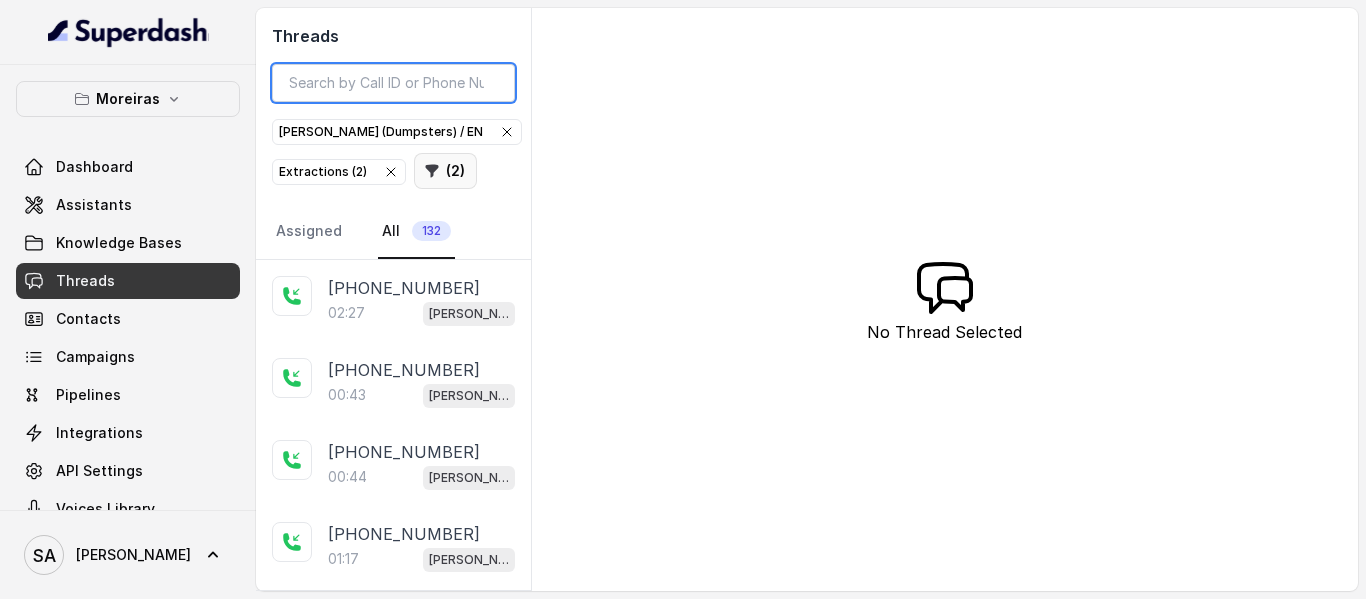 type 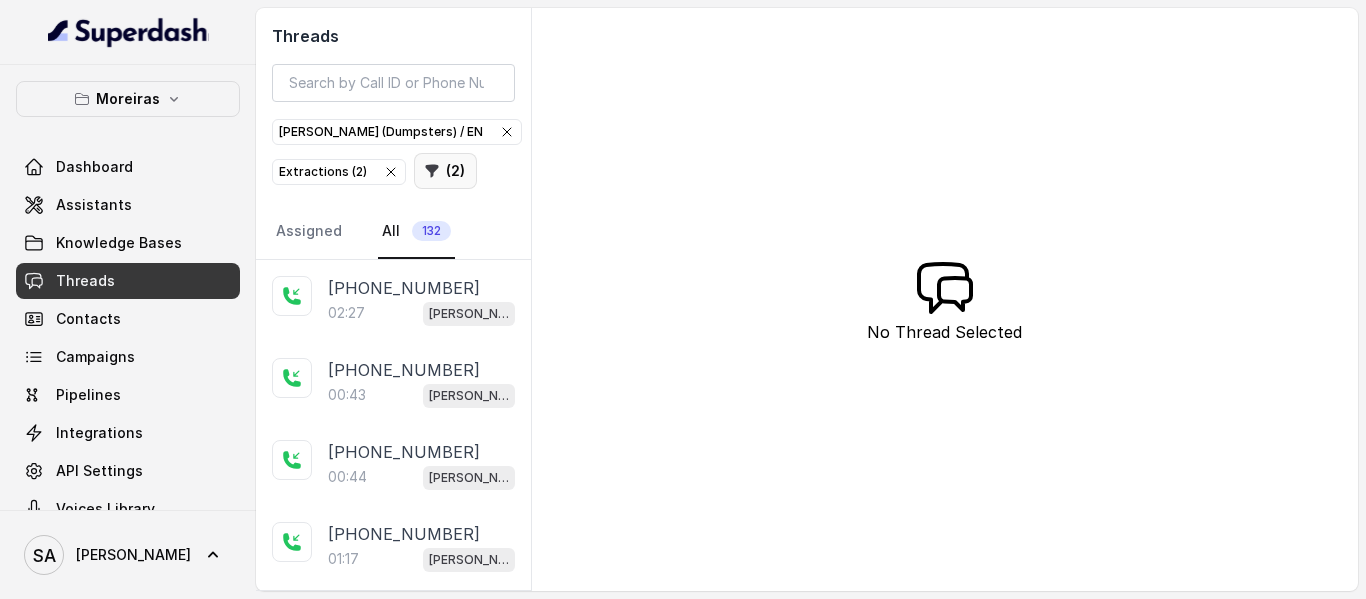 click on "( 2 )" at bounding box center [445, 171] 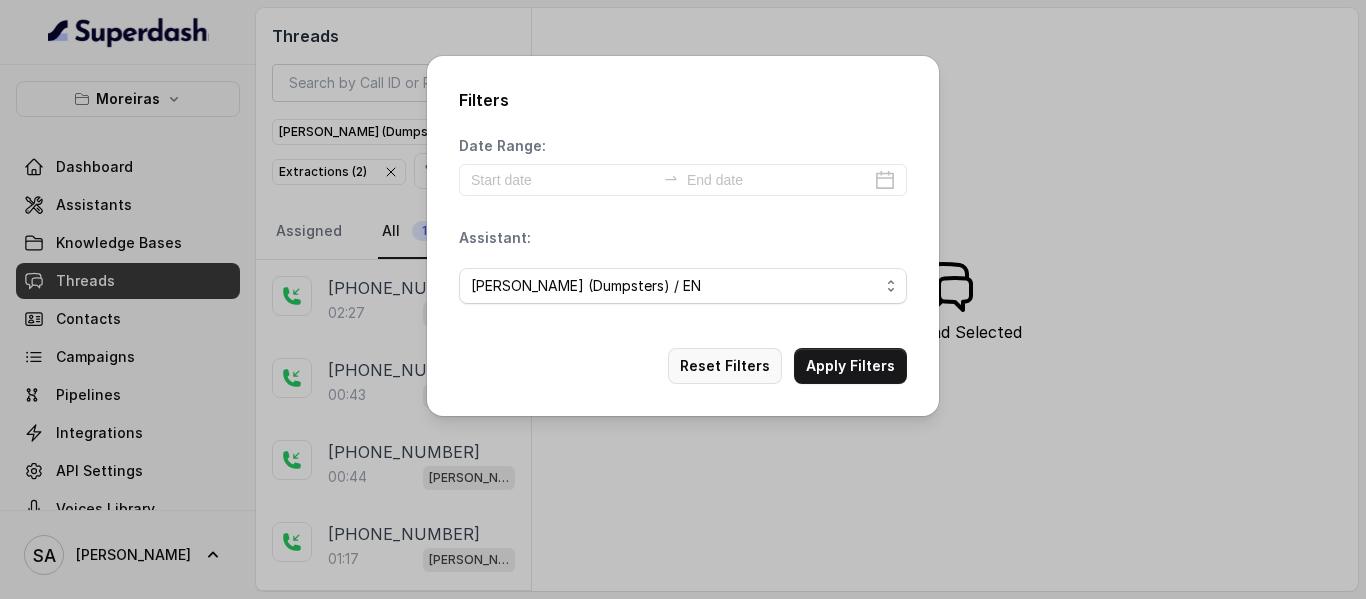 click on "Reset Filters" at bounding box center [725, 366] 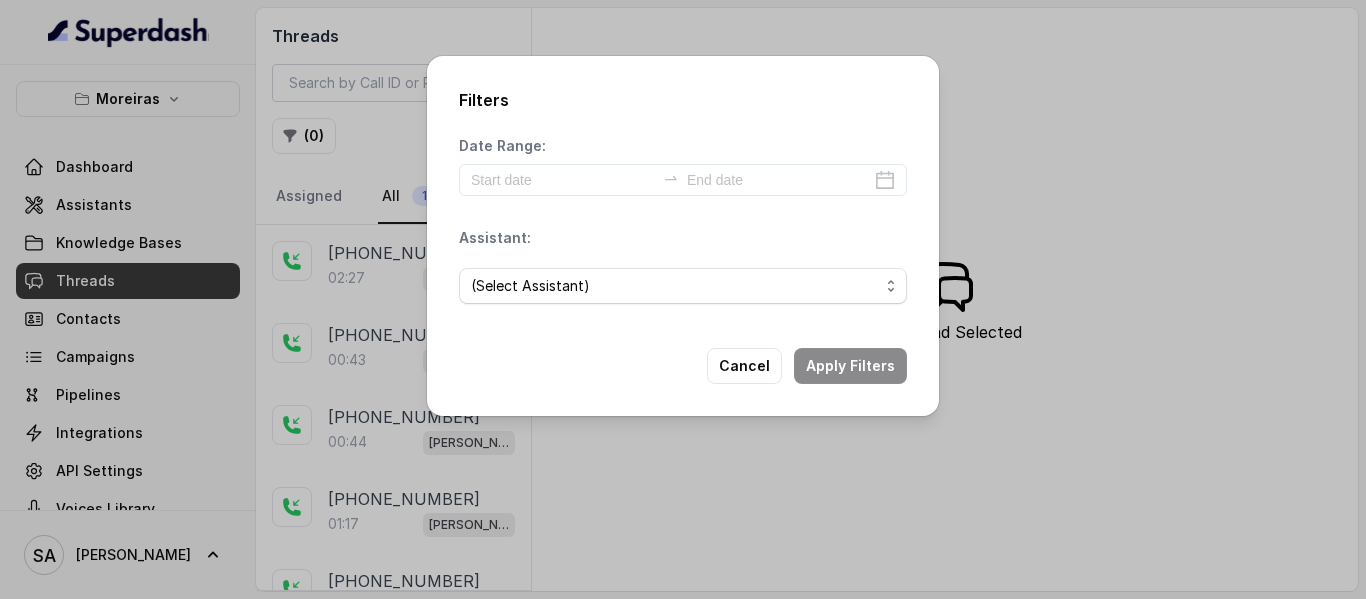 click on "Filters Date Range: Assistant: (Select Assistant) [PERSON_NAME] (Dumpsters) / EN Moreiras Testing [PERSON_NAME] (Dumpsters) / ES [PERSON_NAME] (Dumpsters) Web Cancel Apply Filters" at bounding box center (683, 299) 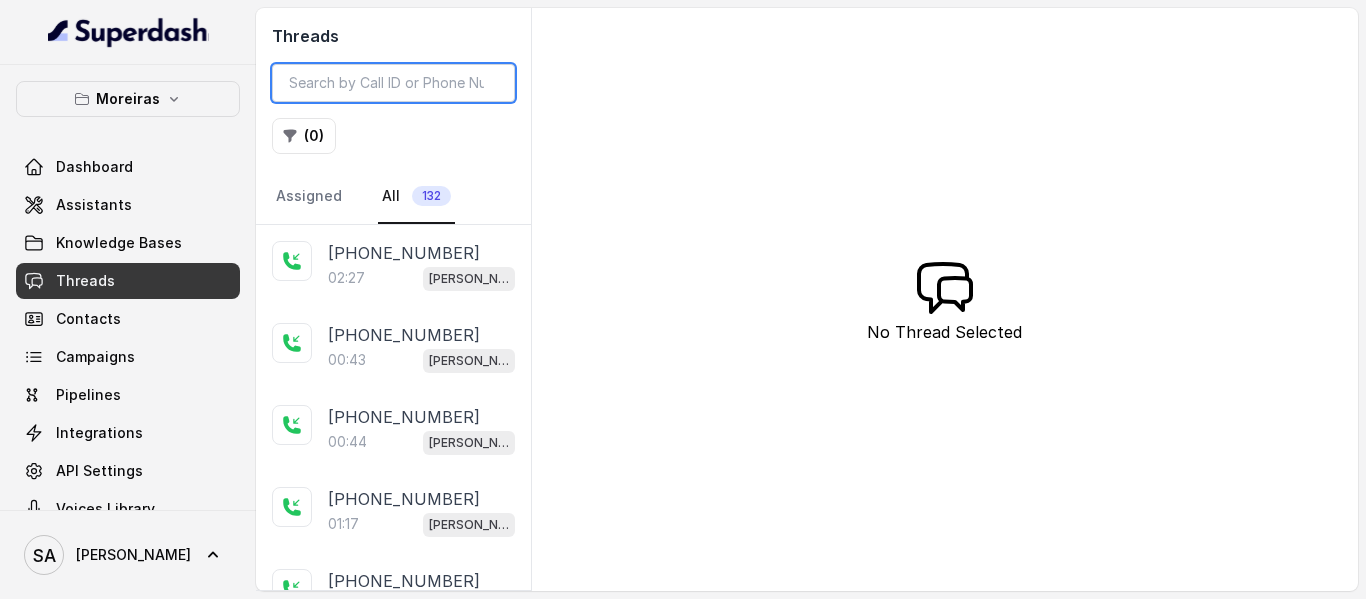 click at bounding box center [393, 83] 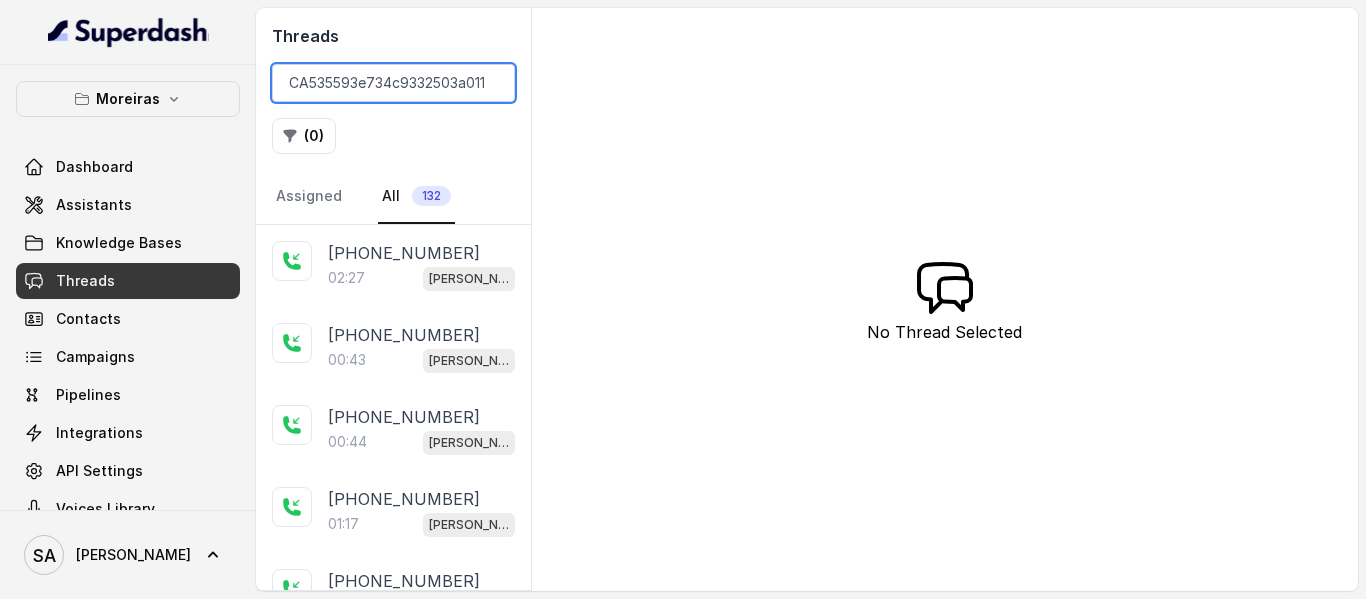 scroll, scrollTop: 0, scrollLeft: 85, axis: horizontal 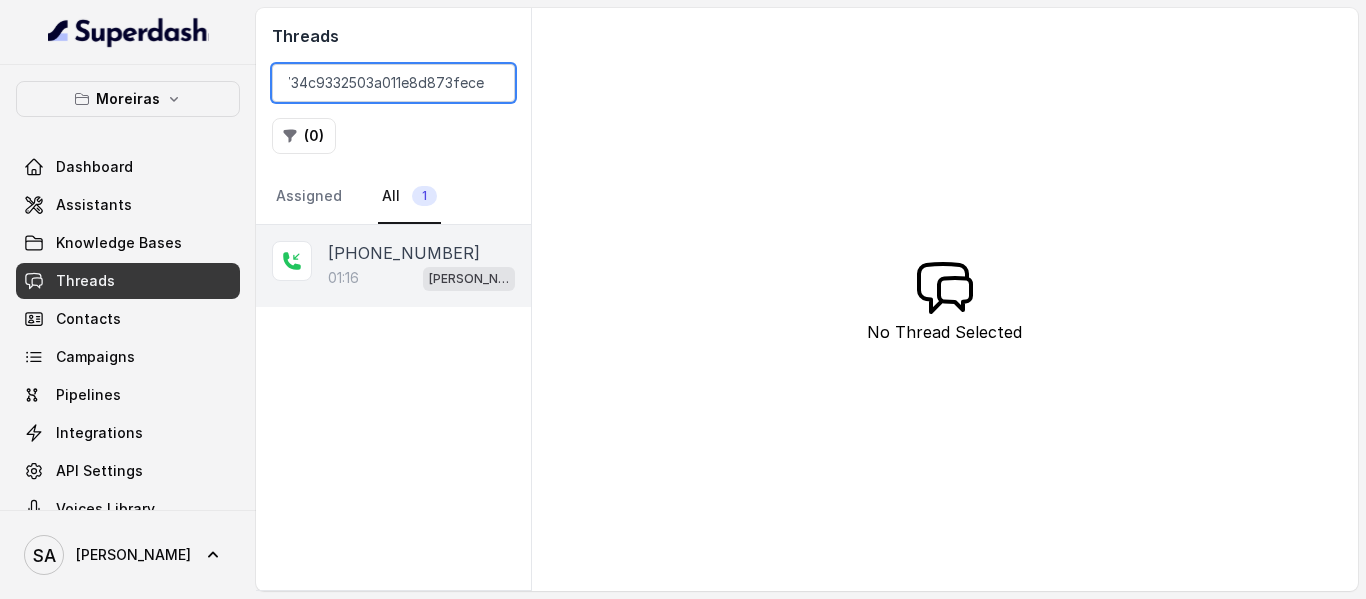 type on "CA535593e734c9332503a011e8d873fece" 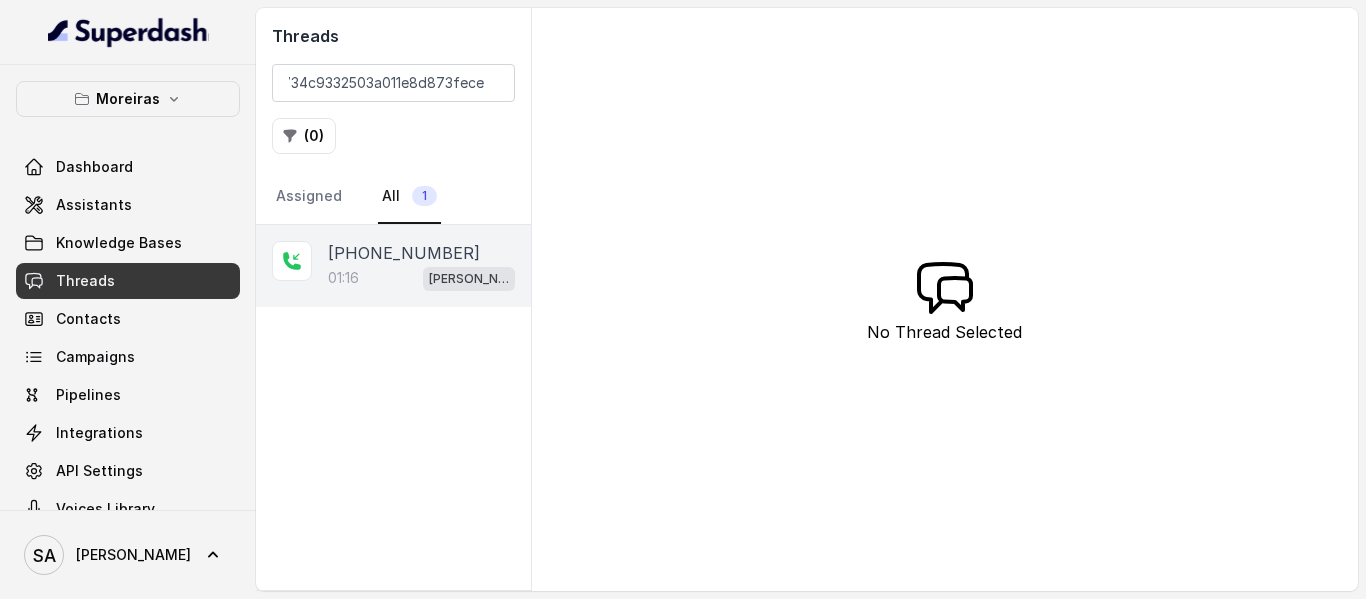 click on "[PHONE_NUMBER]" at bounding box center [404, 253] 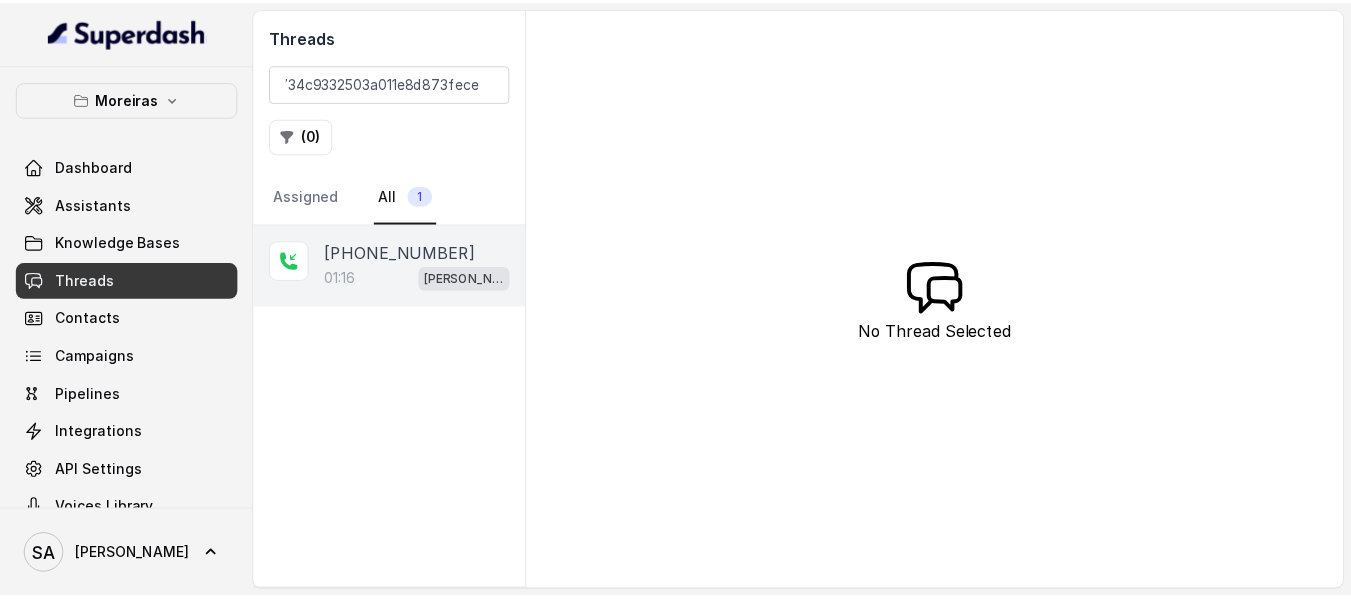 scroll, scrollTop: 0, scrollLeft: 0, axis: both 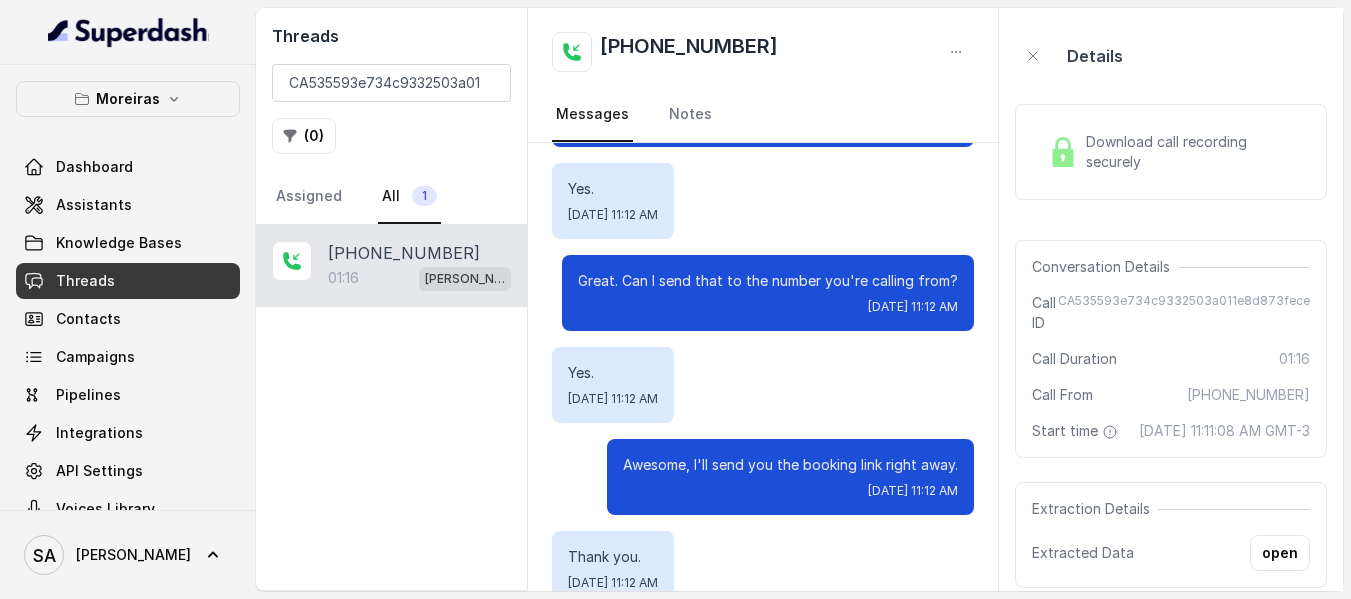 click on "Download call recording securely" at bounding box center (1194, 152) 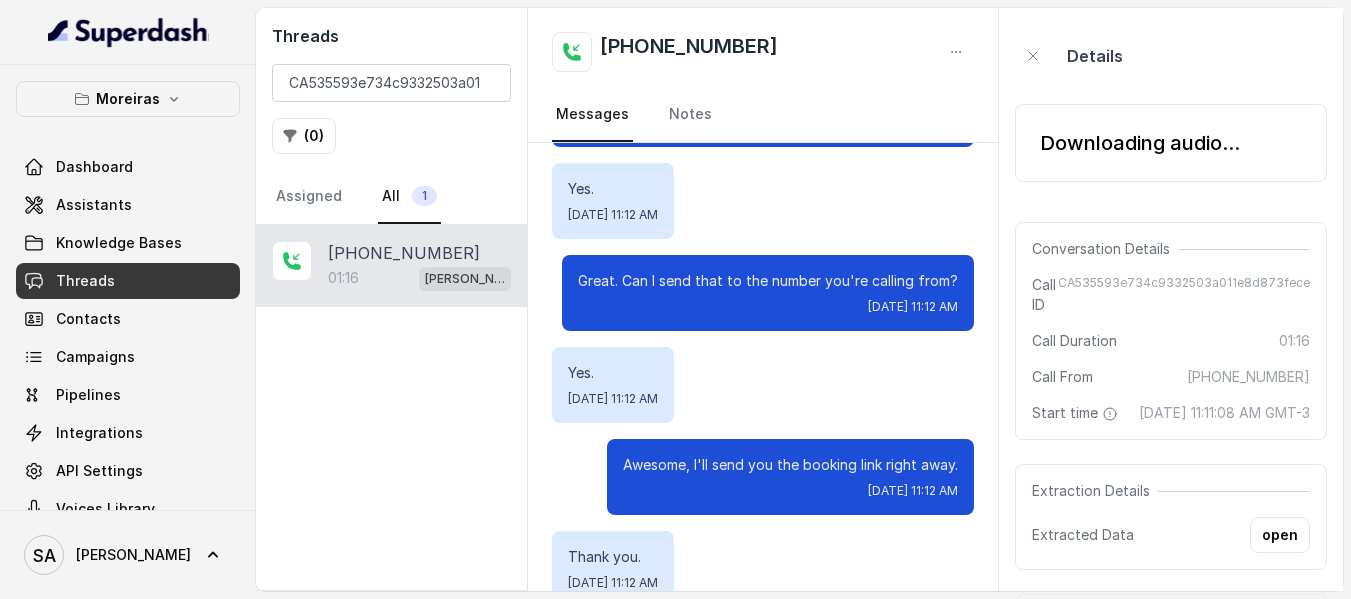 scroll, scrollTop: 916, scrollLeft: 0, axis: vertical 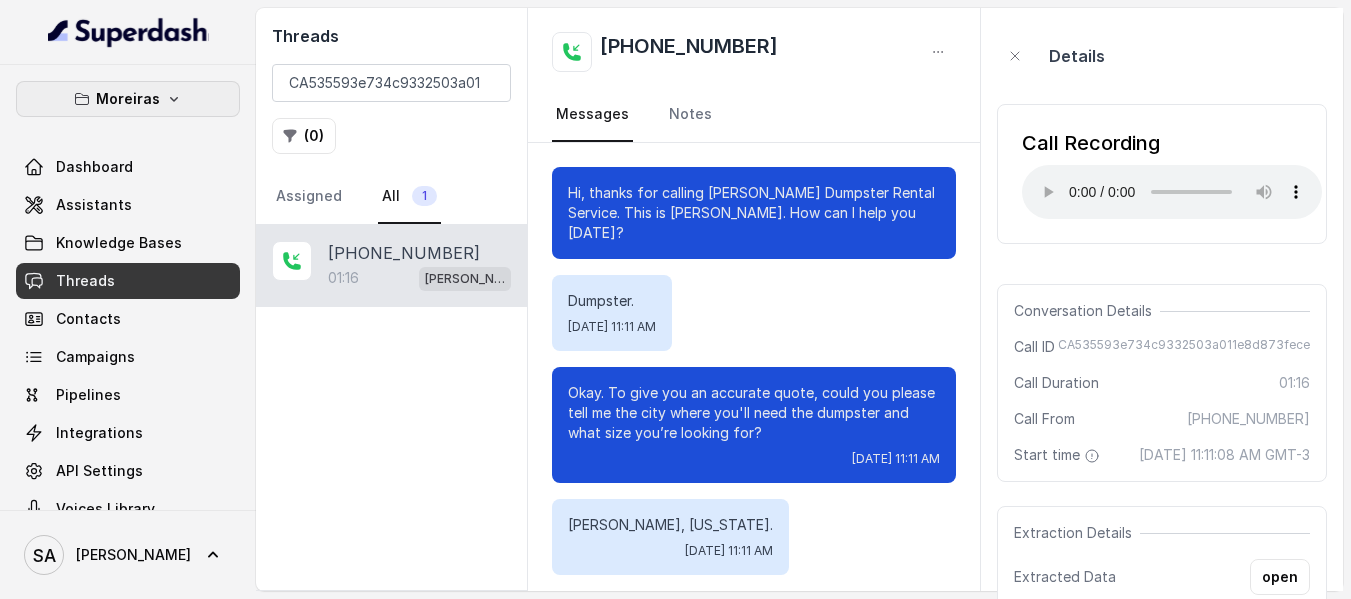 click on "Moreiras" at bounding box center [128, 99] 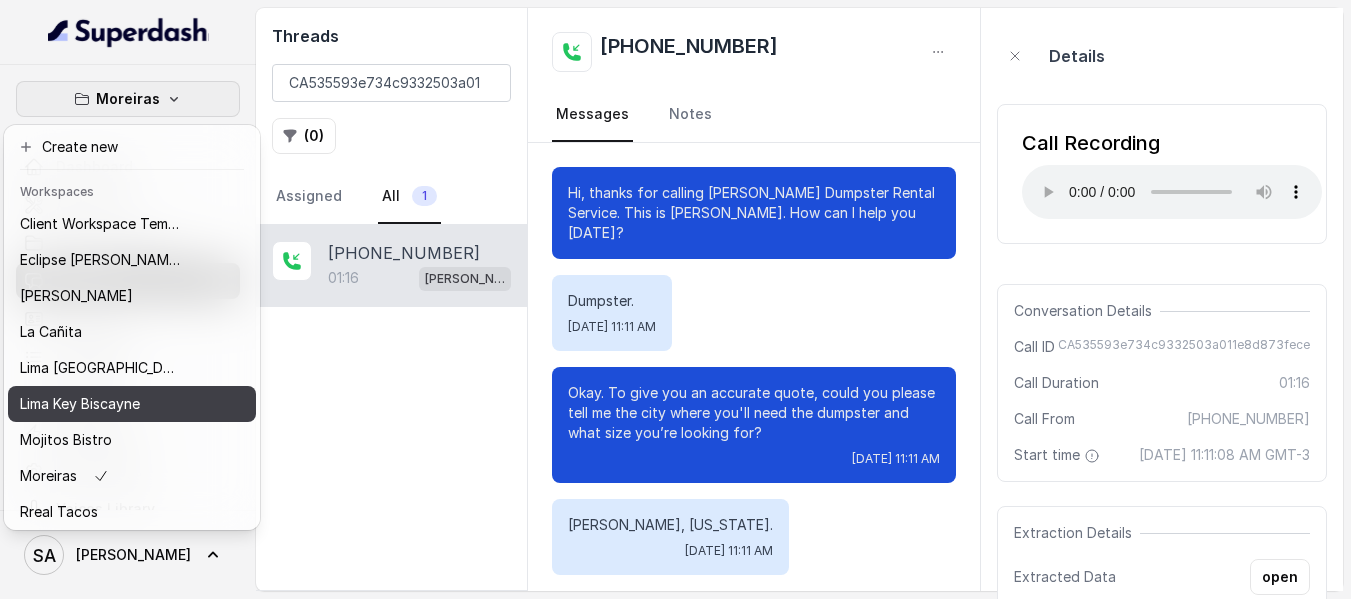 scroll, scrollTop: 91, scrollLeft: 0, axis: vertical 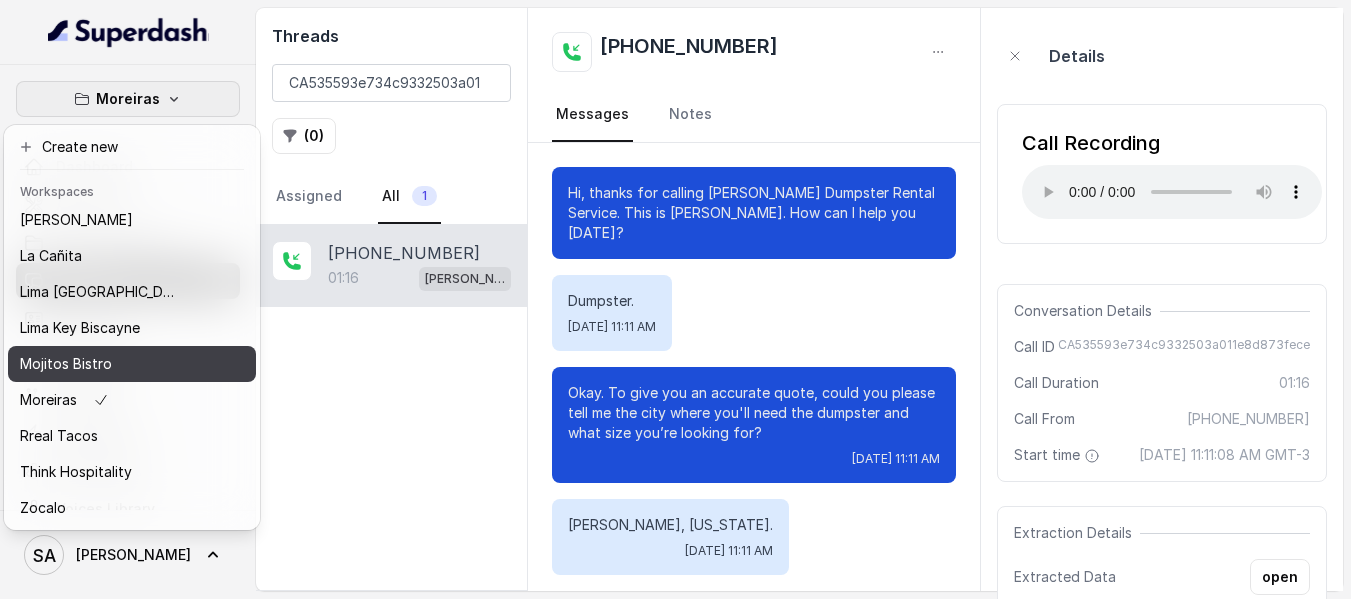 click on "Mojitos Bistro" at bounding box center (66, 364) 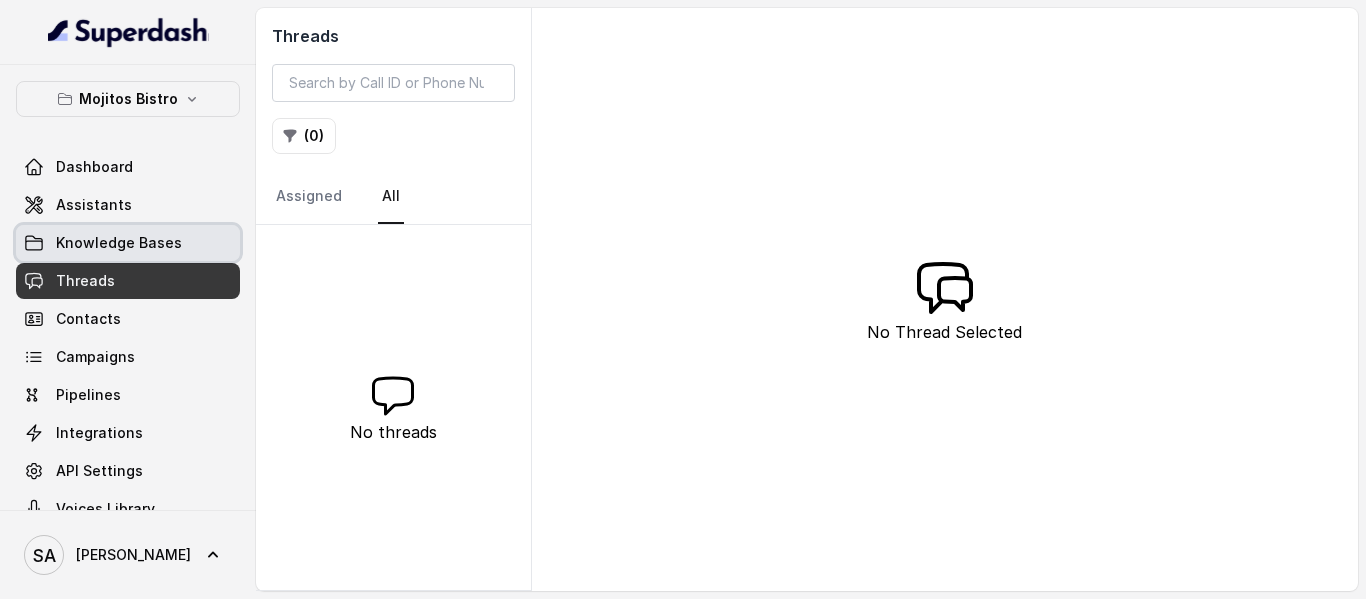 click on "Knowledge Bases" at bounding box center [119, 243] 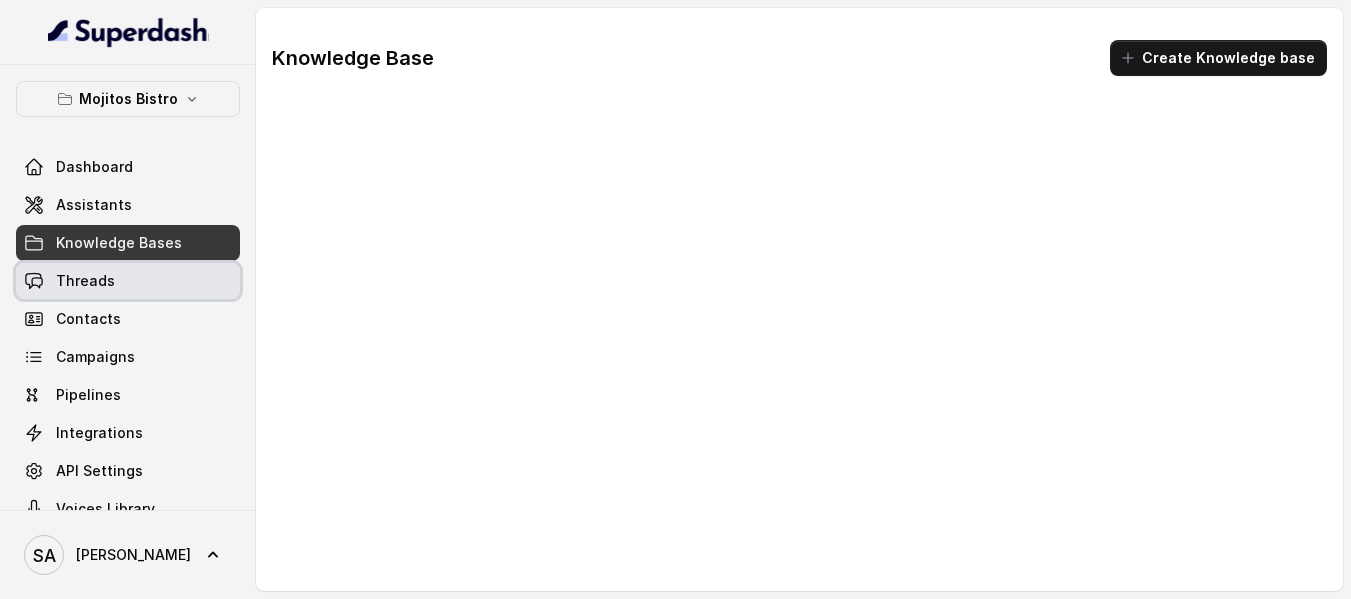 click on "Threads" at bounding box center (85, 281) 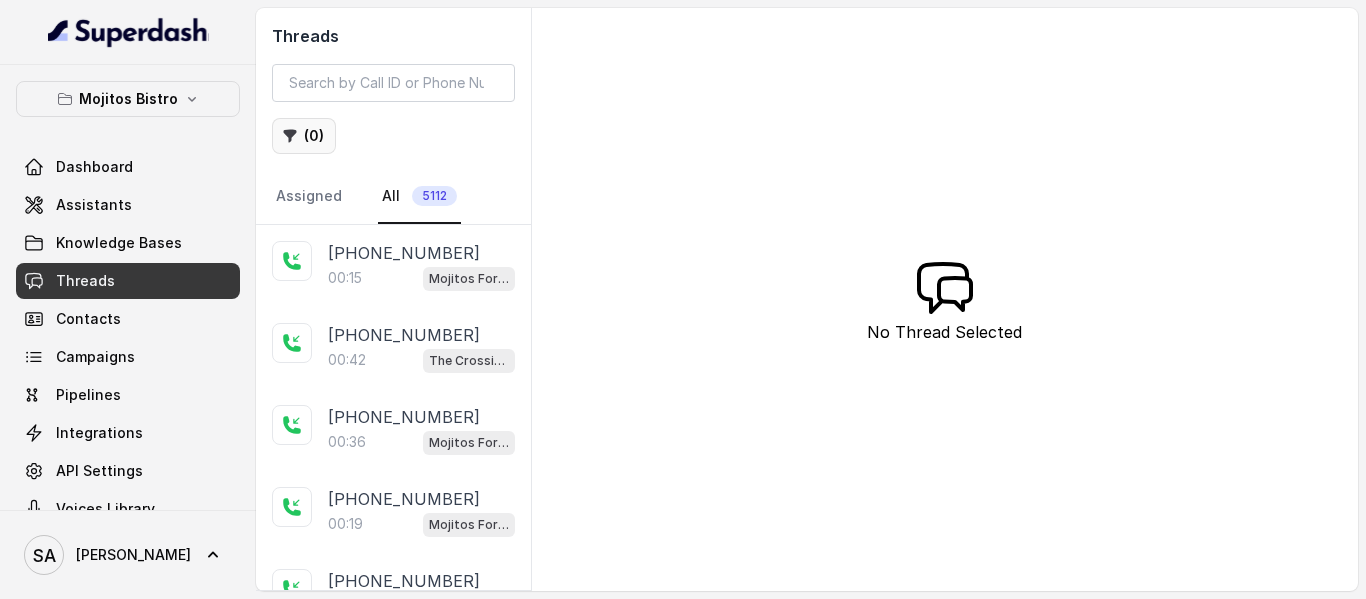 click on "( 0 )" at bounding box center [304, 136] 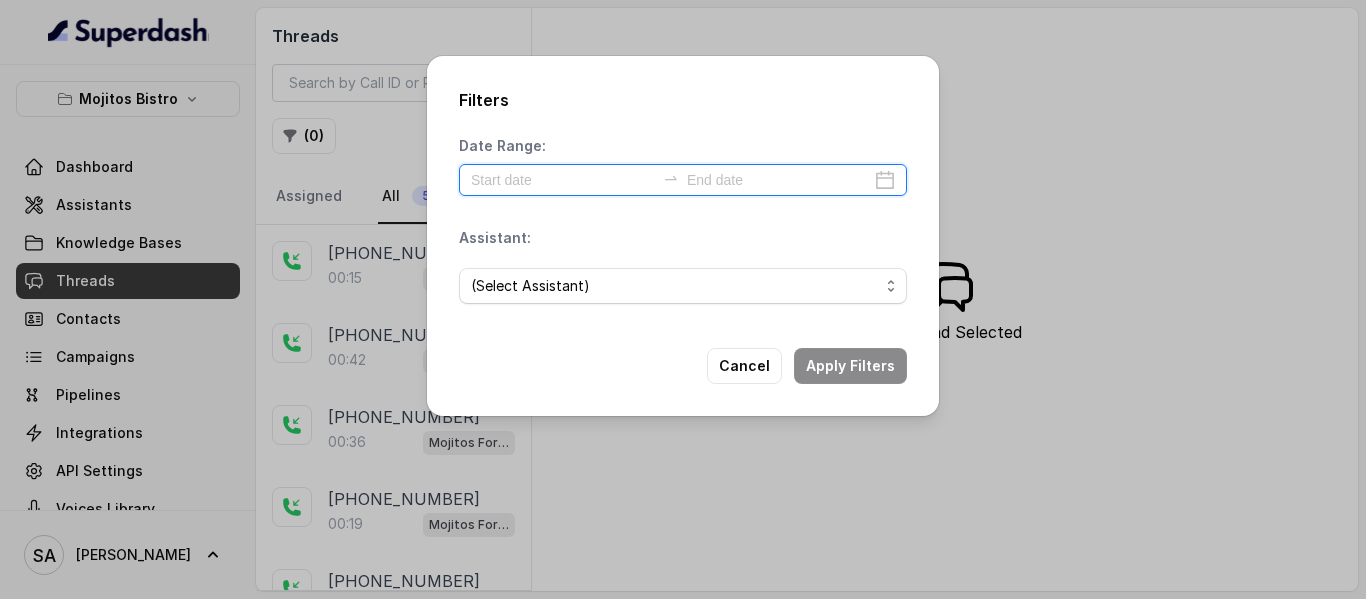 click at bounding box center (563, 180) 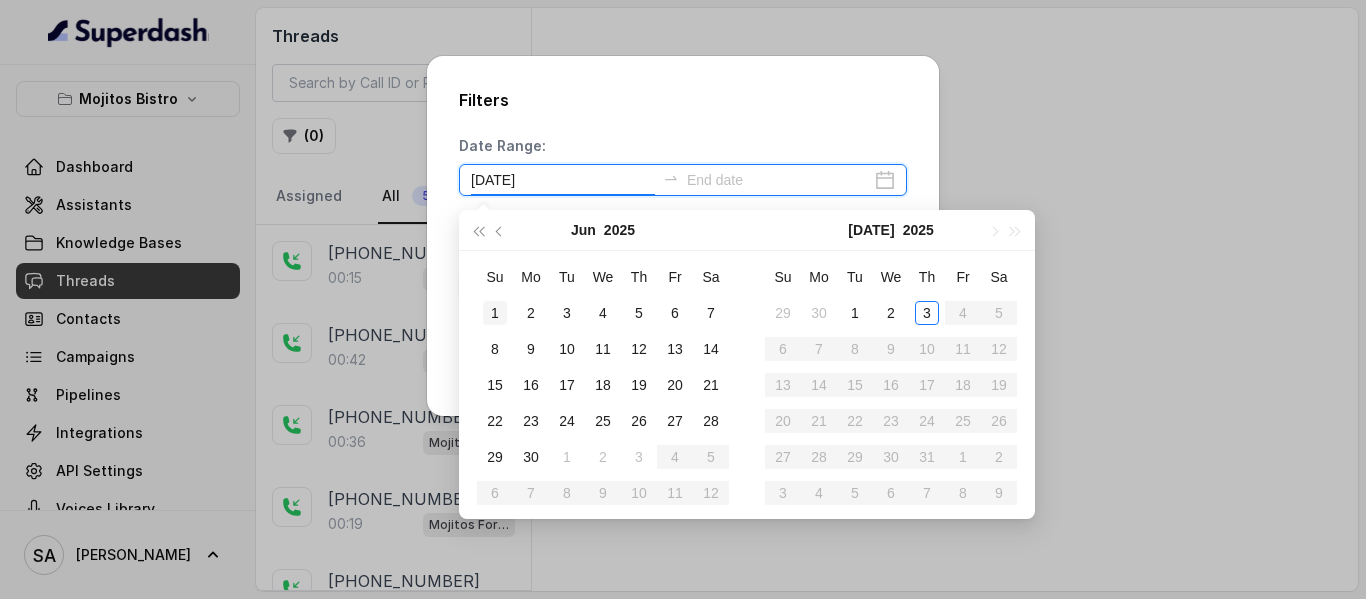 type on "[DATE]" 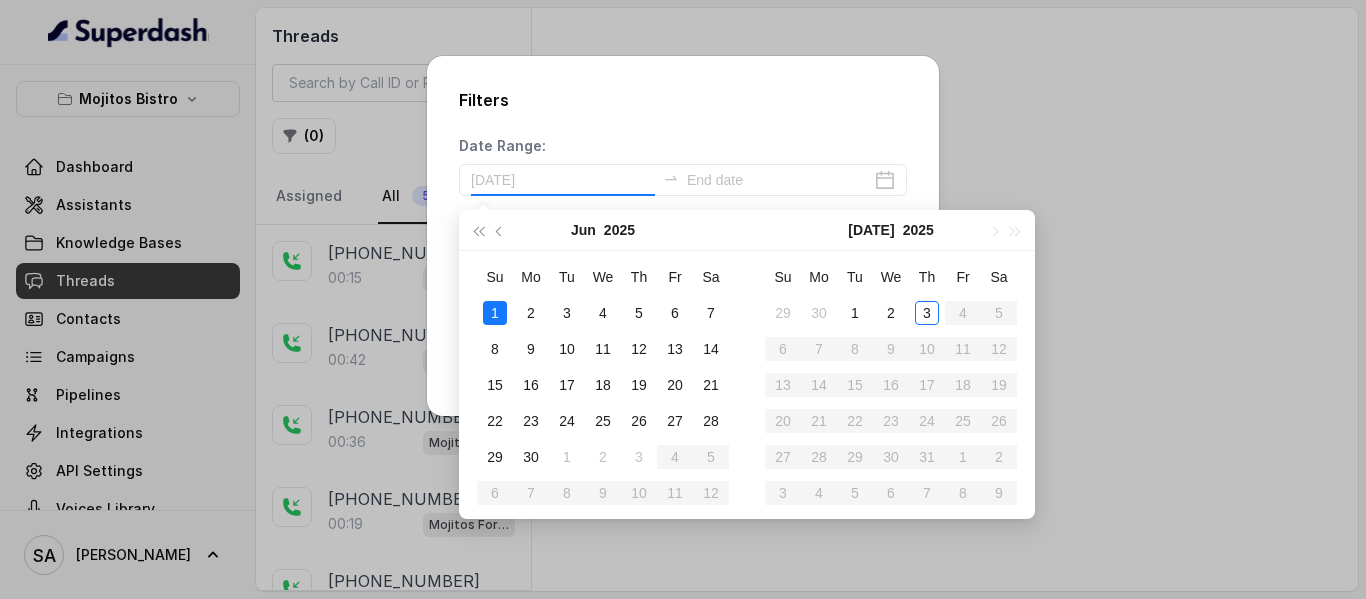 click on "1" at bounding box center (495, 313) 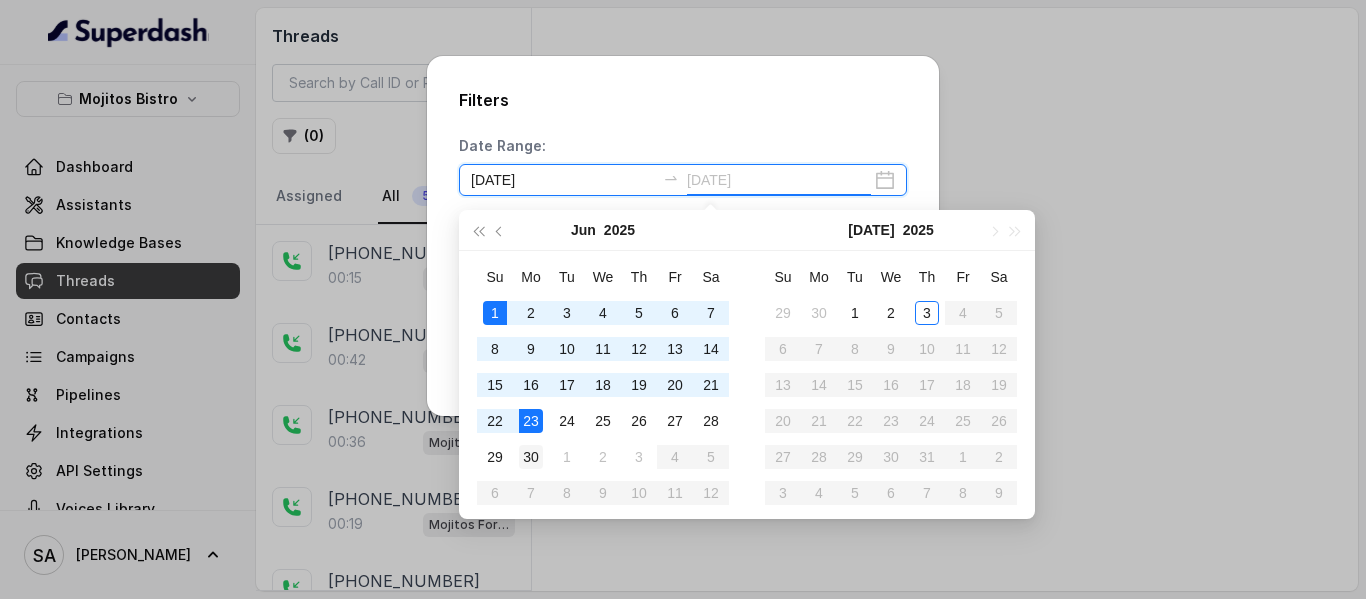 type on "[DATE]" 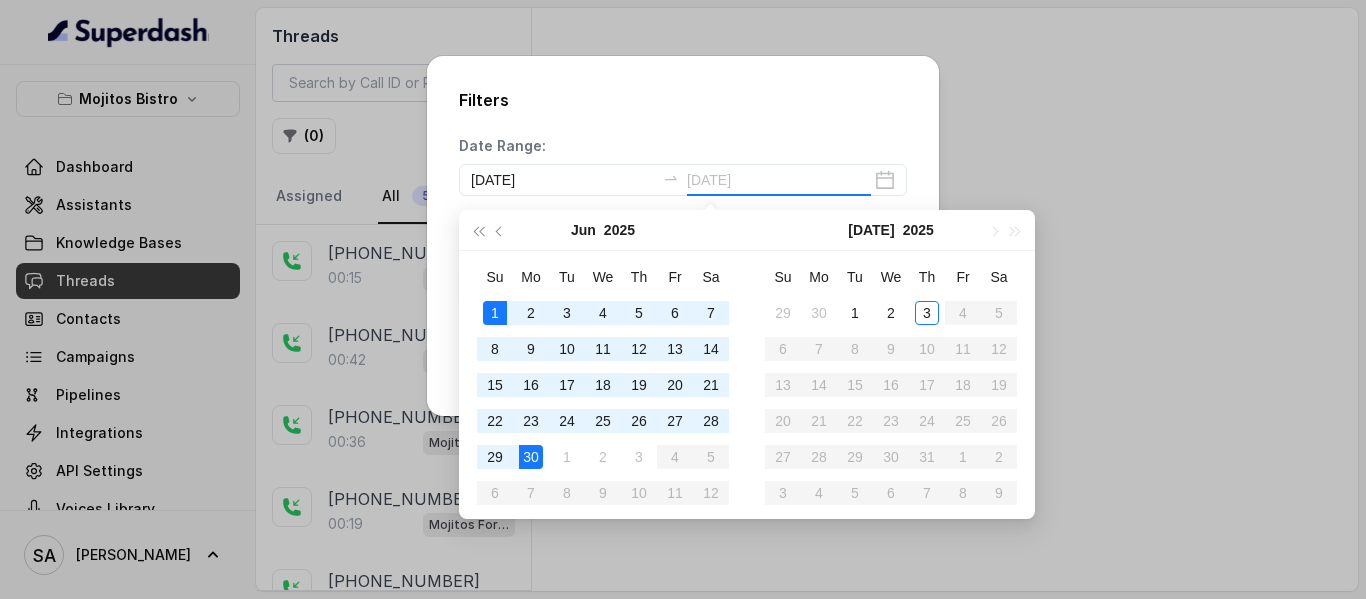 click on "30" at bounding box center [531, 457] 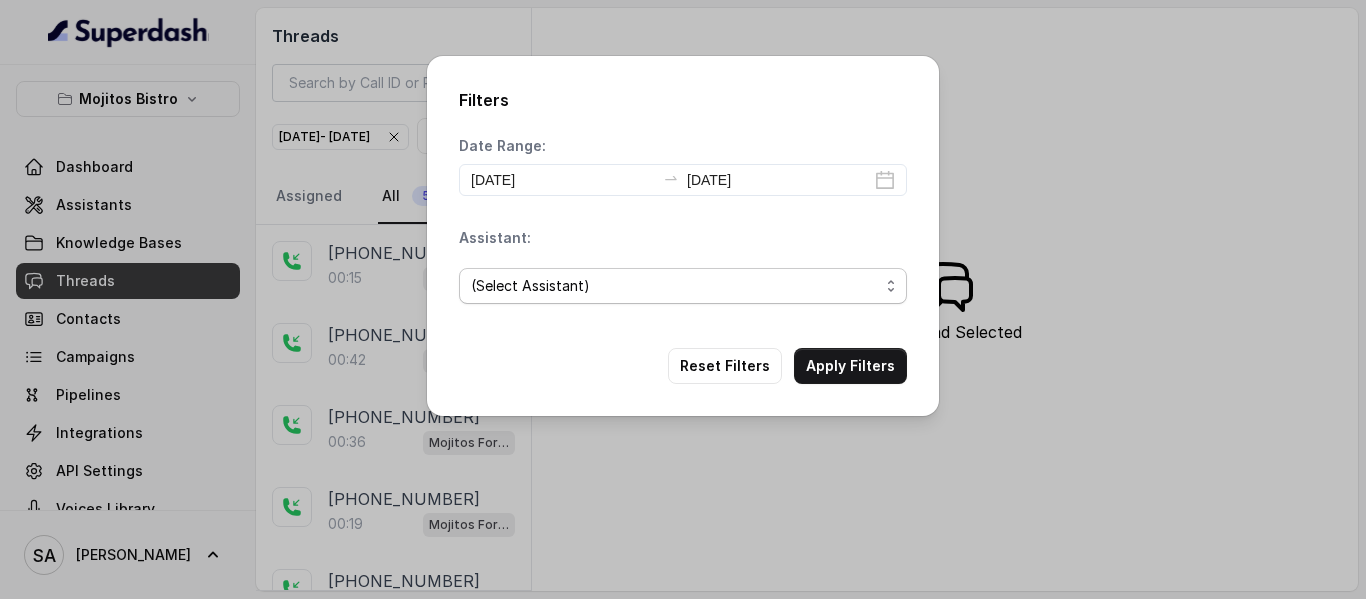 click on "(Select Assistant) Mojitos Forum / EN Mojitos Norcross / EN Mojitos Testing The Crossing Steakhouse" at bounding box center [683, 286] 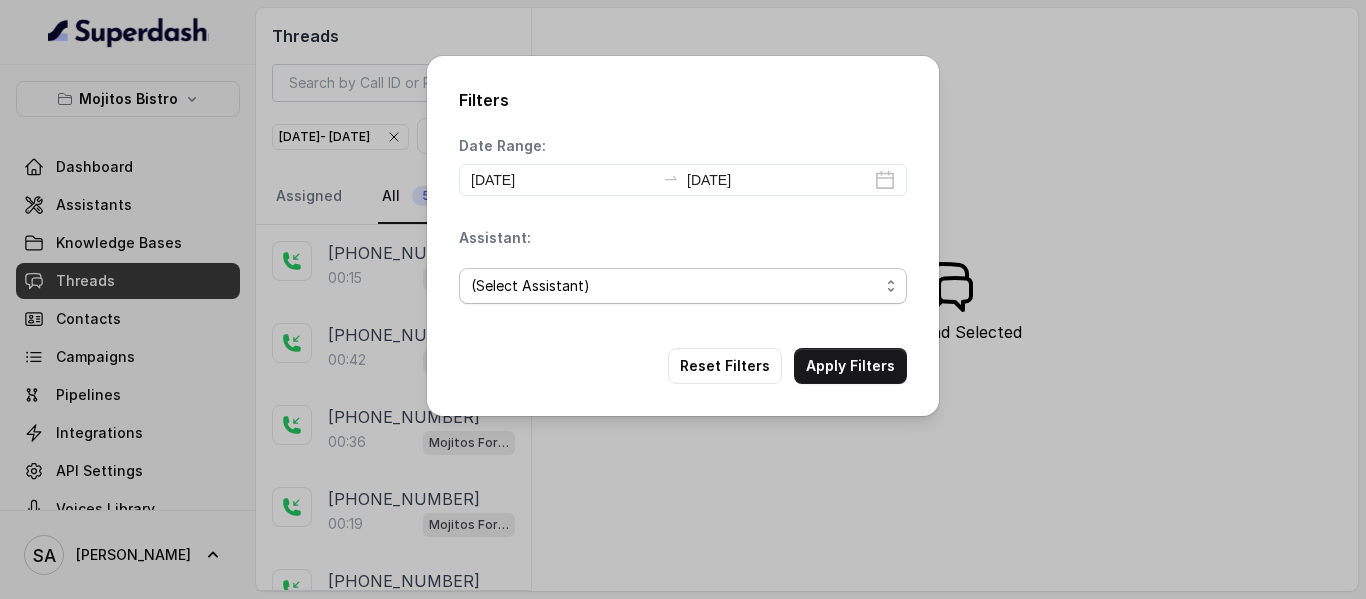 select on "67f7de597ac00f1d2399c666" 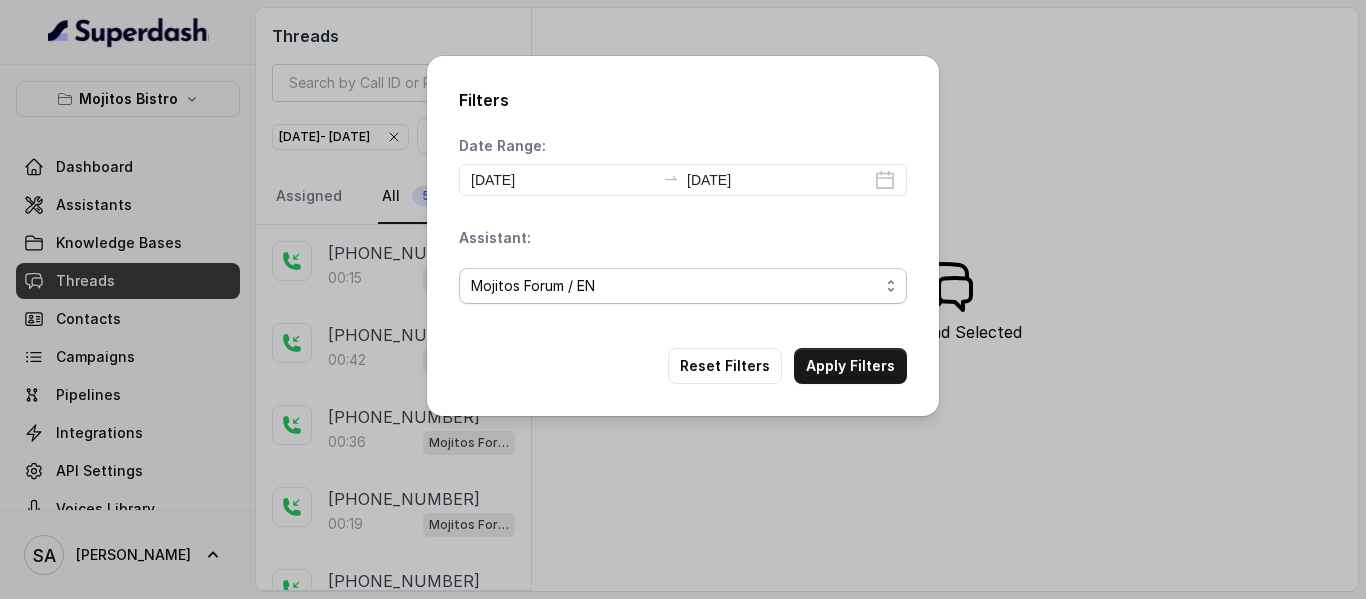 click on "(Select Assistant) Mojitos Forum / EN Mojitos Norcross / EN Mojitos Testing The Crossing Steakhouse" at bounding box center [683, 286] 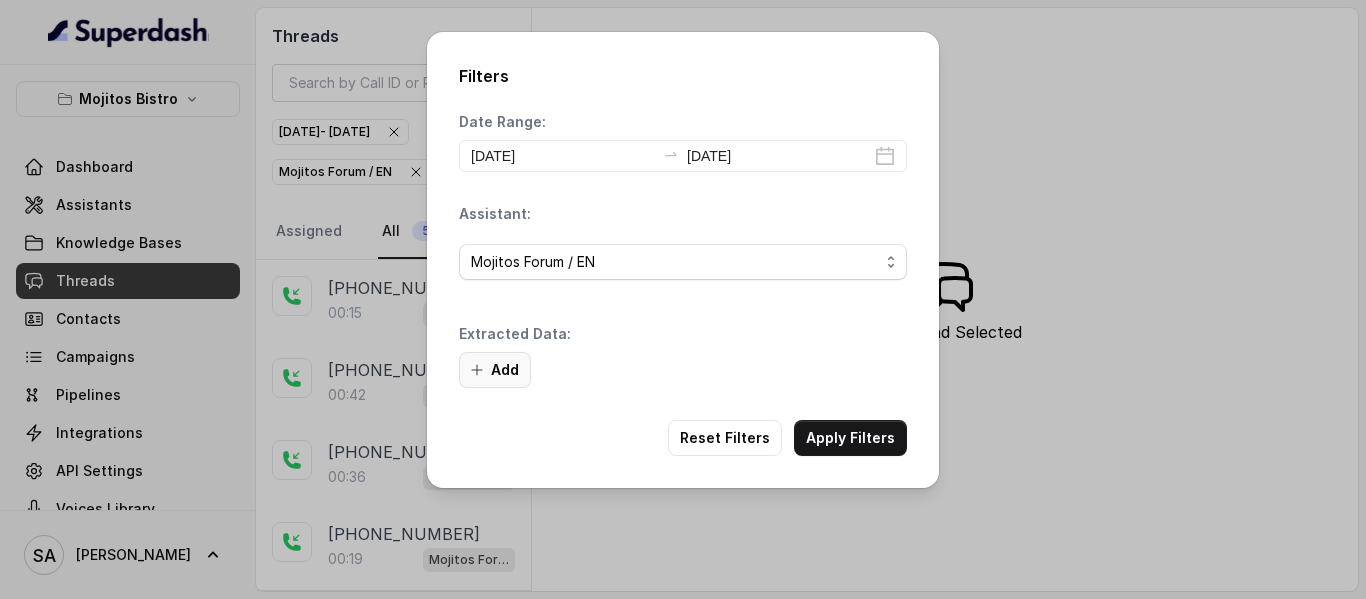 click on "Add" at bounding box center (495, 370) 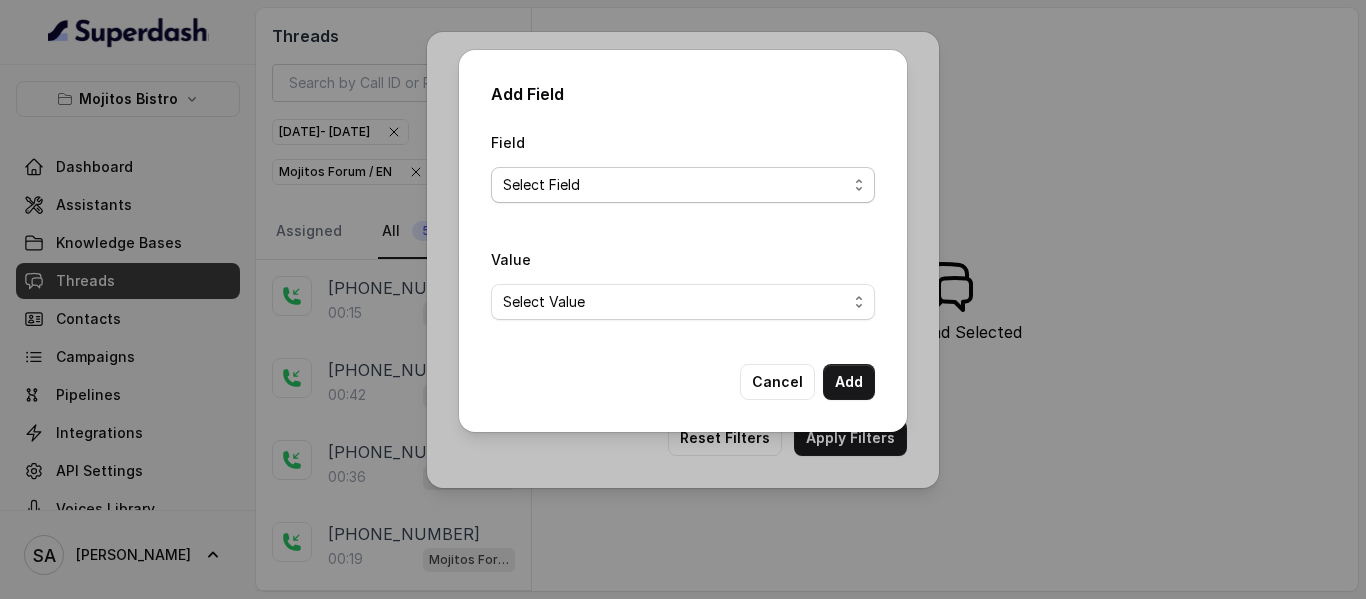 click on "Select Field Text Sent? Reason for sending text Human Transfer Reason for transfering Reason for calling DetectedError Event Mention Reason for Event AITolerance Restaurant Name Speak In Spanish Party Size Menu Mention (Yes/No) Google AI Assistant Calls Highlights" at bounding box center [683, 185] 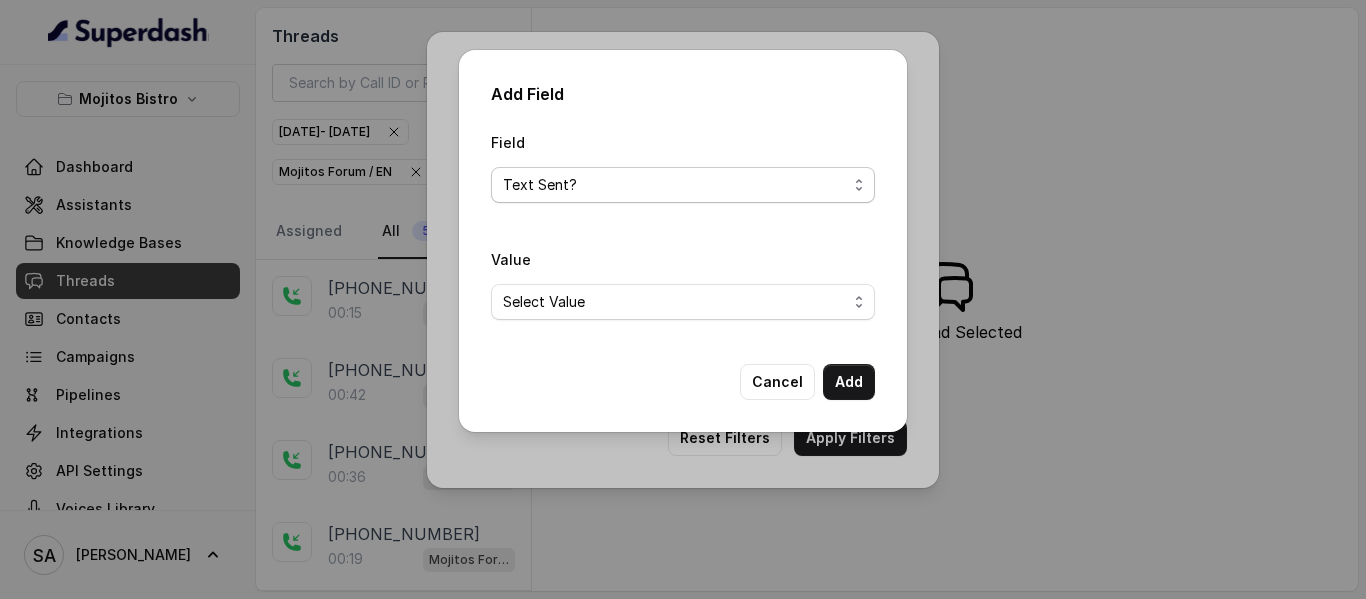 click on "Select Field Text Sent? Reason for sending text Human Transfer Reason for transfering Reason for calling DetectedError Event Mention Reason for Event AITolerance Restaurant Name Speak In Spanish Party Size Menu Mention (Yes/No) Google AI Assistant Calls Highlights" at bounding box center (683, 185) 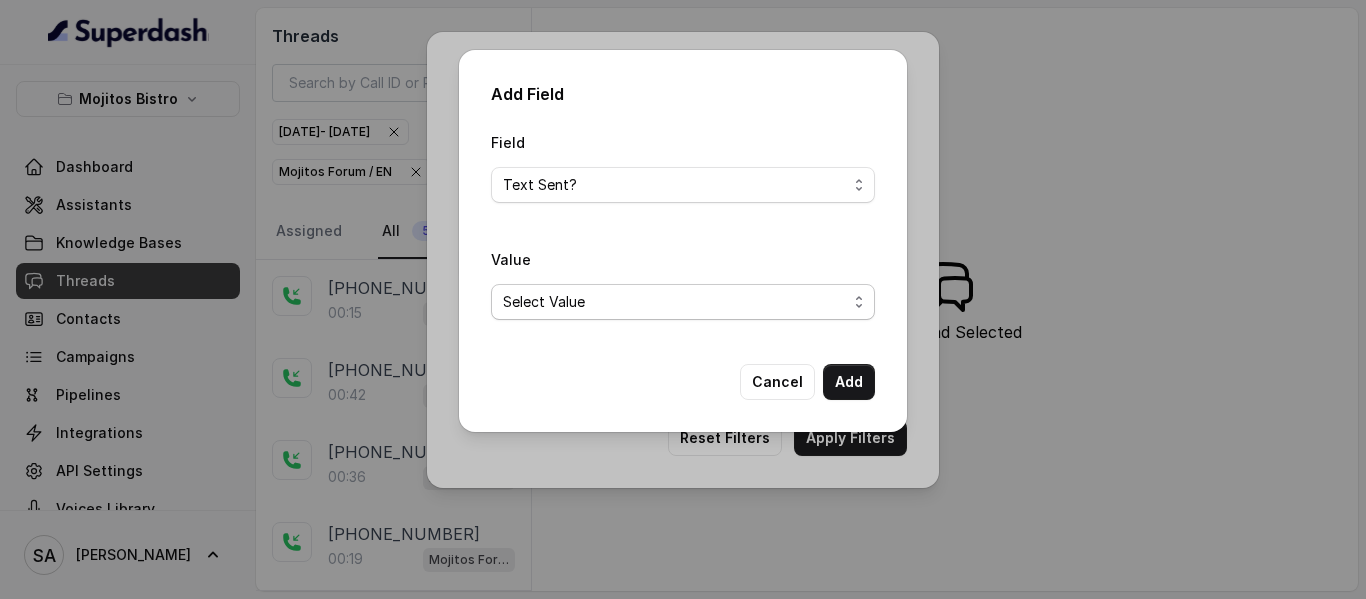 click on "Select Value Yes No" at bounding box center [683, 302] 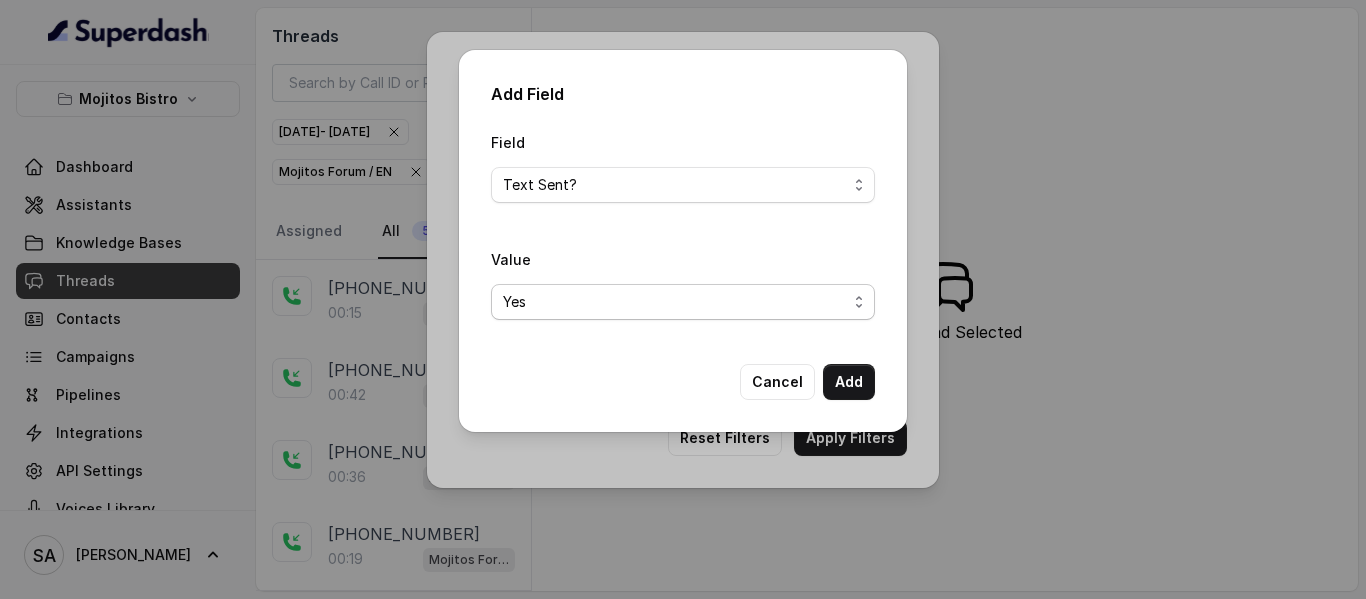 click on "Select Value Yes No" at bounding box center [683, 302] 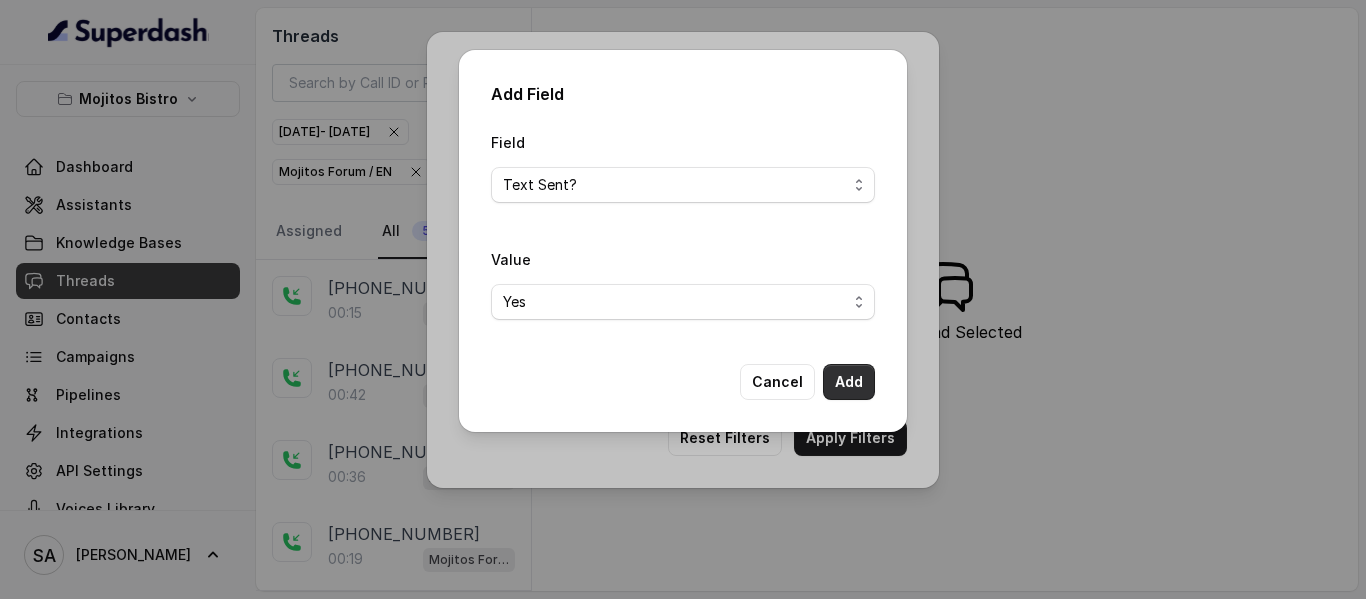 click on "Add" at bounding box center (849, 382) 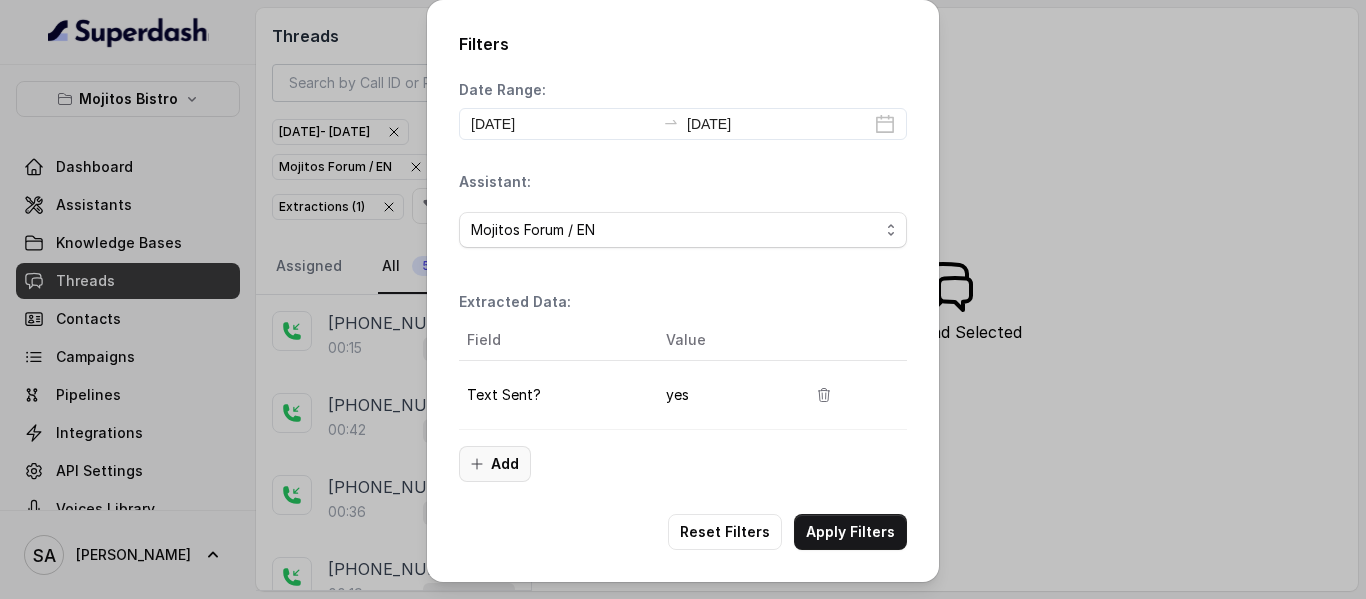 click on "Add" at bounding box center (495, 464) 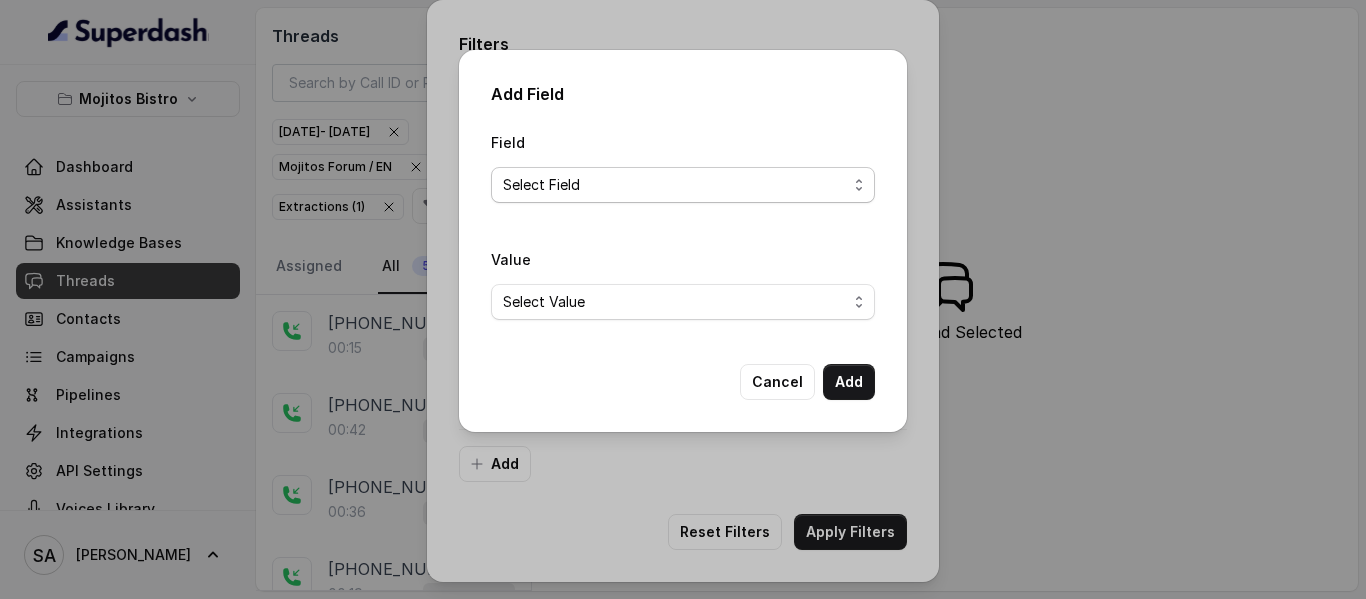 click on "Select Field Reason for sending text Human Transfer Reason for transfering Reason for calling DetectedError Event Mention Reason for Event AITolerance Restaurant Name Speak In Spanish Party Size Menu Mention (Yes/No) Google AI Assistant Calls Highlights" at bounding box center (683, 185) 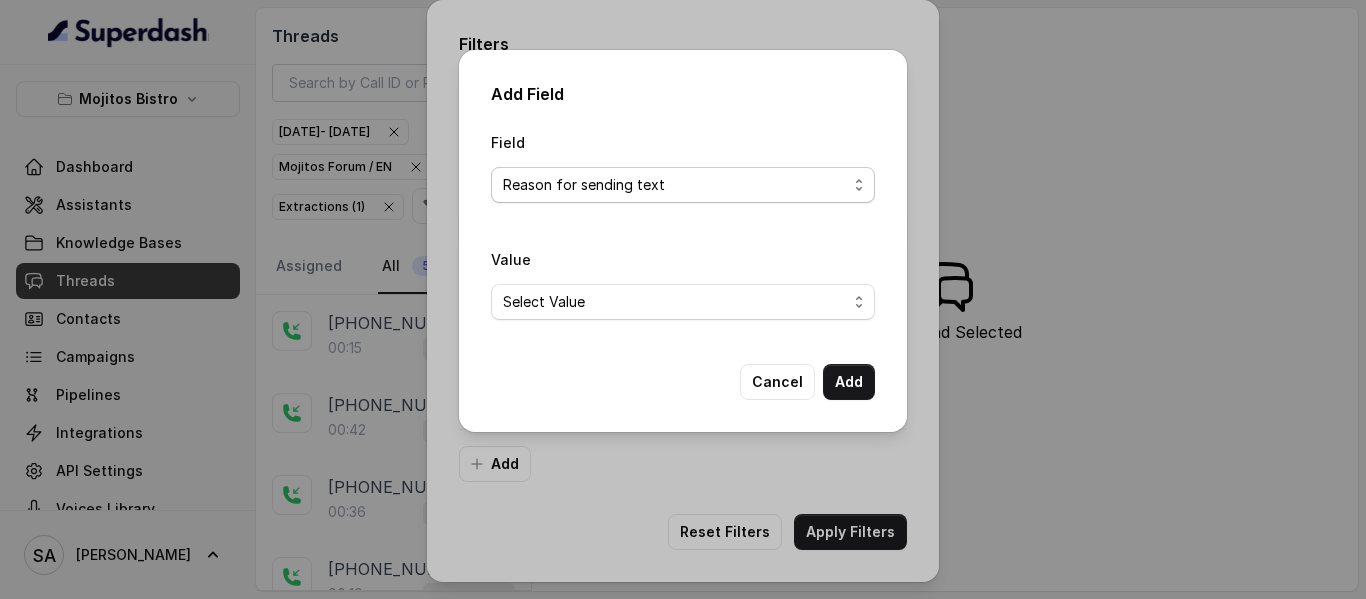 click on "Select Field Reason for sending text Human Transfer Reason for transfering Reason for calling DetectedError Event Mention Reason for Event AITolerance Restaurant Name Speak In Spanish Party Size Menu Mention (Yes/No) Google AI Assistant Calls Highlights" at bounding box center (683, 185) 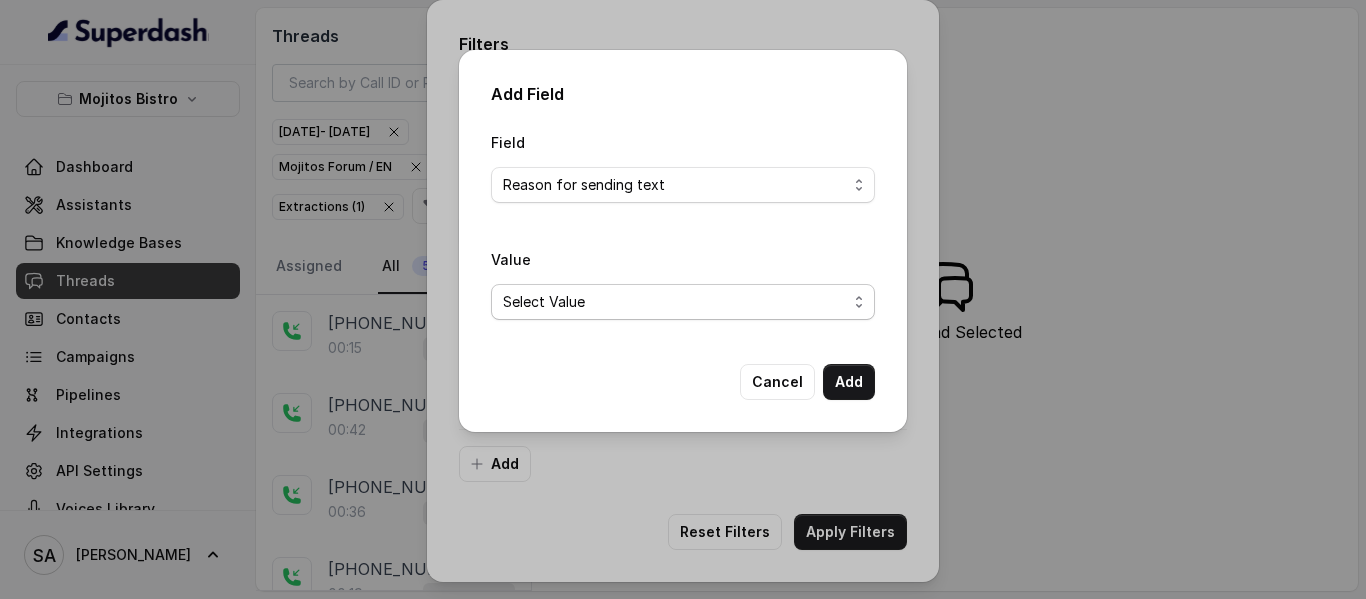 click on "Select Value delivery link customer support link takeaway link menu link Opentable reservation link Catering link Directions link Gift Cards link" at bounding box center [683, 302] 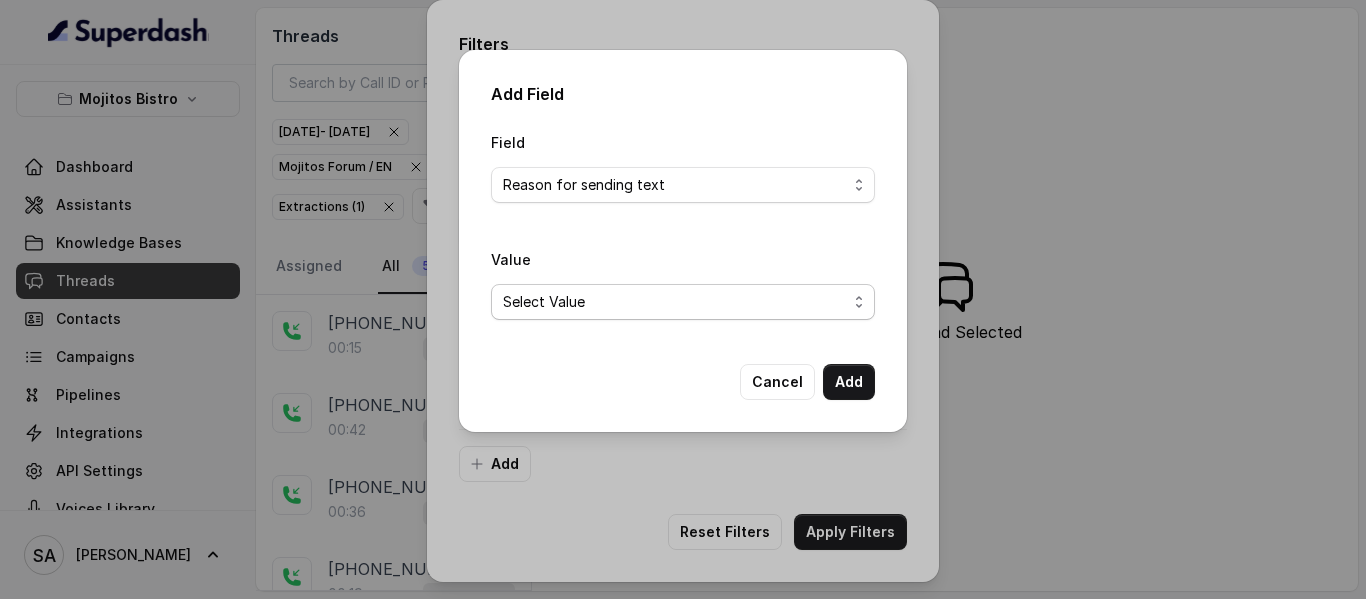 select on "customer support link" 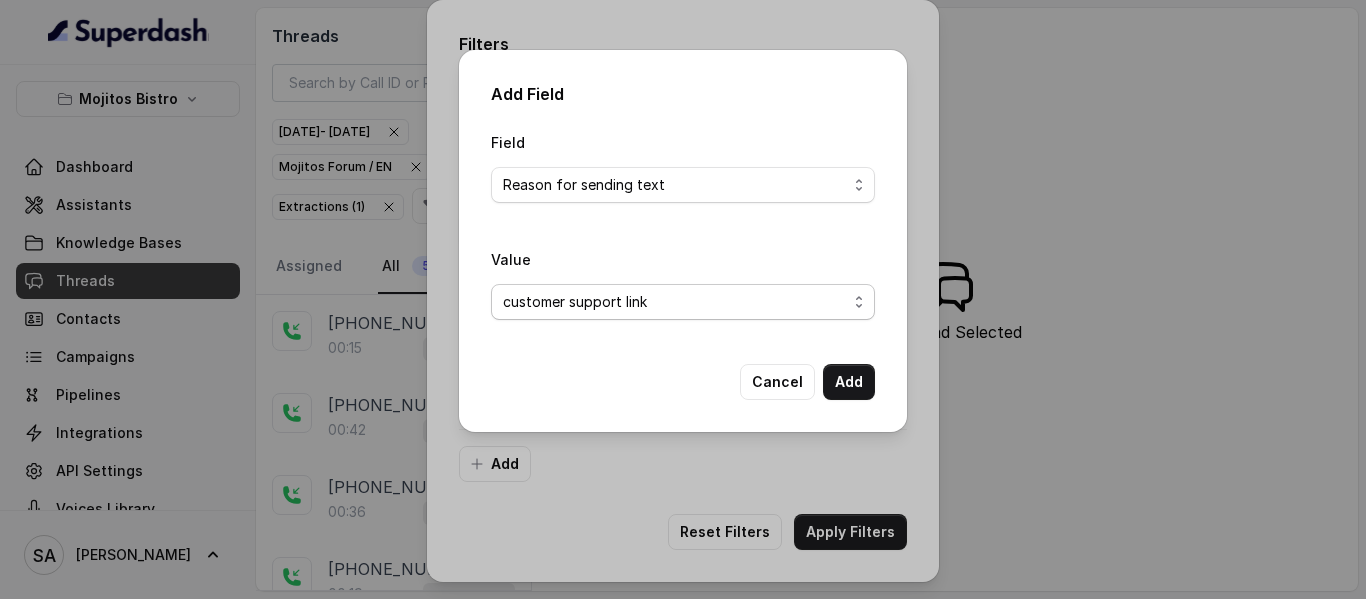click on "Select Value delivery link customer support link takeaway link menu link Opentable reservation link Catering link Directions link Gift Cards link" at bounding box center [683, 302] 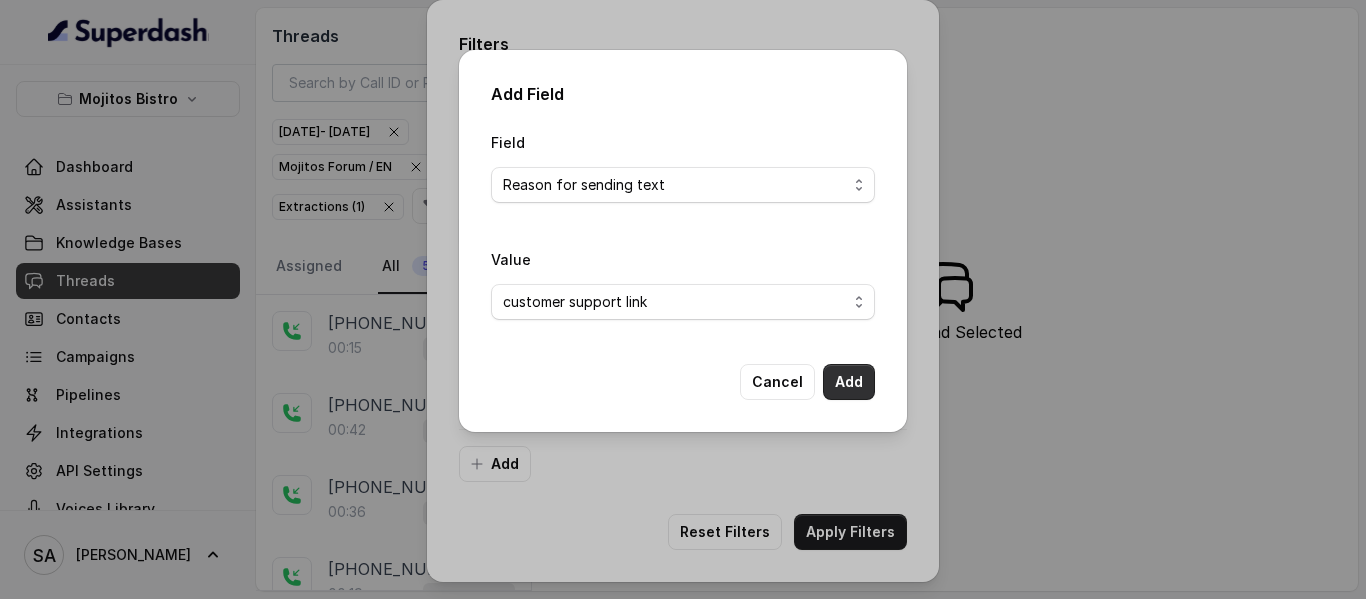 click on "Add" at bounding box center [849, 382] 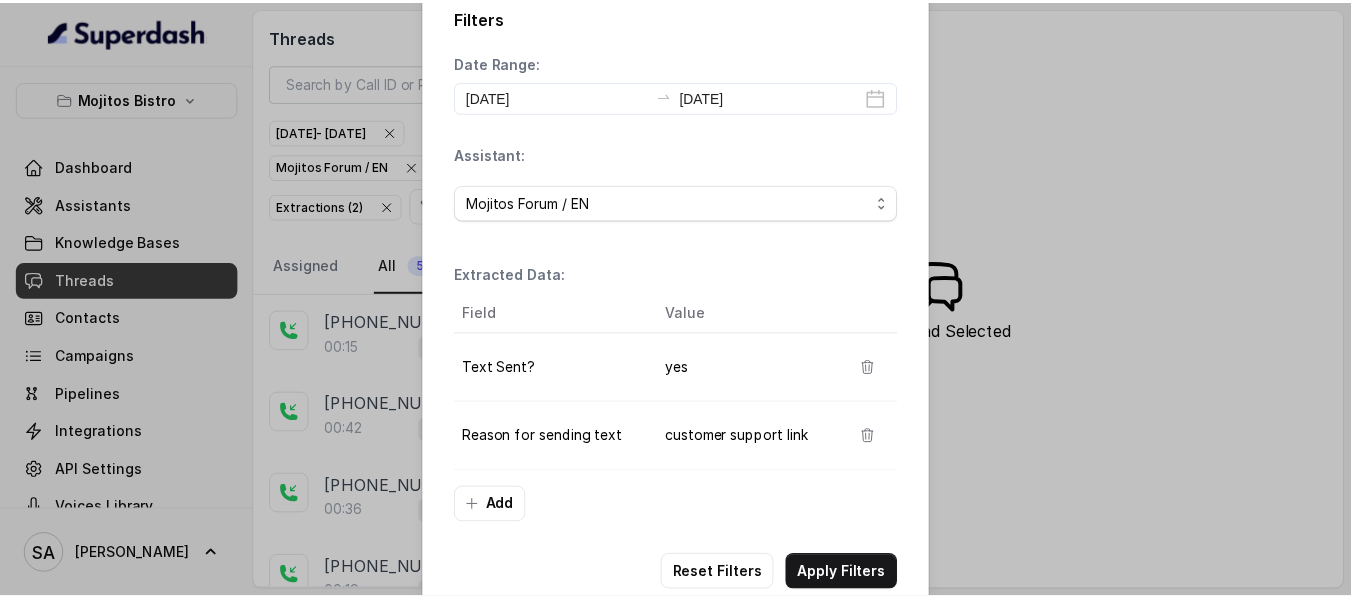 scroll, scrollTop: 68, scrollLeft: 0, axis: vertical 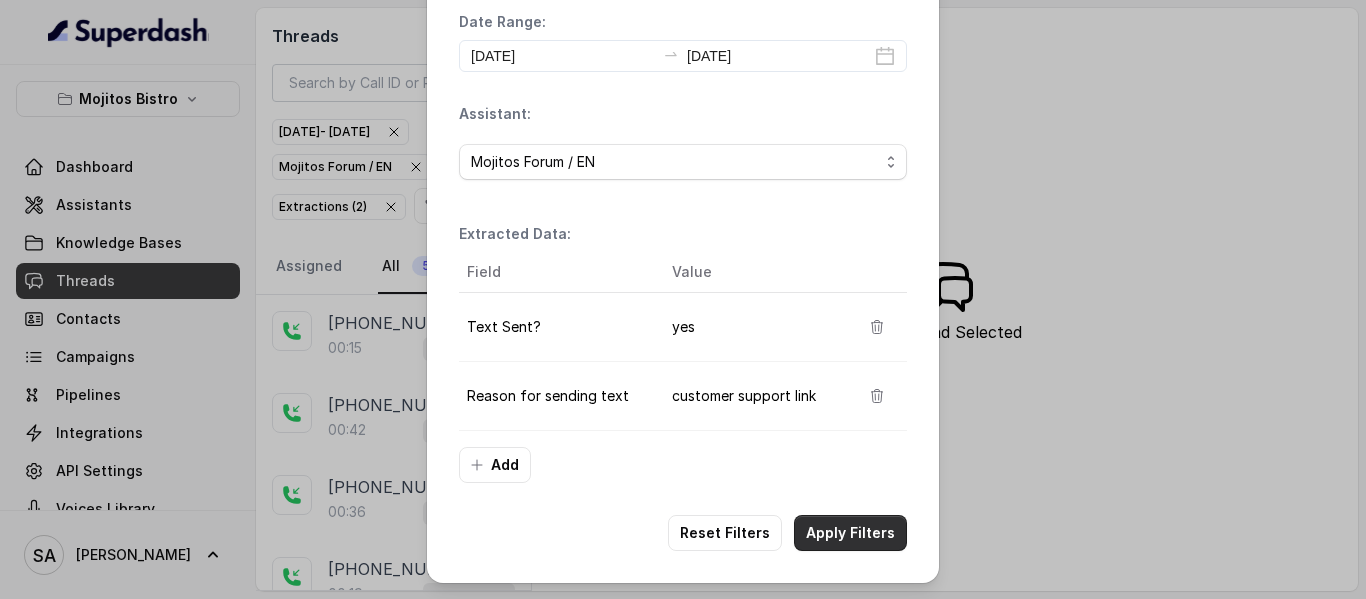 click on "Apply Filters" at bounding box center (850, 533) 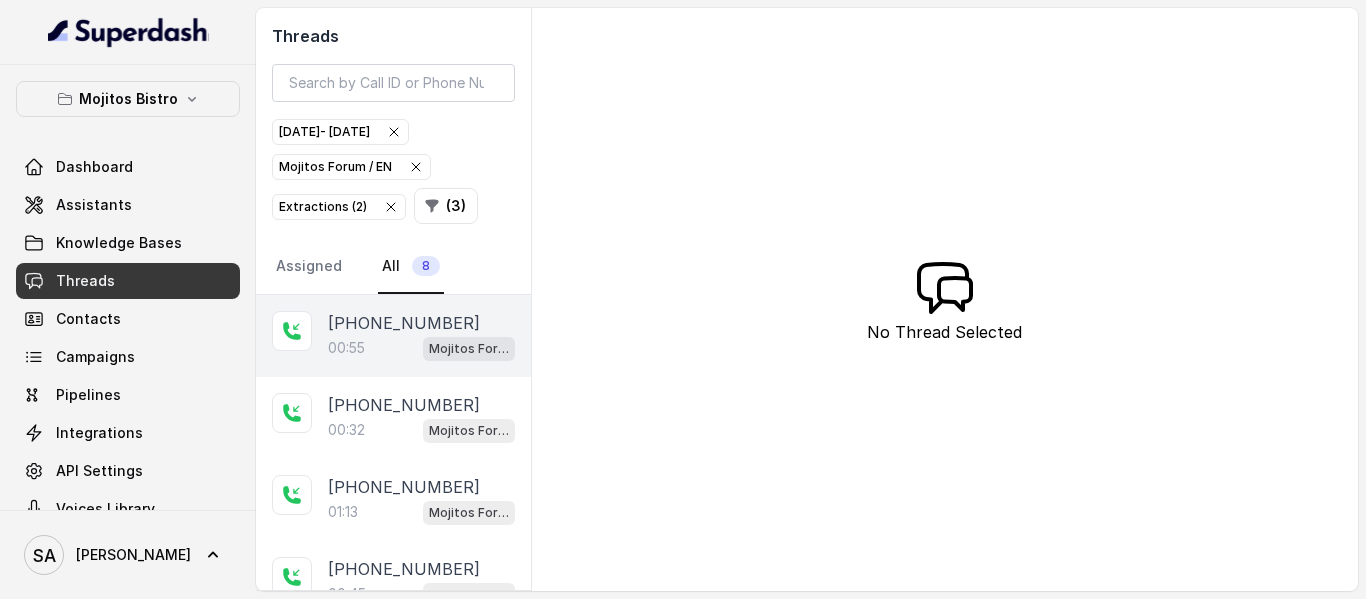 click on "[PHONE_NUMBER]" at bounding box center [404, 323] 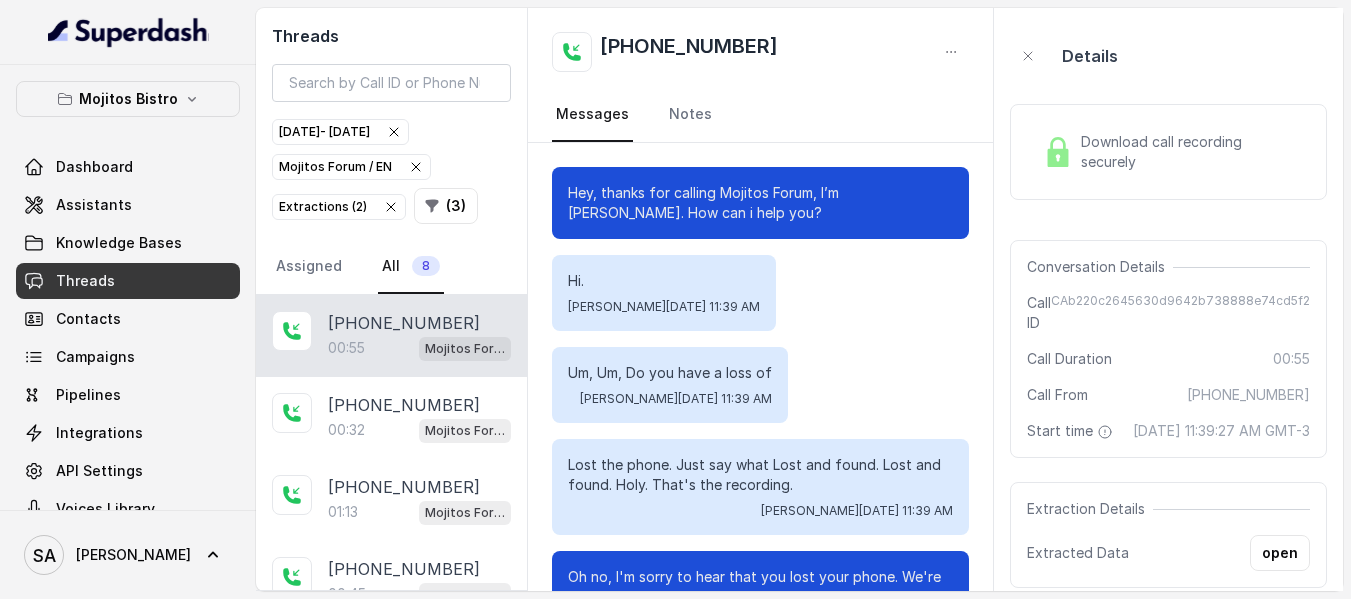 scroll, scrollTop: 212, scrollLeft: 0, axis: vertical 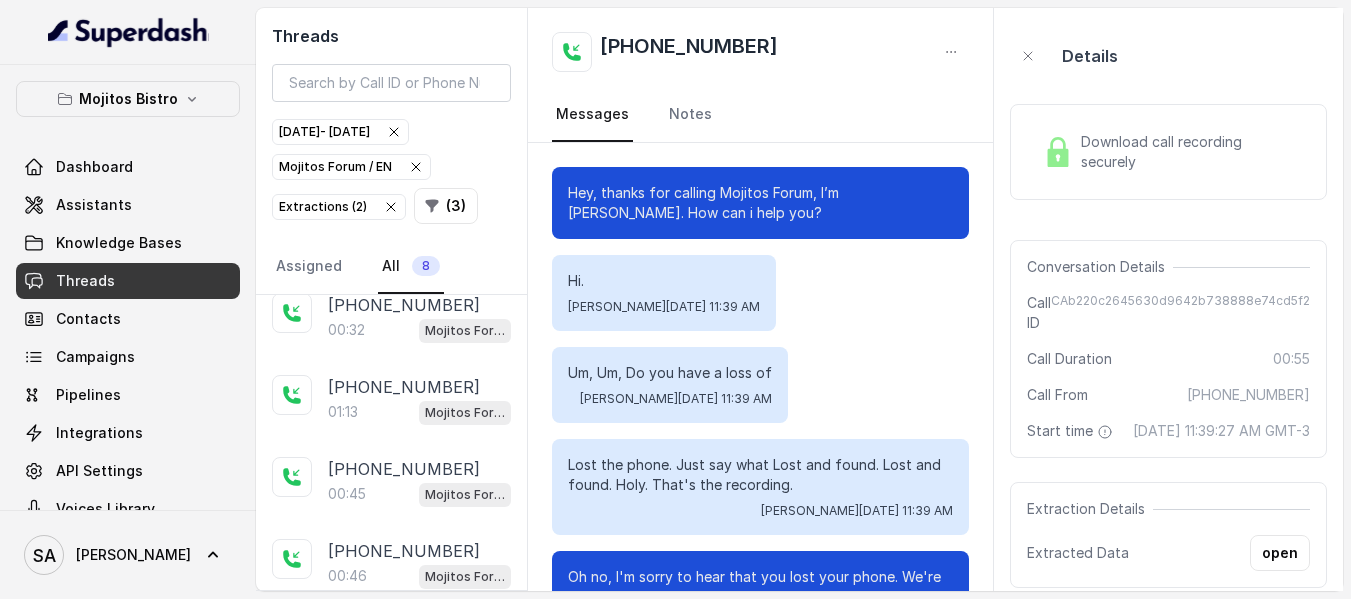 click on "Download call recording securely" at bounding box center [1168, 152] 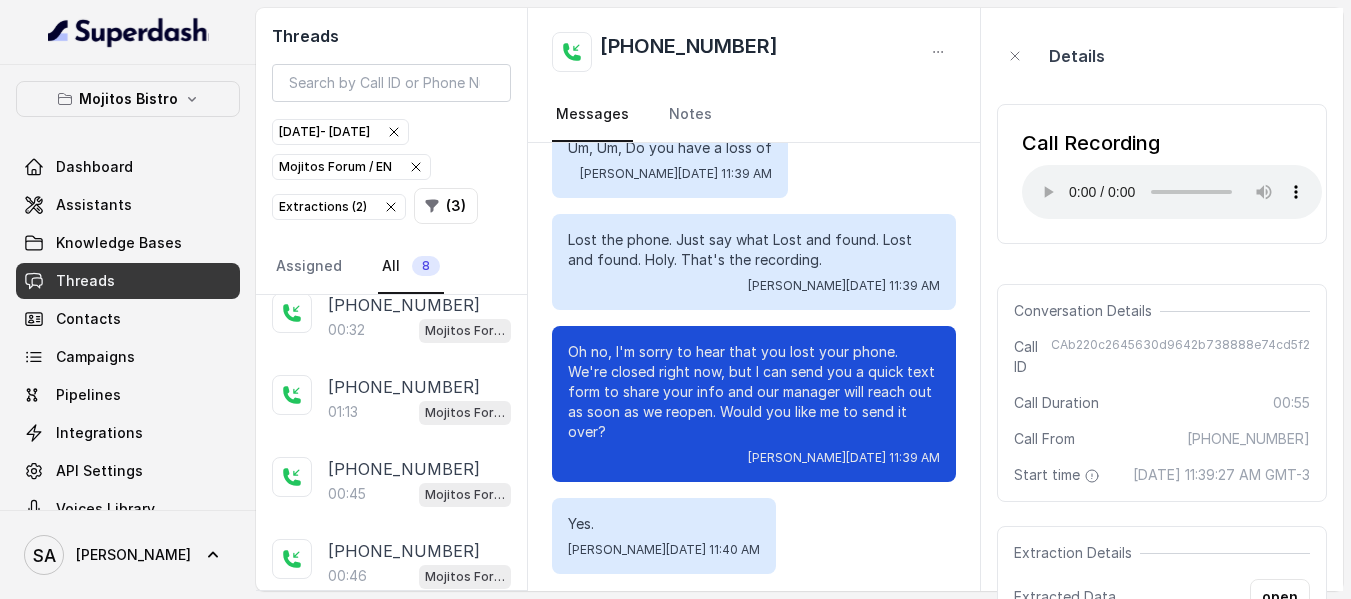 scroll, scrollTop: 232, scrollLeft: 0, axis: vertical 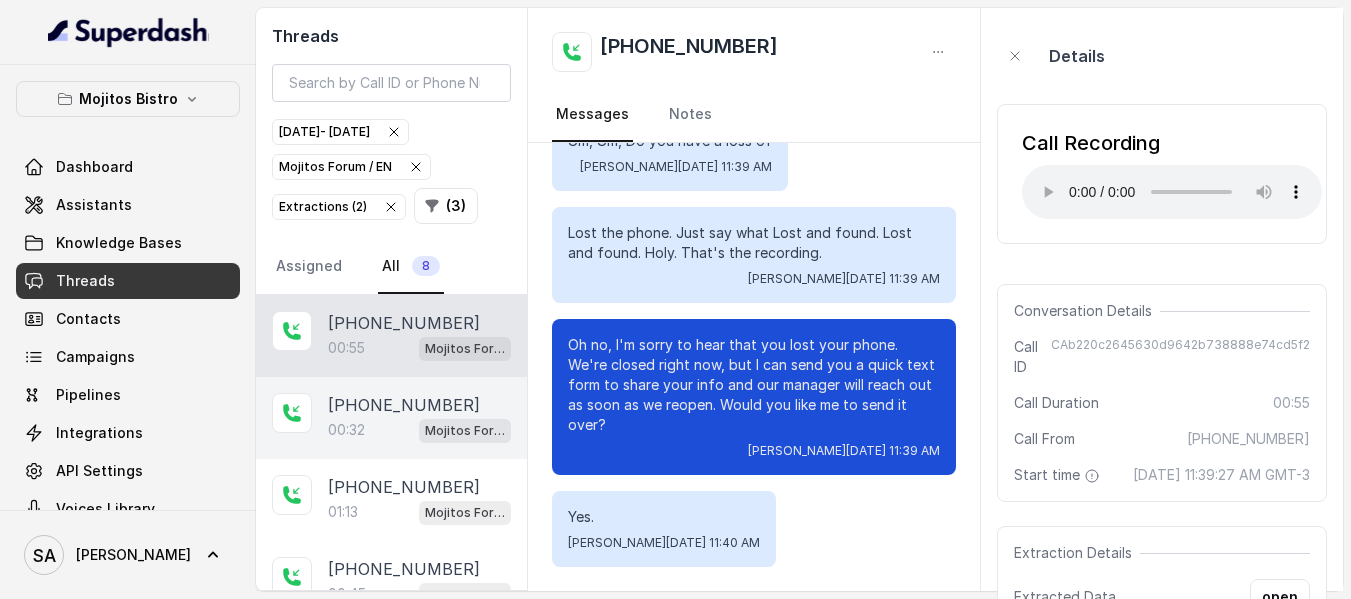 click on "00:32" at bounding box center [346, 430] 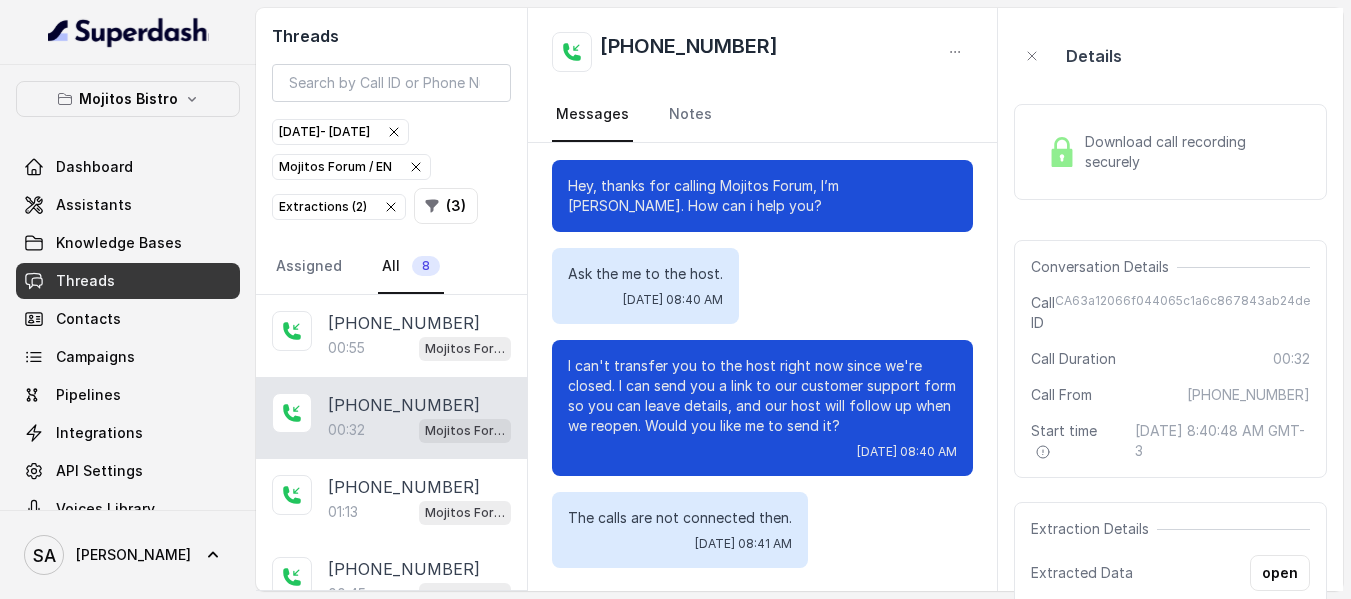 scroll, scrollTop: 8, scrollLeft: 0, axis: vertical 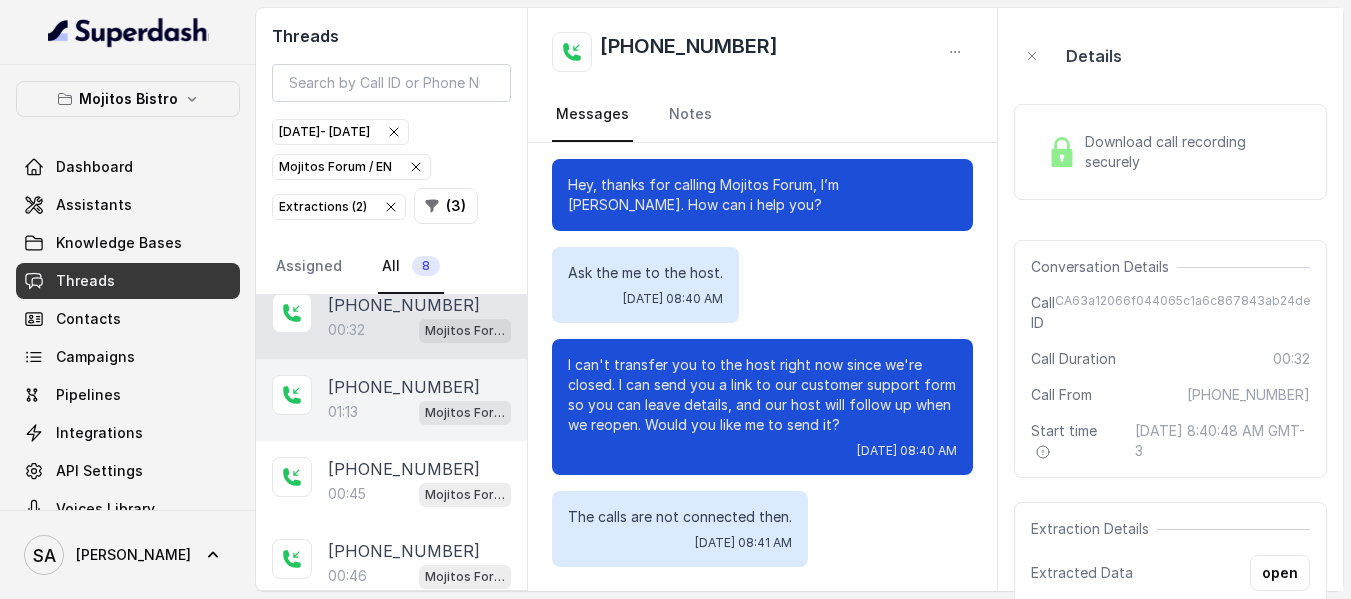 click on "01:13 Mojitos Forum / EN" at bounding box center [419, 412] 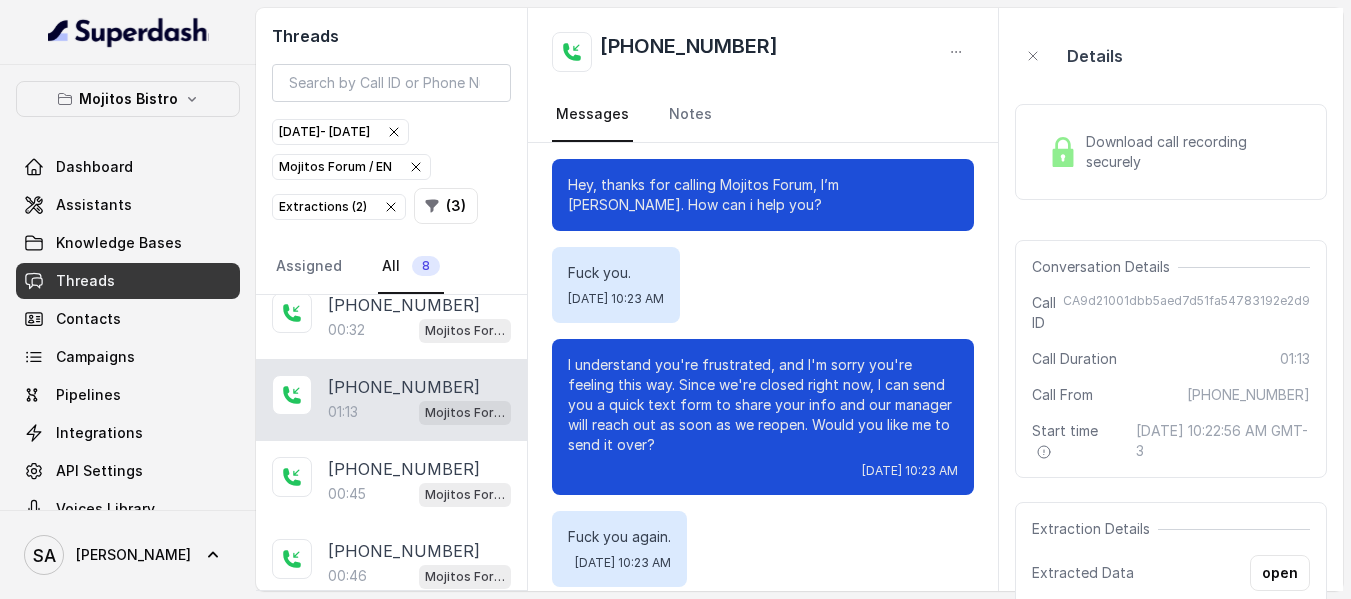 scroll, scrollTop: 0, scrollLeft: 0, axis: both 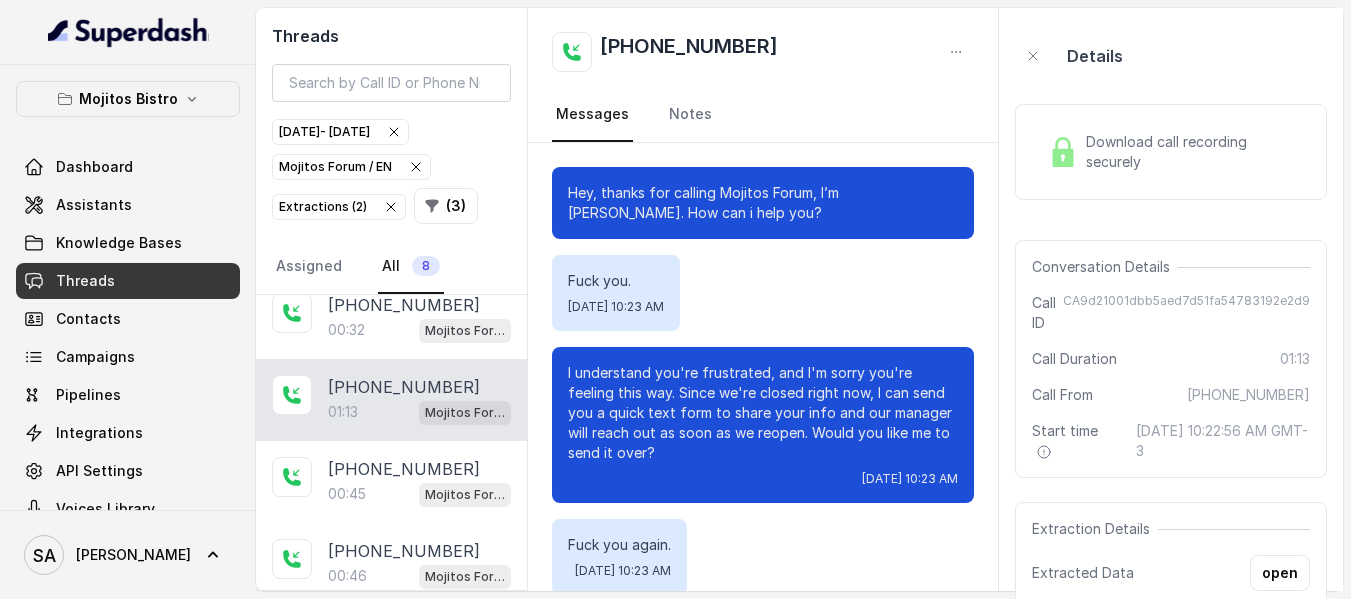 click on "Download call recording securely" at bounding box center [1194, 152] 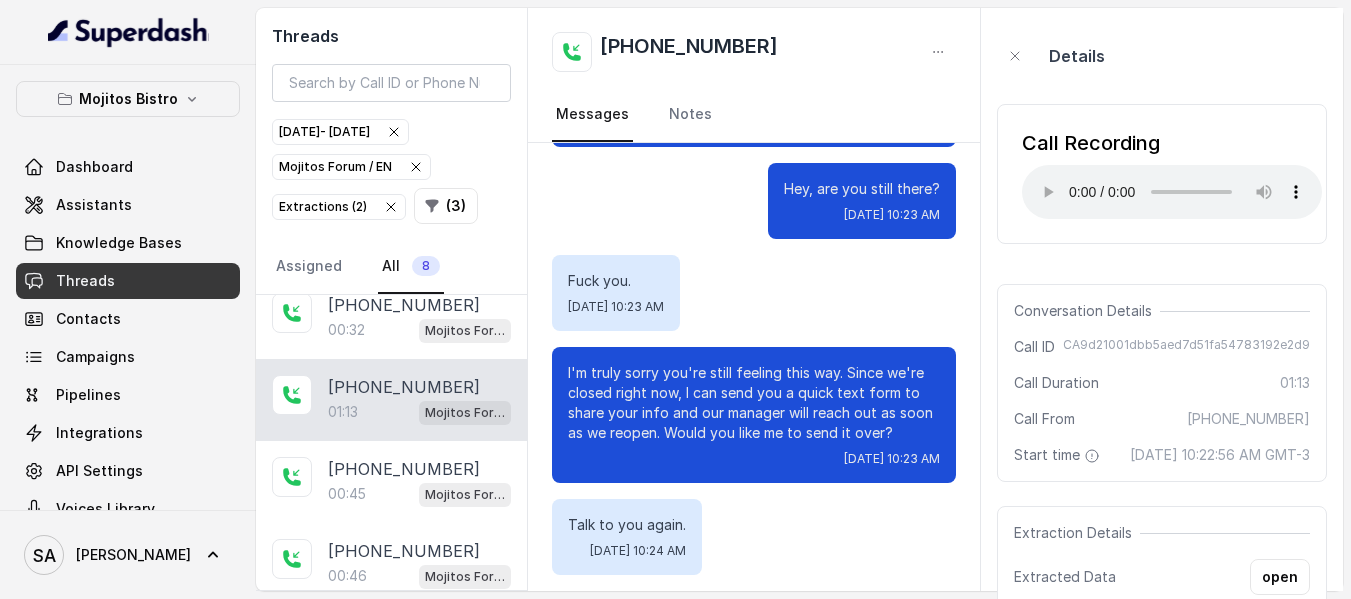 scroll, scrollTop: 628, scrollLeft: 0, axis: vertical 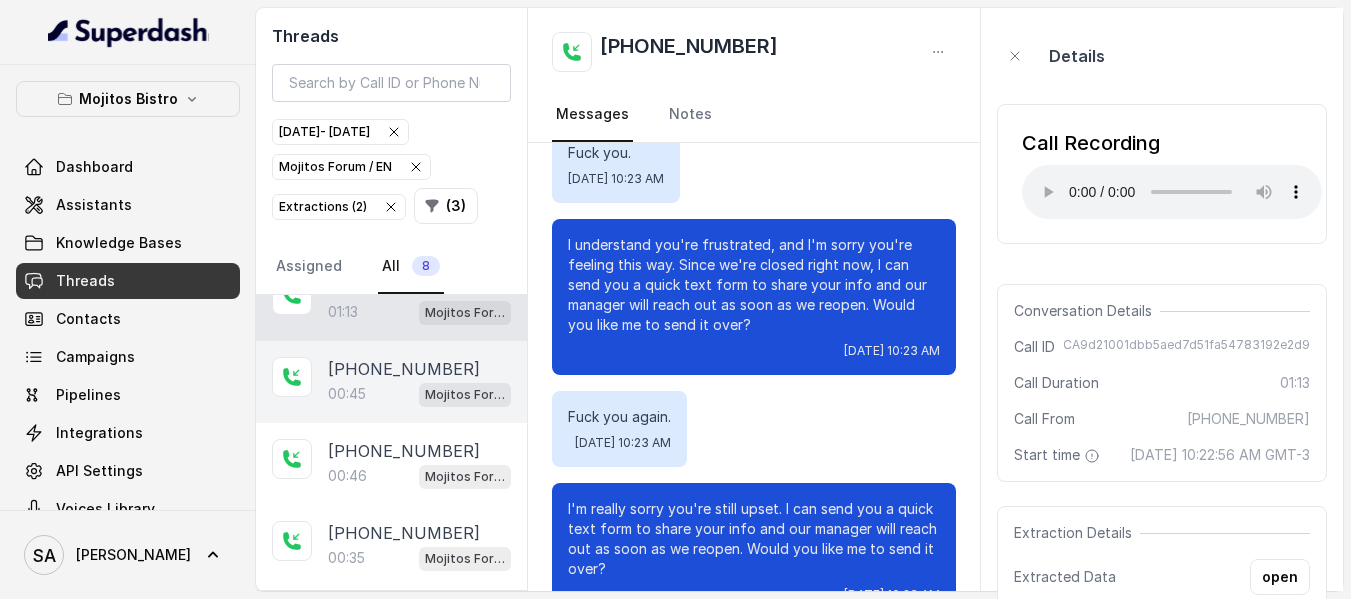 click on "00:45" at bounding box center (347, 394) 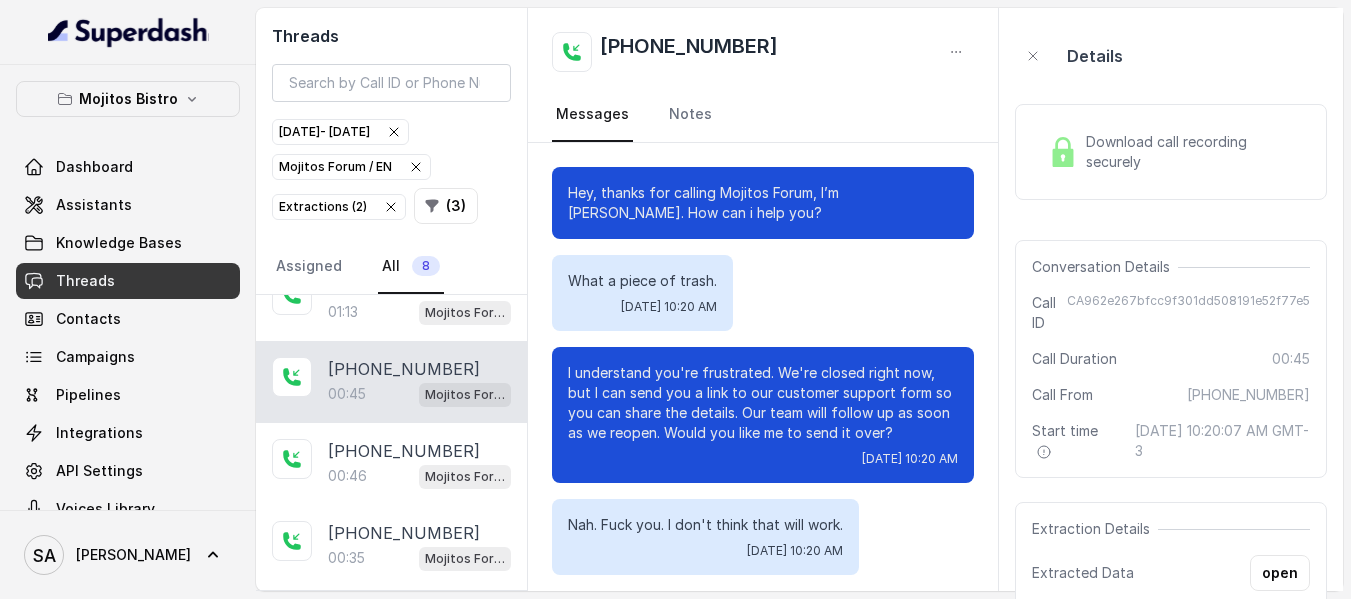 scroll, scrollTop: 8, scrollLeft: 0, axis: vertical 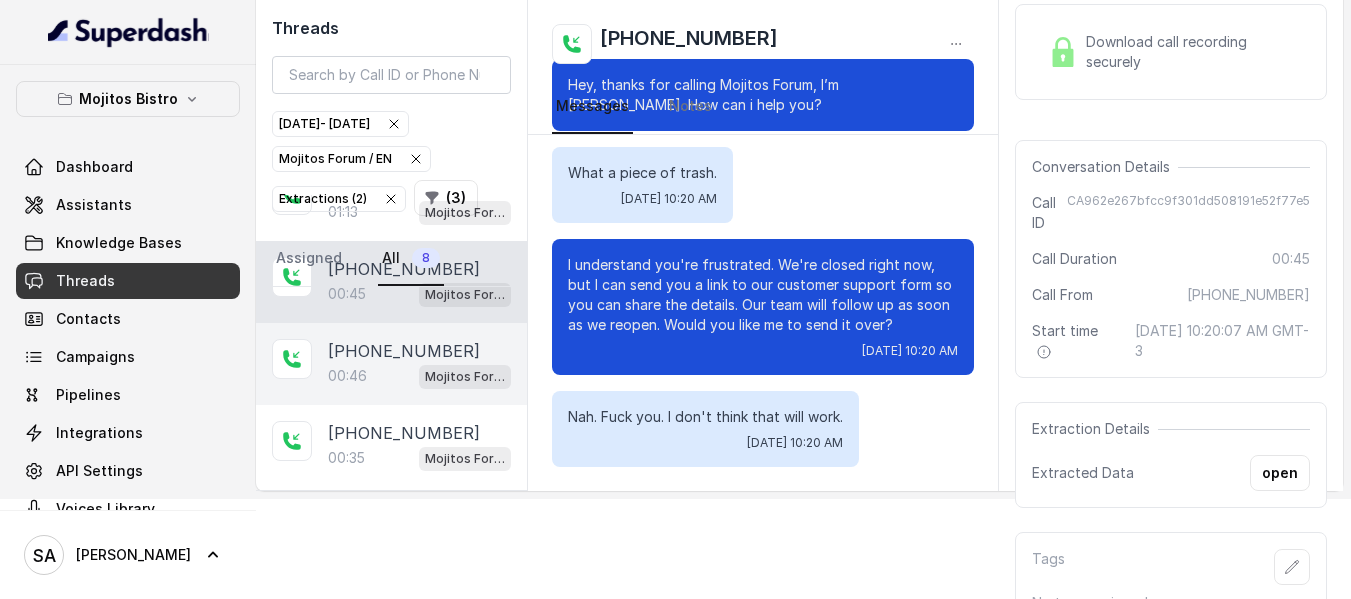 click on "[PHONE_NUMBER]" at bounding box center [404, 351] 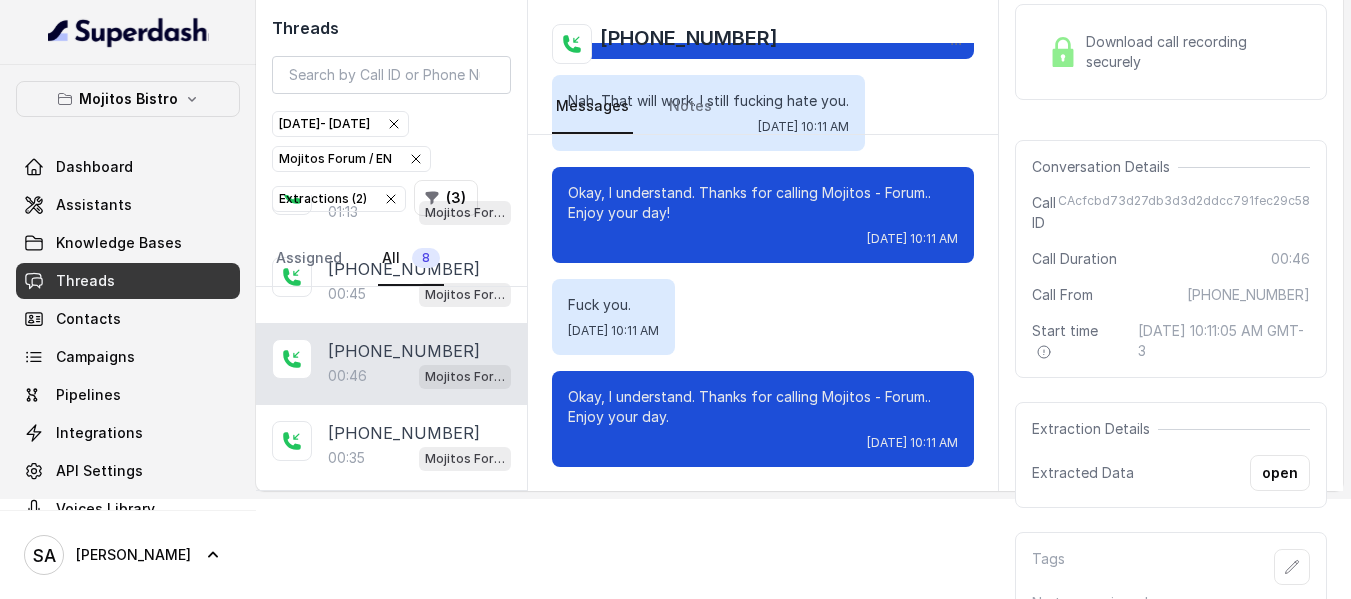 scroll, scrollTop: 224, scrollLeft: 0, axis: vertical 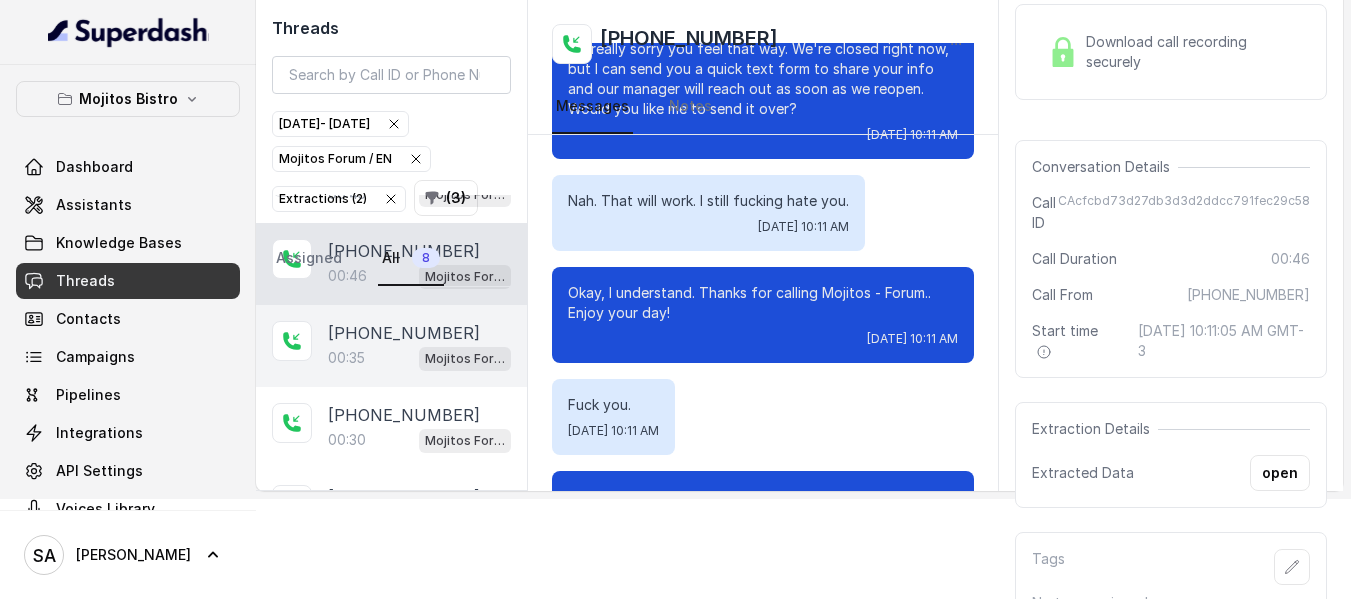 click on "[PHONE_NUMBER]" at bounding box center (404, 333) 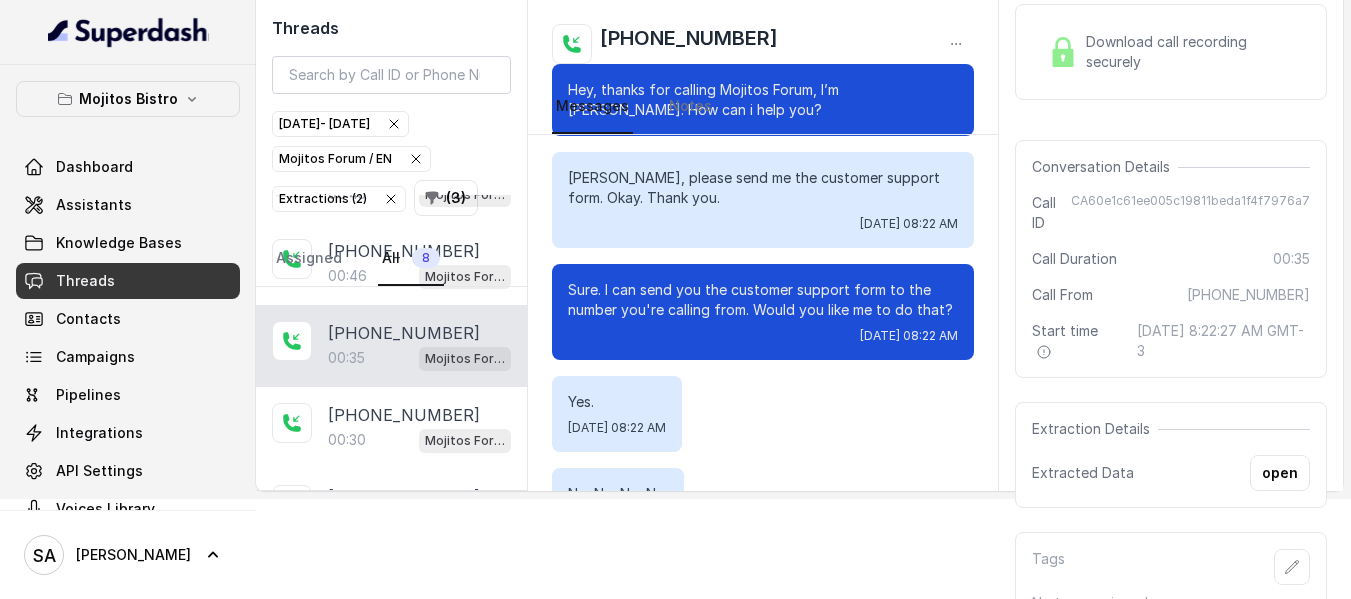 scroll, scrollTop: 0, scrollLeft: 0, axis: both 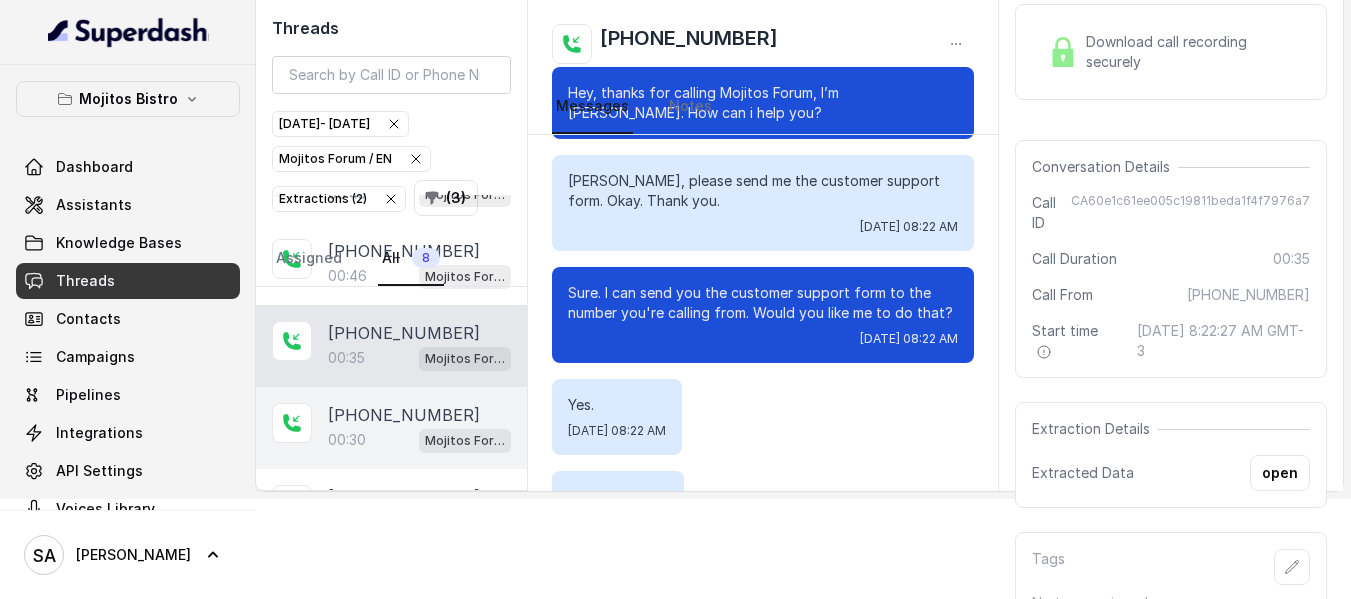 click on "[PHONE_NUMBER]" at bounding box center [404, 415] 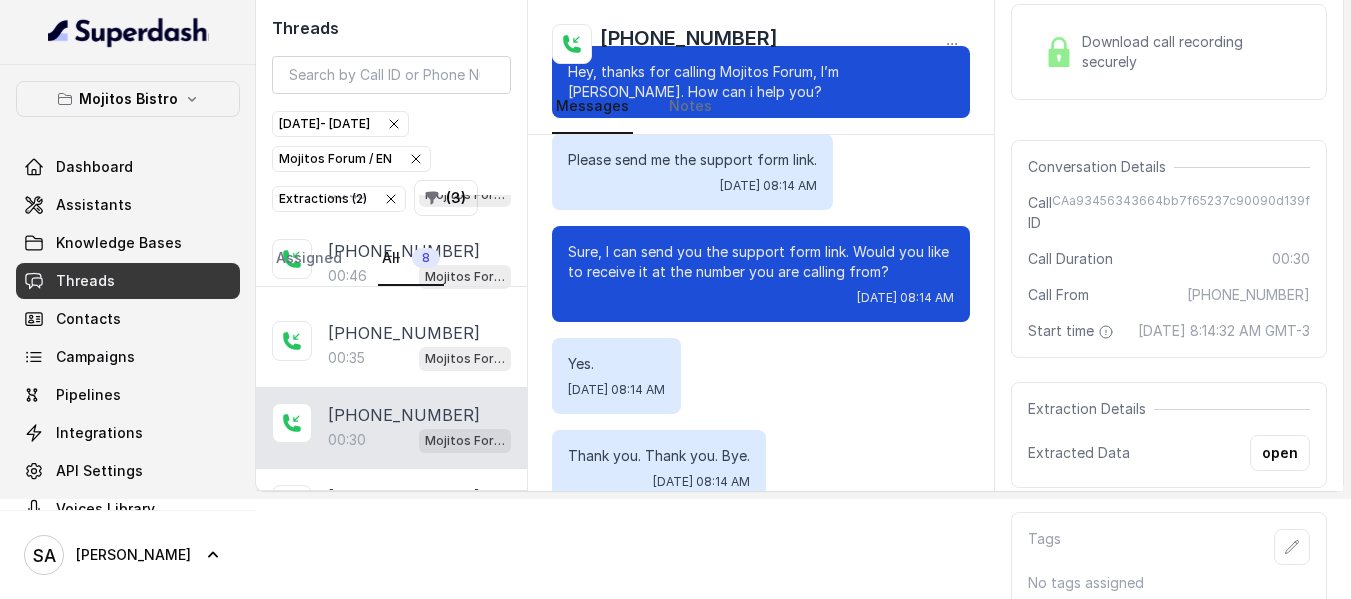 scroll, scrollTop: 0, scrollLeft: 0, axis: both 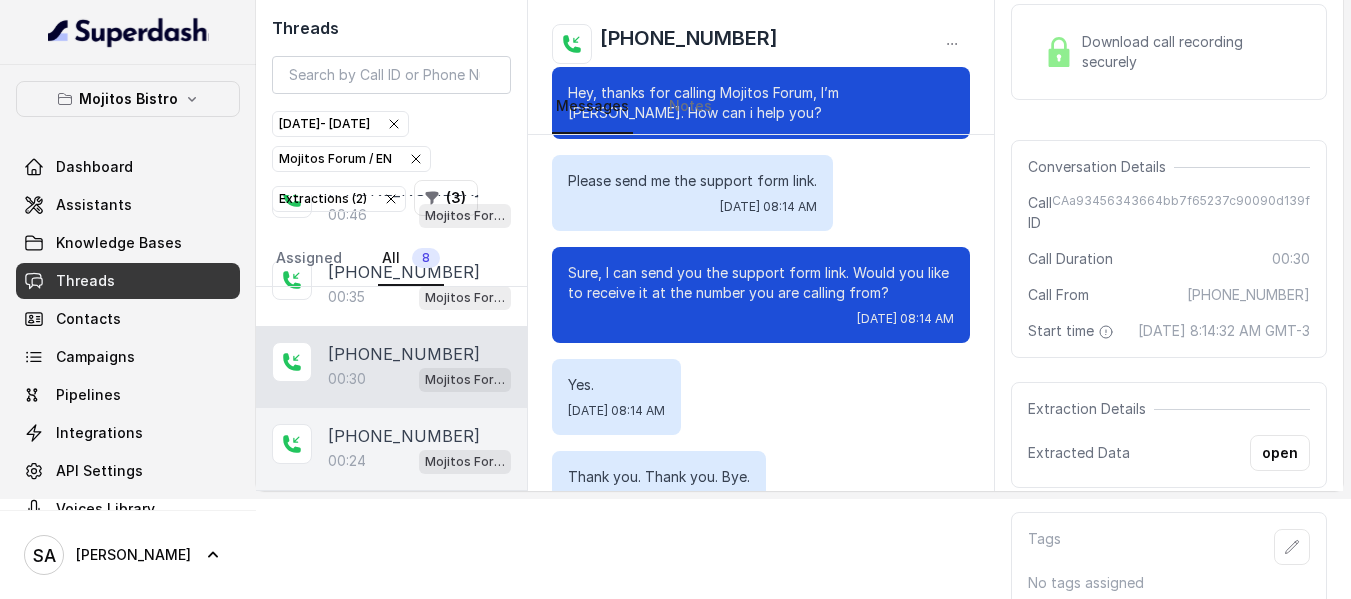 click on "[PHONE_NUMBER]" at bounding box center [404, 436] 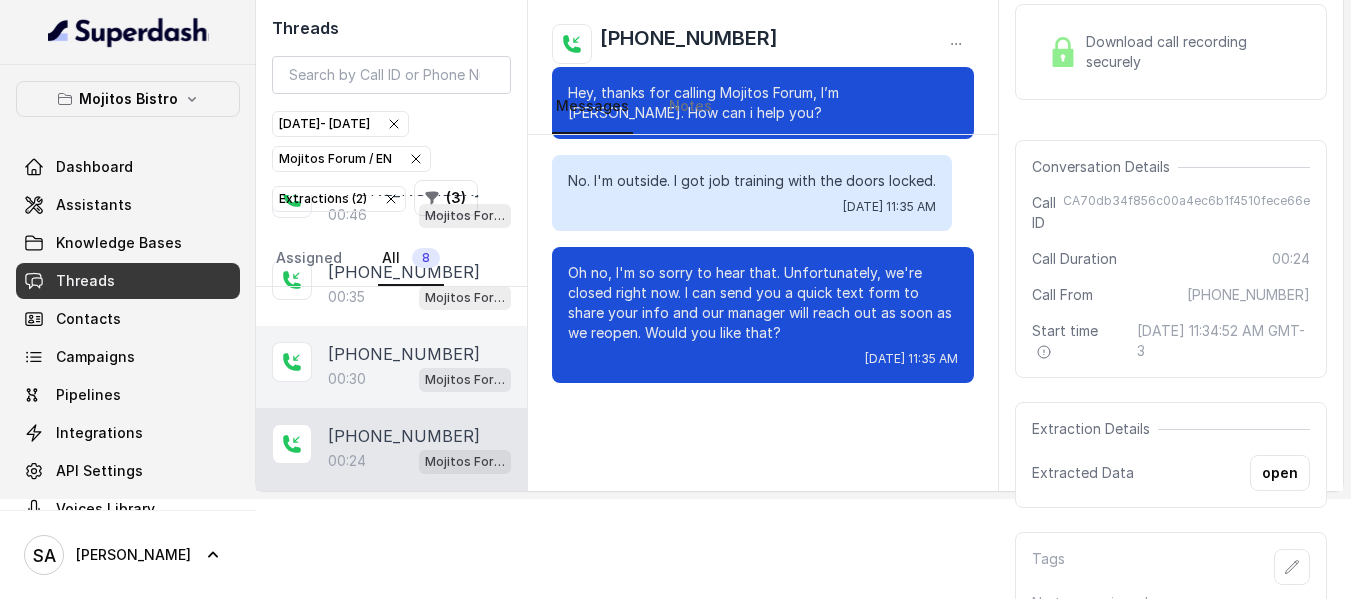 click on "00:30" at bounding box center [347, 379] 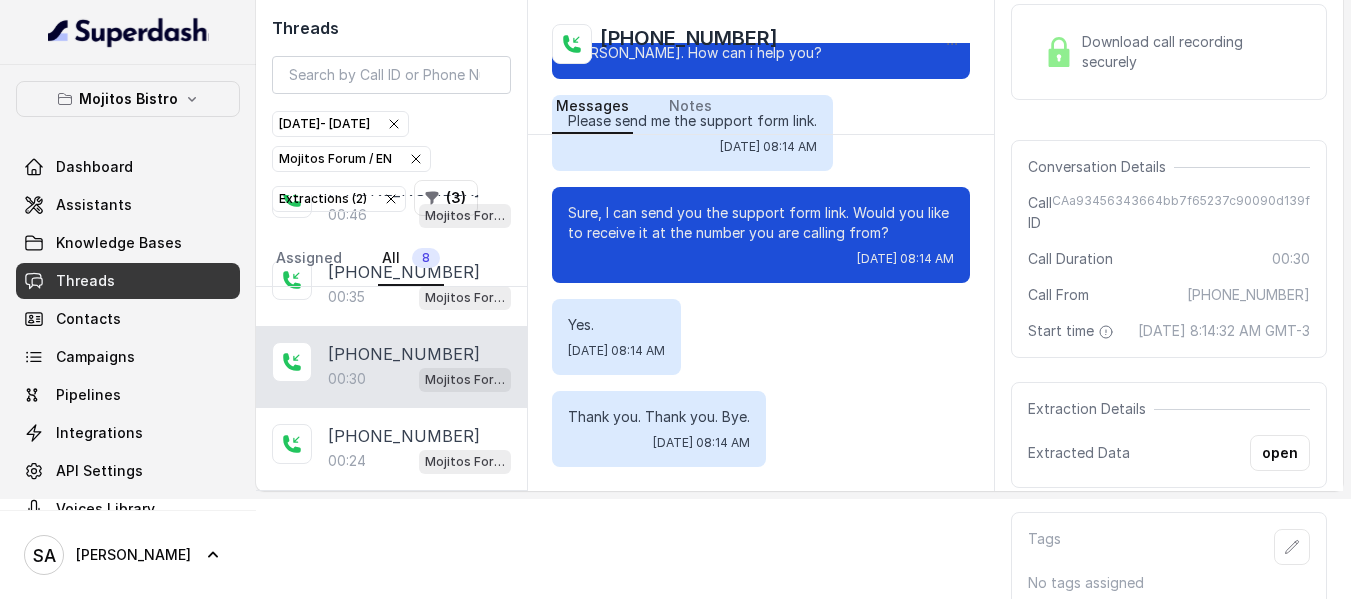 scroll, scrollTop: 0, scrollLeft: 0, axis: both 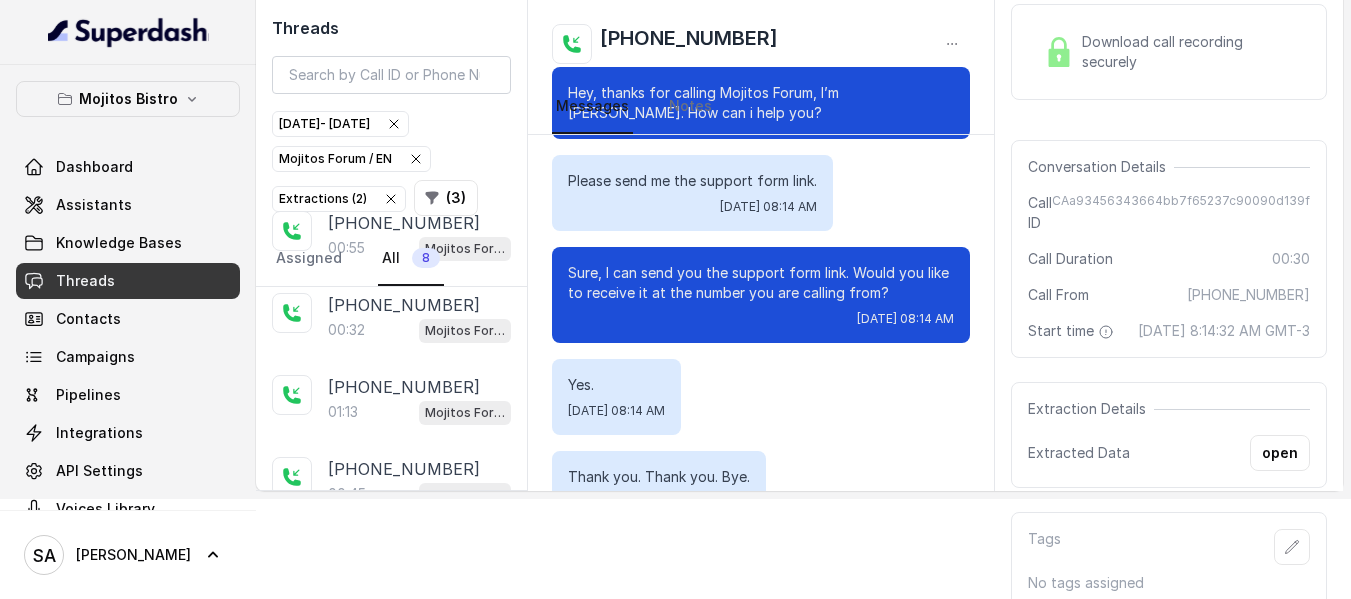 click on "Assigned All 8" at bounding box center [391, 259] 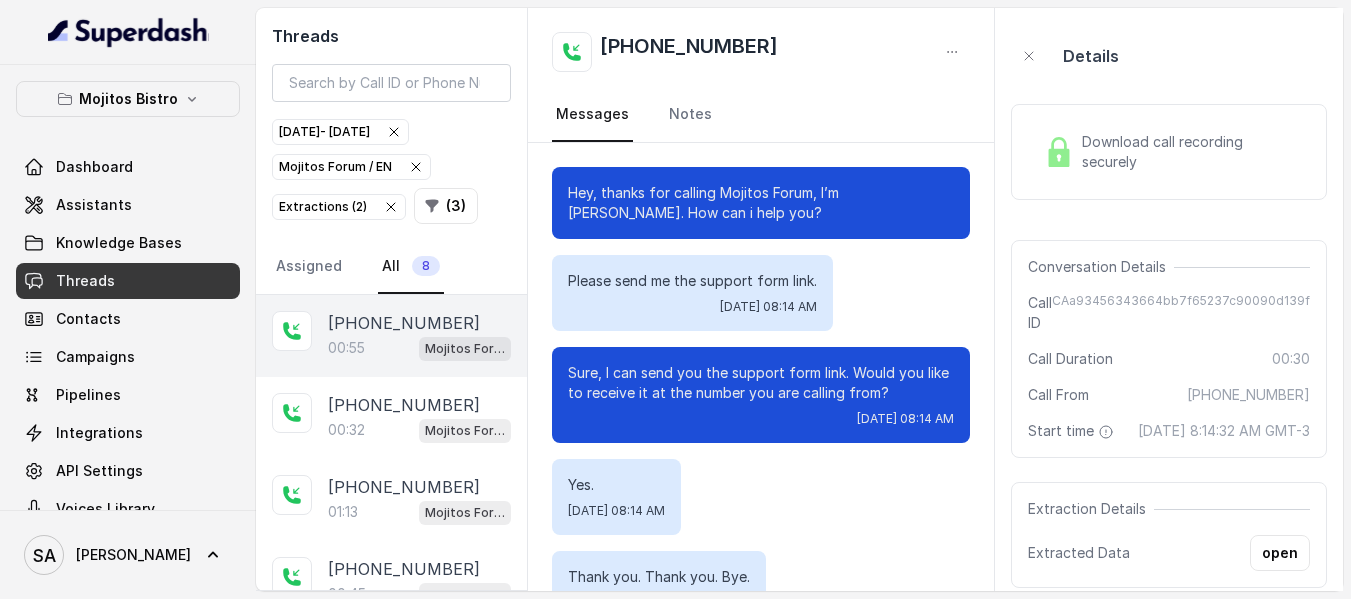 click on "Mojitos Forum / EN" at bounding box center (465, 349) 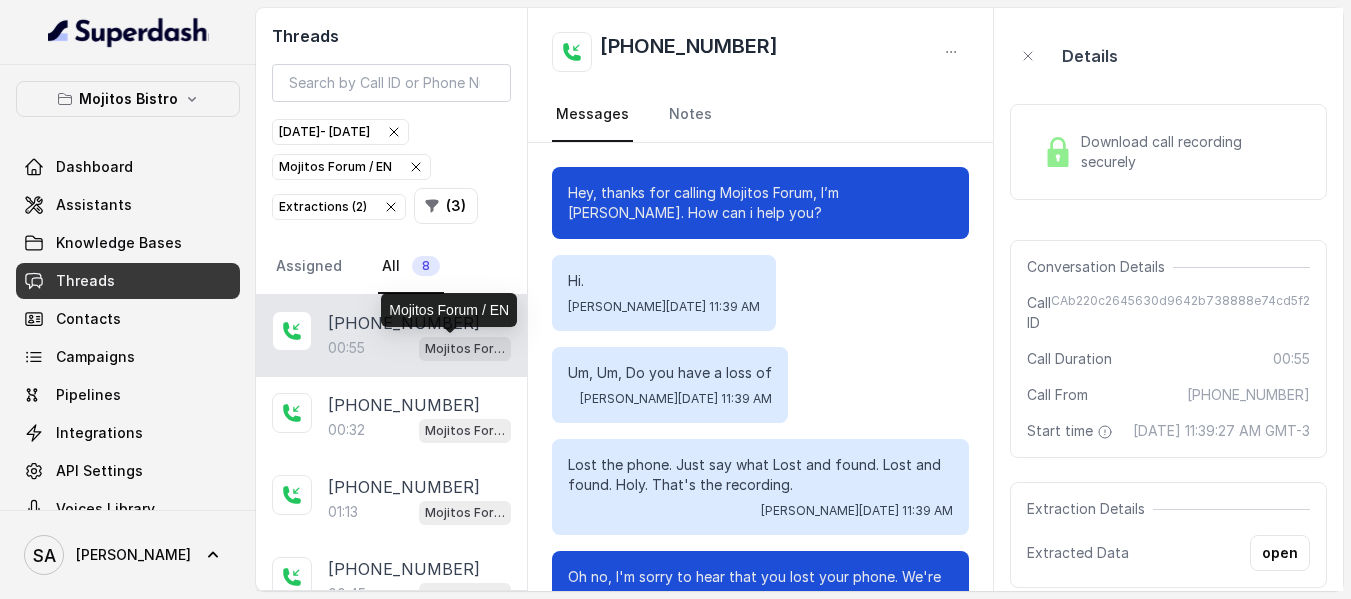scroll, scrollTop: 212, scrollLeft: 0, axis: vertical 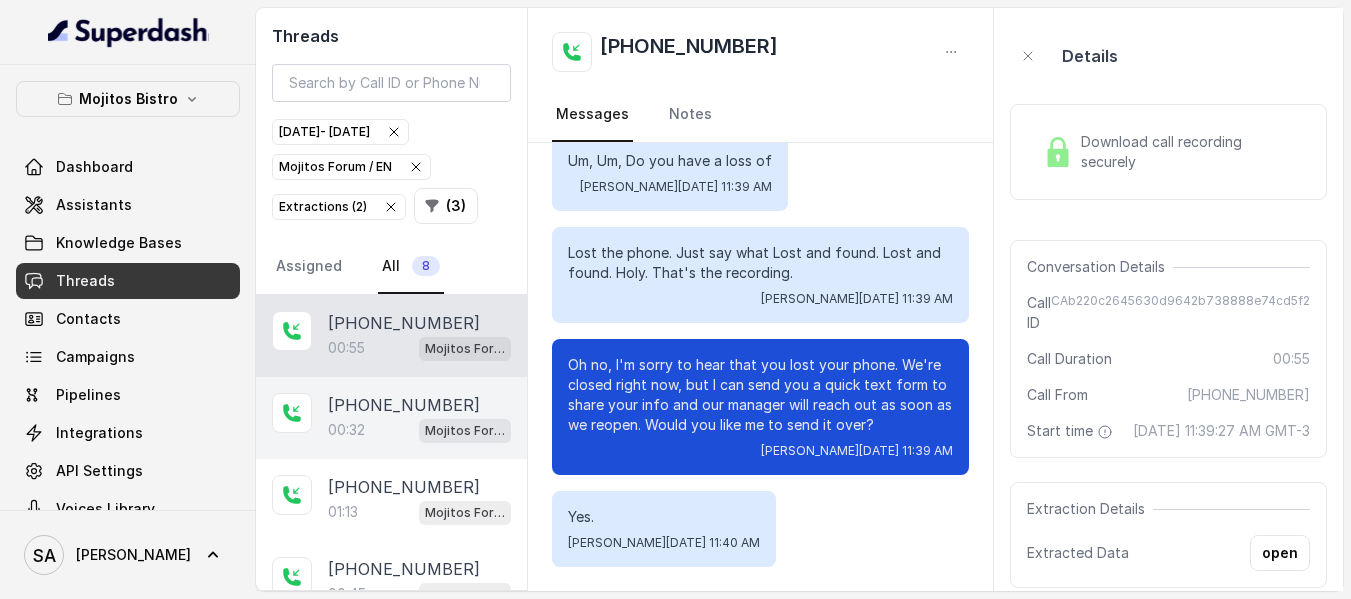 click on "00:32" at bounding box center [346, 430] 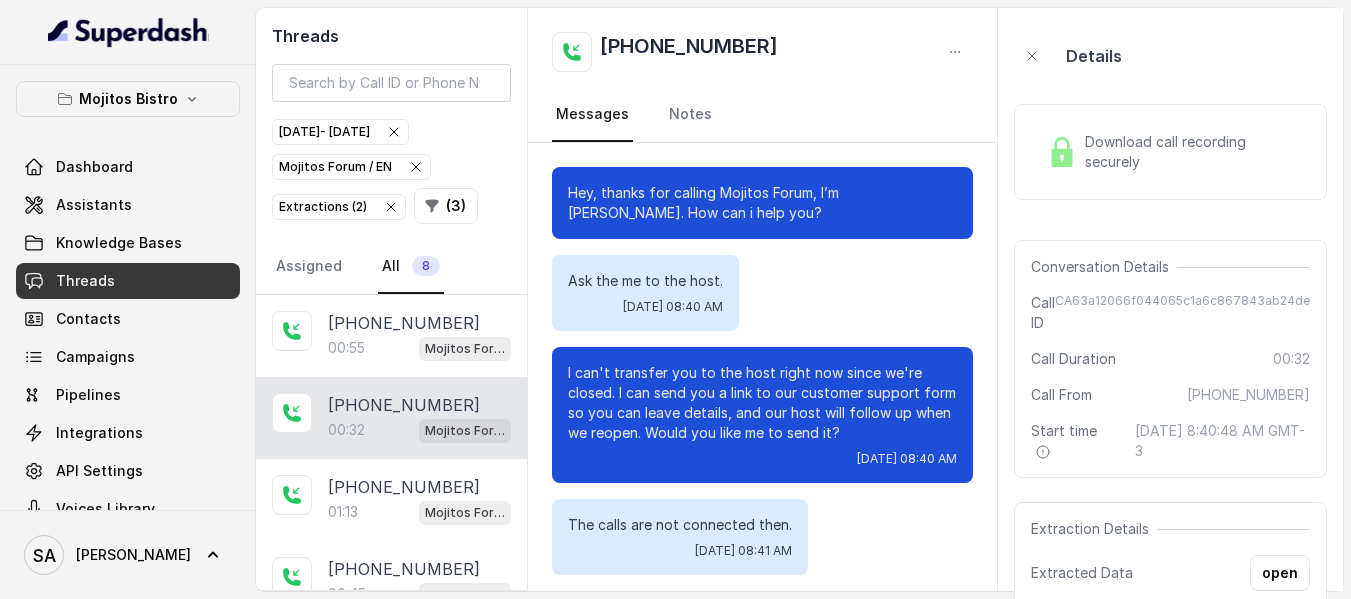 scroll, scrollTop: 8, scrollLeft: 0, axis: vertical 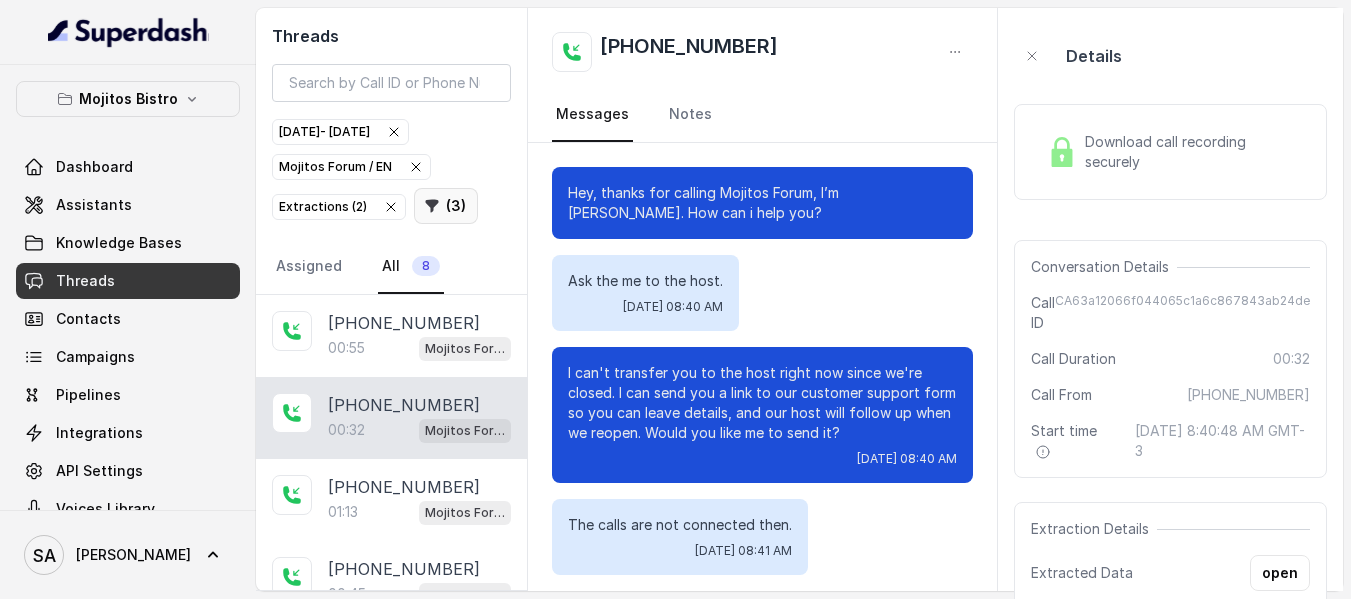 click on "( 3 )" at bounding box center [446, 206] 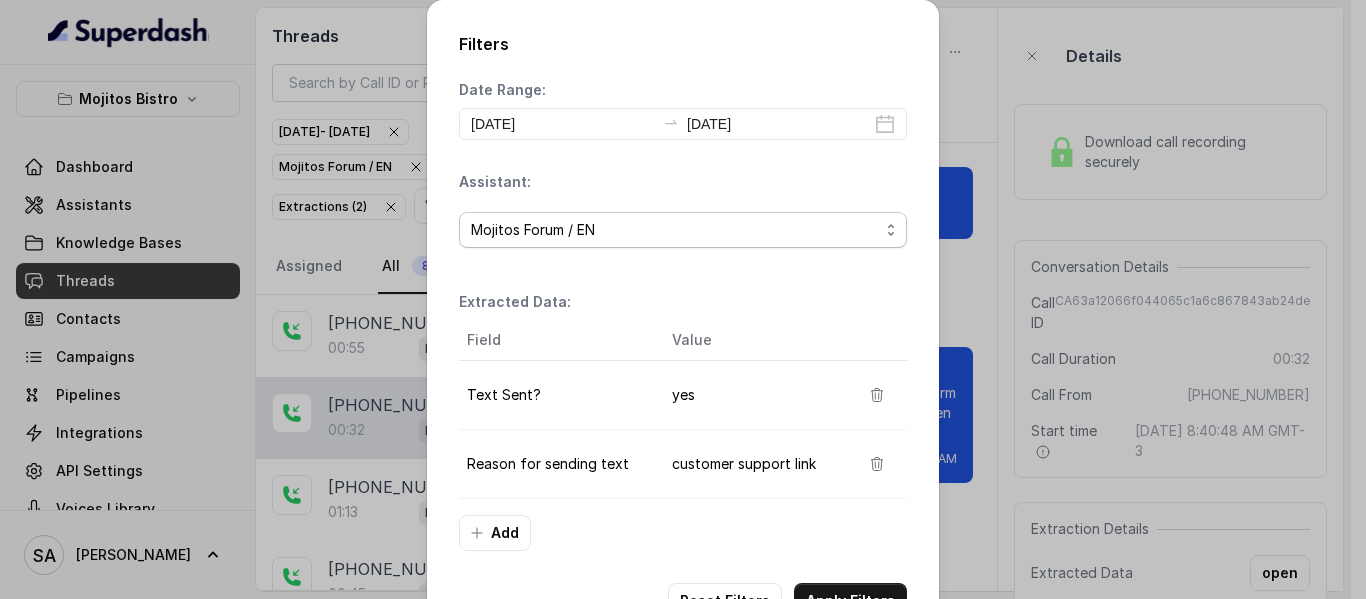 click on "(Select Assistant) Mojitos Forum / EN Mojitos Norcross / EN Mojitos Testing The Crossing Steakhouse" at bounding box center [683, 230] 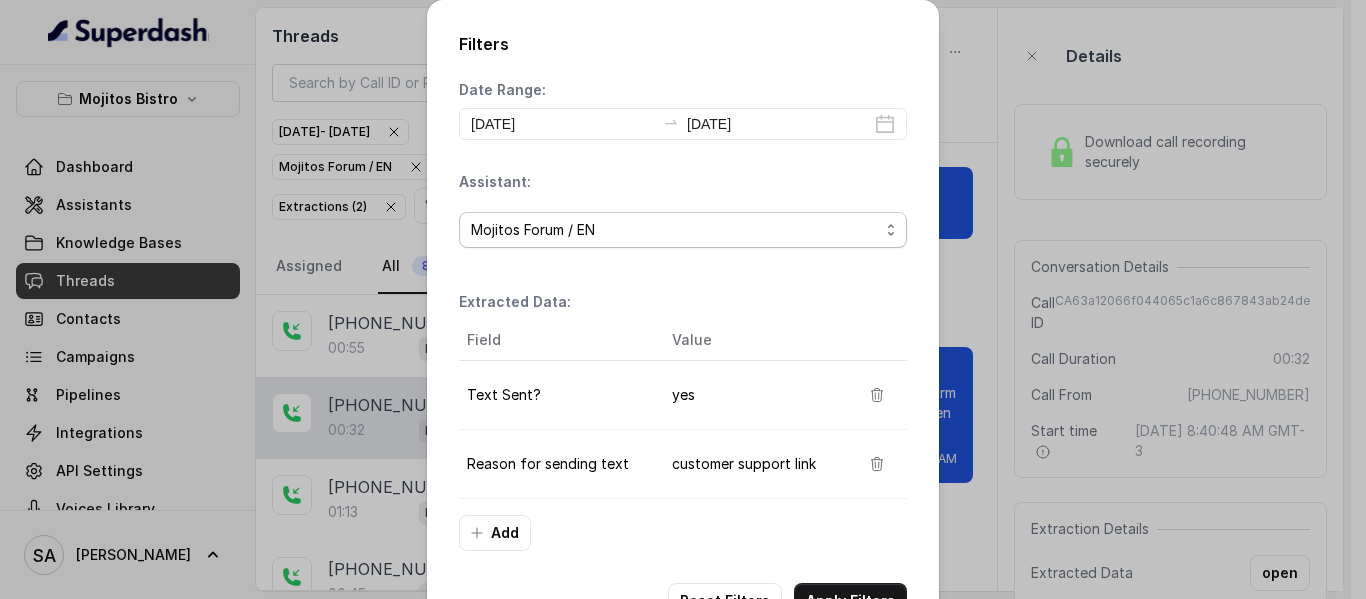 select on "67f9521d2ae2fb186e359329" 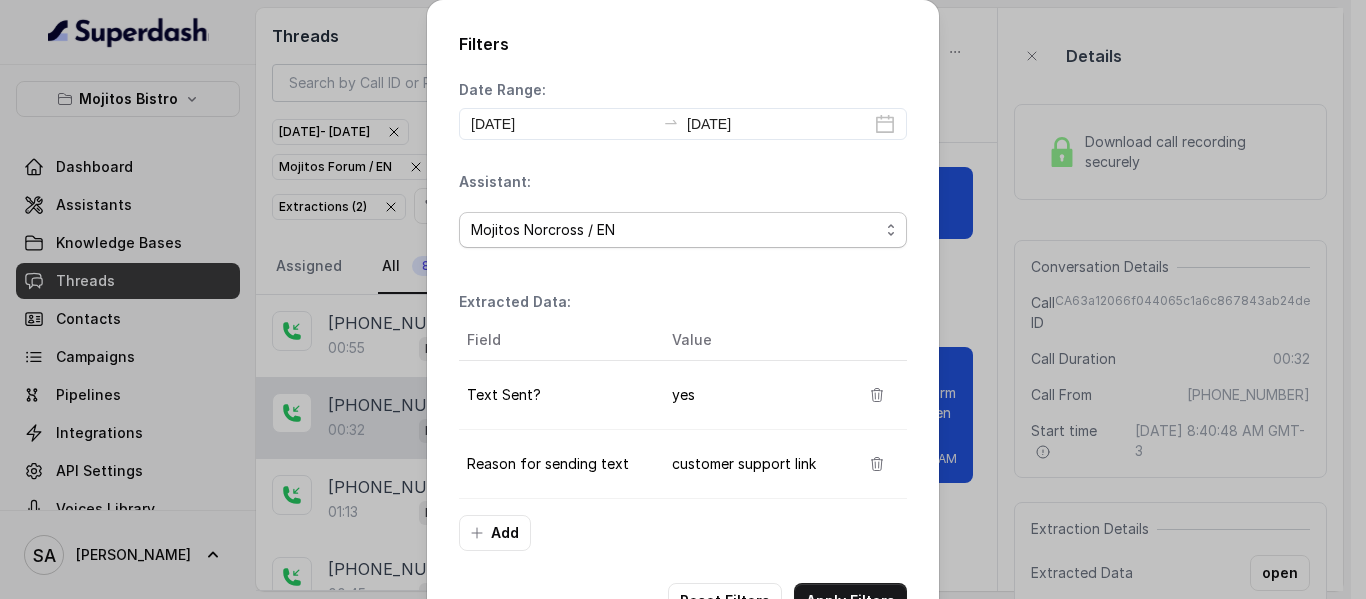 click on "(Select Assistant) Mojitos Forum / EN Mojitos Norcross / EN Mojitos Testing The Crossing Steakhouse" at bounding box center (683, 230) 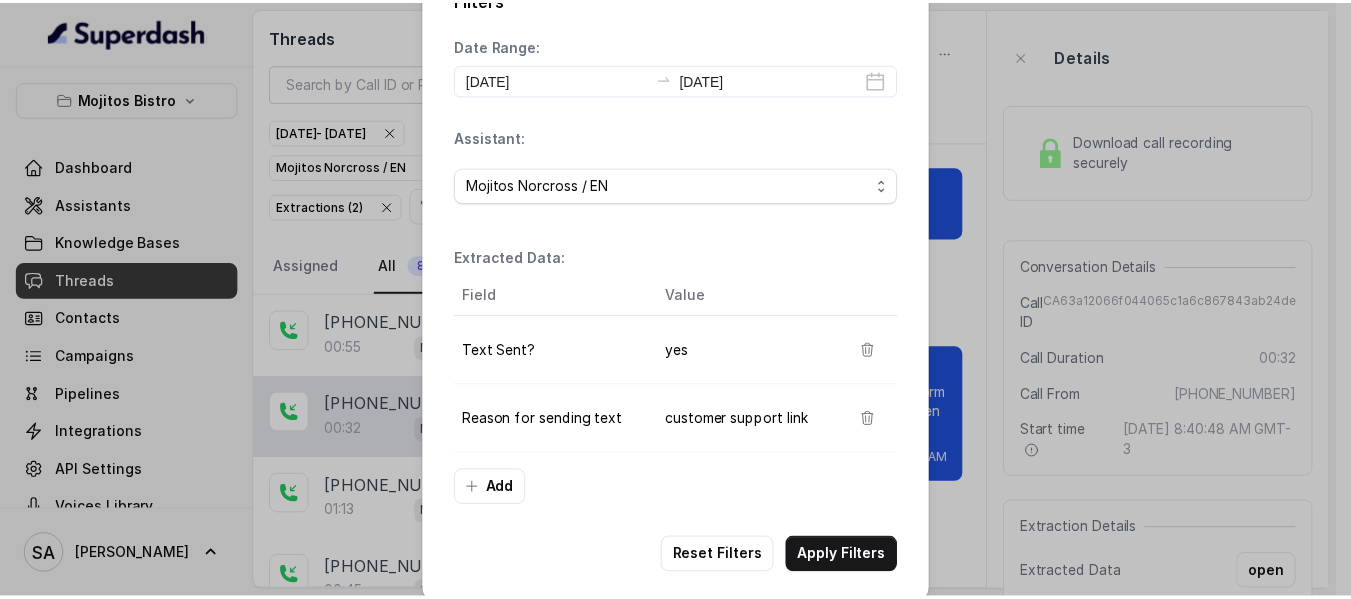 scroll, scrollTop: 68, scrollLeft: 0, axis: vertical 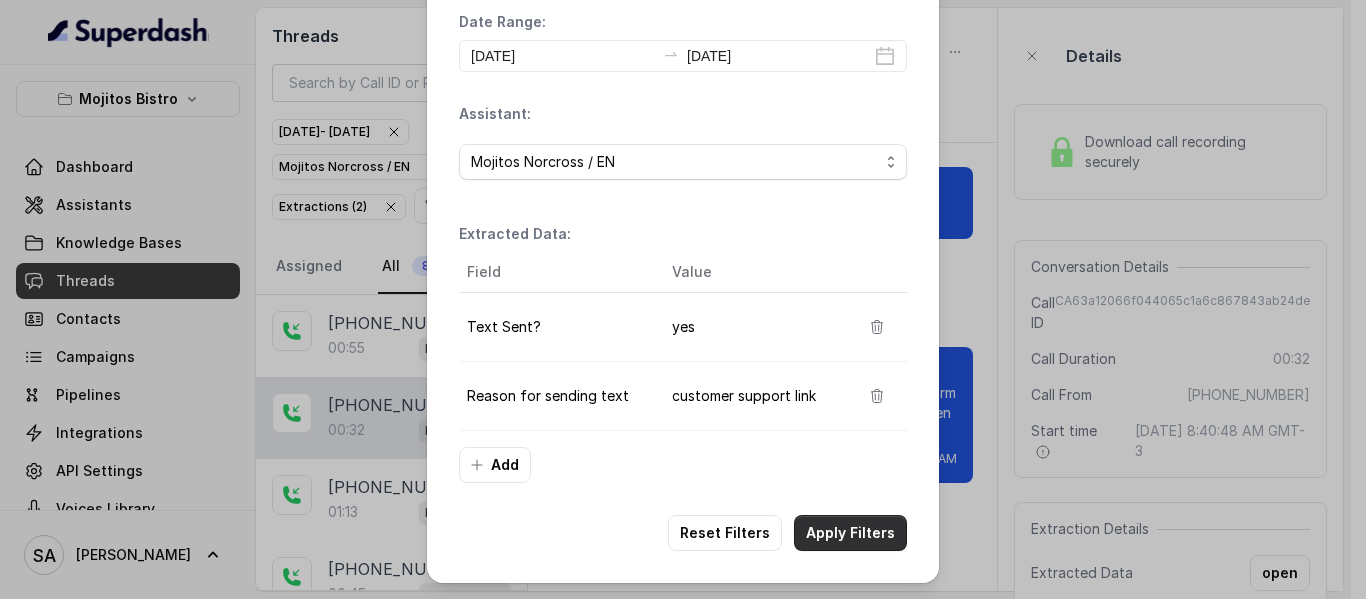 click on "Apply Filters" at bounding box center (850, 533) 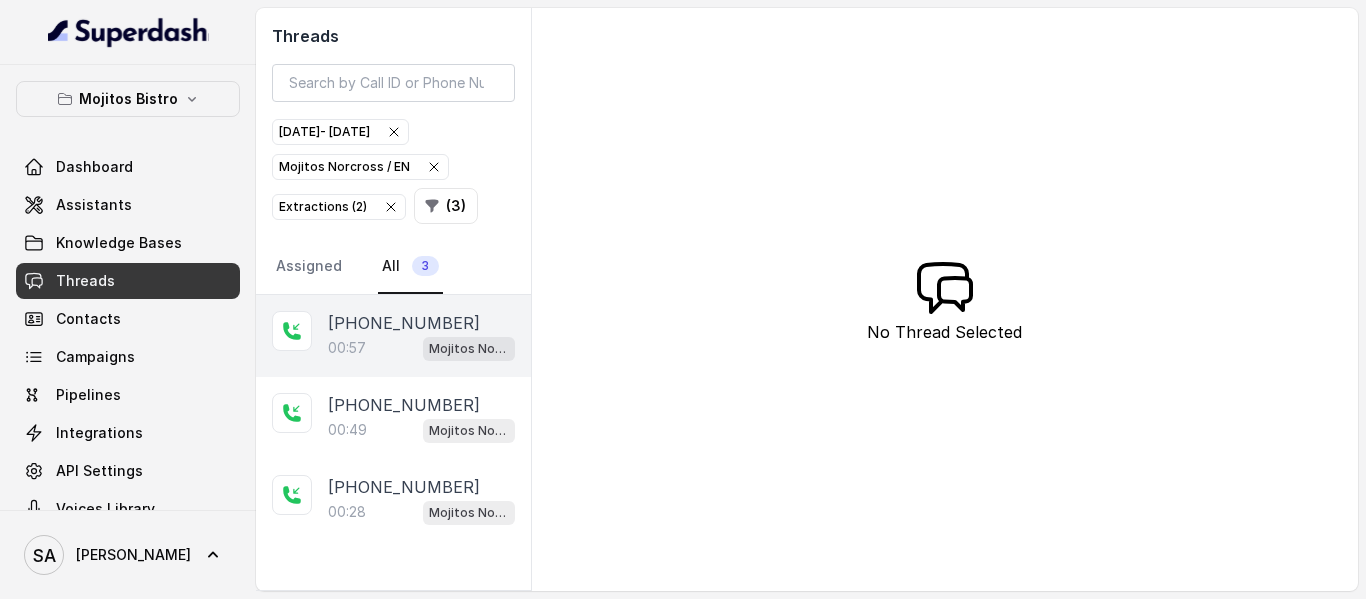 click on "[PHONE_NUMBER]" at bounding box center [404, 323] 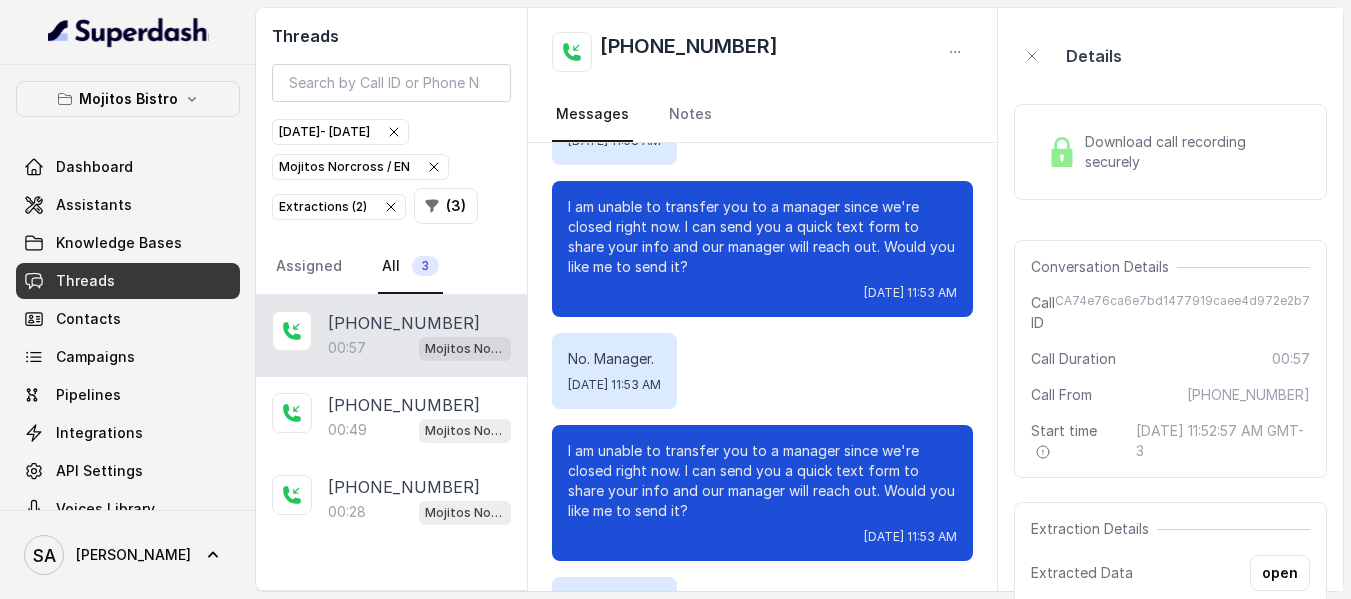 scroll, scrollTop: 344, scrollLeft: 0, axis: vertical 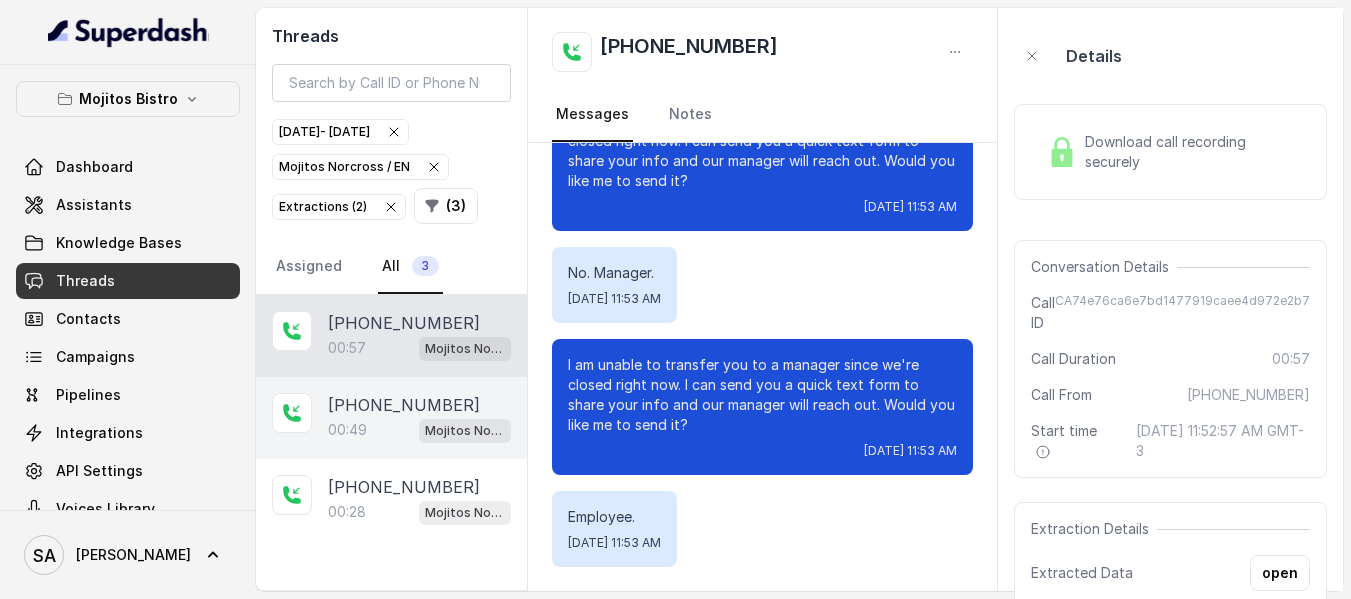 click on "[PHONE_NUMBER]" at bounding box center (404, 405) 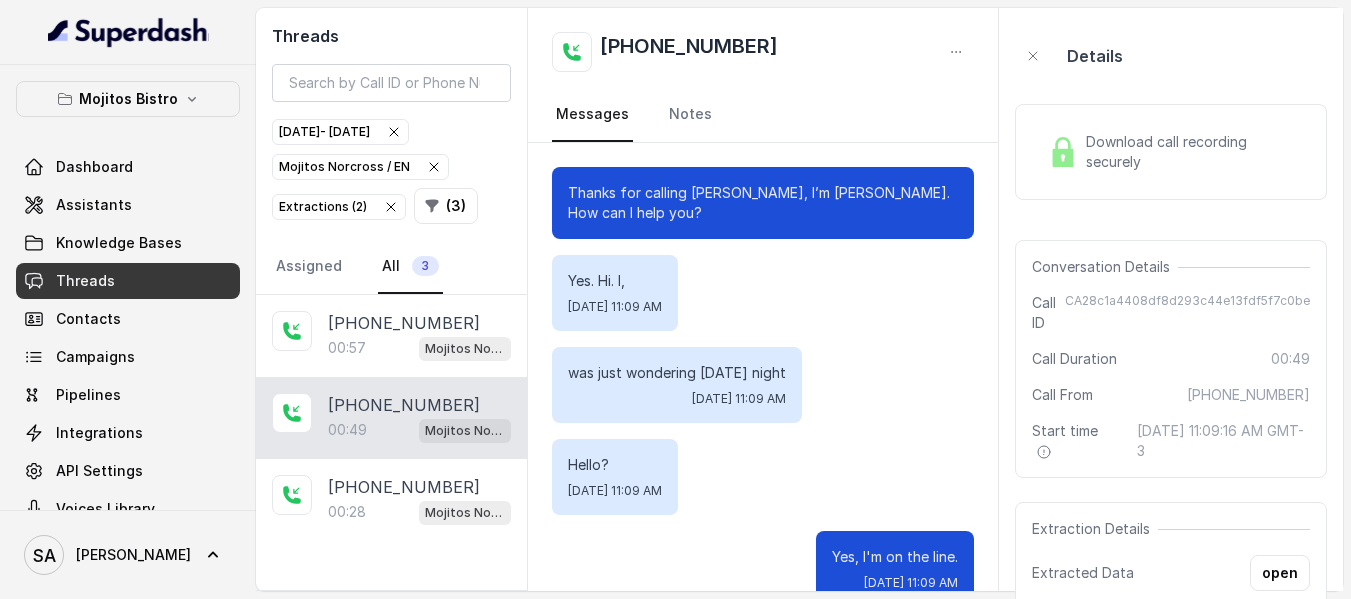 scroll, scrollTop: 600, scrollLeft: 0, axis: vertical 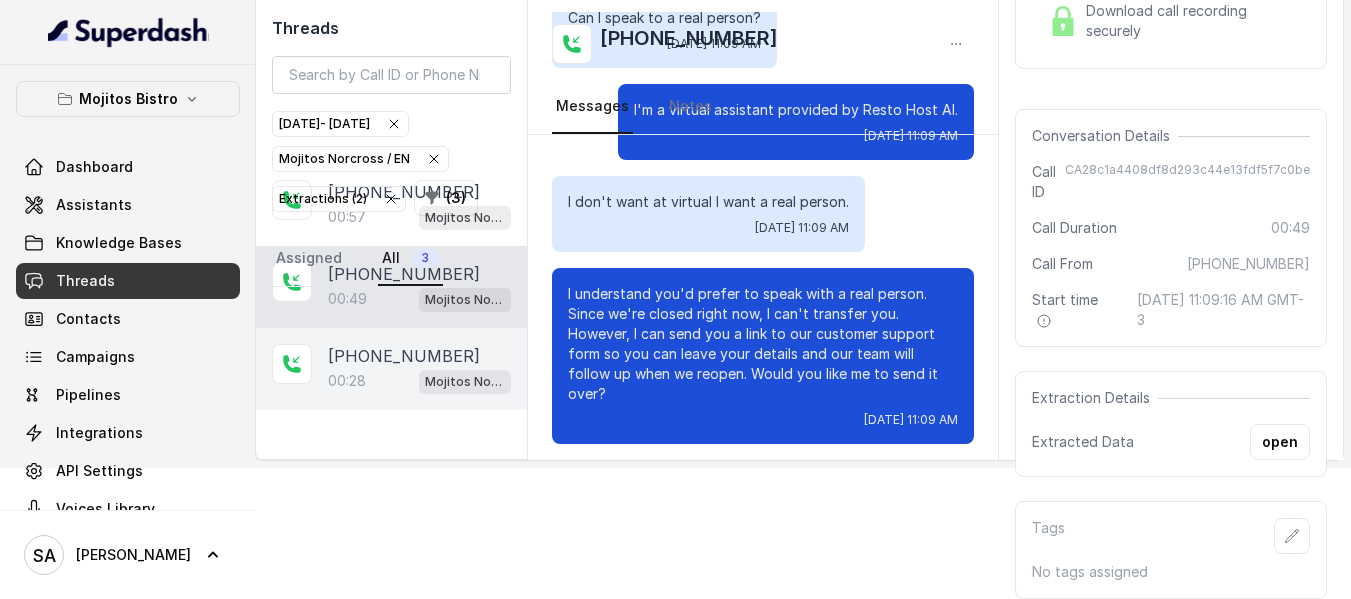 click on "[PHONE_NUMBER]" at bounding box center (404, 356) 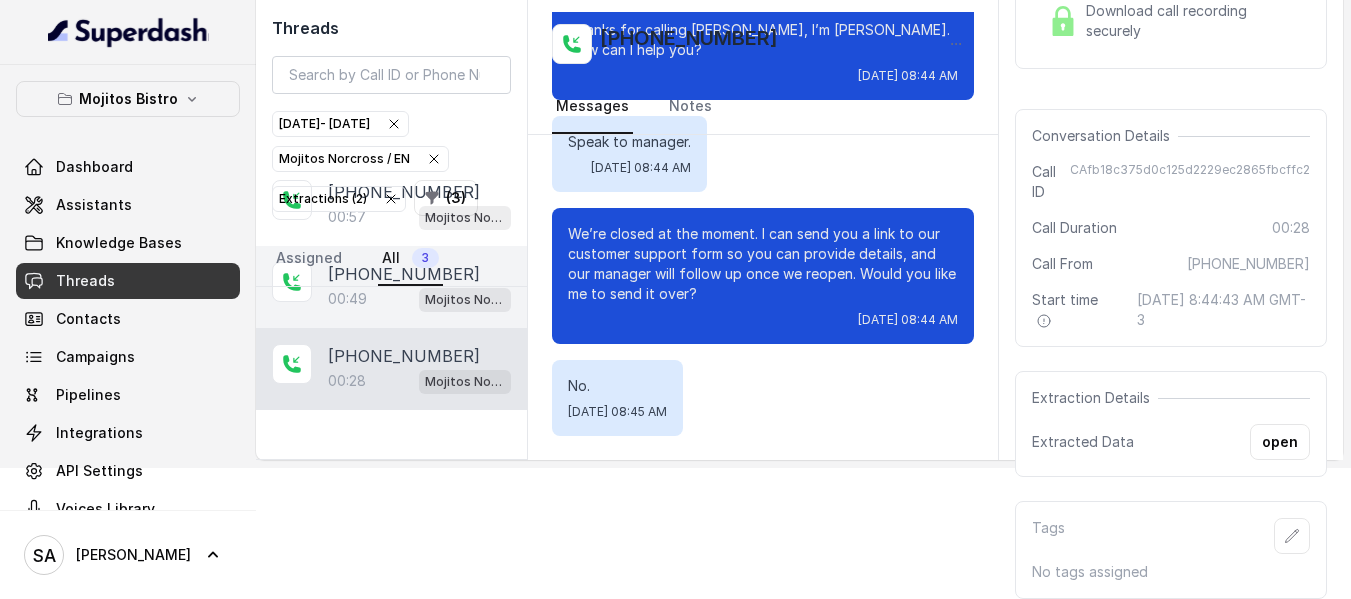 click on "[PHONE_NUMBER]:49 Mojitos Norcross / EN" at bounding box center [391, 287] 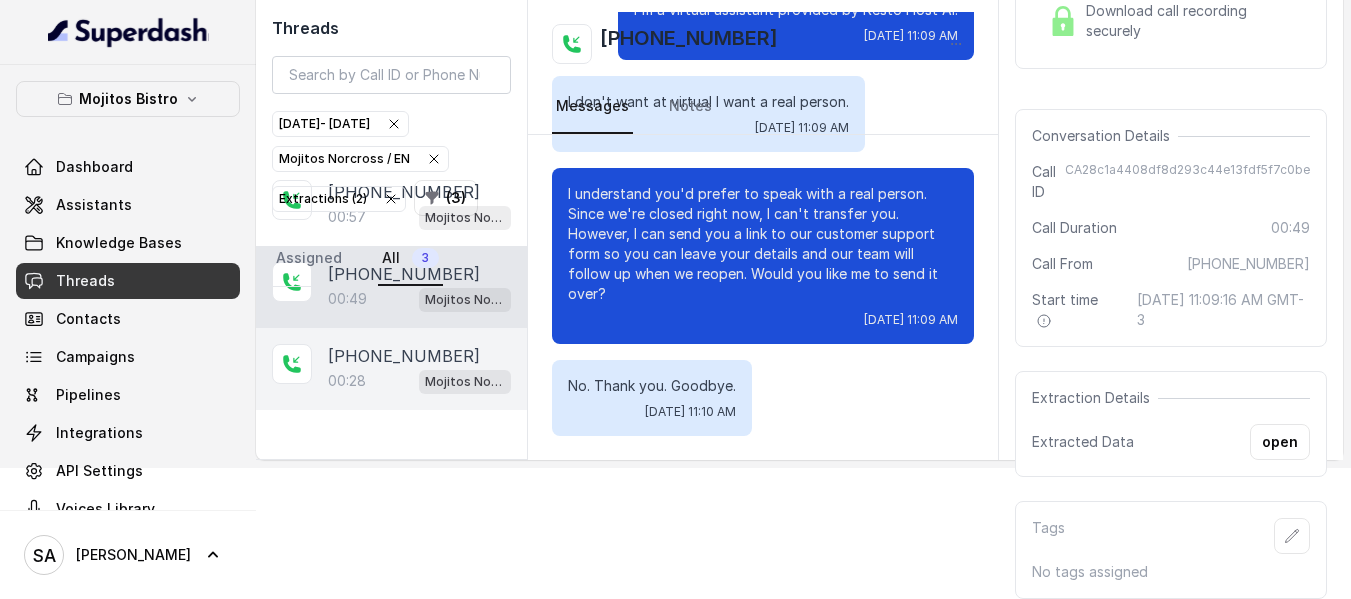 click on "00:28 Mojitos Norcross / EN" at bounding box center (419, 381) 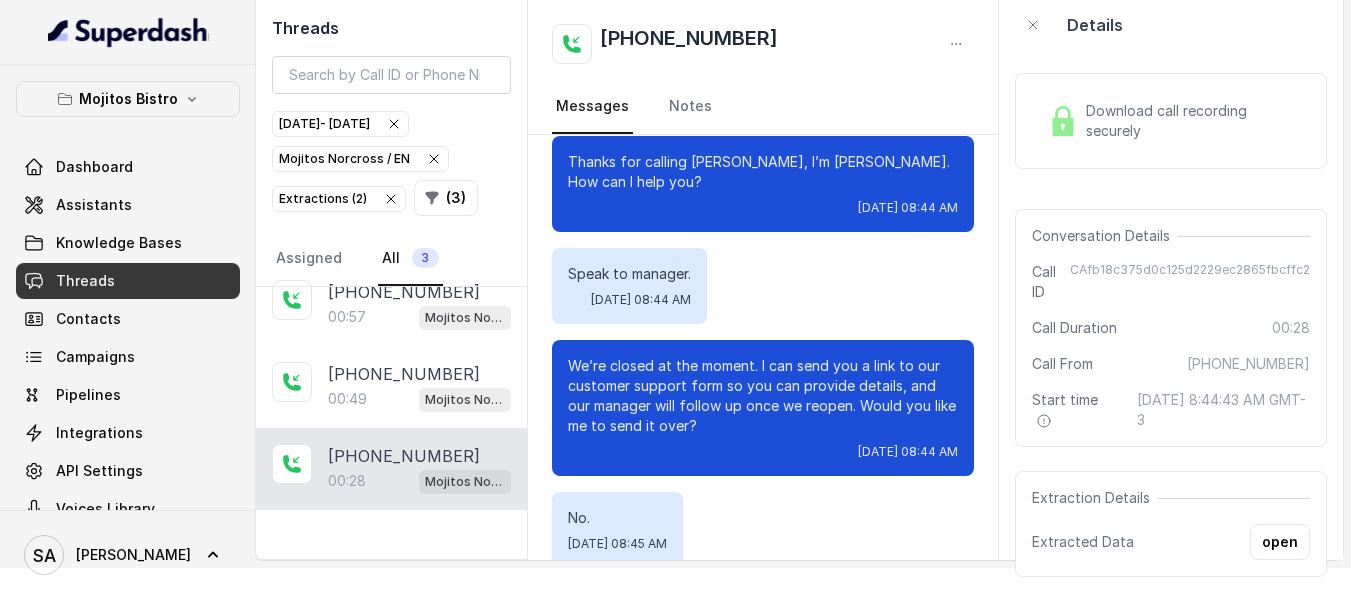 click on "Mojitos Norcross / EN" at bounding box center [360, 159] 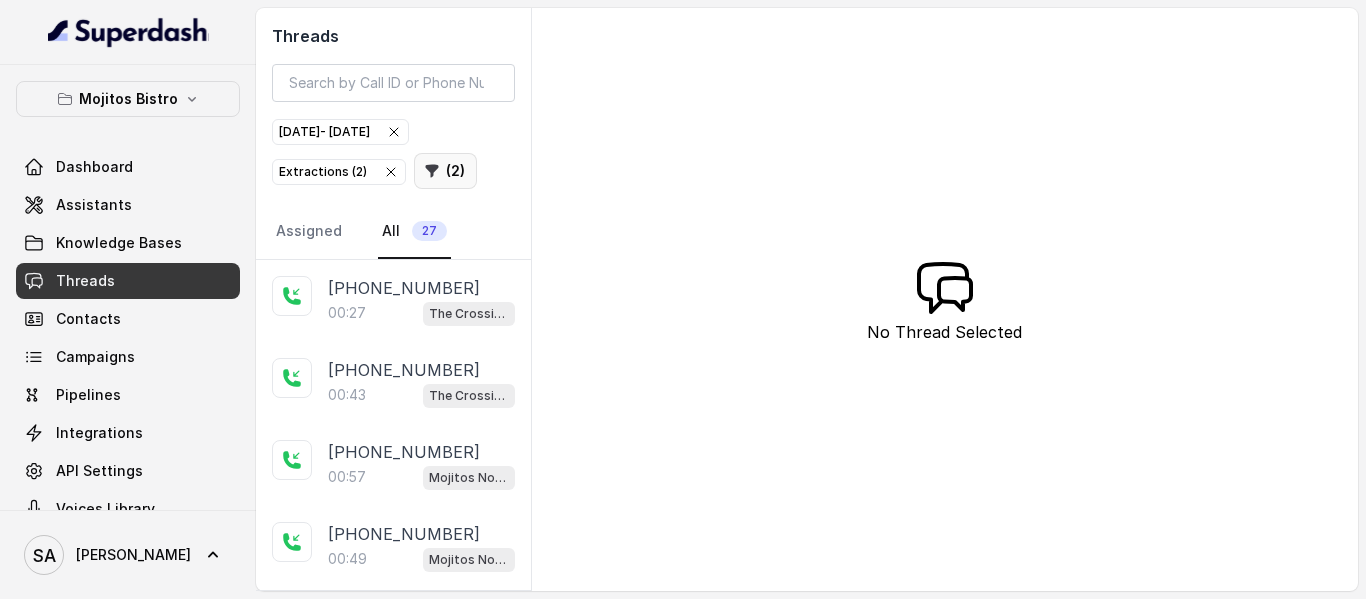 click on "( 2 )" at bounding box center [445, 171] 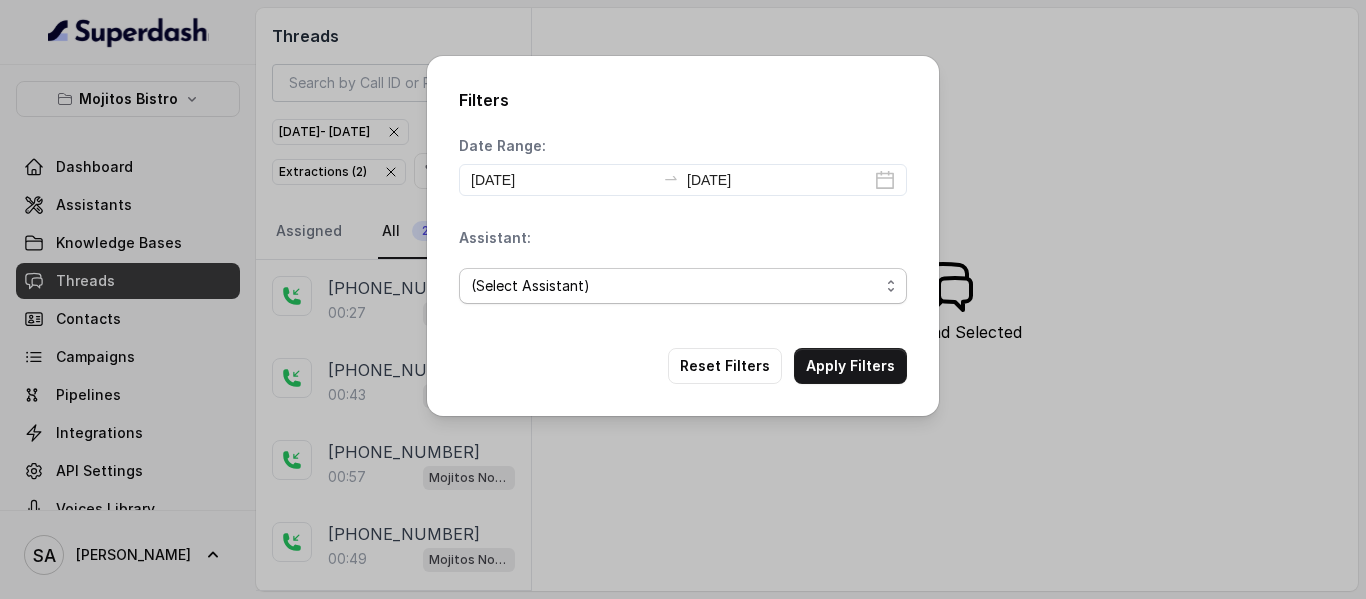 click on "(Select Assistant) Mojitos Forum / EN Mojitos Norcross / EN Mojitos Testing The Crossing Steakhouse" at bounding box center [683, 286] 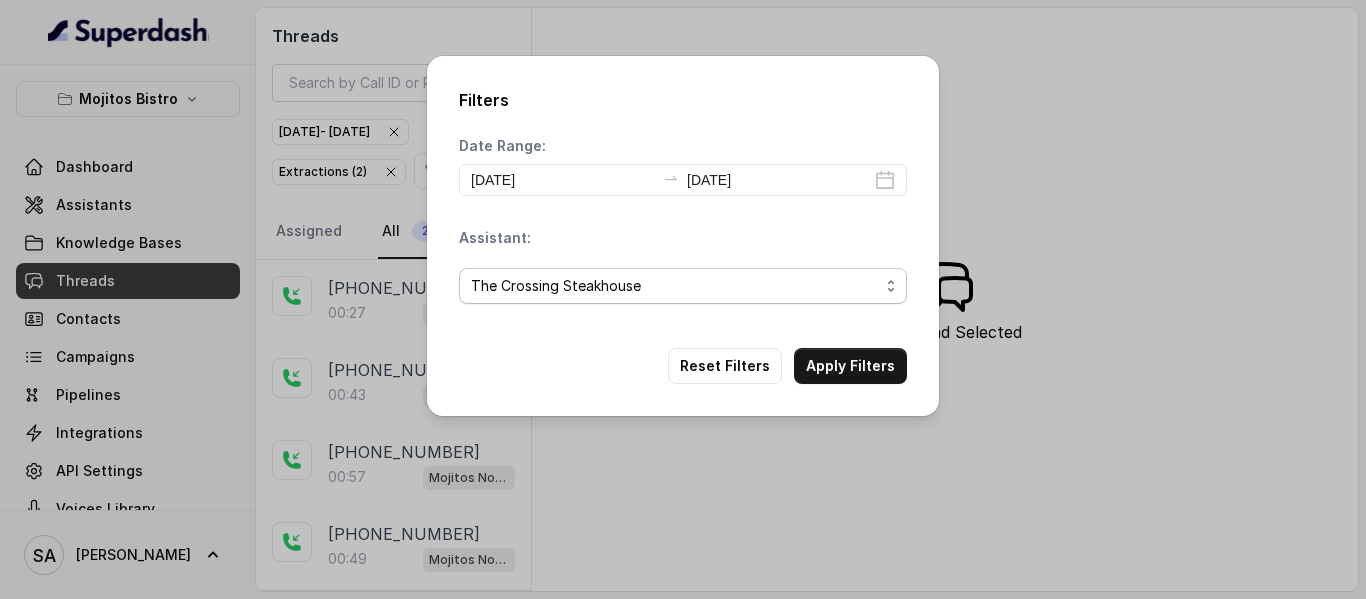 click on "(Select Assistant) Mojitos Forum / EN Mojitos Norcross / EN Mojitos Testing The Crossing Steakhouse" at bounding box center (683, 286) 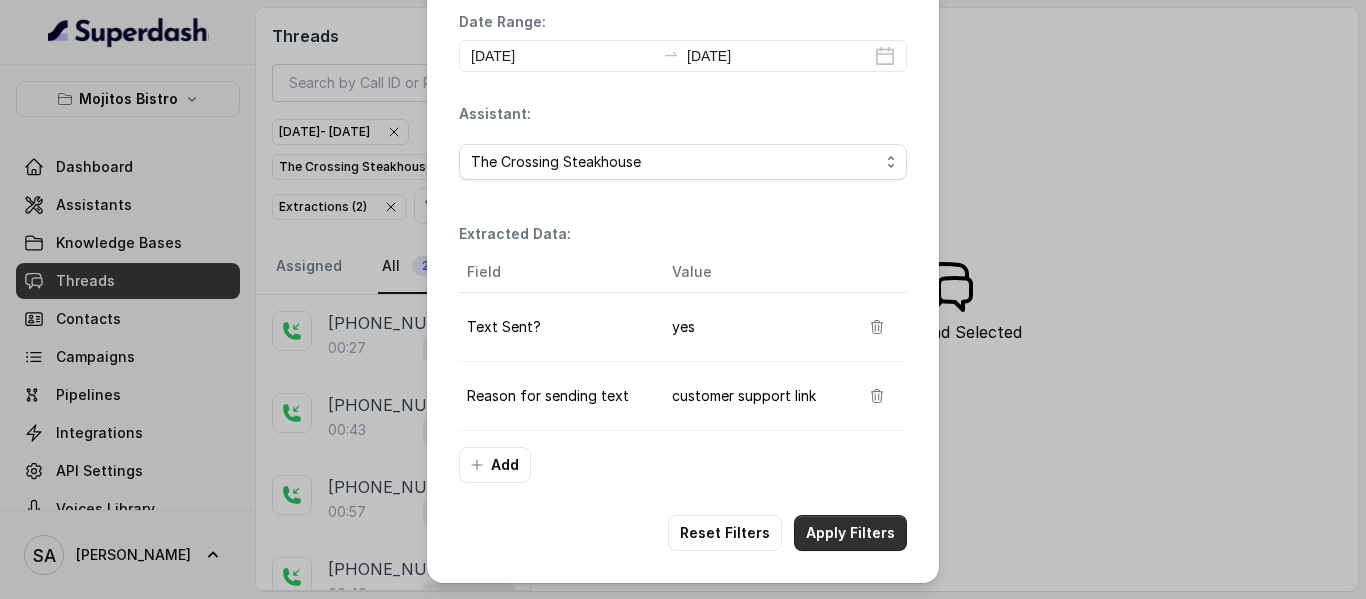 click on "Apply Filters" at bounding box center (850, 533) 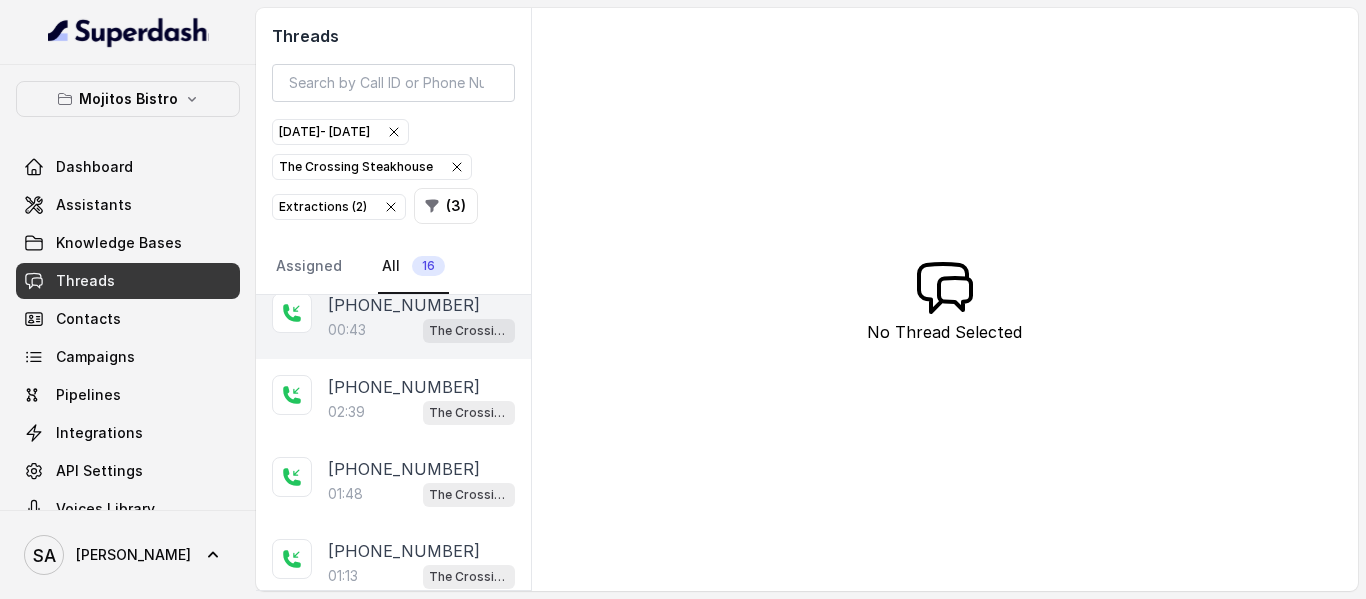 scroll, scrollTop: 35, scrollLeft: 0, axis: vertical 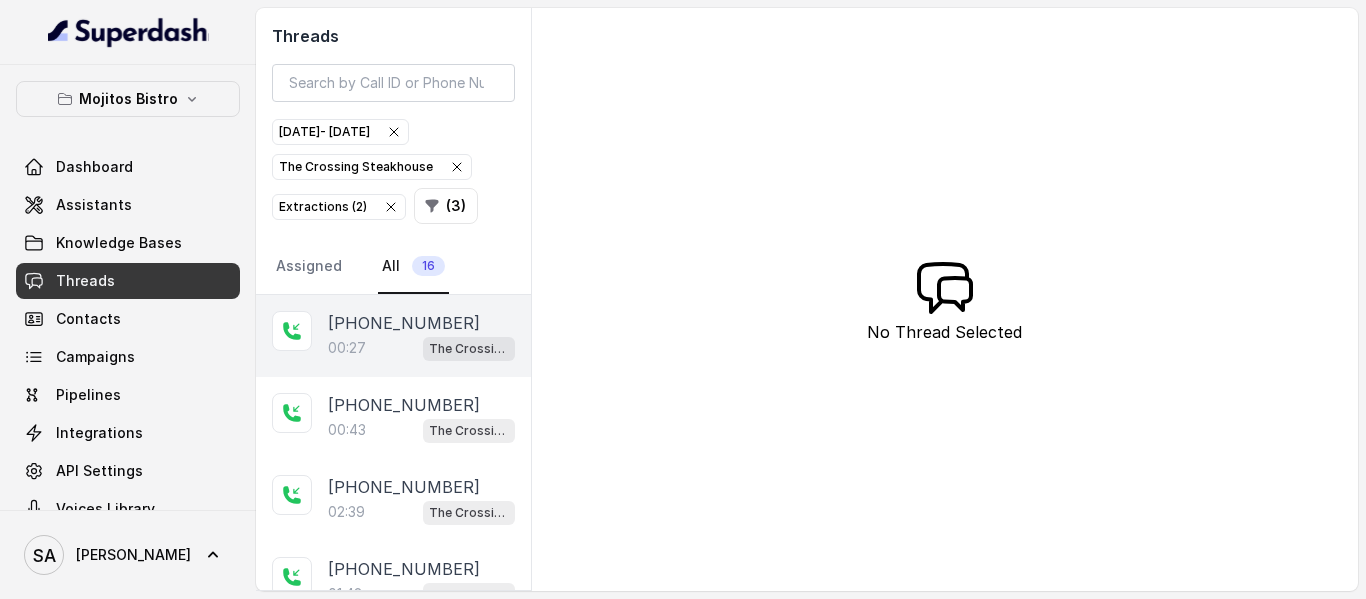click on "[PHONE_NUMBER]" at bounding box center (404, 323) 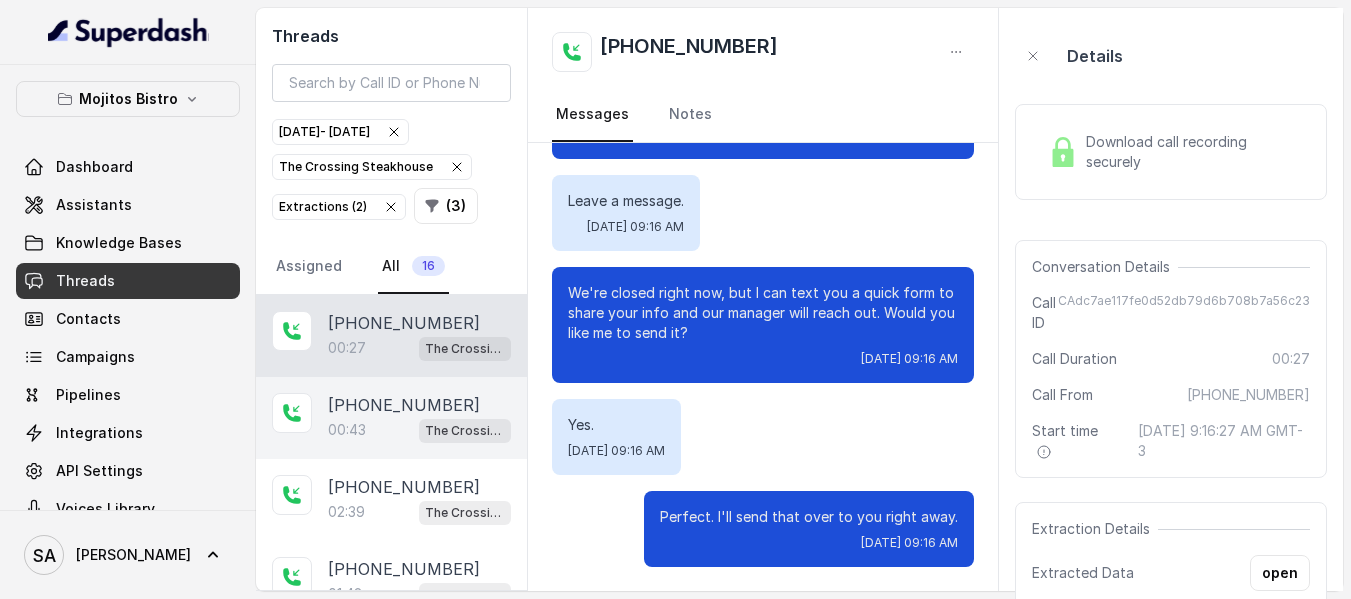 click on "[PHONE_NUMBER]" at bounding box center (404, 405) 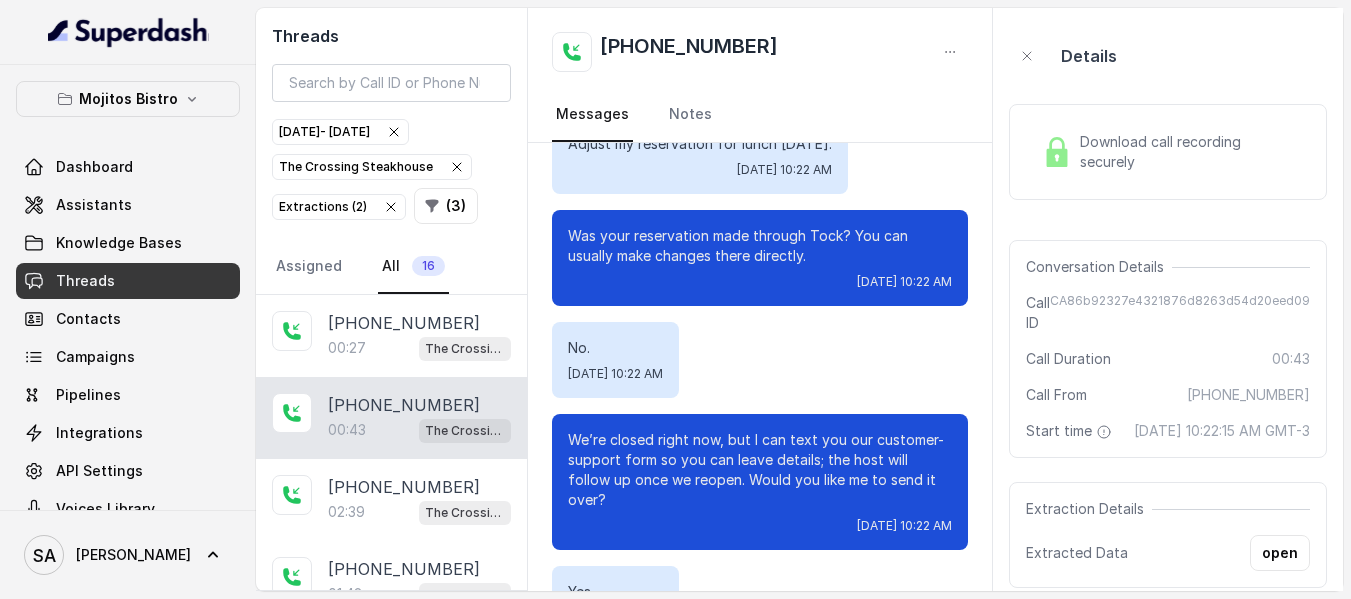 scroll, scrollTop: 200, scrollLeft: 0, axis: vertical 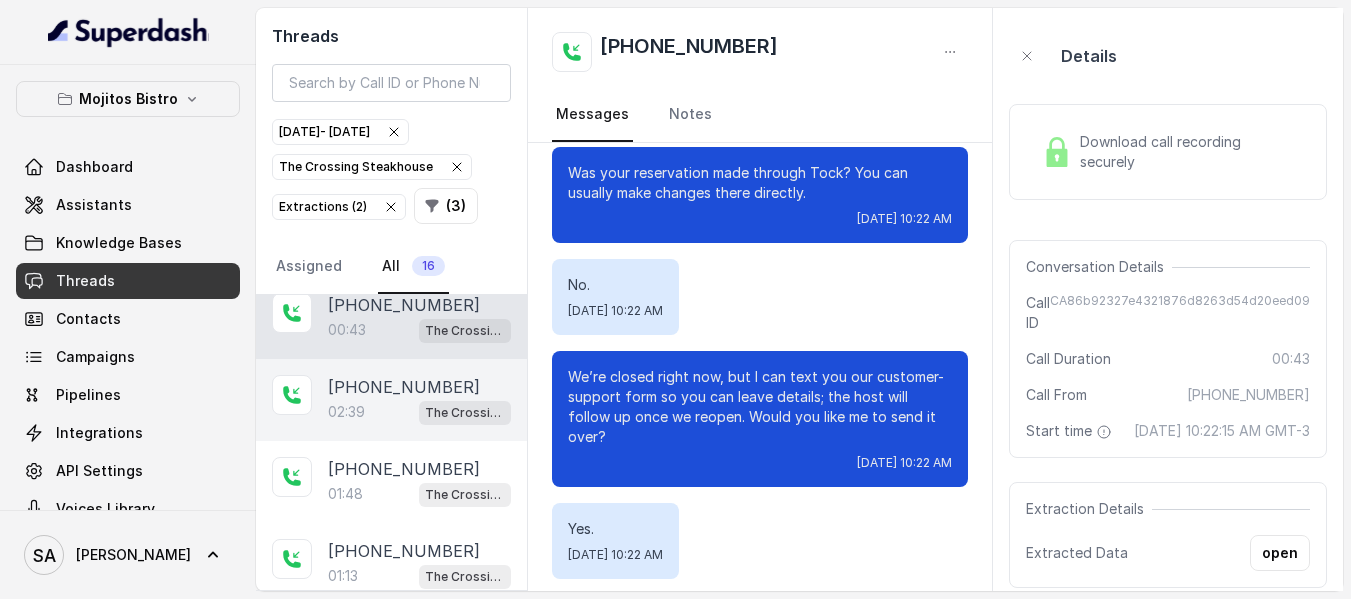 click on "02:39 The Crossing Steakhouse" at bounding box center (419, 412) 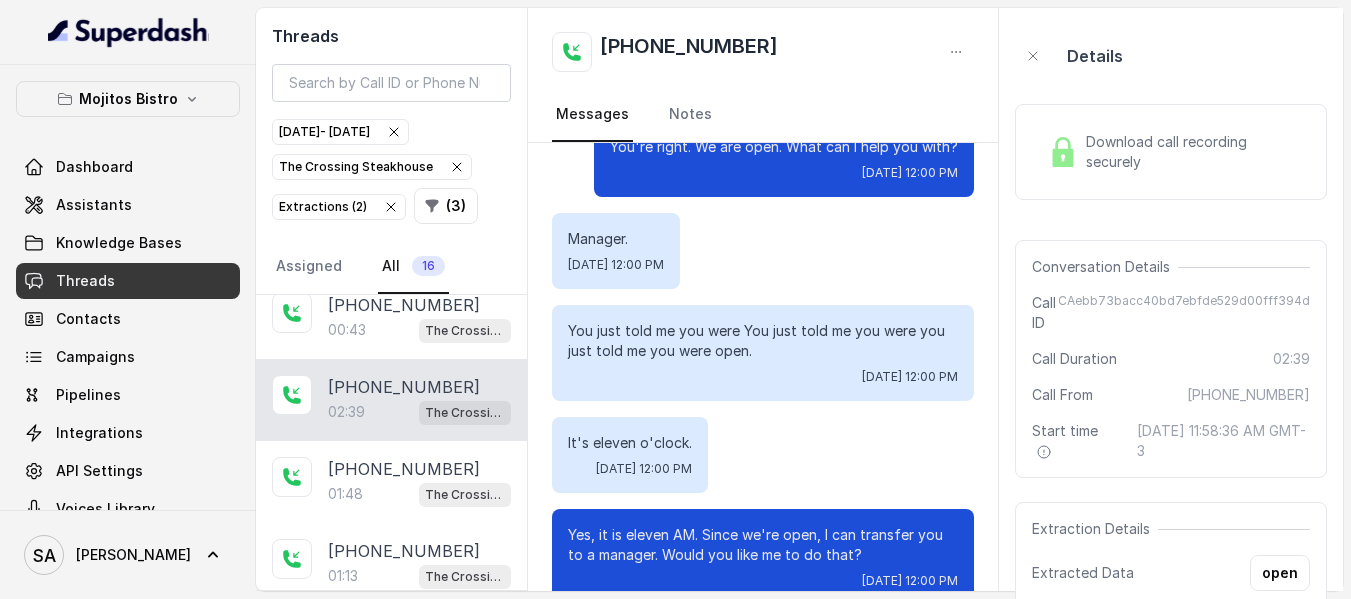 scroll, scrollTop: 2152, scrollLeft: 0, axis: vertical 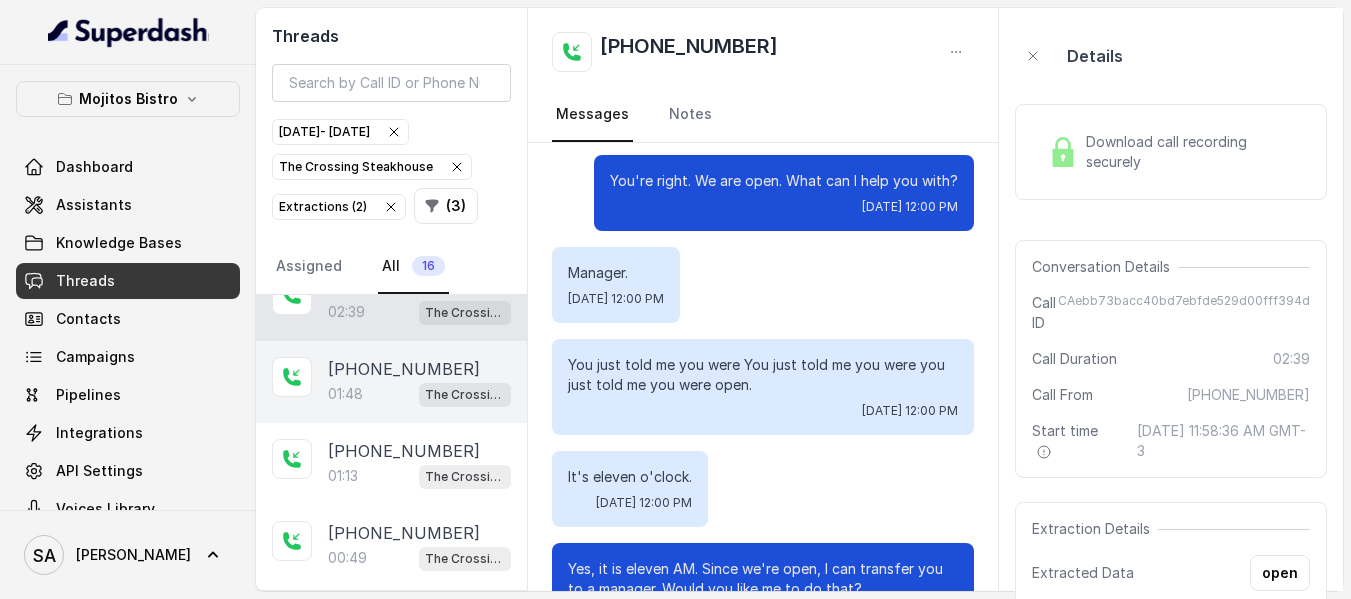 click on "[PHONE_NUMBER]" at bounding box center (404, 369) 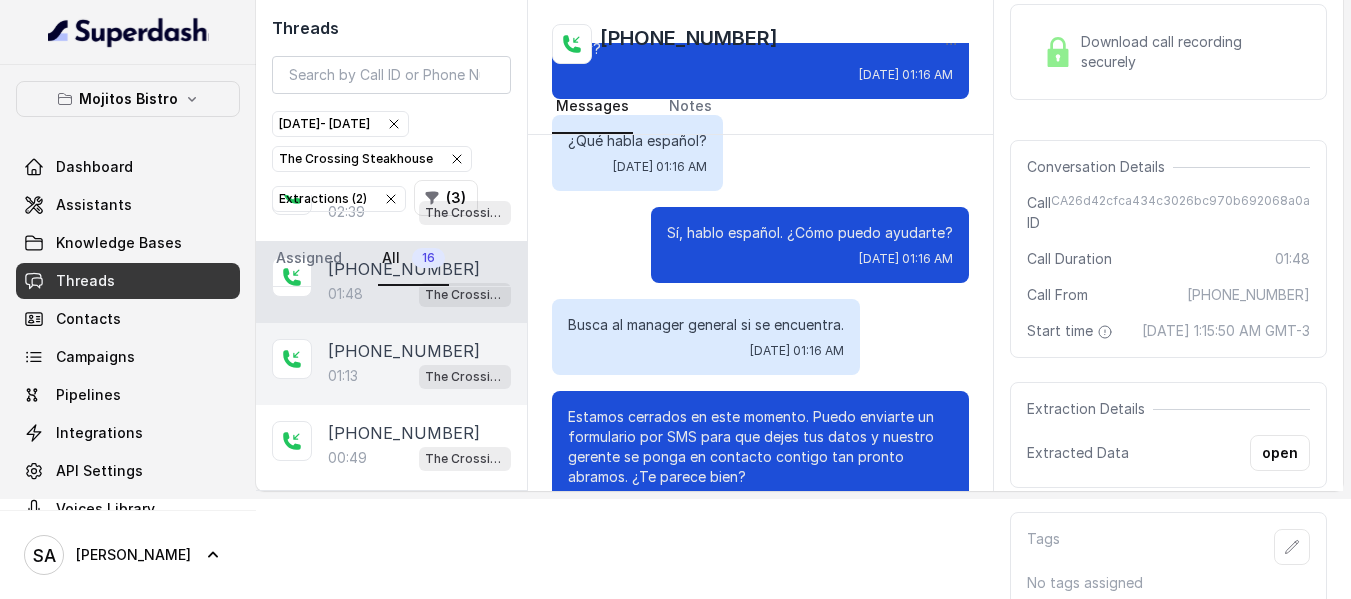 scroll, scrollTop: 620, scrollLeft: 0, axis: vertical 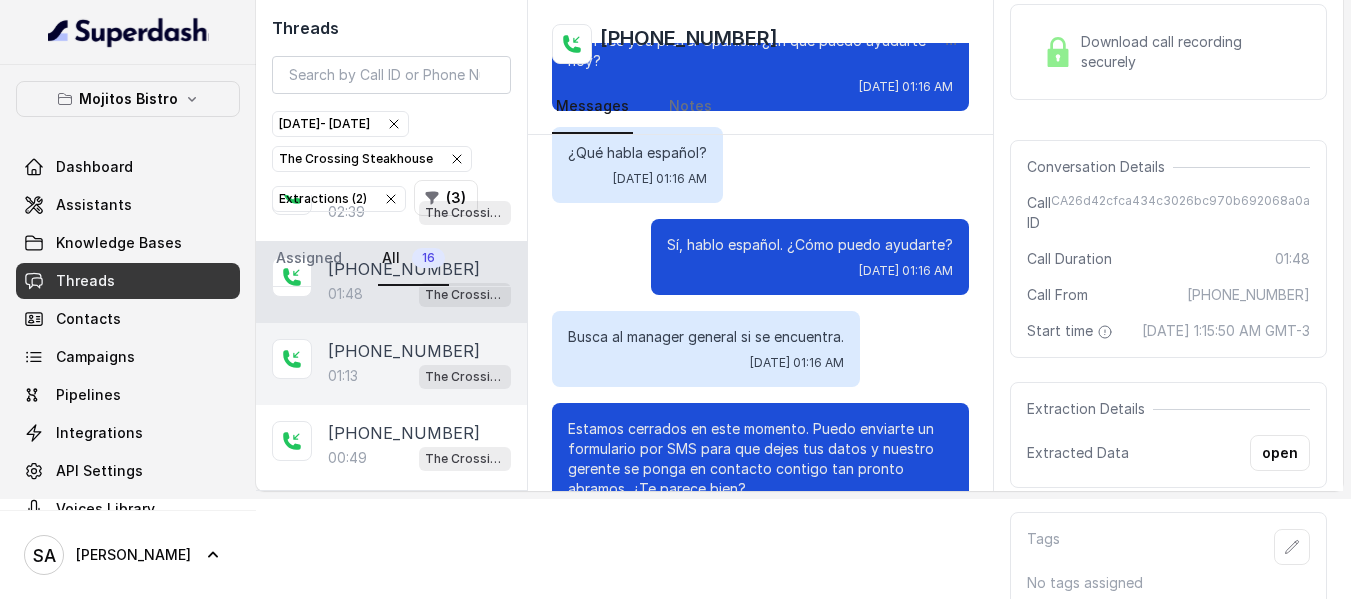 click on "01:13 The Crossing Steakhouse" at bounding box center [419, 376] 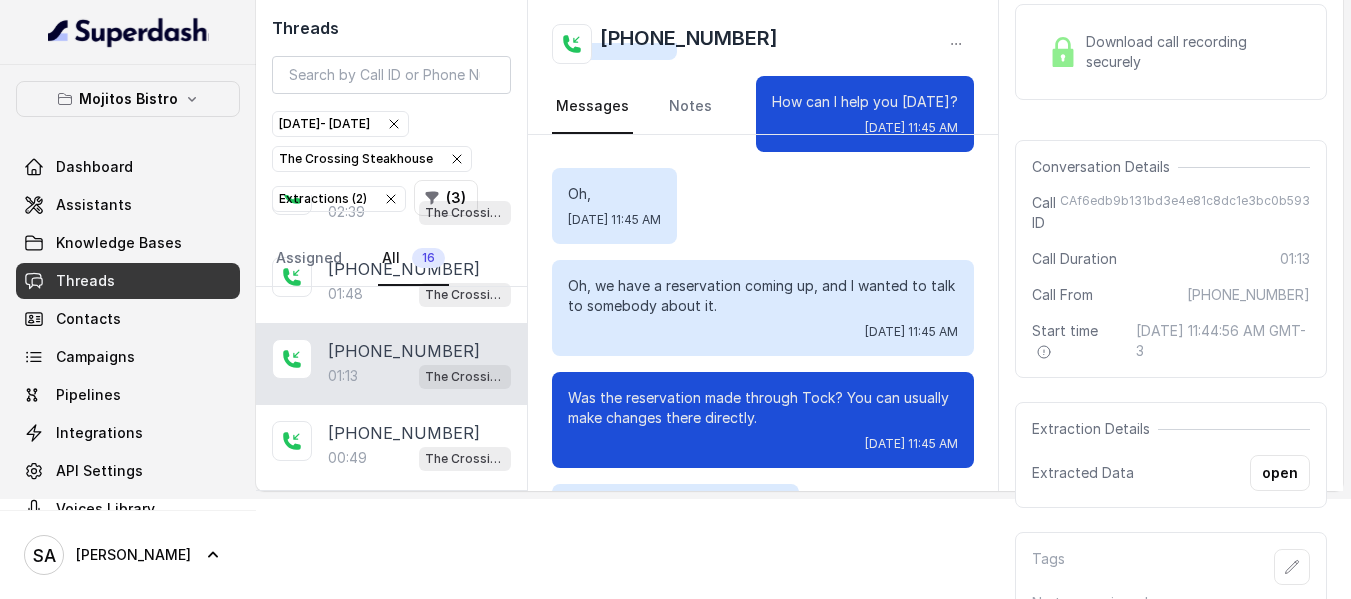 scroll, scrollTop: 384, scrollLeft: 0, axis: vertical 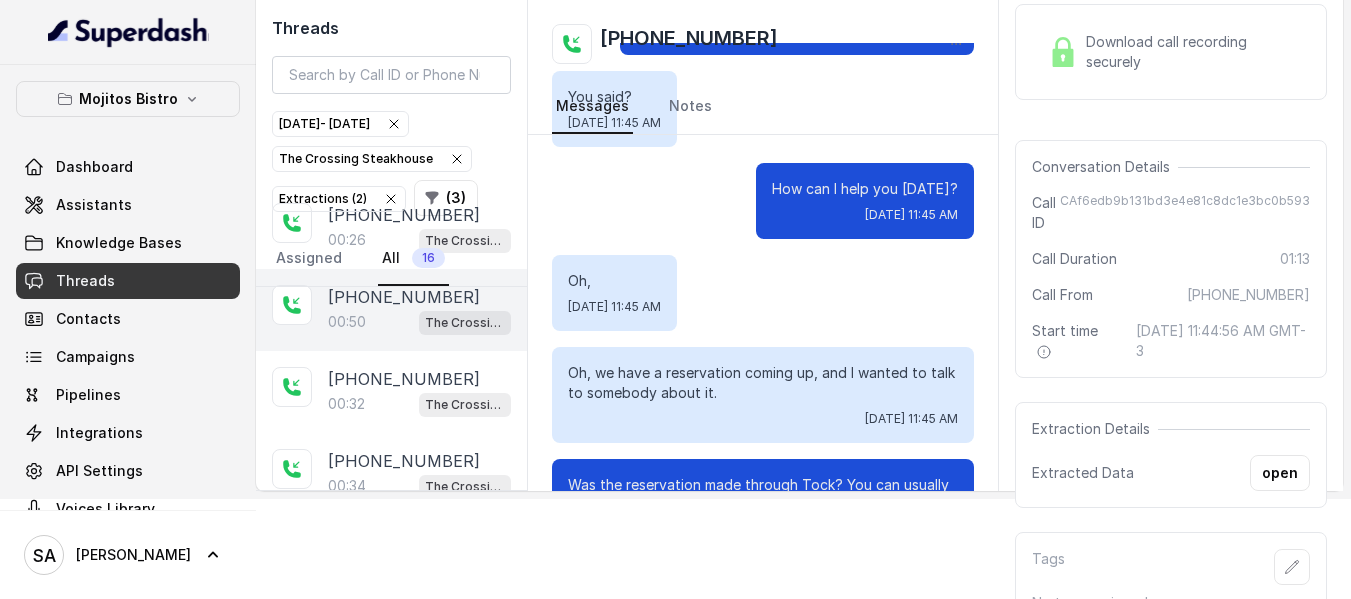 click on "[PHONE_NUMBER]:50 The Crossing Steakhouse" at bounding box center (391, 310) 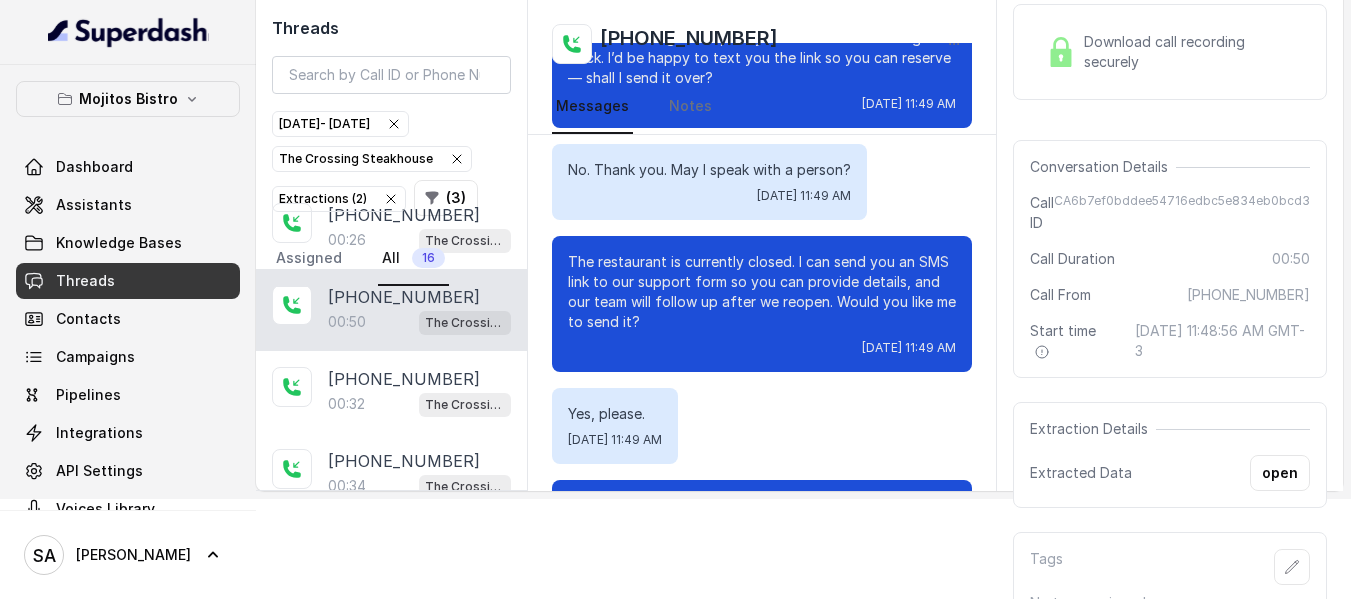 scroll, scrollTop: 252, scrollLeft: 0, axis: vertical 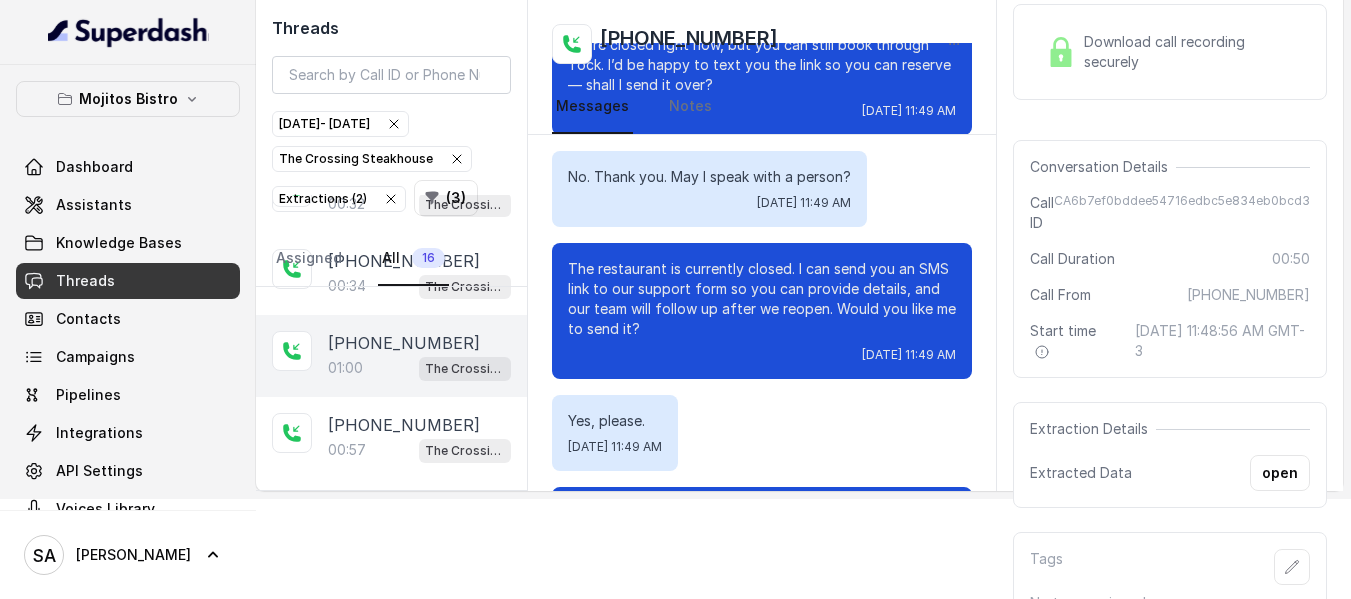 click on "01:00" at bounding box center [345, 368] 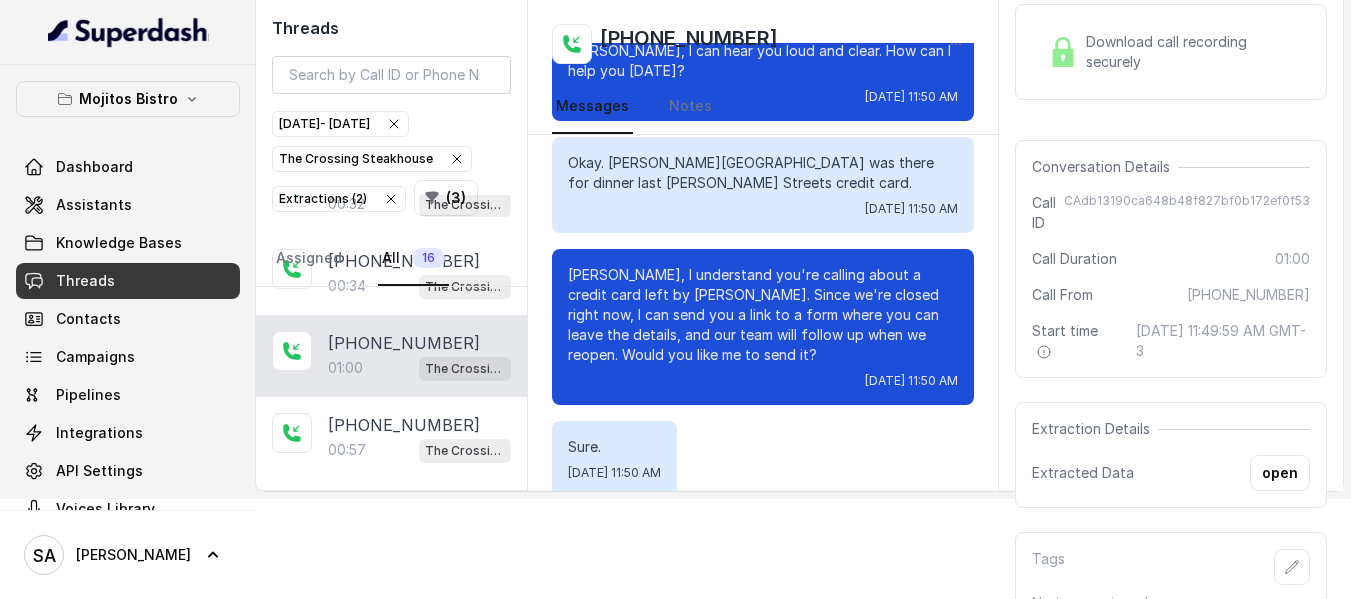 scroll, scrollTop: 700, scrollLeft: 0, axis: vertical 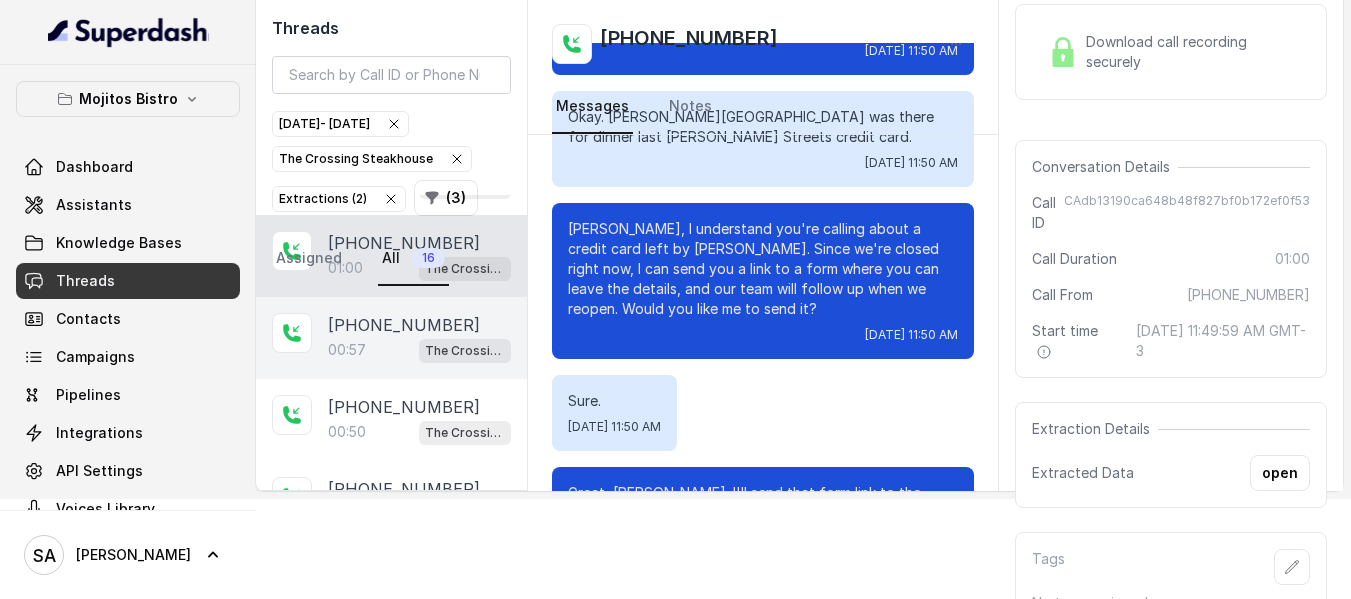 click on "00:57" at bounding box center [347, 350] 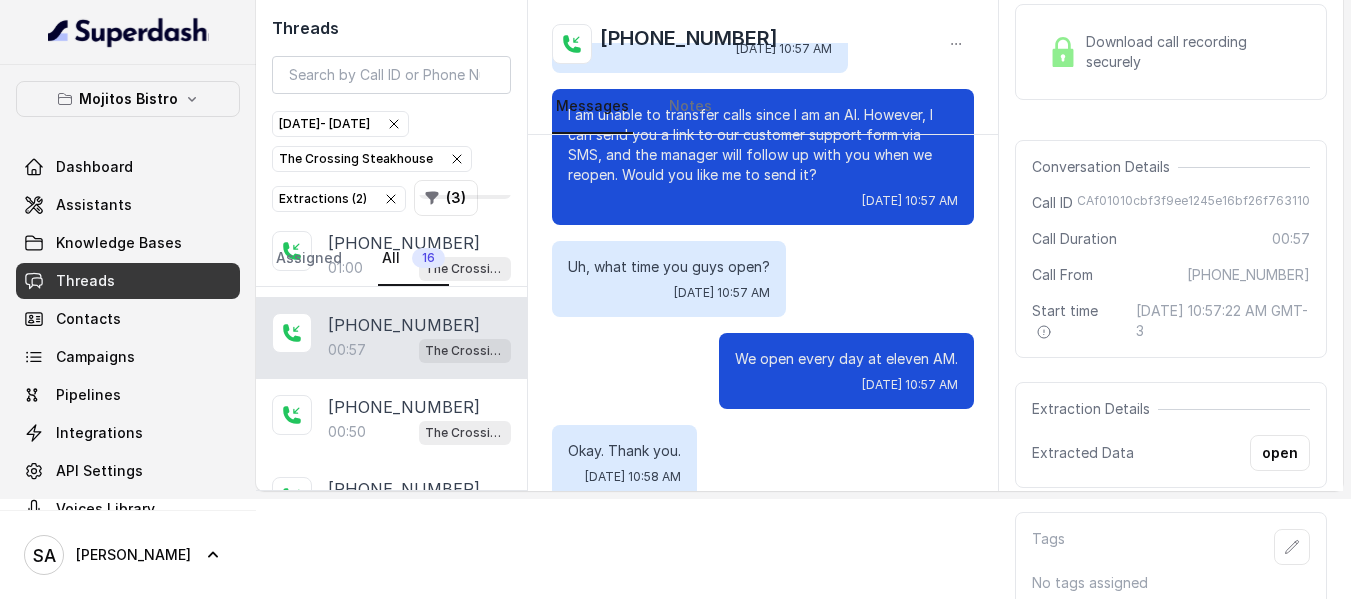 scroll, scrollTop: 400, scrollLeft: 0, axis: vertical 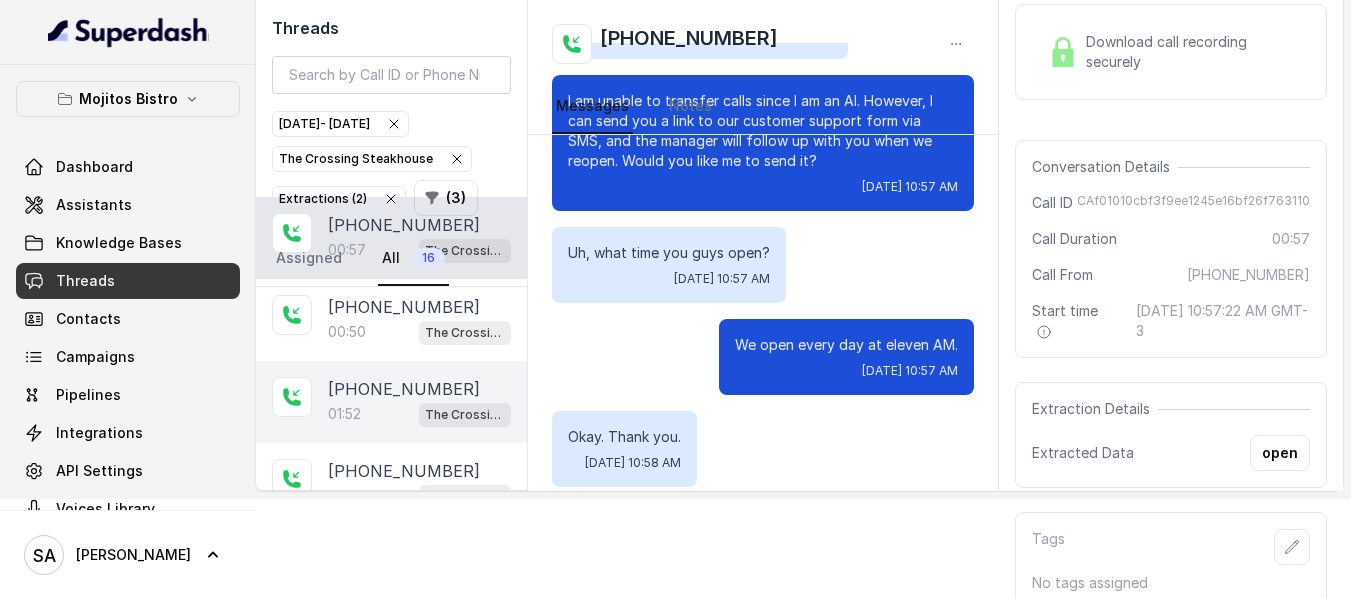 click on "[PHONE_NUMBER]" at bounding box center (404, 389) 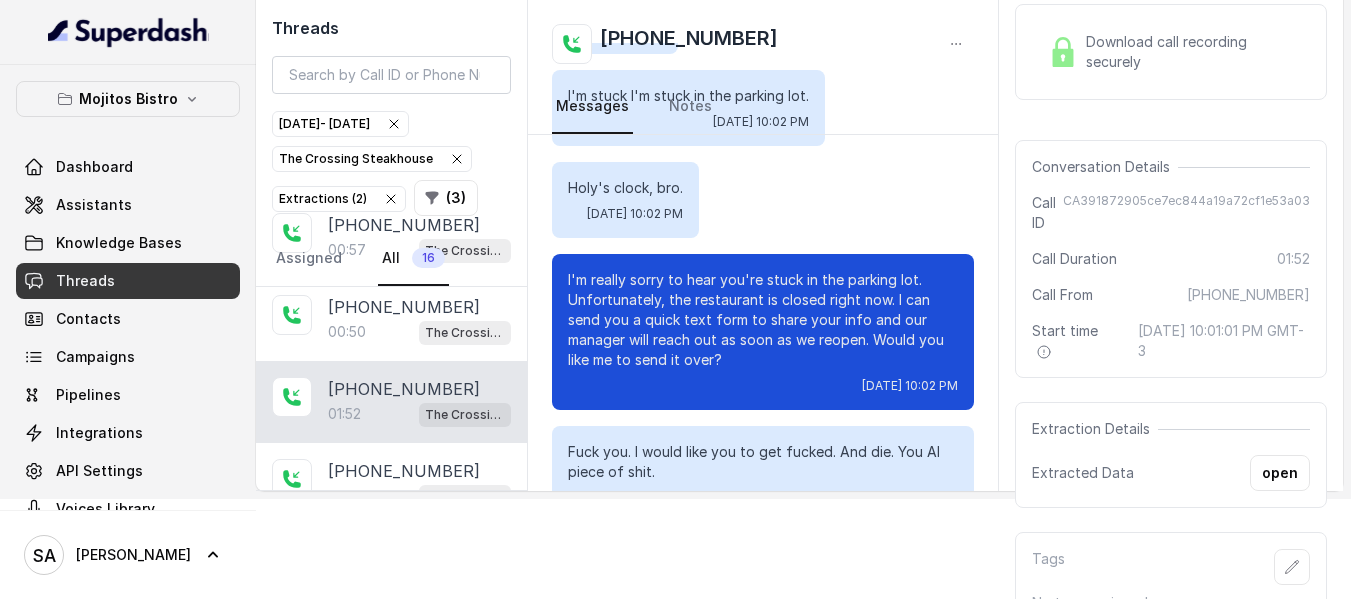 scroll, scrollTop: 1064, scrollLeft: 0, axis: vertical 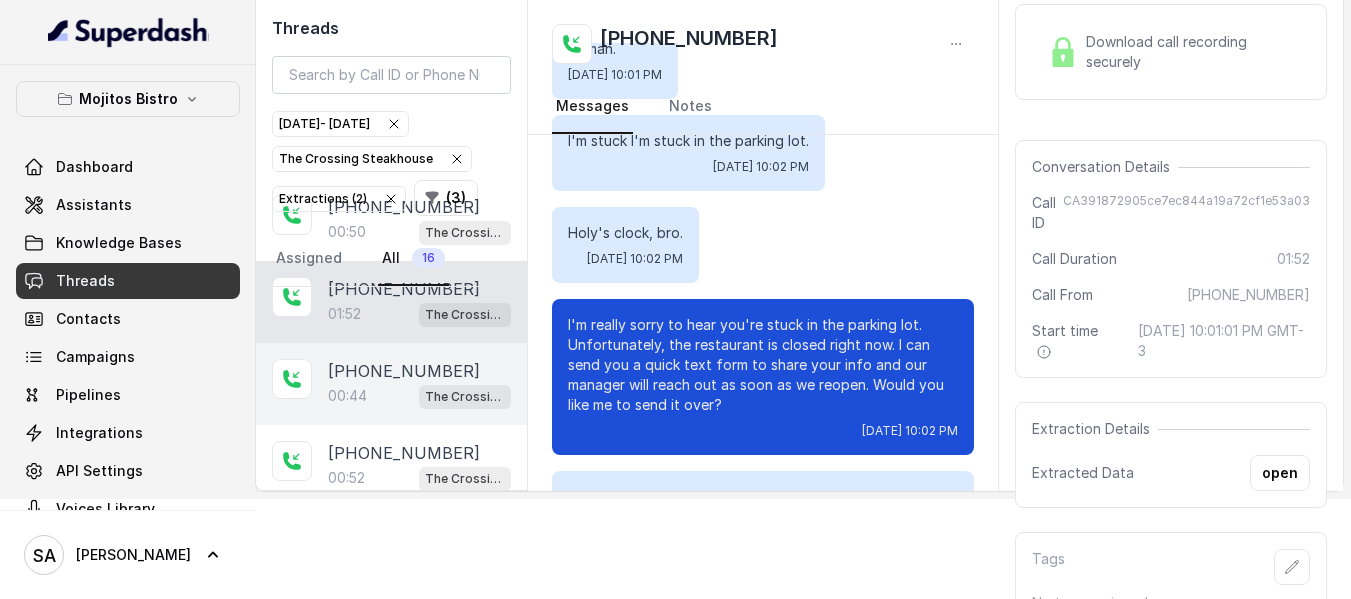 click on "[PHONE_NUMBER]" at bounding box center (404, 371) 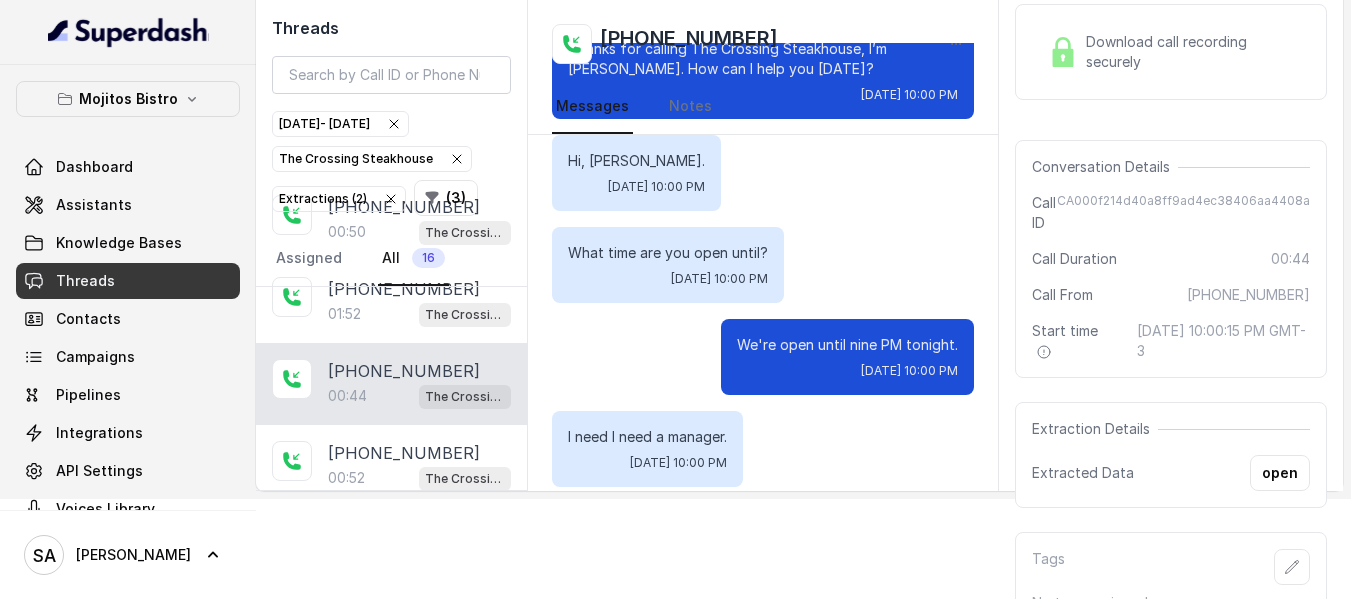 scroll, scrollTop: 0, scrollLeft: 0, axis: both 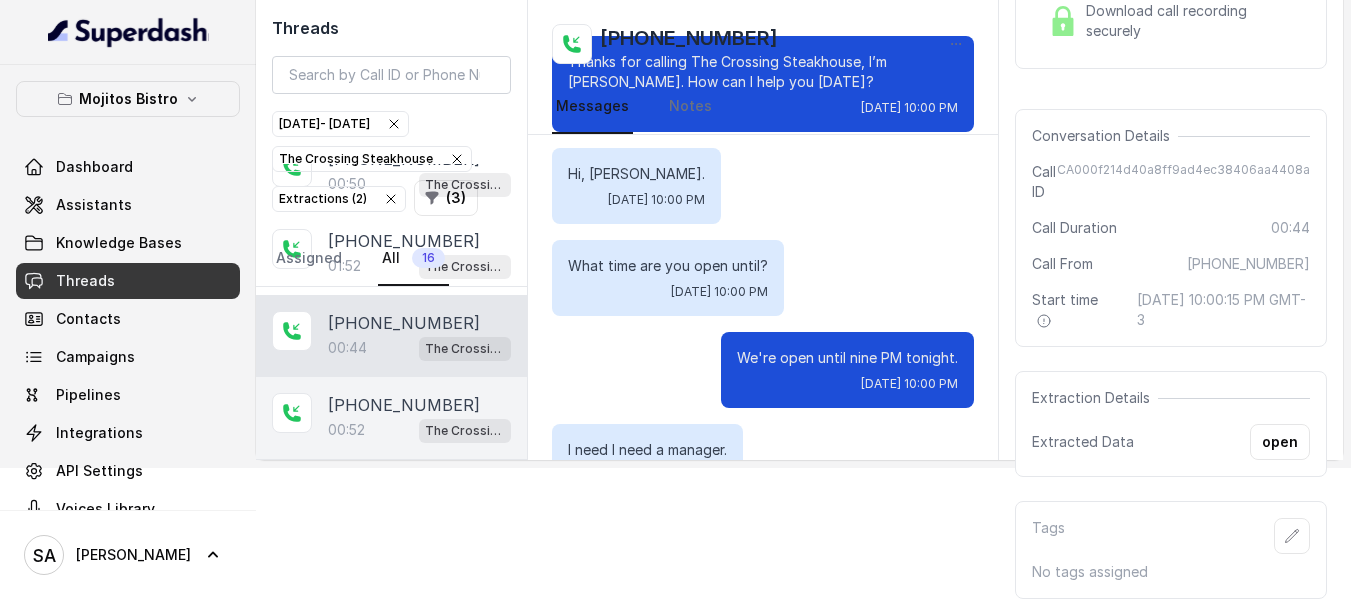 click on "[PHONE_NUMBER]" at bounding box center (404, 405) 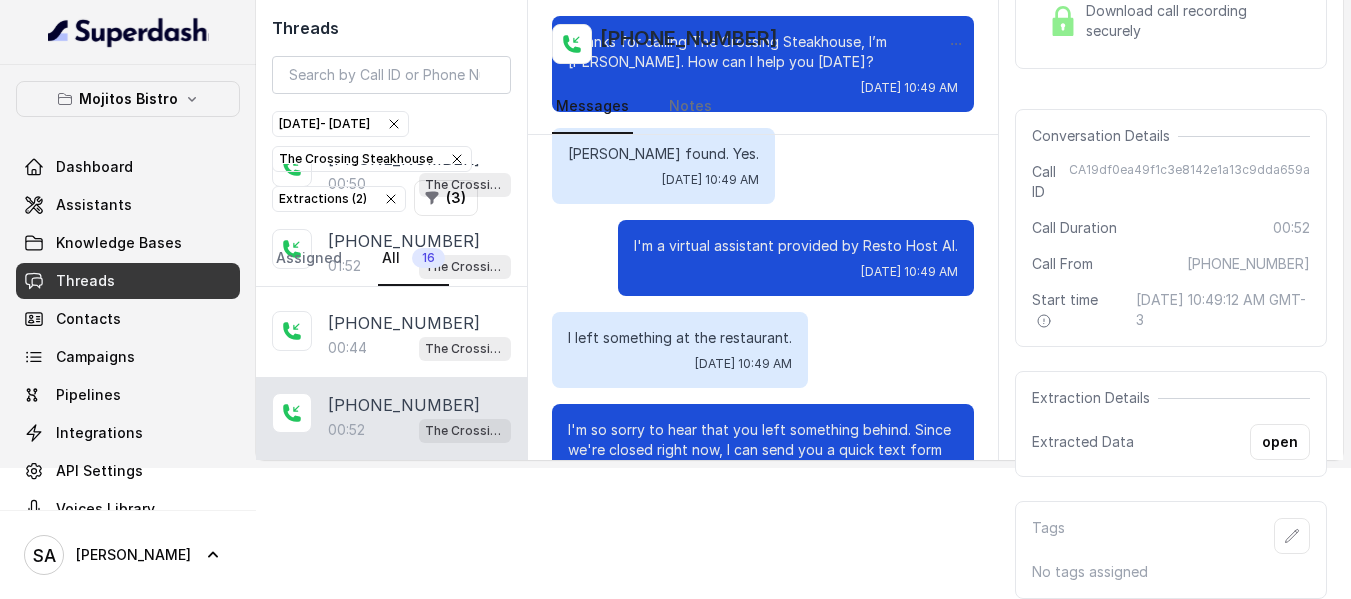 scroll, scrollTop: 0, scrollLeft: 0, axis: both 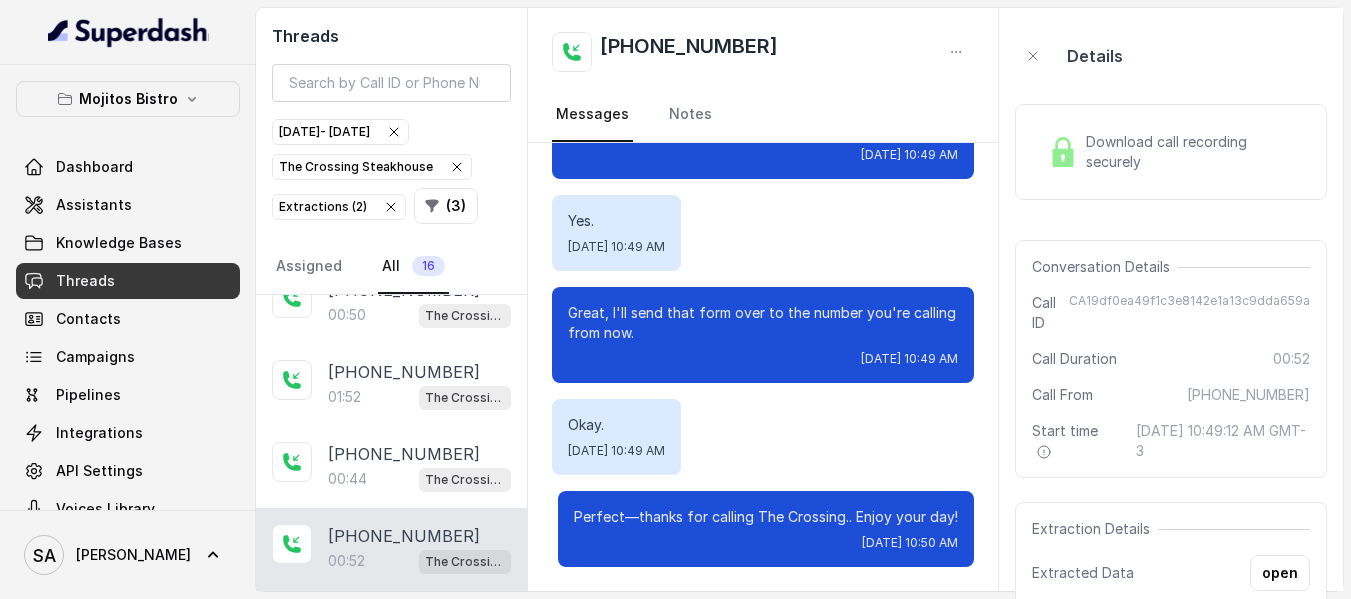 click on "Download call recording securely" at bounding box center [1171, 152] 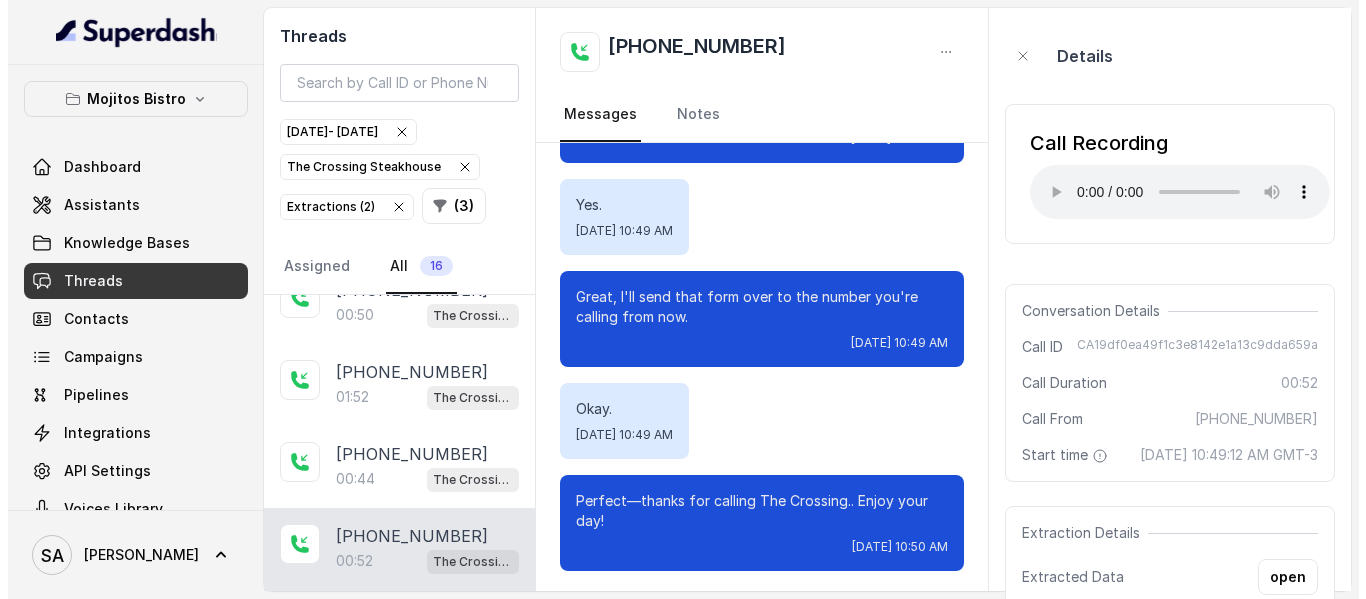 scroll, scrollTop: 552, scrollLeft: 0, axis: vertical 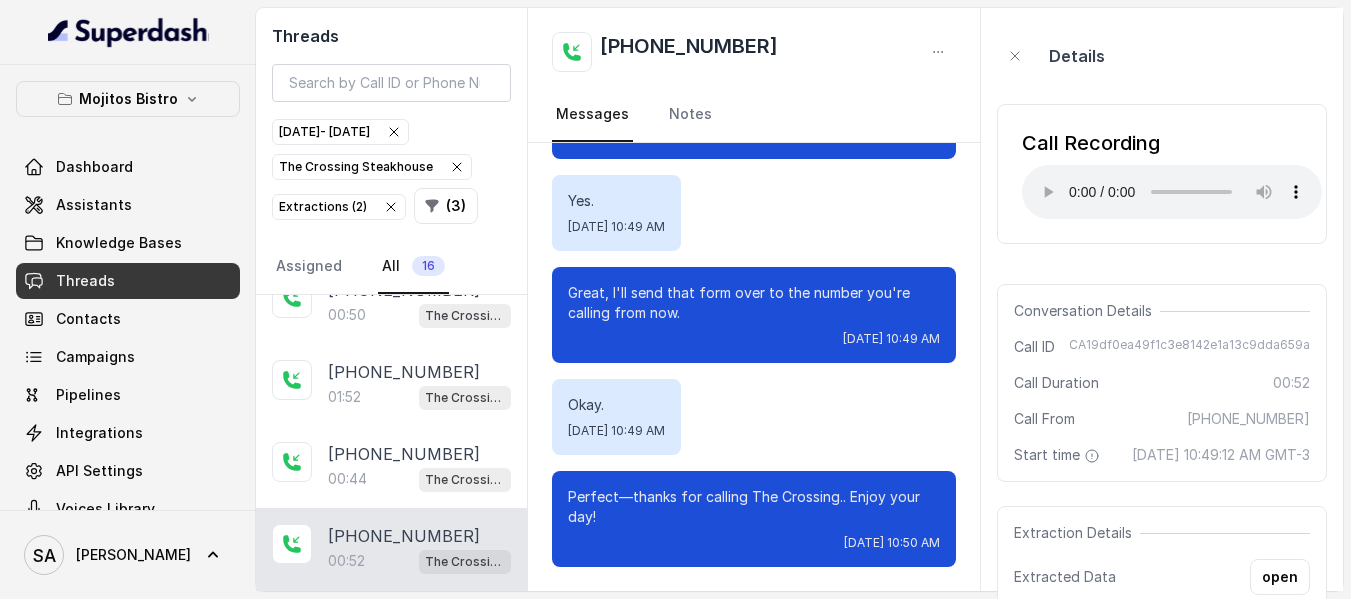 click on "Call Recording Your browser does not support the audio element." at bounding box center [1162, 174] 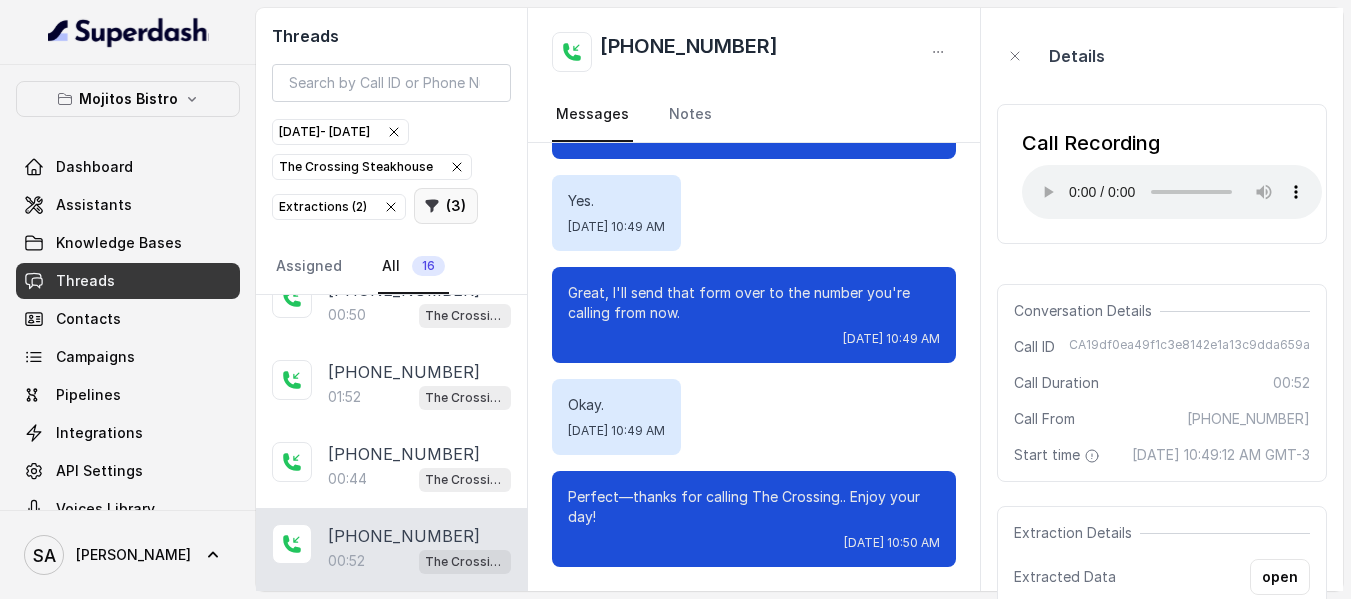 click on "( 3 )" at bounding box center [446, 206] 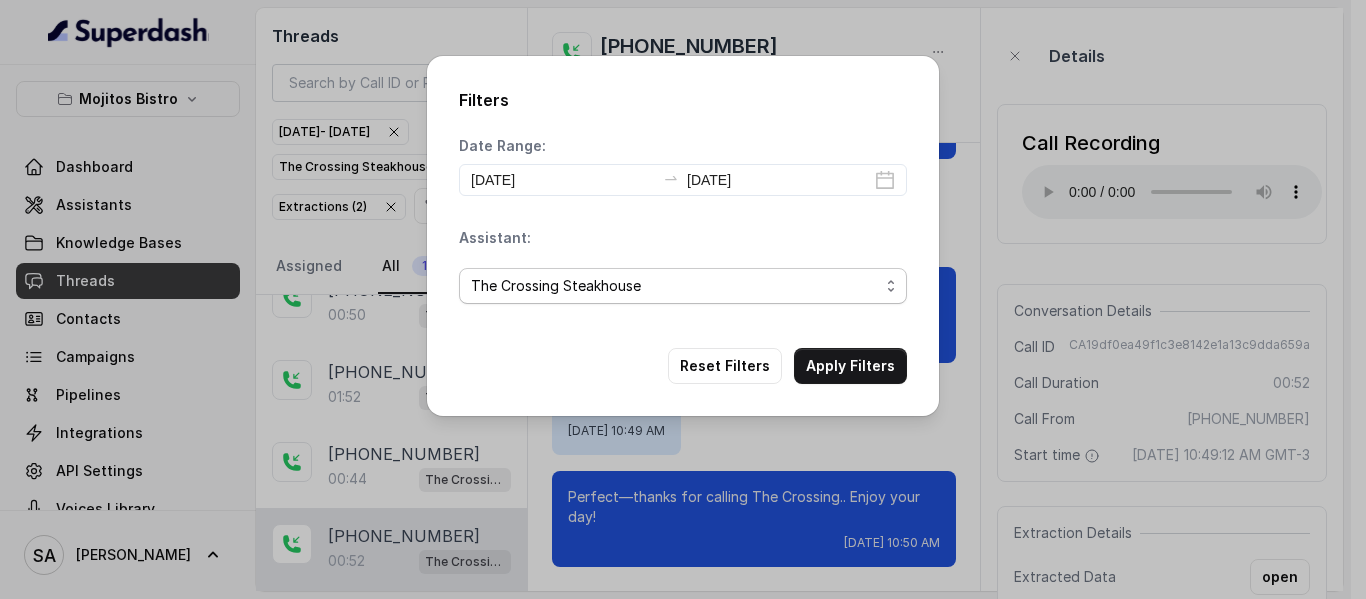 click on "Date Range: [DATE] [DATE] Assistant: (Select Assistant) Mojitos Forum / EN Mojitos Norcross / EN Mojitos Testing The Crossing Steakhouse" at bounding box center [683, 226] 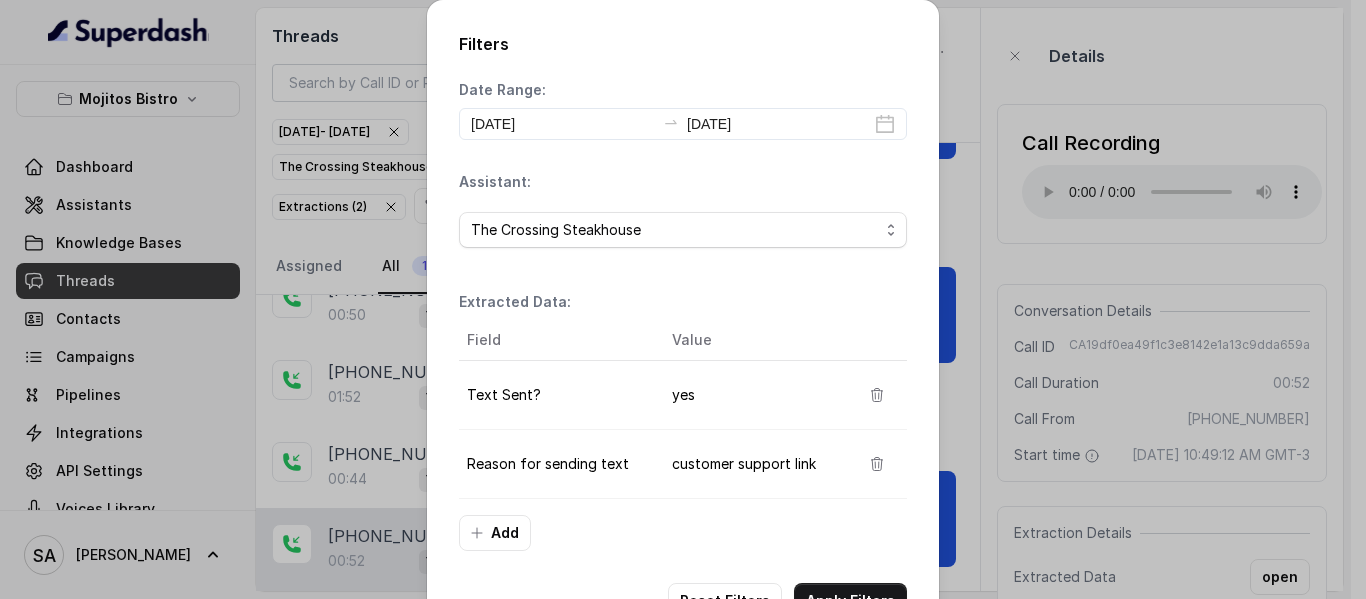 select on "67f7de597ac00f1d2399c666" 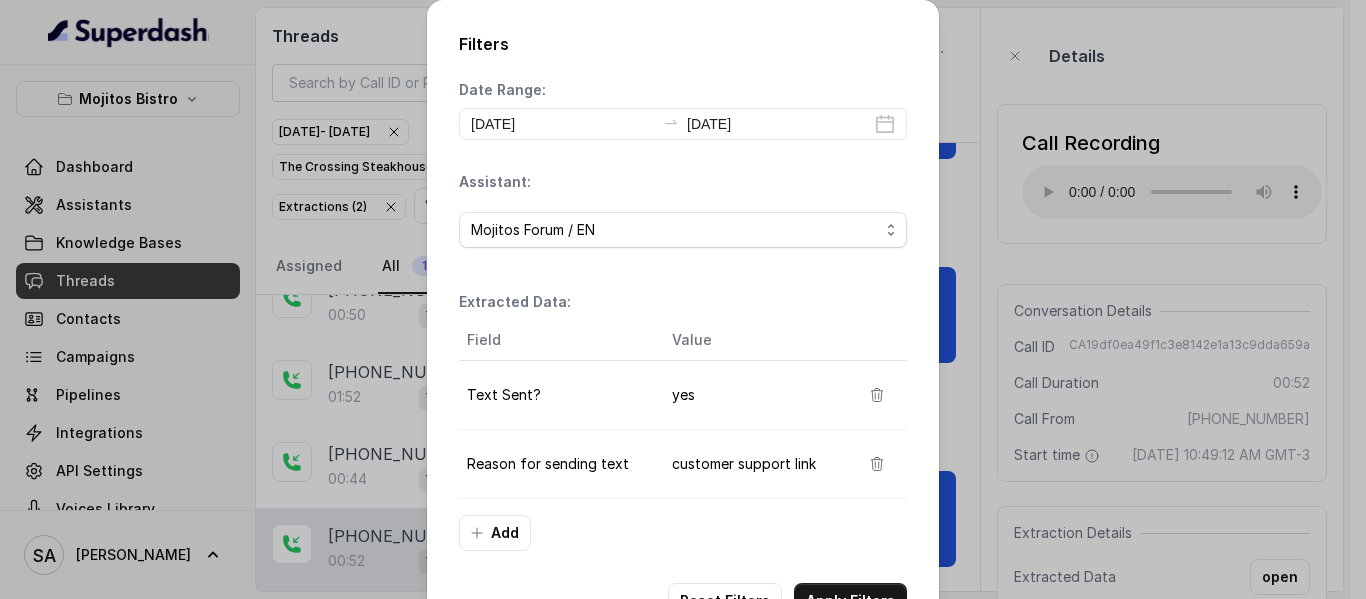 click on "(Select Assistant) Mojitos Forum / EN Mojitos Norcross / EN Mojitos Testing The Crossing Steakhouse" at bounding box center (683, 230) 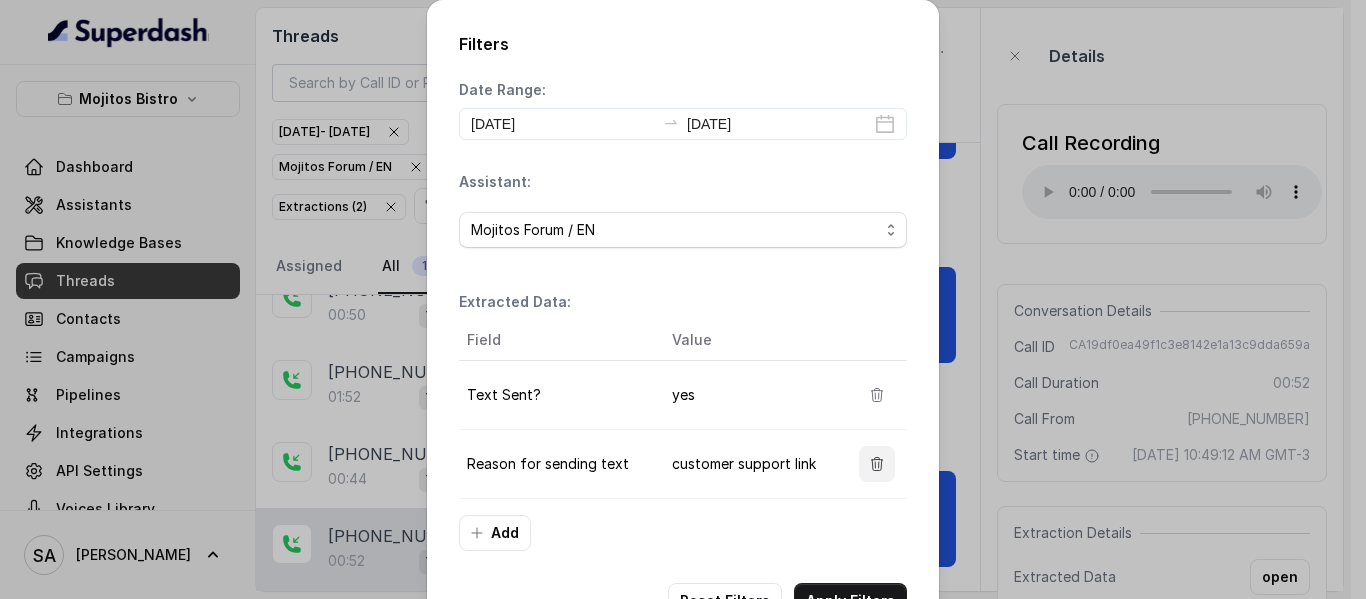 drag, startPoint x: 861, startPoint y: 462, endPoint x: 814, endPoint y: 467, distance: 47.26521 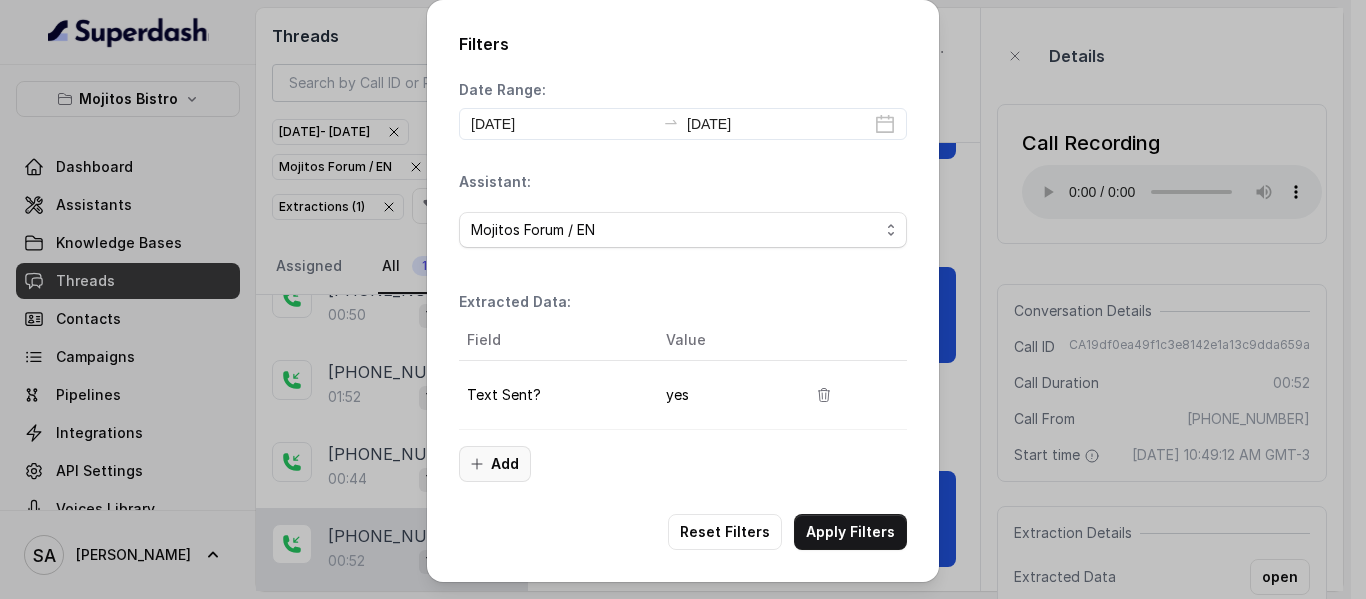 click on "Add" at bounding box center [495, 464] 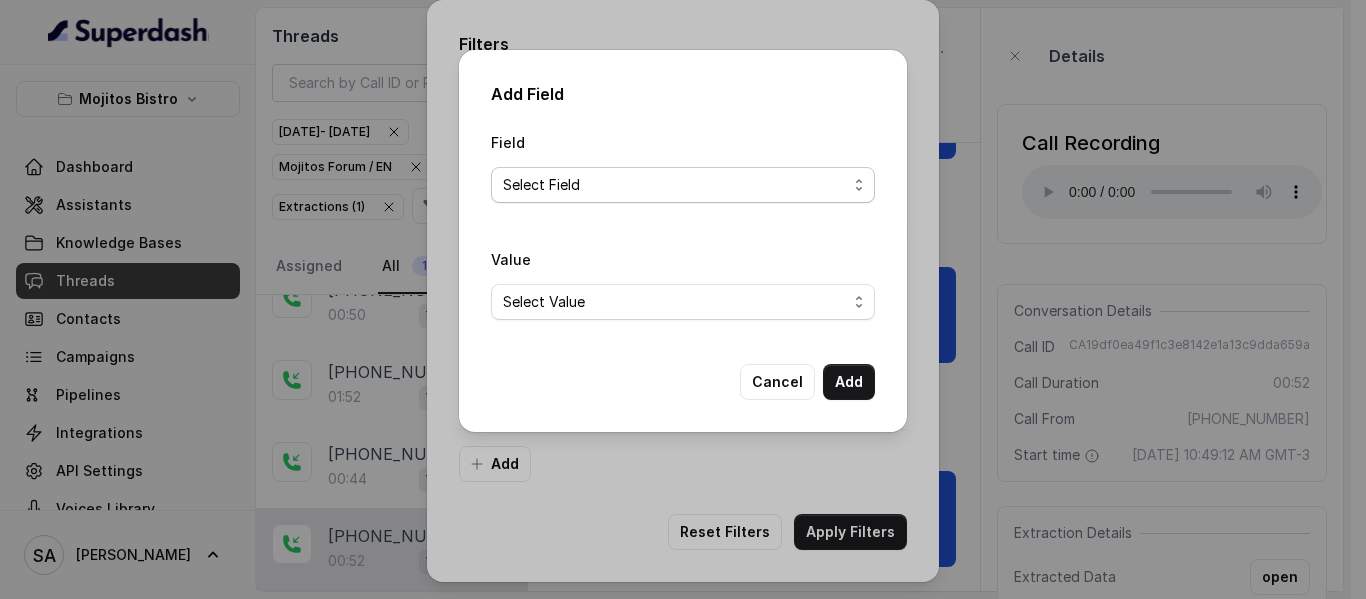 drag, startPoint x: 596, startPoint y: 188, endPoint x: 594, endPoint y: 202, distance: 14.142136 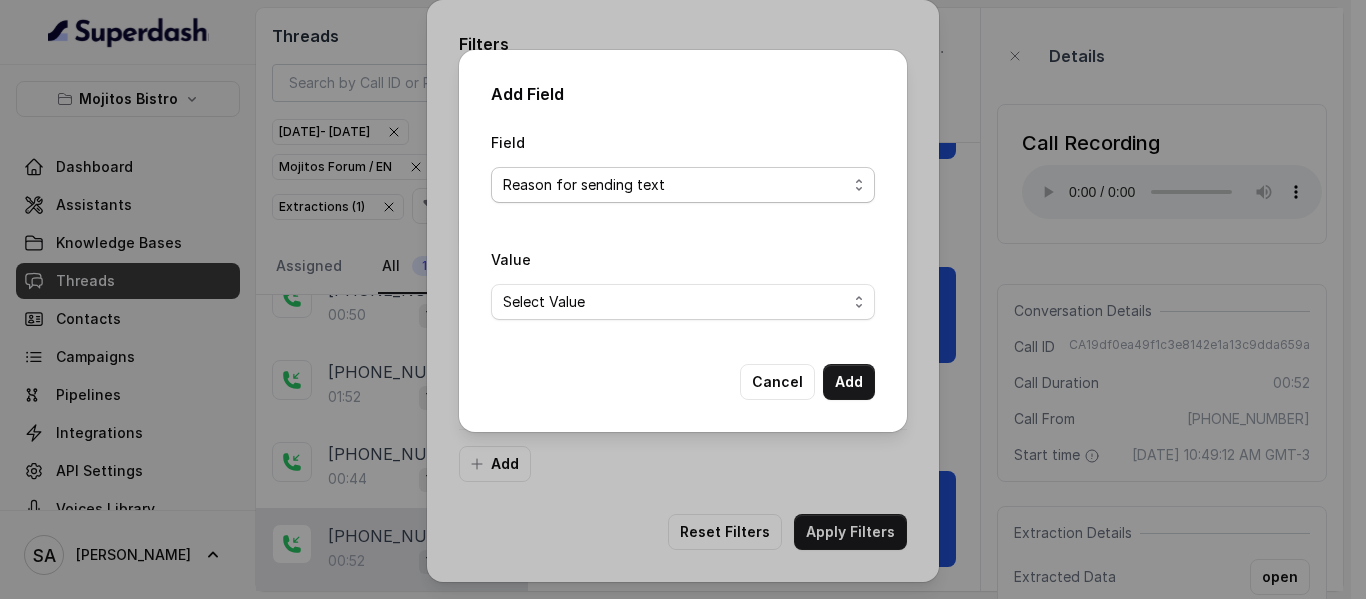 click on "Select Field Reason for sending text Human Transfer Reason for transfering Reason for calling DetectedError Event Mention Reason for Event AITolerance Restaurant Name Speak In Spanish Party Size Menu Mention (Yes/No) Google AI Assistant Calls Highlights" at bounding box center [683, 185] 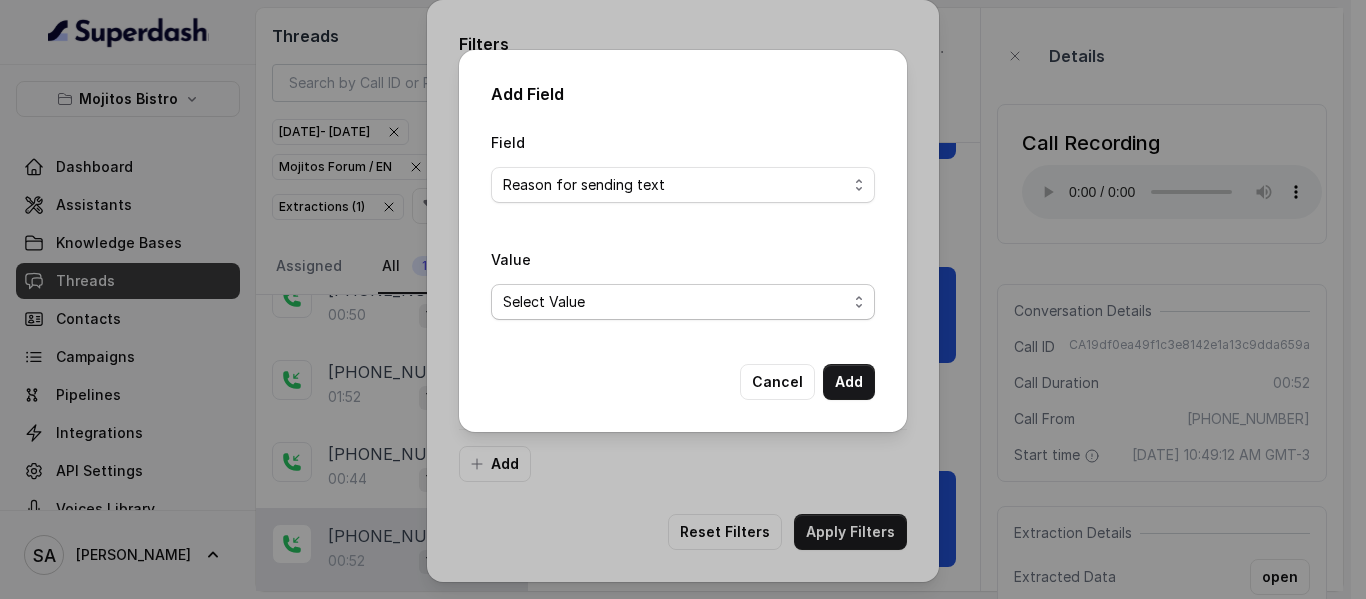 click on "Select Value delivery link customer support link takeaway link menu link Opentable reservation link Catering link Directions link Gift Cards link" at bounding box center (683, 302) 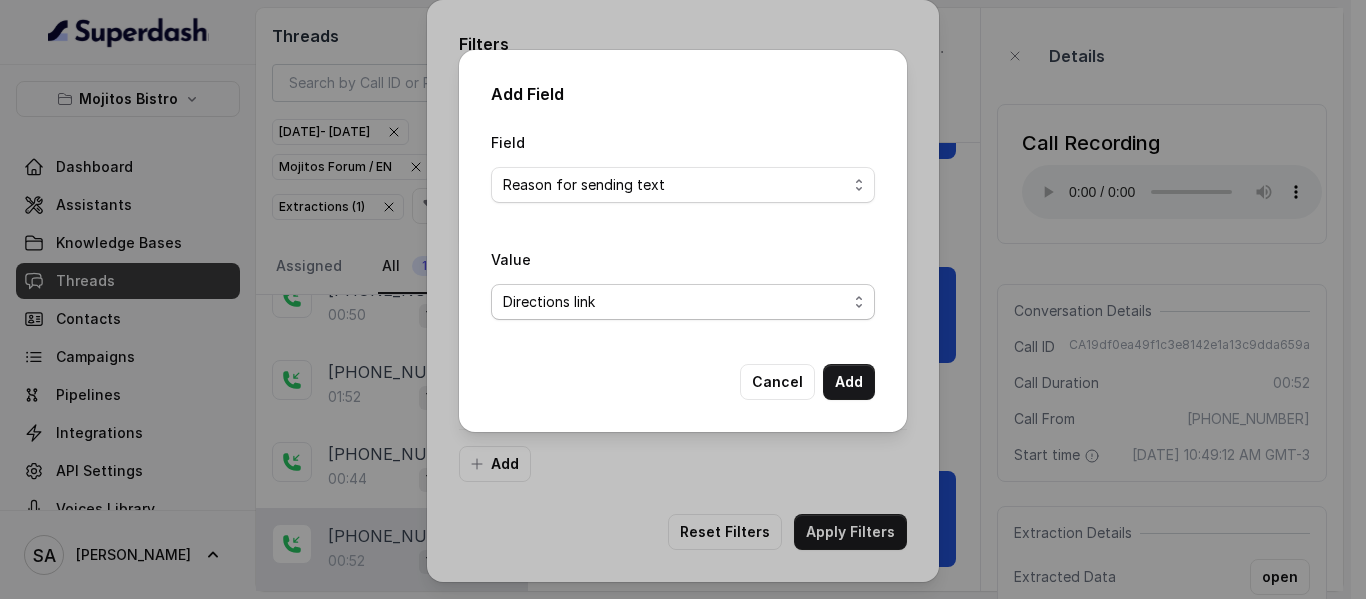 click on "Select Value delivery link customer support link takeaway link menu link Opentable reservation link Catering link Directions link Gift Cards link" at bounding box center [683, 302] 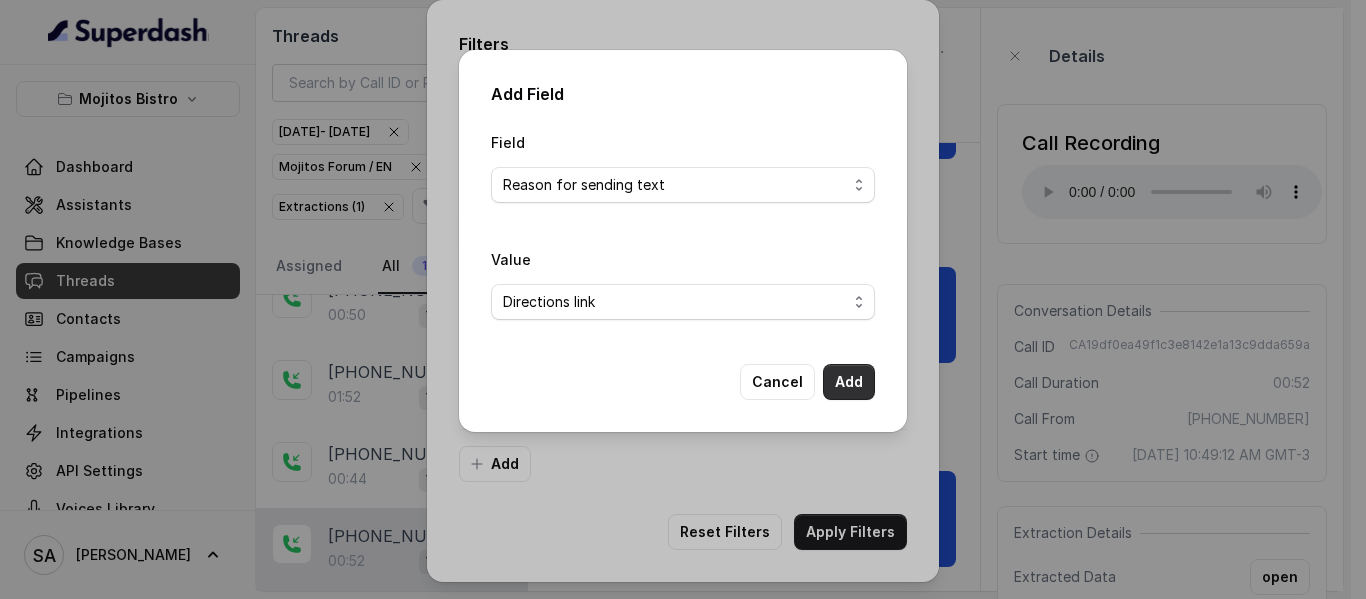 click on "Add" at bounding box center (849, 382) 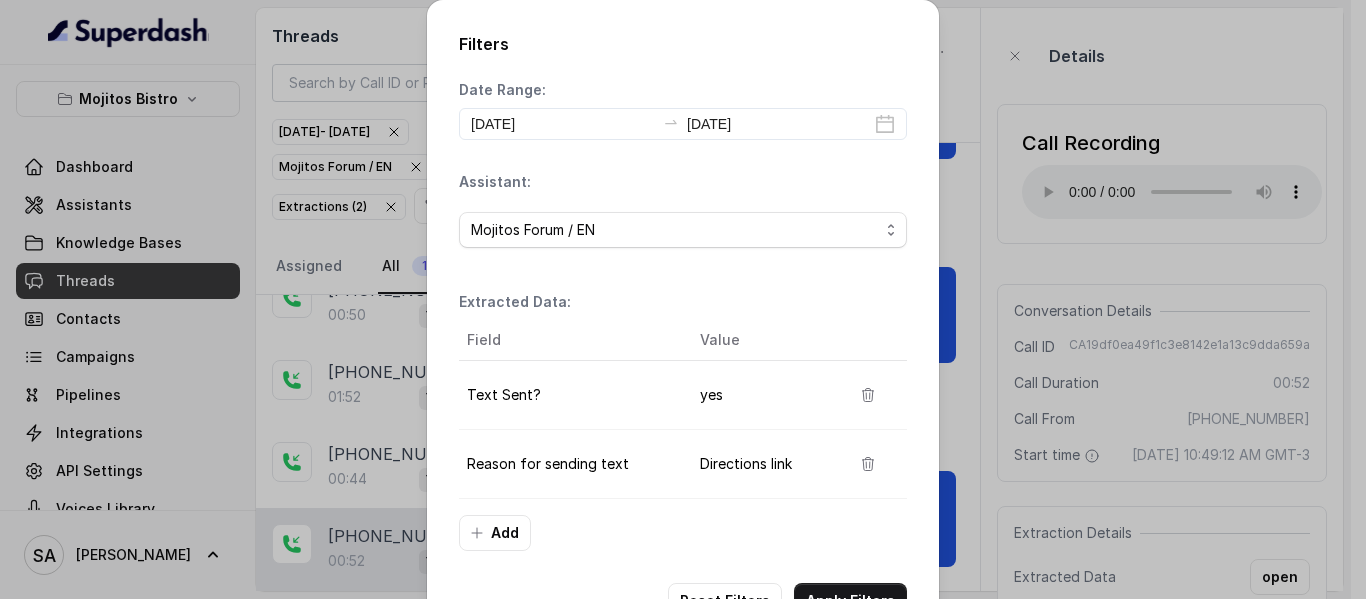 scroll, scrollTop: 68, scrollLeft: 0, axis: vertical 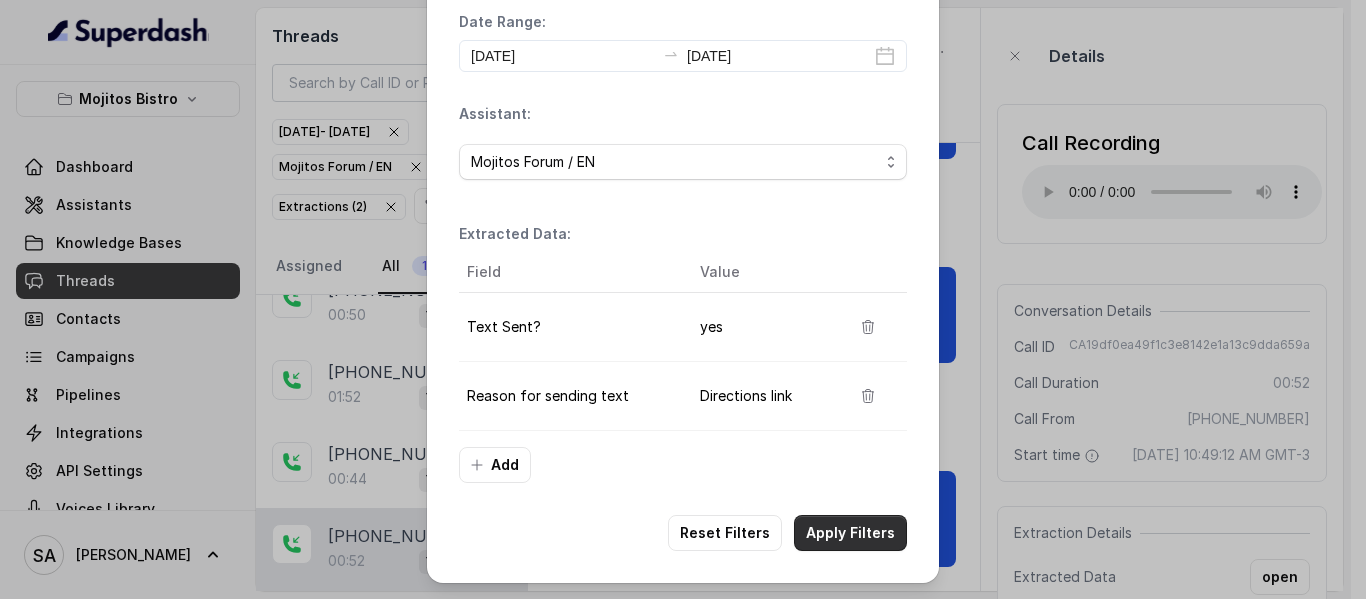 click on "Apply Filters" at bounding box center [850, 533] 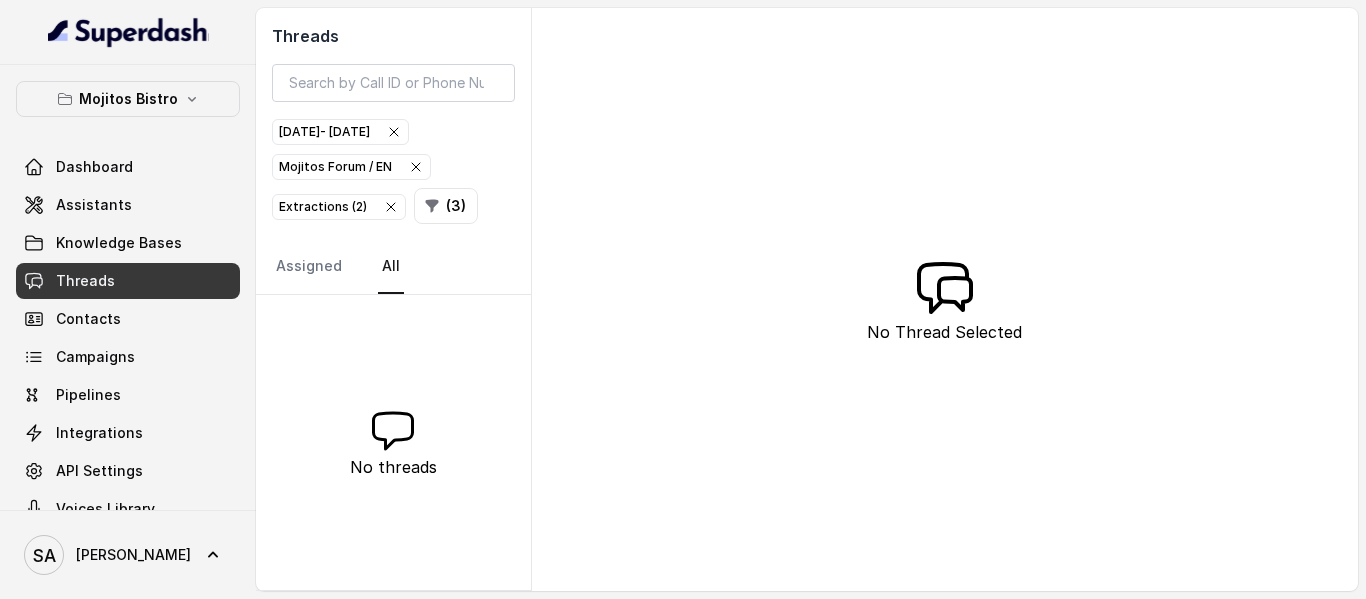 scroll, scrollTop: 0, scrollLeft: 0, axis: both 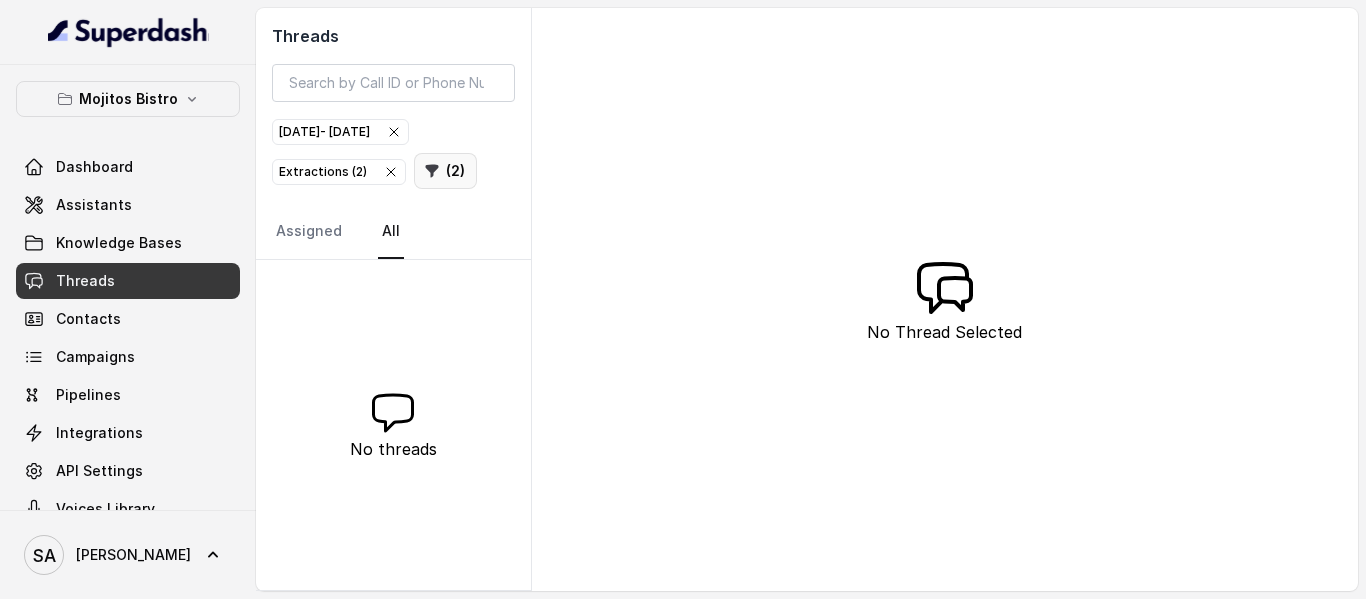 click on "( 2 )" at bounding box center [445, 171] 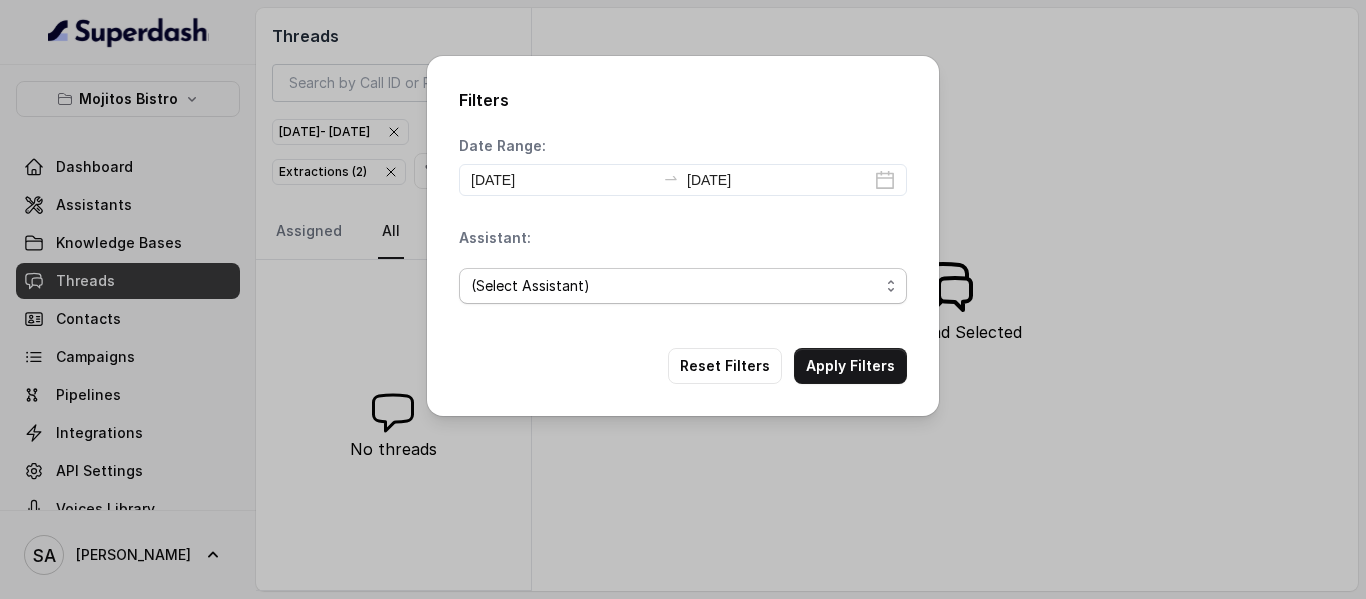 click on "(Select Assistant) Mojitos Forum / EN Mojitos Norcross / EN Mojitos Testing The Crossing Steakhouse" at bounding box center (683, 286) 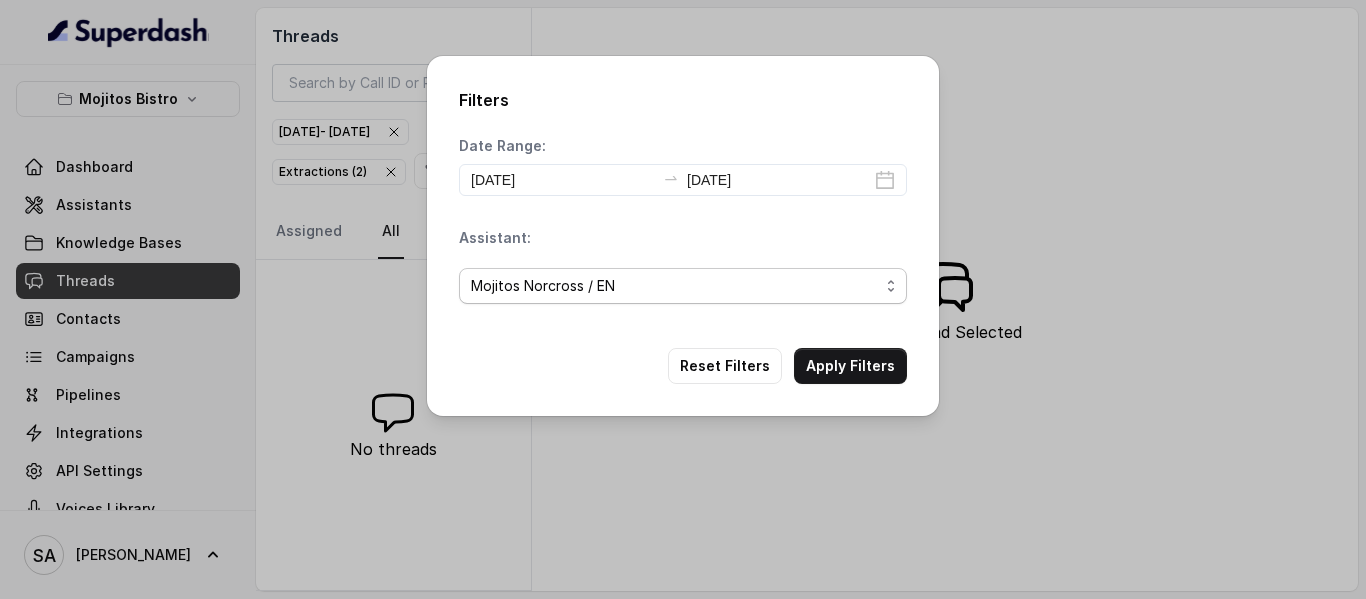click on "(Select Assistant) Mojitos Forum / EN Mojitos Norcross / EN Mojitos Testing The Crossing Steakhouse" at bounding box center [683, 286] 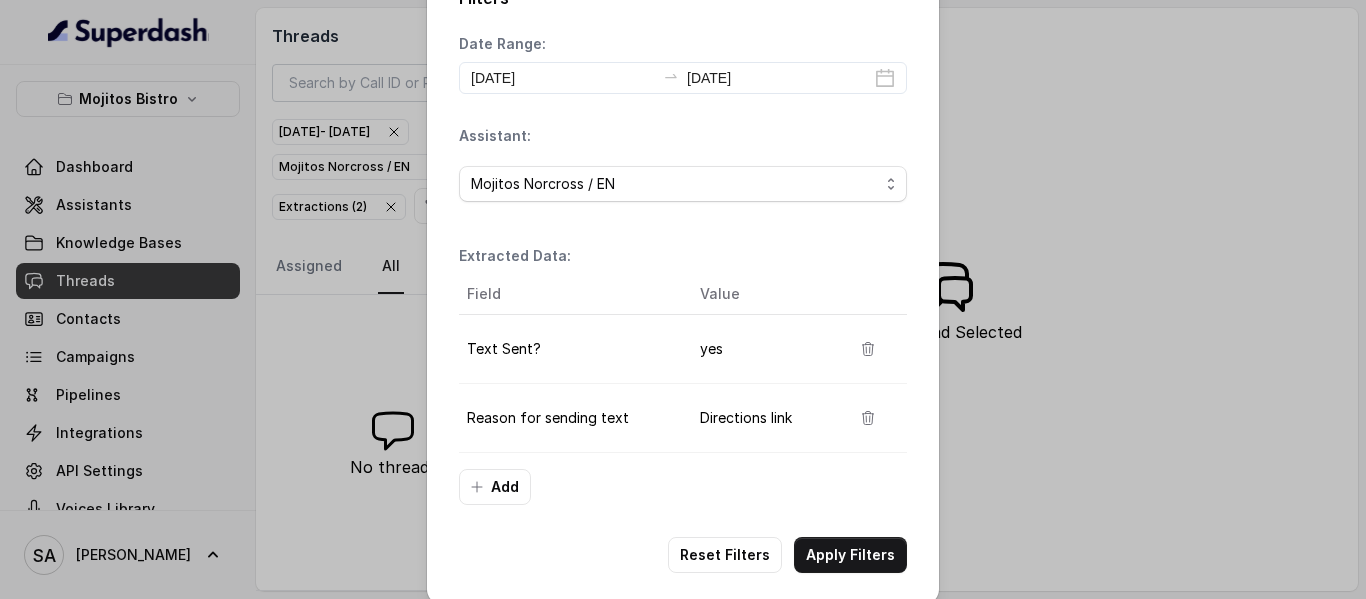 scroll, scrollTop: 68, scrollLeft: 0, axis: vertical 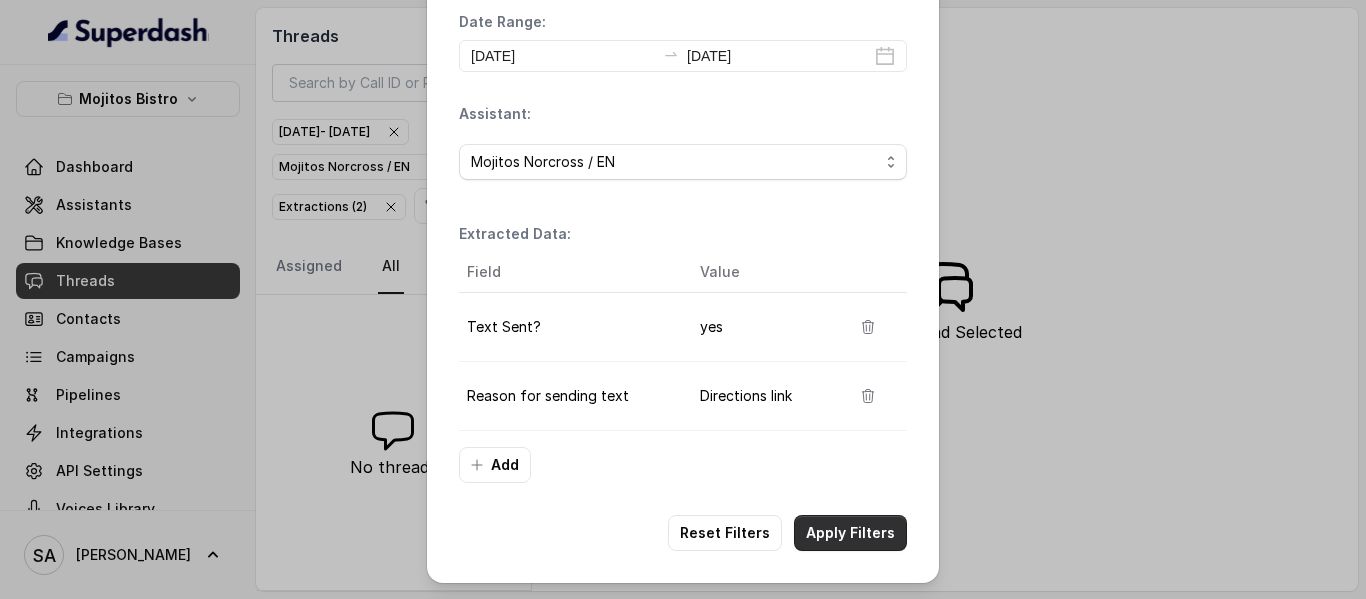 click on "Apply Filters" at bounding box center (850, 533) 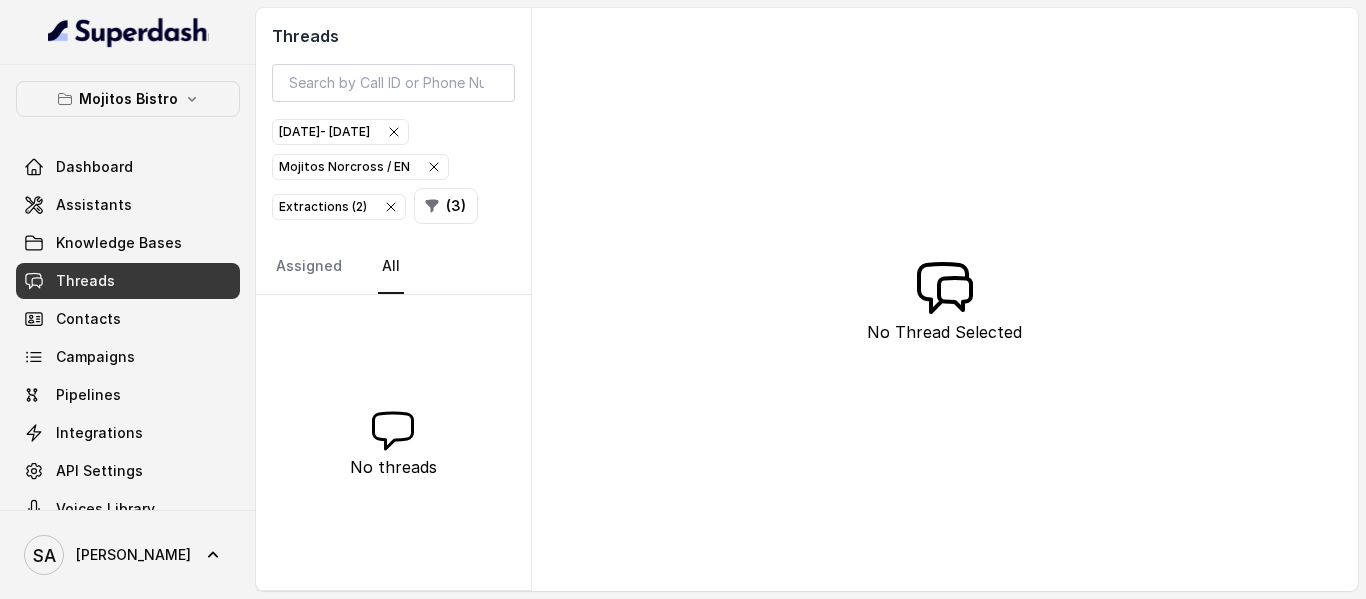 click on "Mojitos Norcross / EN" at bounding box center (360, 167) 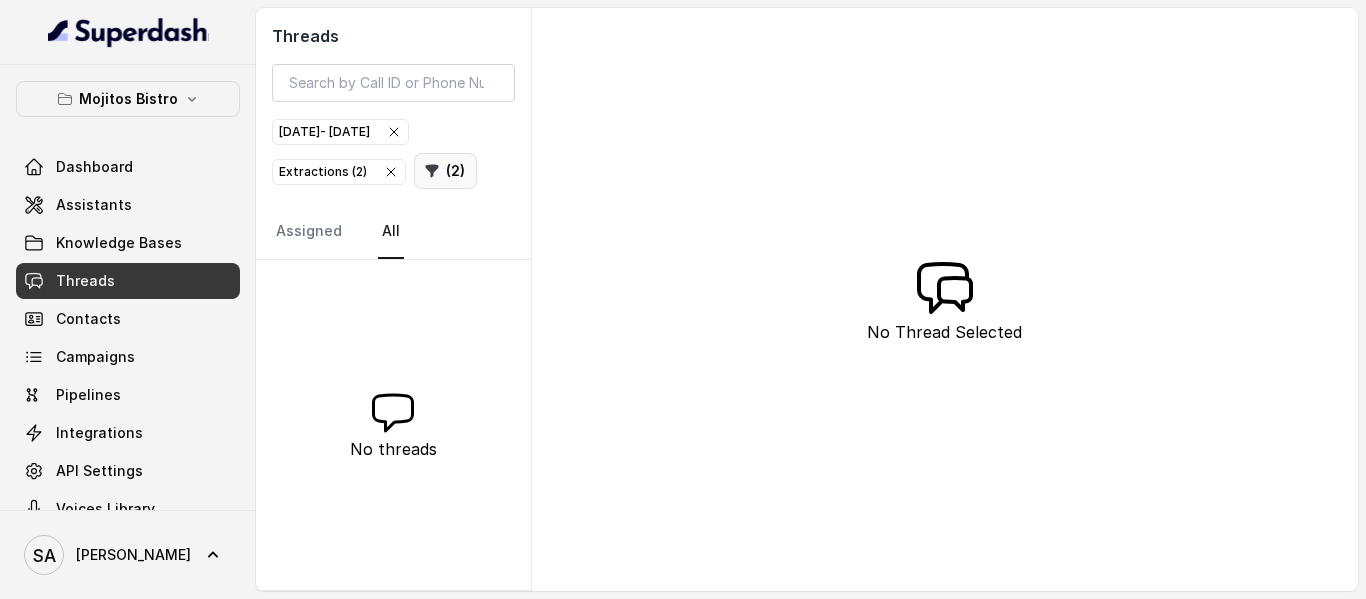 click on "( 2 )" at bounding box center (445, 171) 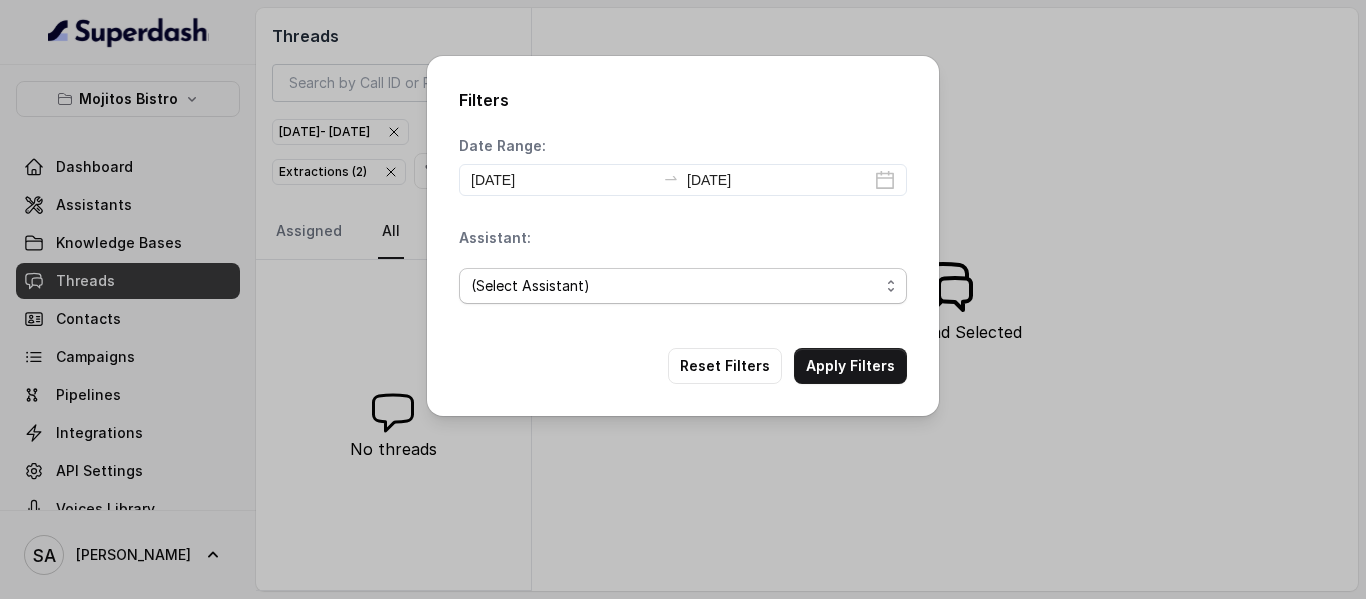 click on "(Select Assistant) Mojitos Forum / EN Mojitos Norcross / EN Mojitos Testing The Crossing Steakhouse" at bounding box center (683, 286) 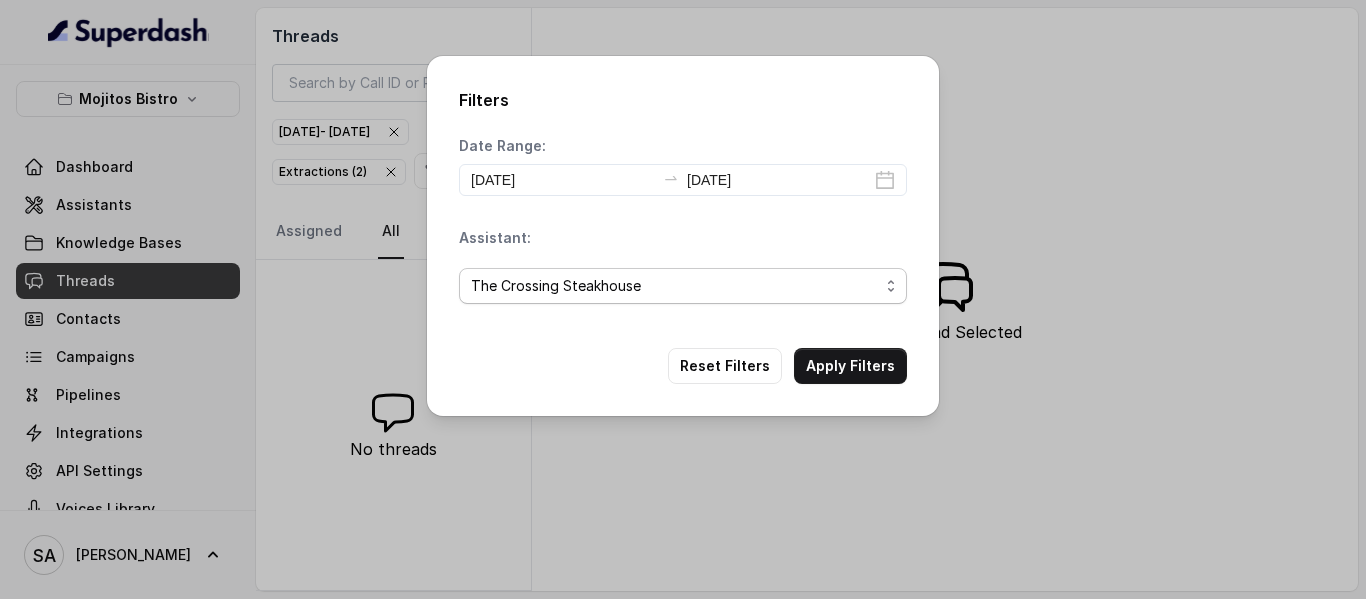 click on "(Select Assistant) Mojitos Forum / EN Mojitos Norcross / EN Mojitos Testing The Crossing Steakhouse" at bounding box center (683, 286) 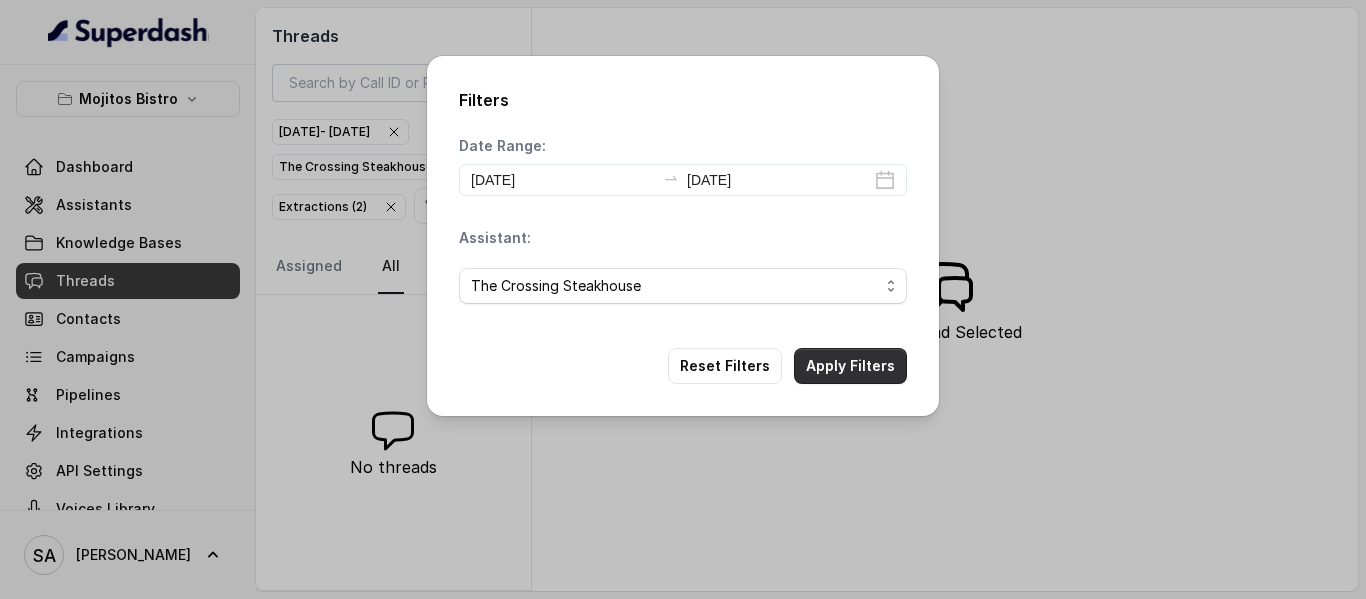 click on "Apply Filters" at bounding box center [850, 366] 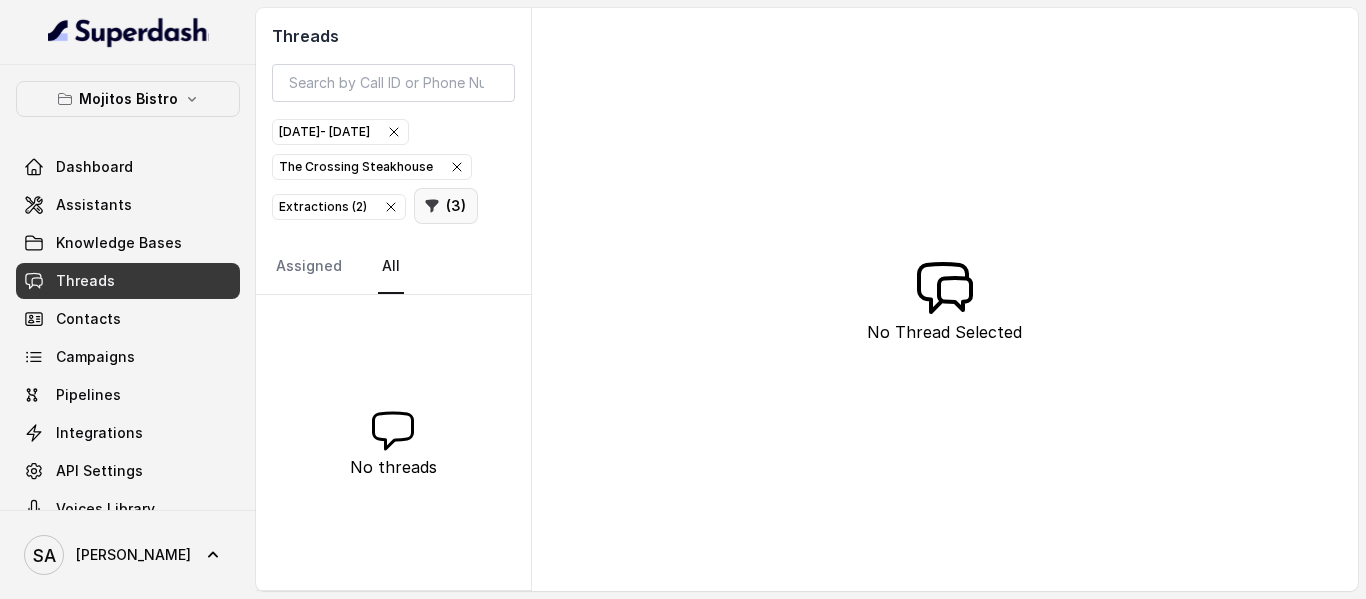 click on "( 3 )" at bounding box center (446, 206) 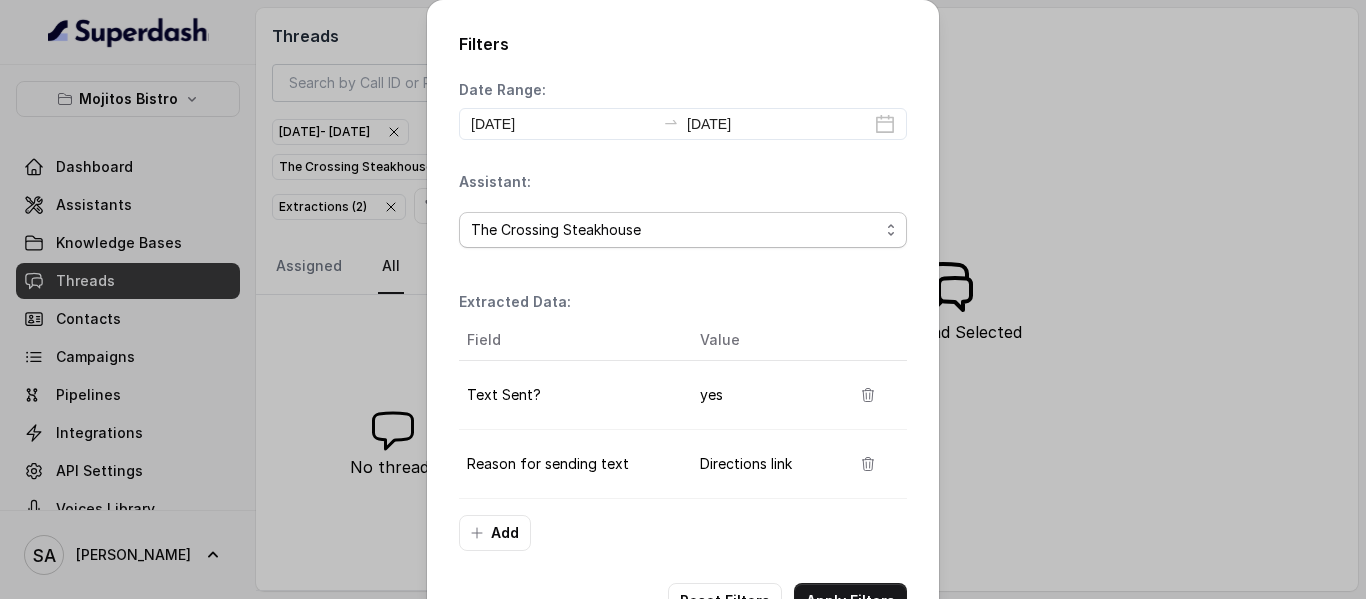 click on "(Select Assistant) Mojitos Forum / EN Mojitos Norcross / EN Mojitos Testing The Crossing Steakhouse" at bounding box center (683, 230) 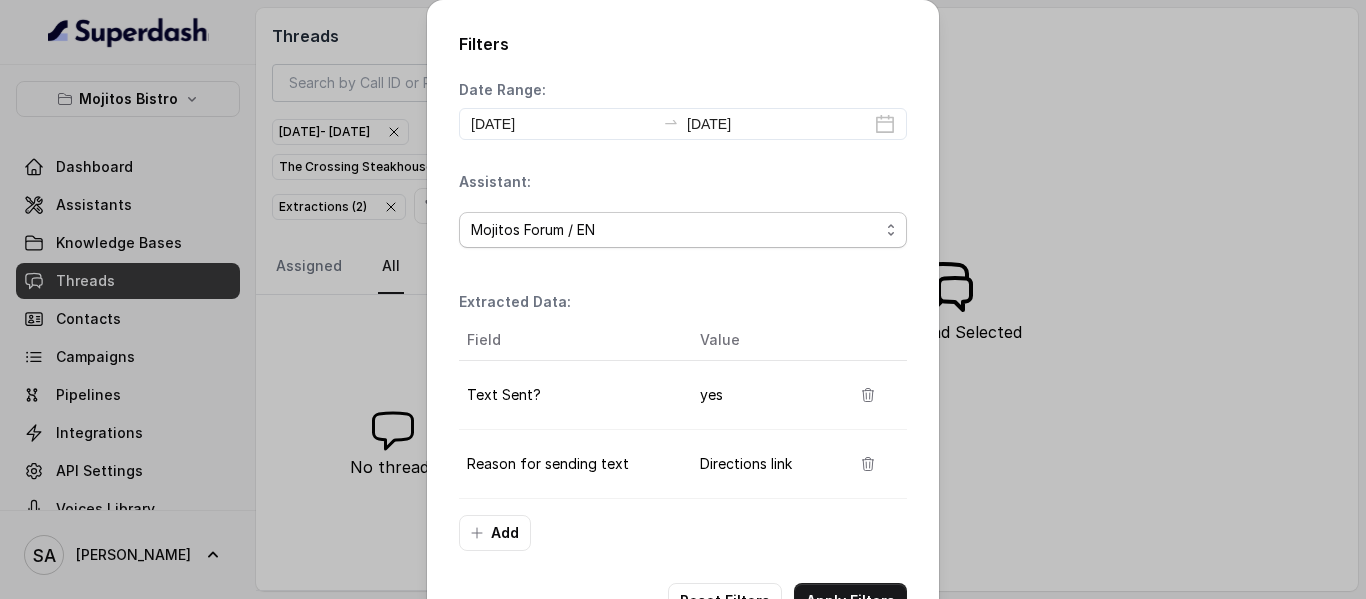 click on "(Select Assistant) Mojitos Forum / EN Mojitos Norcross / EN Mojitos Testing The Crossing Steakhouse" at bounding box center [683, 230] 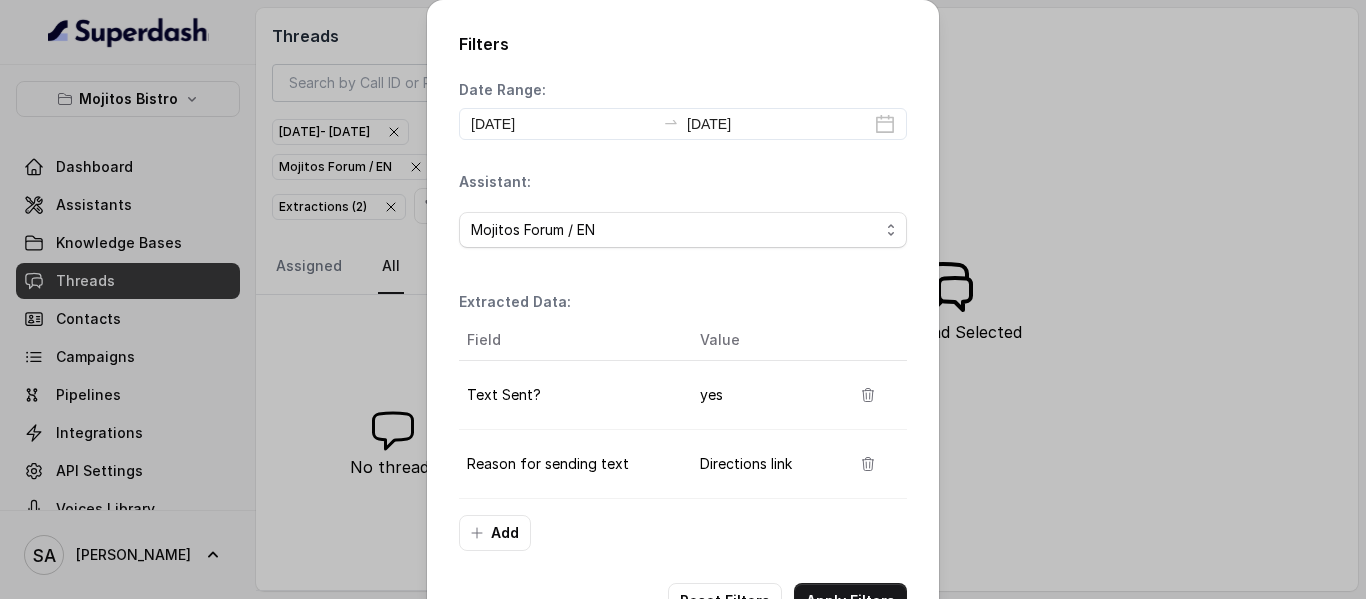 scroll, scrollTop: 68, scrollLeft: 0, axis: vertical 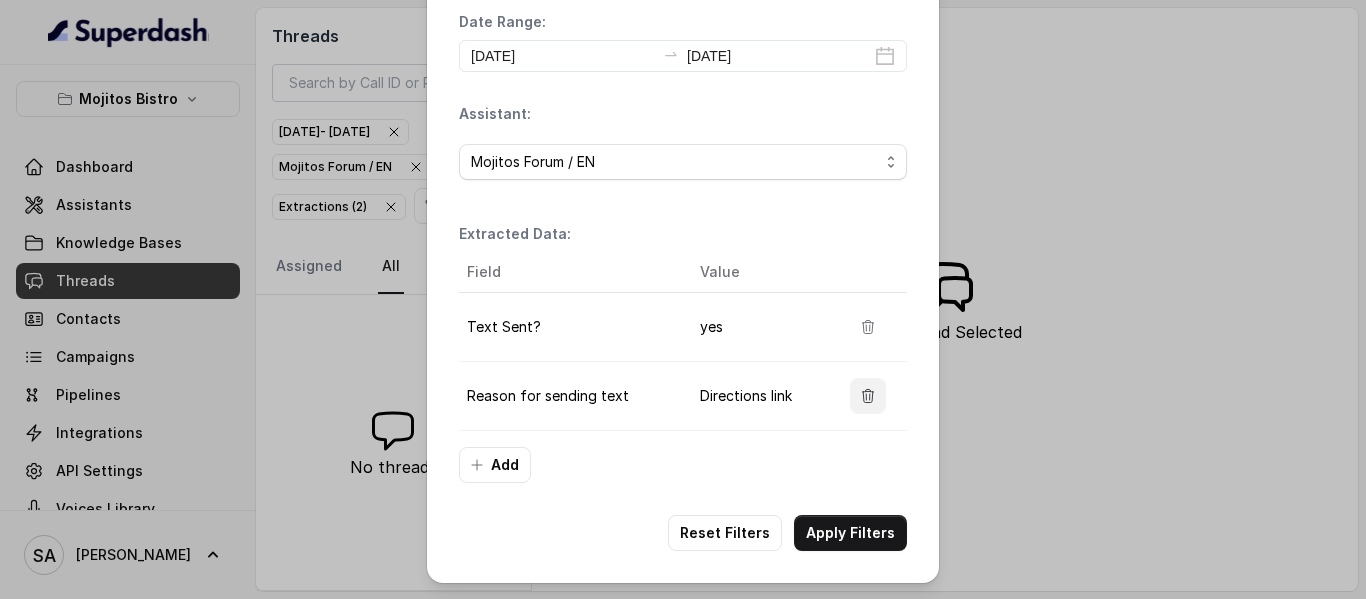 click 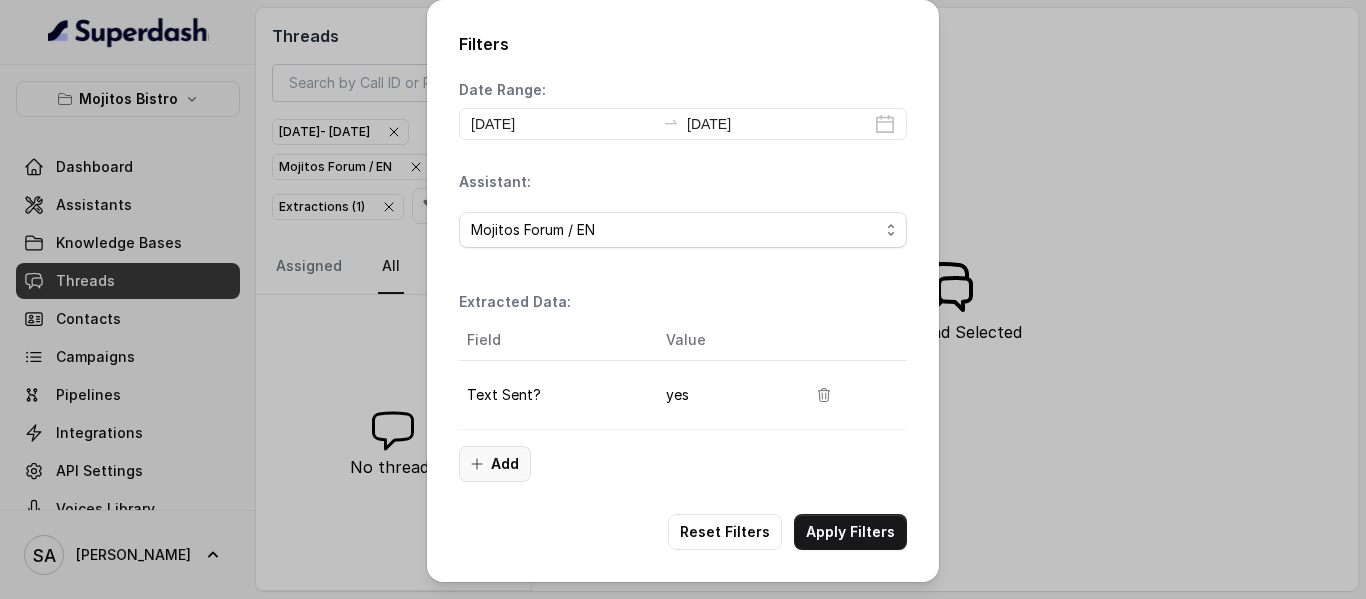 click on "Add" at bounding box center (495, 464) 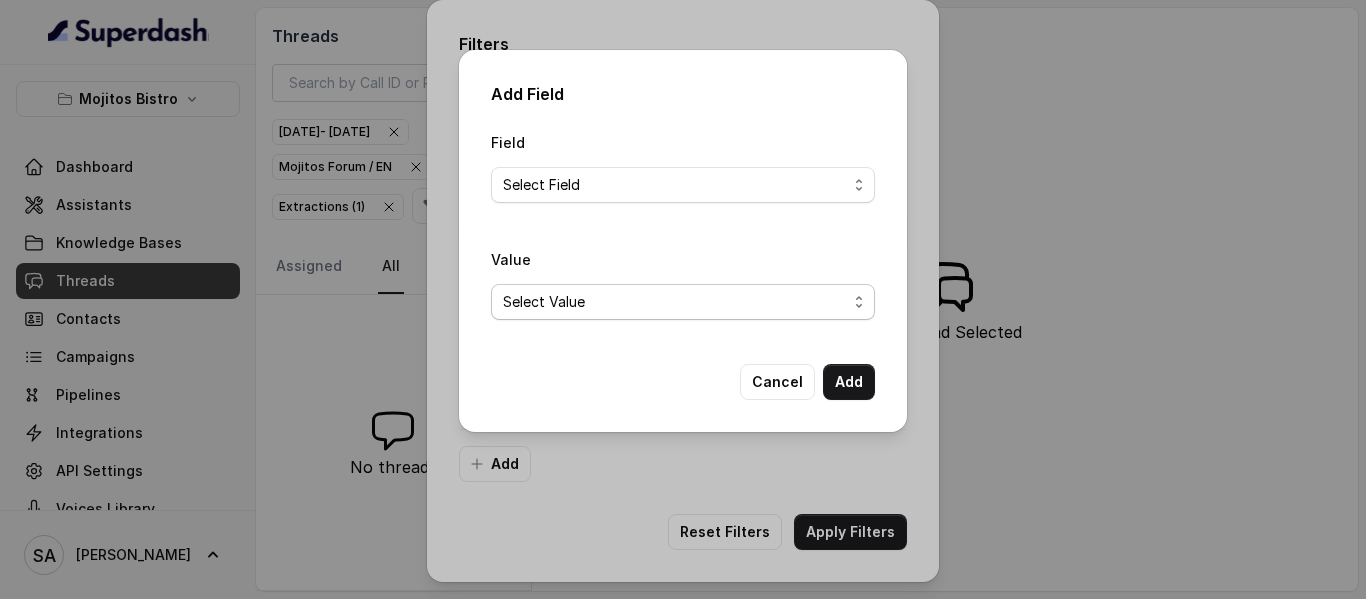 click on "Select Value" at bounding box center [683, 302] 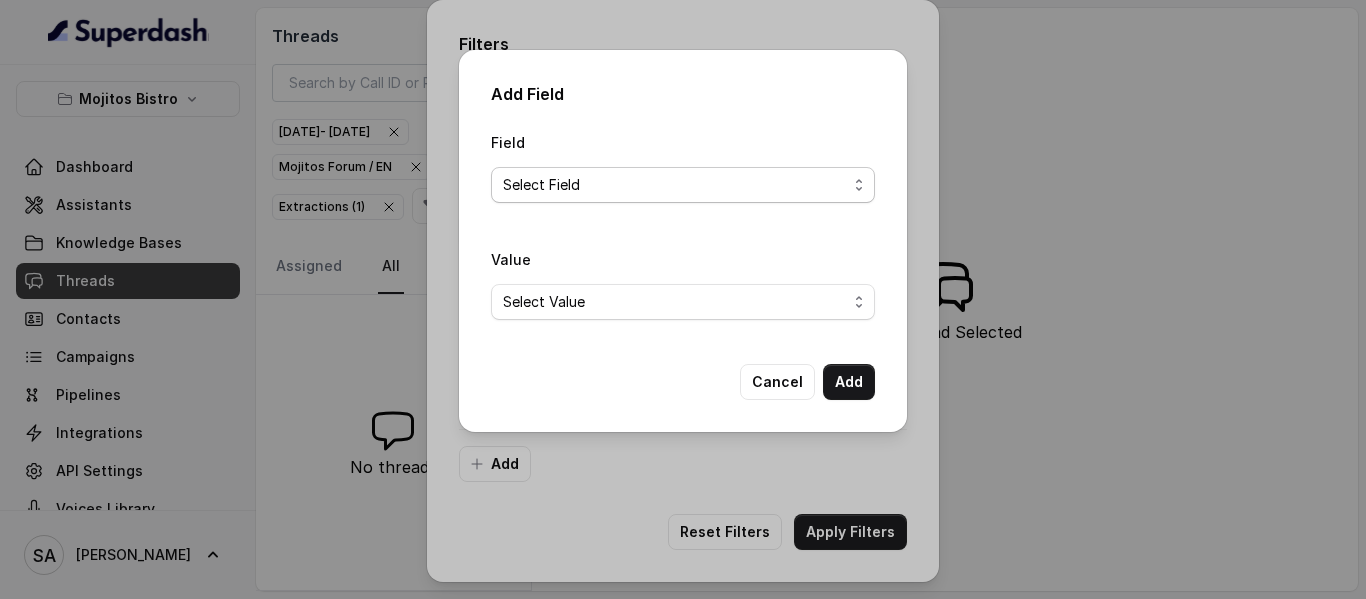 click on "Select Field Reason for sending text Human Transfer Reason for transfering Reason for calling DetectedError Event Mention Reason for Event AITolerance Restaurant Name Speak In Spanish Party Size Menu Mention (Yes/No) Google AI Assistant Calls Highlights" at bounding box center [683, 185] 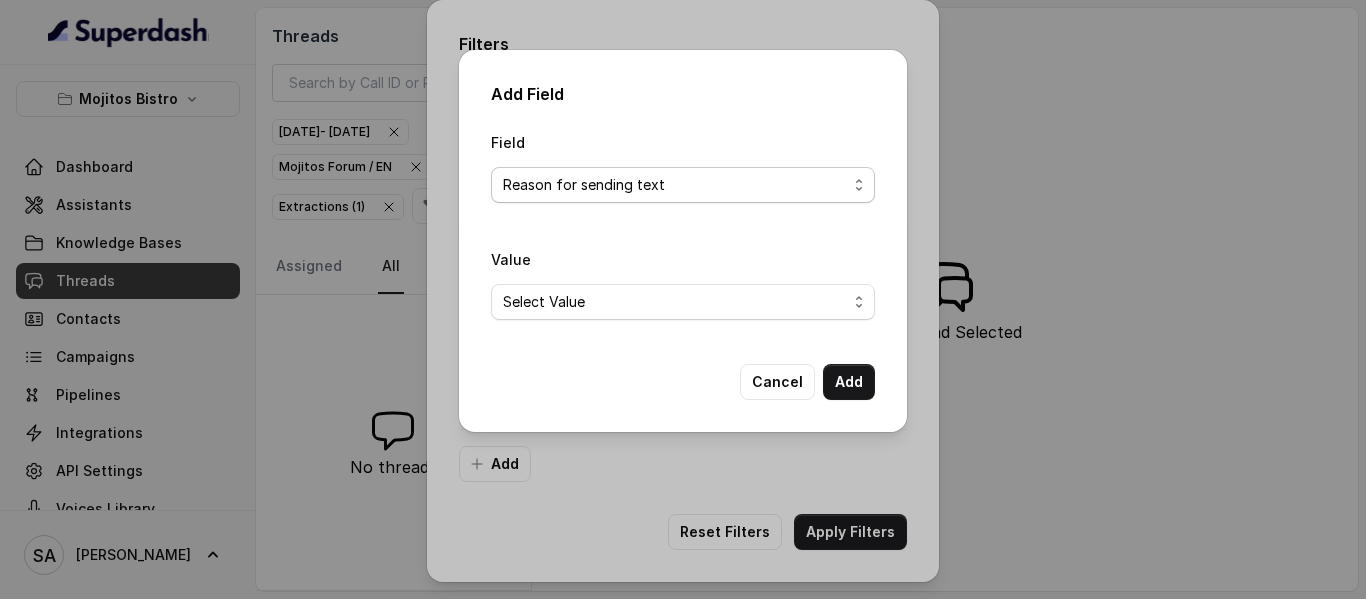 click on "Select Field Reason for sending text Human Transfer Reason for transfering Reason for calling DetectedError Event Mention Reason for Event AITolerance Restaurant Name Speak In Spanish Party Size Menu Mention (Yes/No) Google AI Assistant Calls Highlights" at bounding box center [683, 185] 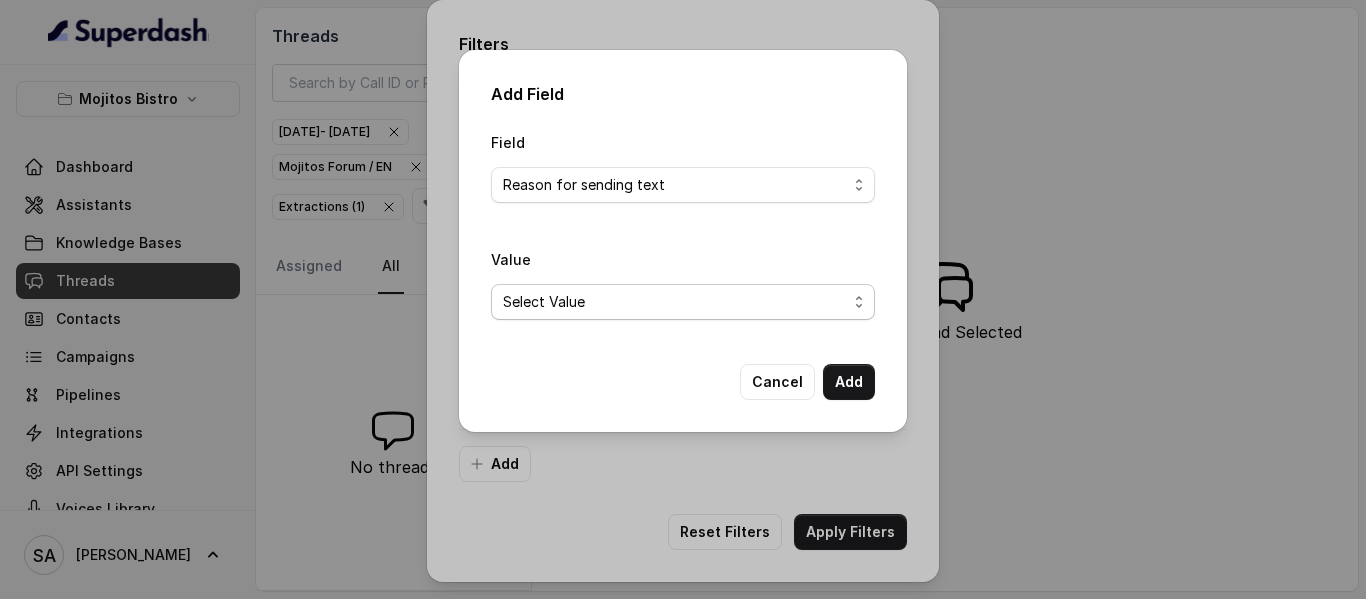 click on "Select Value delivery link customer support link takeaway link menu link Opentable reservation link Catering link Directions link Gift Cards link" at bounding box center [683, 302] 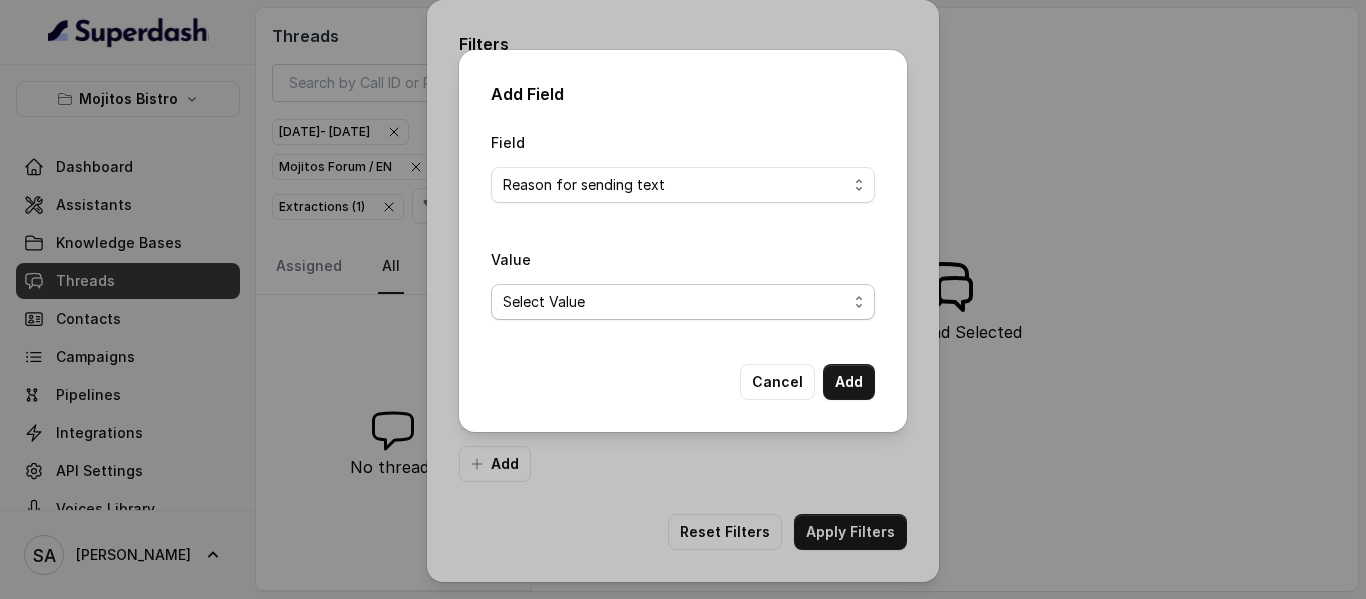 select on "Opentable reservation link" 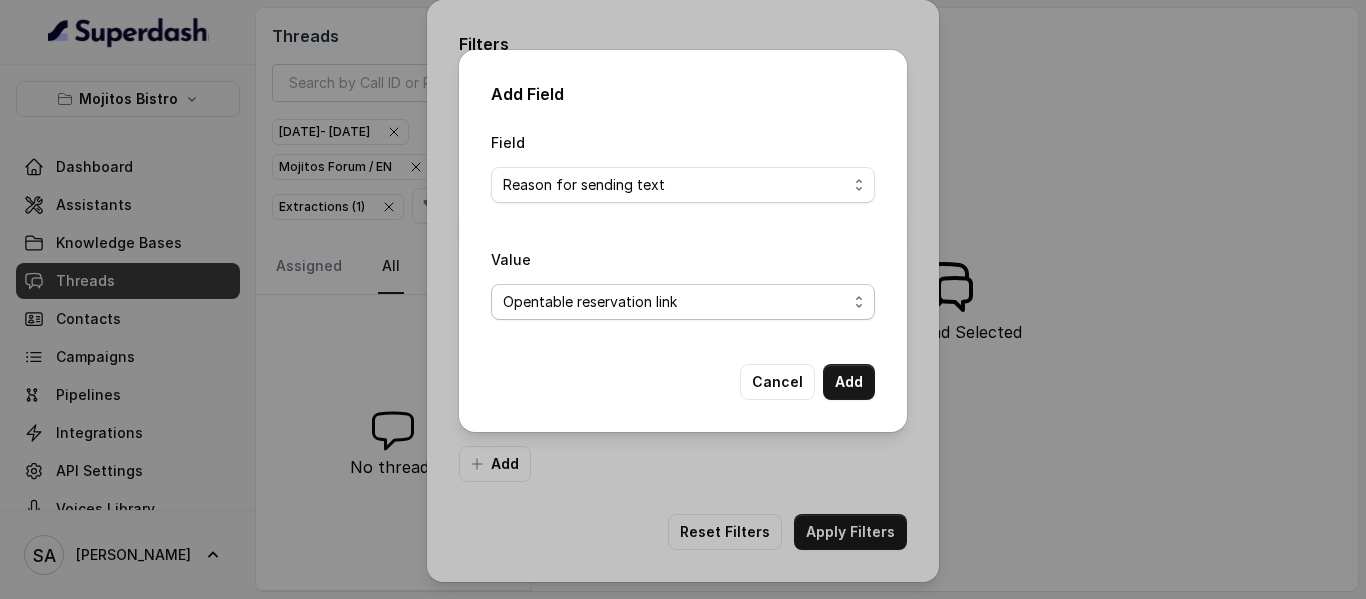 click on "Select Value delivery link customer support link takeaway link menu link Opentable reservation link Catering link Directions link Gift Cards link" at bounding box center (683, 302) 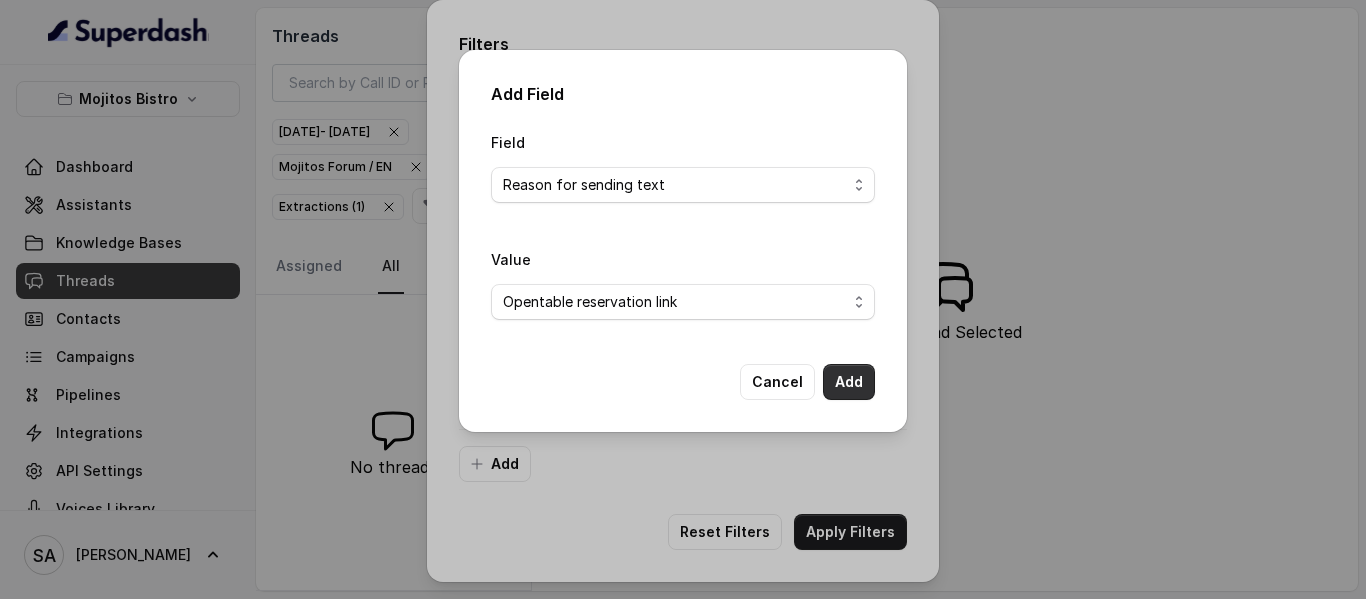 click on "Add" at bounding box center (849, 382) 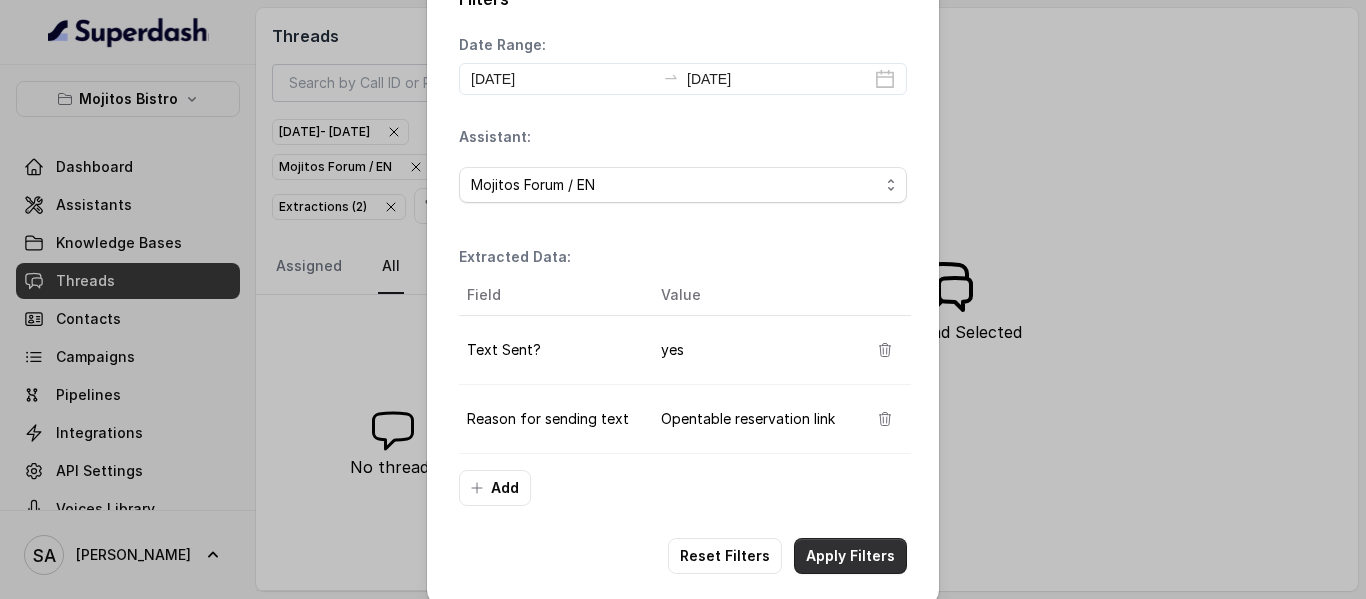 scroll, scrollTop: 68, scrollLeft: 0, axis: vertical 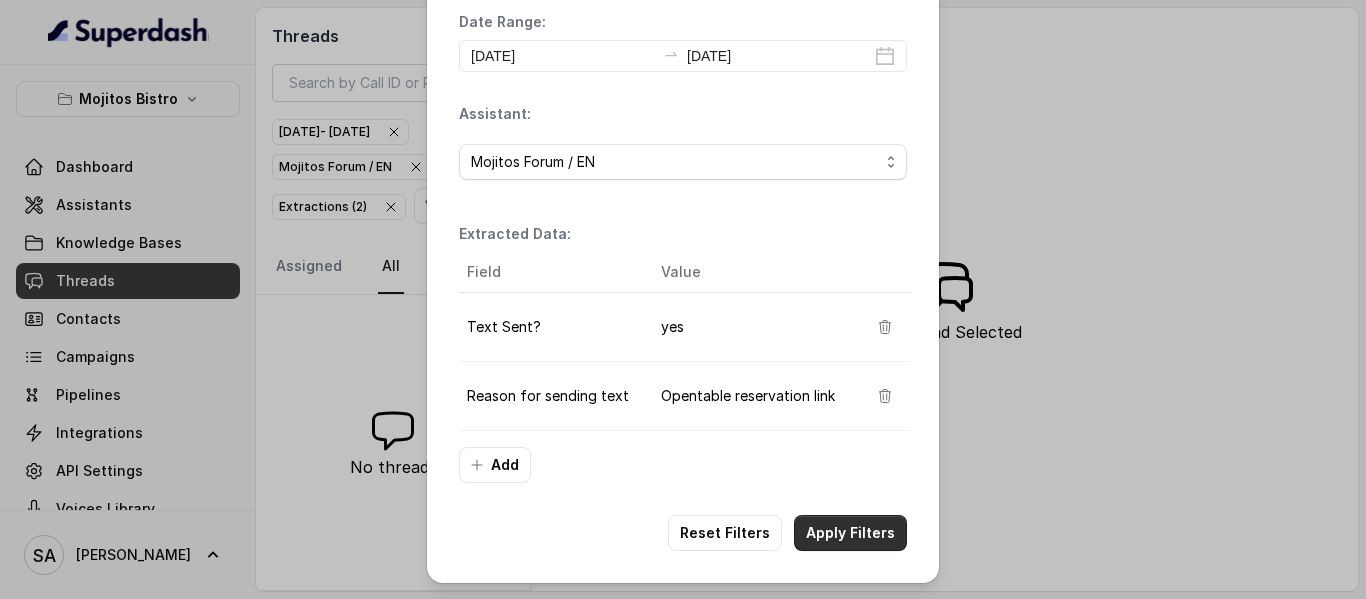 click on "Apply Filters" at bounding box center [850, 533] 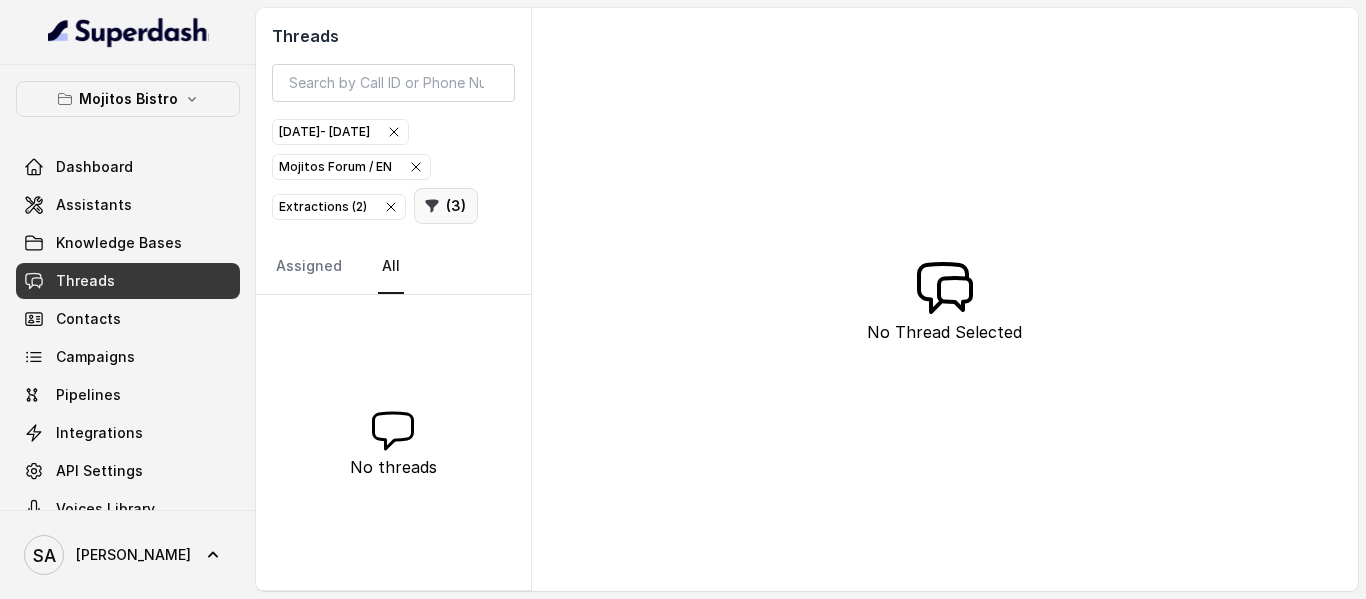 click on "( 3 )" at bounding box center [446, 206] 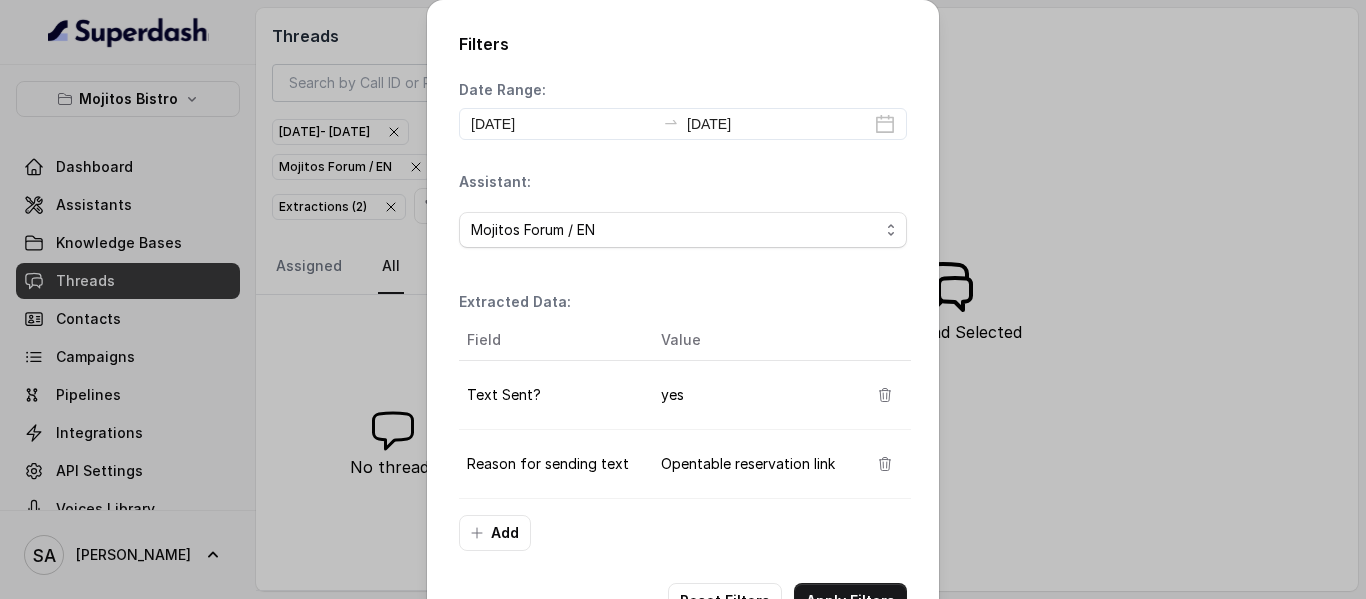 click on "Reason for sending text" at bounding box center (552, 464) 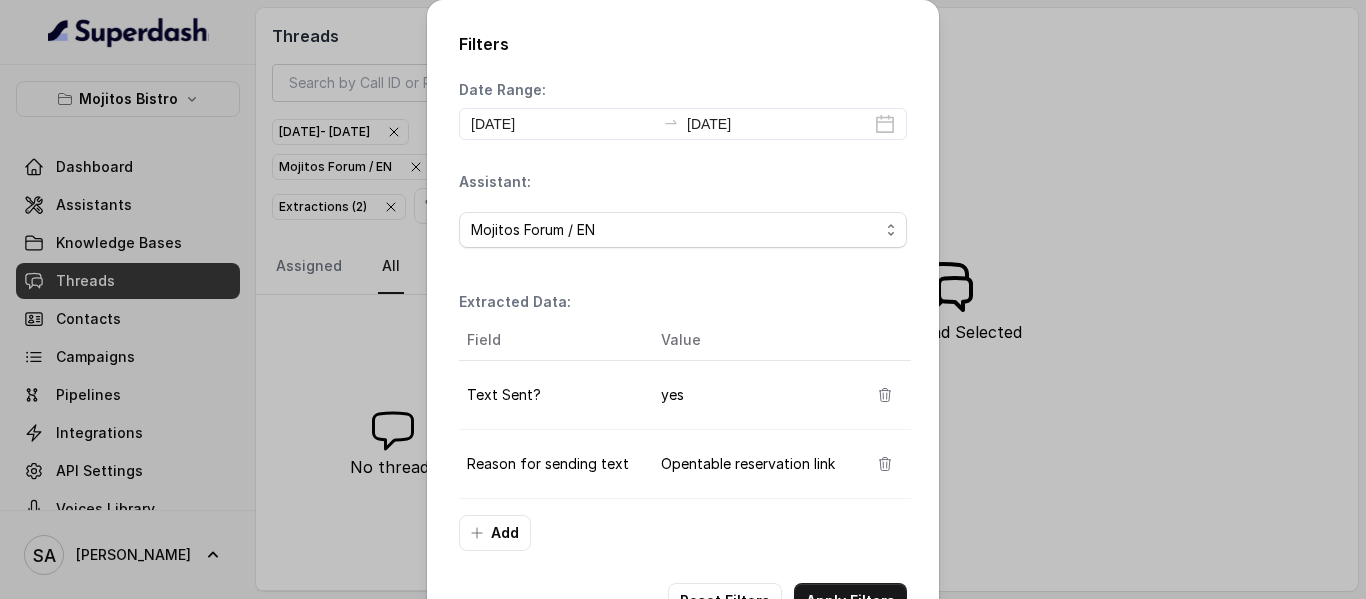 click on "Opentable reservation link" at bounding box center [748, 464] 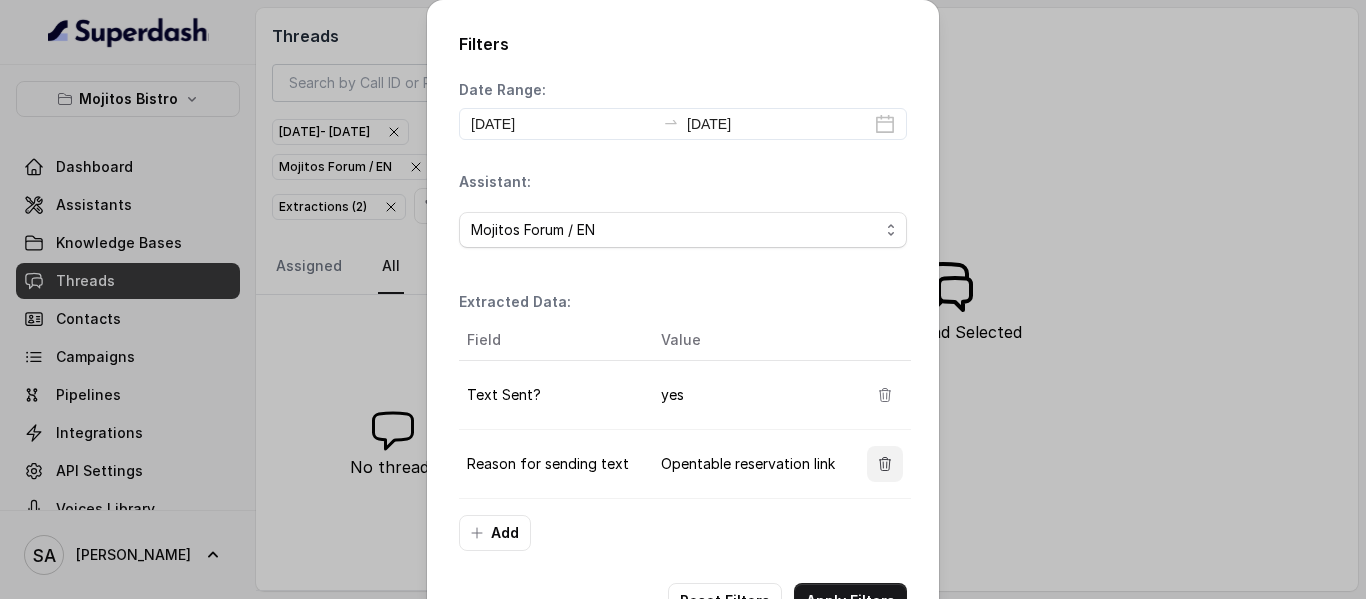click at bounding box center [885, 464] 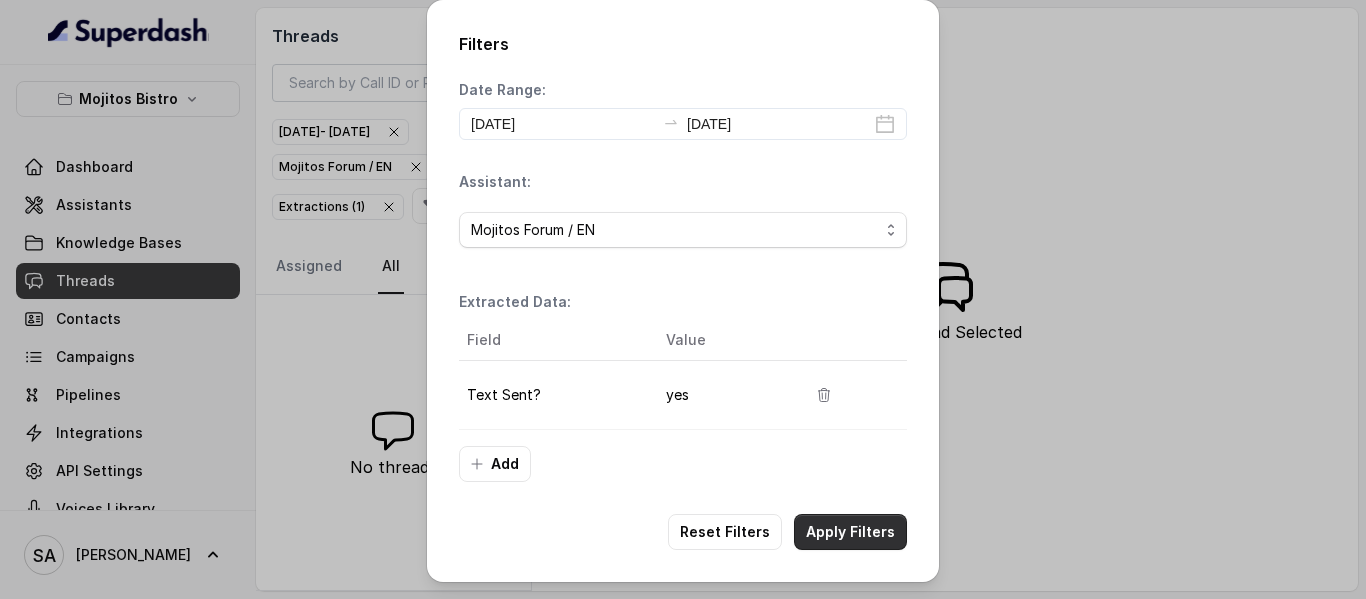 click on "Apply Filters" at bounding box center [850, 532] 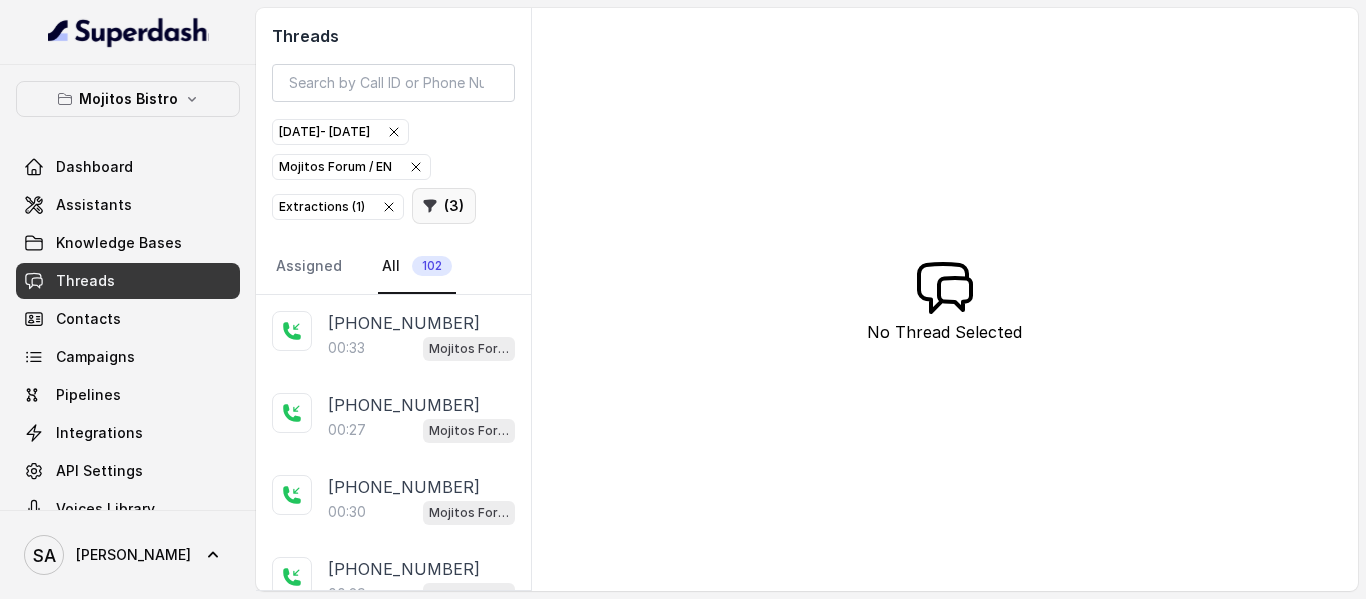 click on "( 3 )" at bounding box center (444, 206) 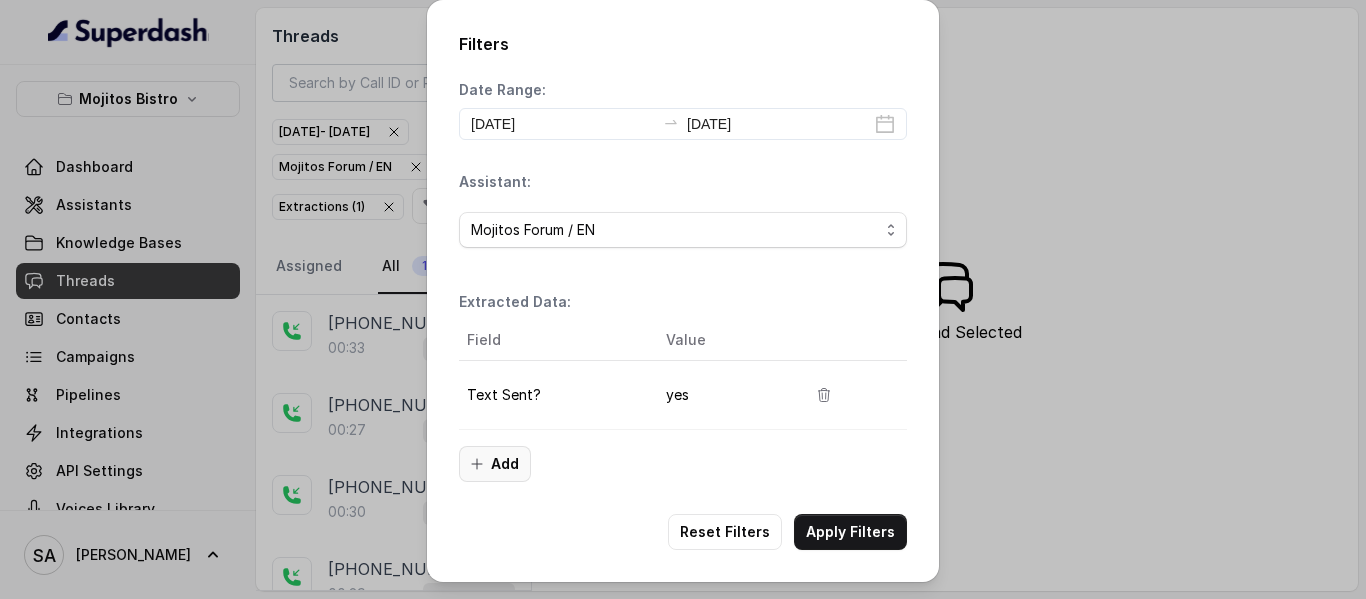 click on "Add" at bounding box center [495, 464] 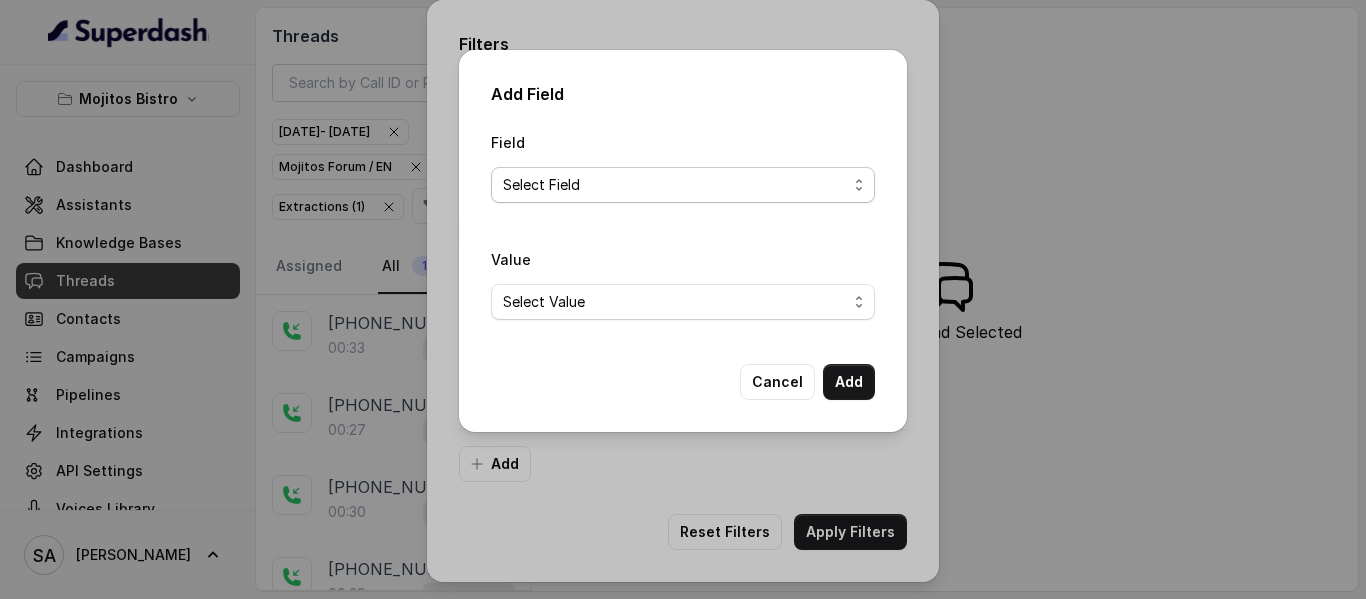 click on "Select Field Reason for sending text Human Transfer Reason for transfering Reason for calling DetectedError Event Mention Reason for Event AITolerance Restaurant Name Speak In Spanish Party Size Menu Mention (Yes/No) Google AI Assistant Calls Highlights" at bounding box center [683, 185] 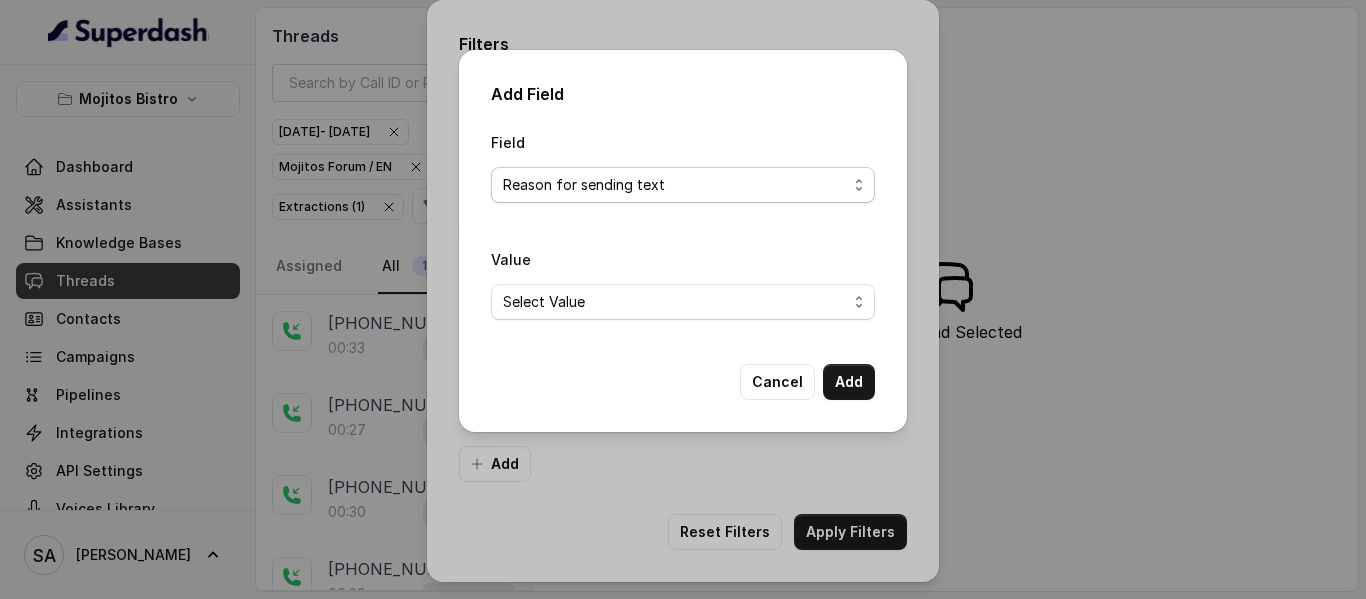 click on "Select Field Reason for sending text Human Transfer Reason for transfering Reason for calling DetectedError Event Mention Reason for Event AITolerance Restaurant Name Speak In Spanish Party Size Menu Mention (Yes/No) Google AI Assistant Calls Highlights" at bounding box center (683, 185) 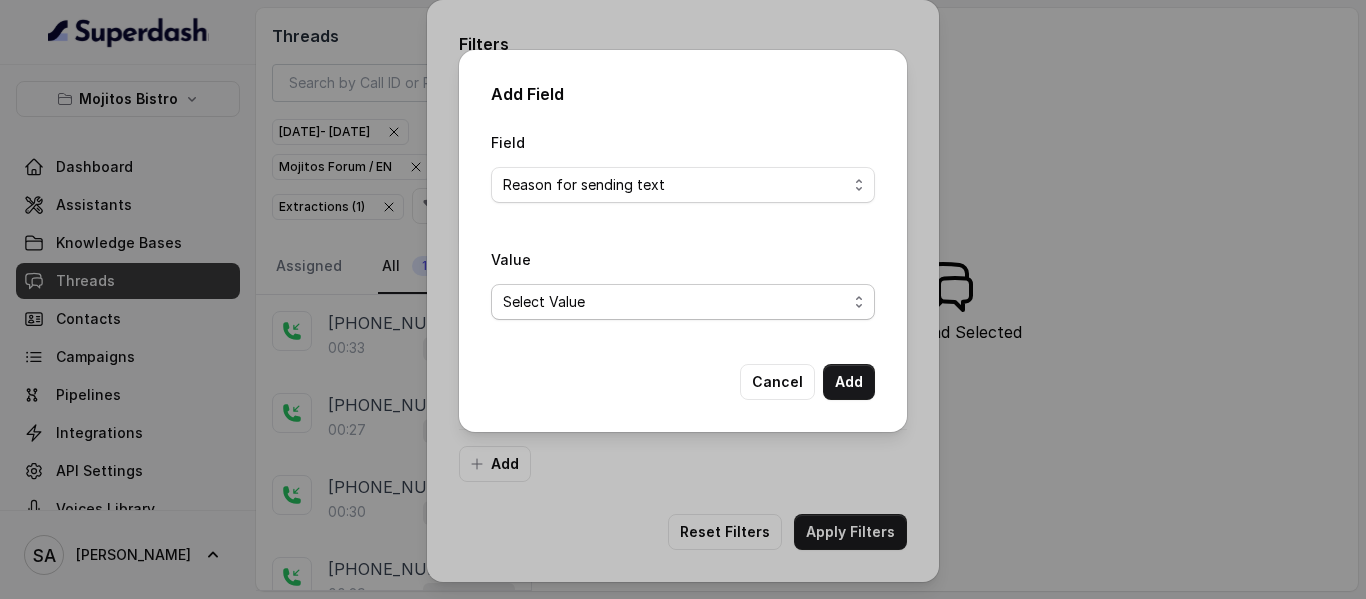 click on "Select Value delivery link customer support link takeaway link menu link Opentable reservation link Catering link Directions link Gift Cards link" at bounding box center (683, 302) 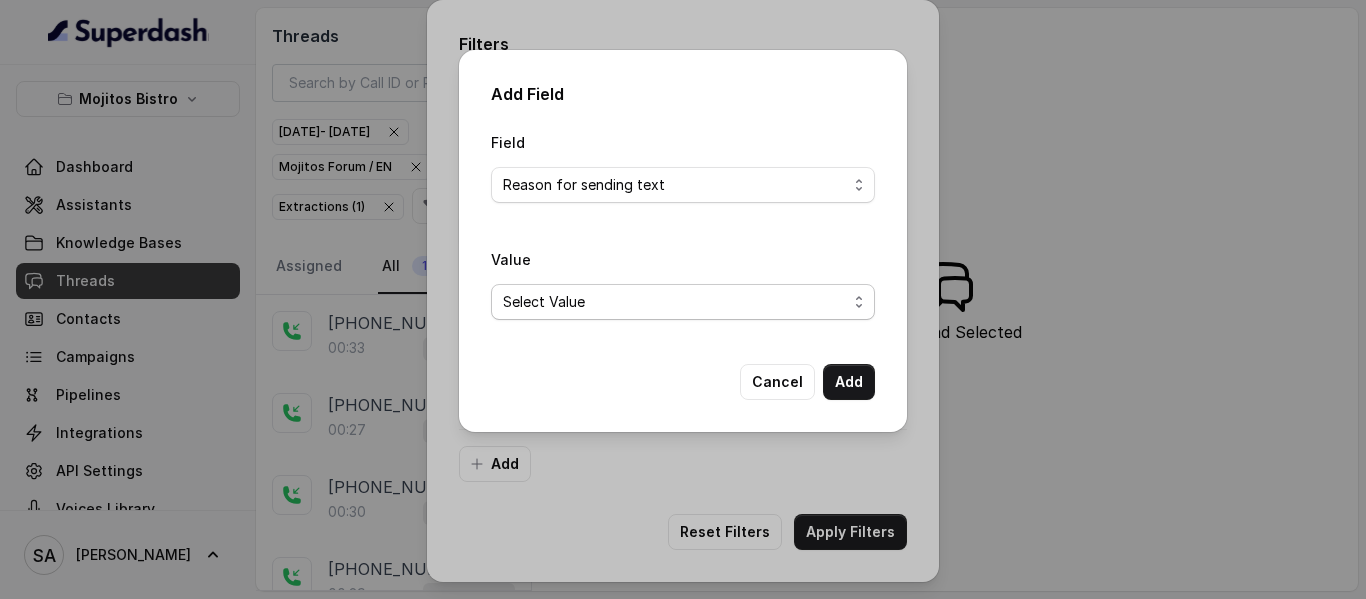 select on "delivery link" 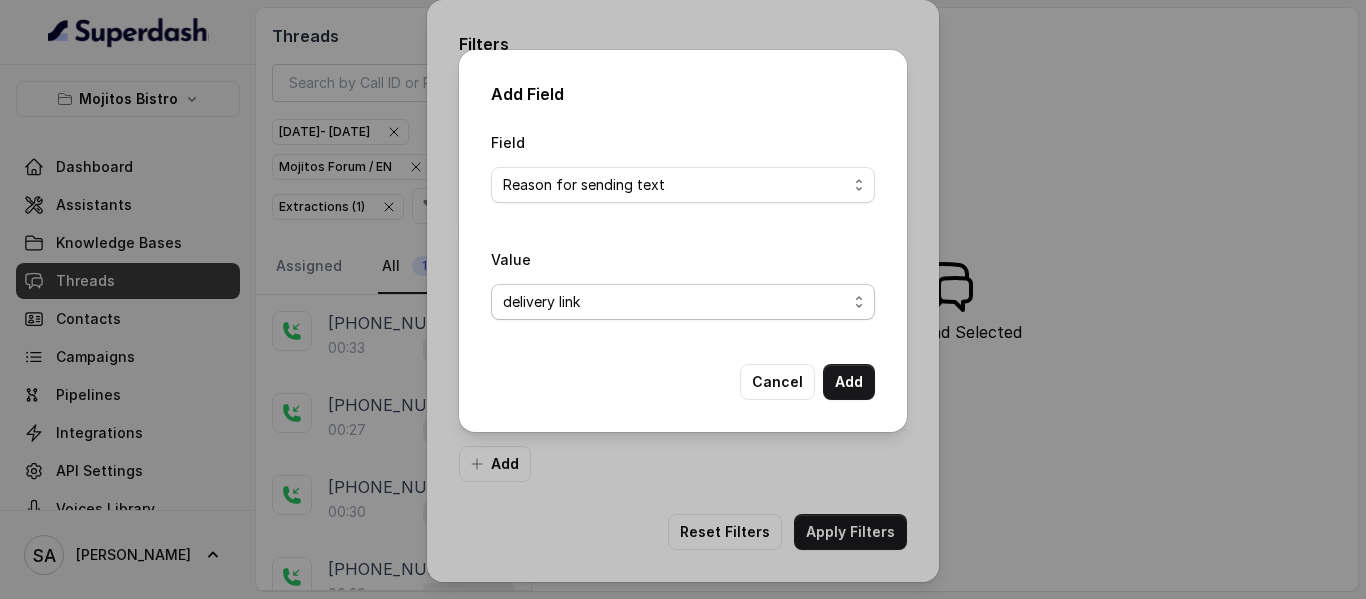 click on "Select Value delivery link customer support link takeaway link menu link Opentable reservation link Catering link Directions link Gift Cards link" at bounding box center (683, 302) 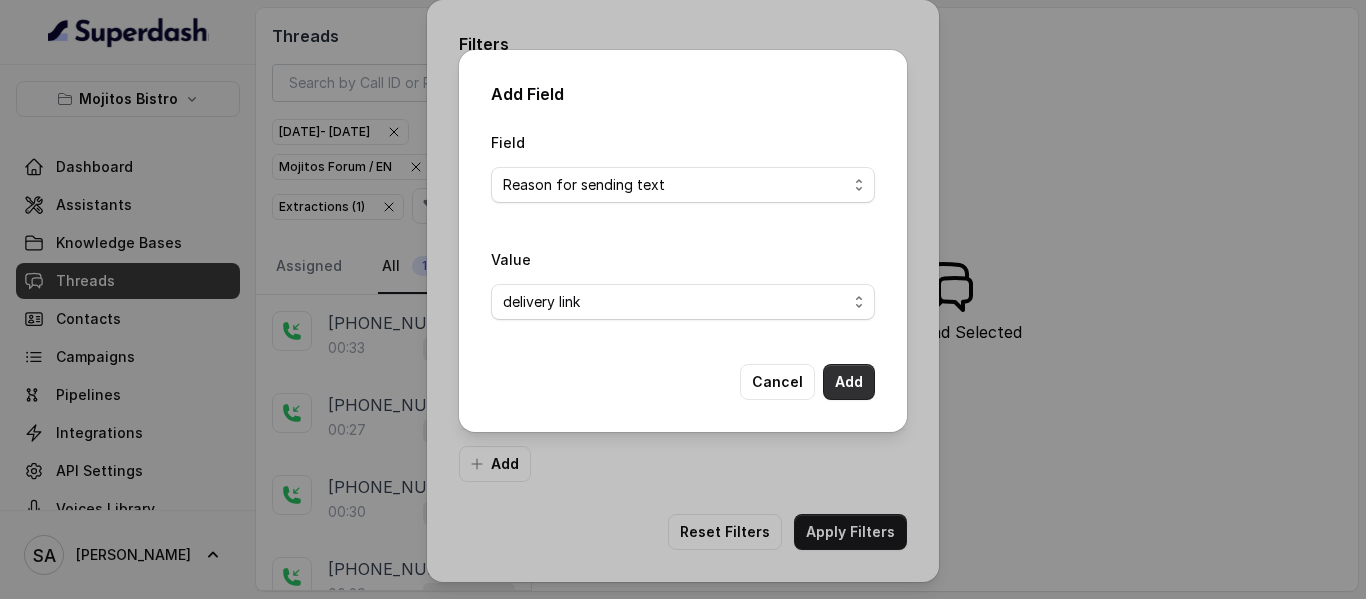 click on "Add" at bounding box center (849, 382) 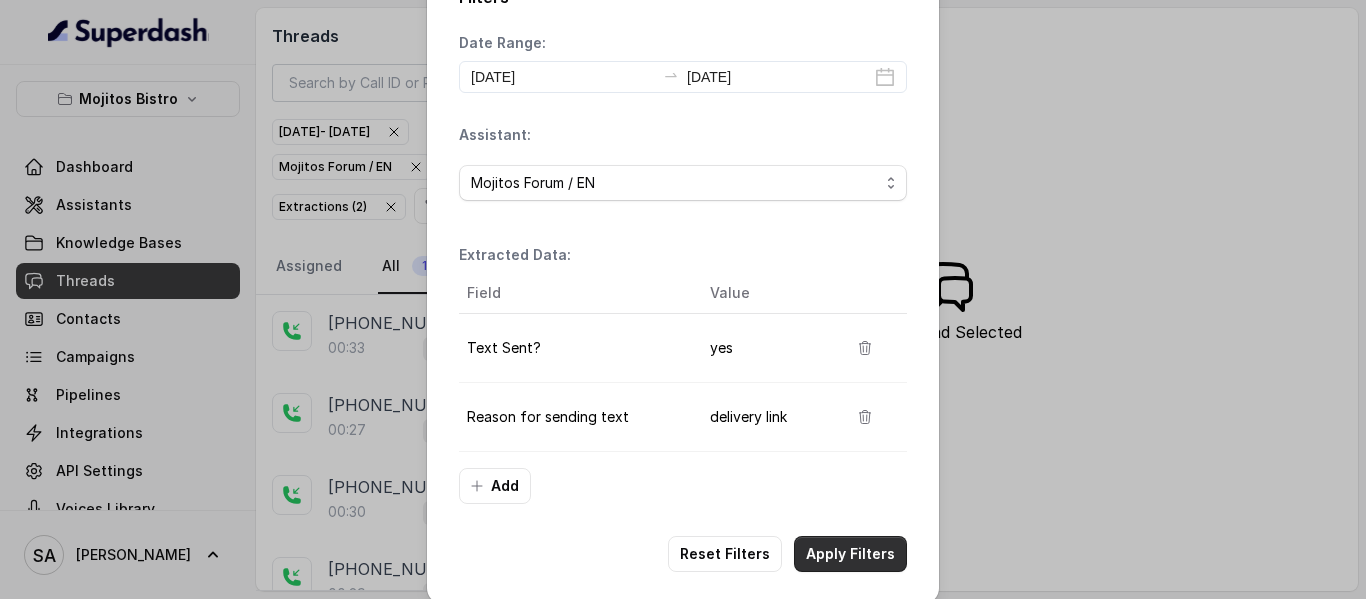 scroll, scrollTop: 68, scrollLeft: 0, axis: vertical 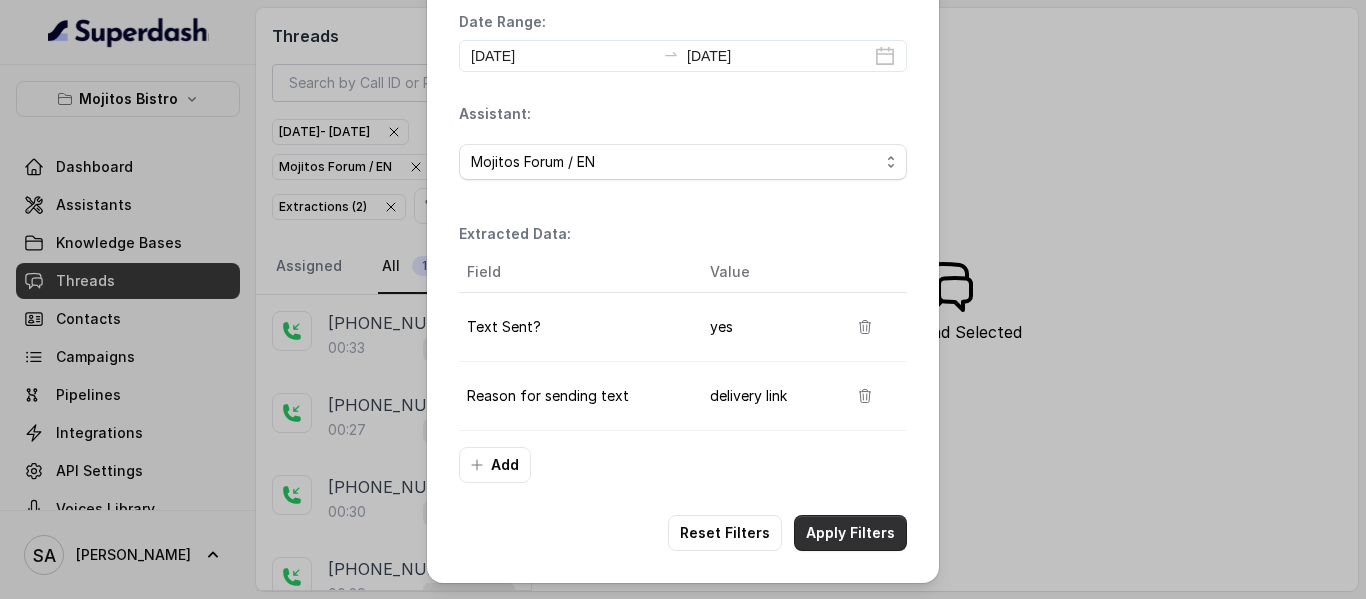 click on "Apply Filters" at bounding box center (850, 533) 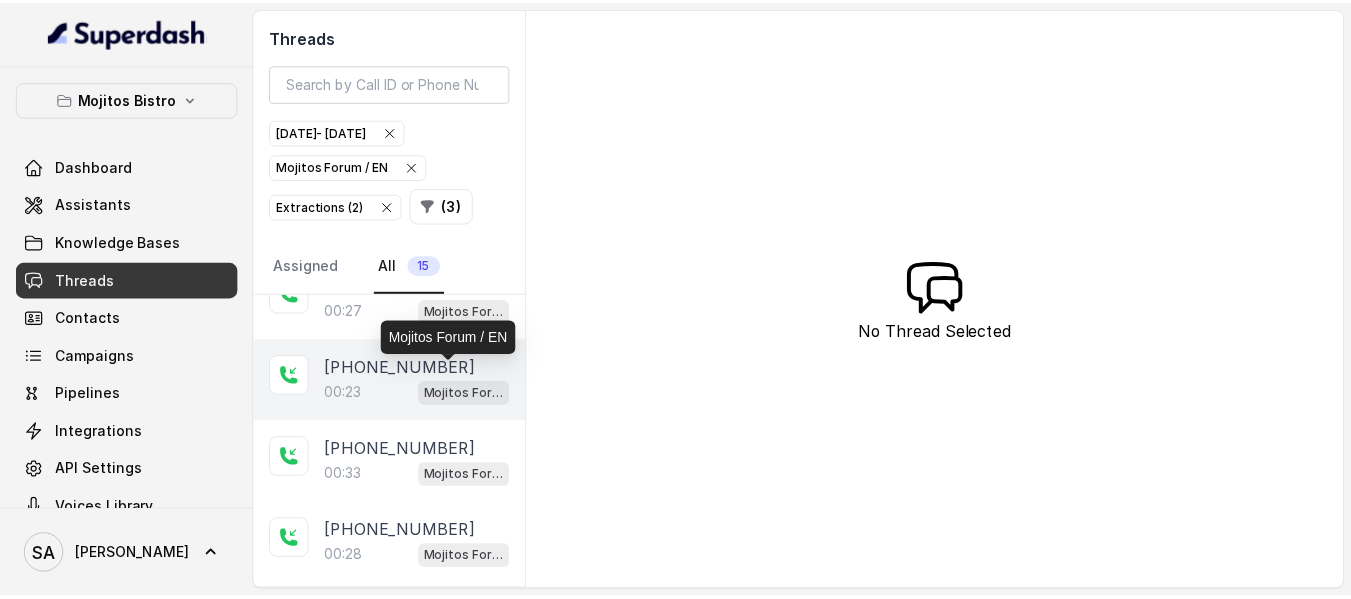 scroll, scrollTop: 400, scrollLeft: 0, axis: vertical 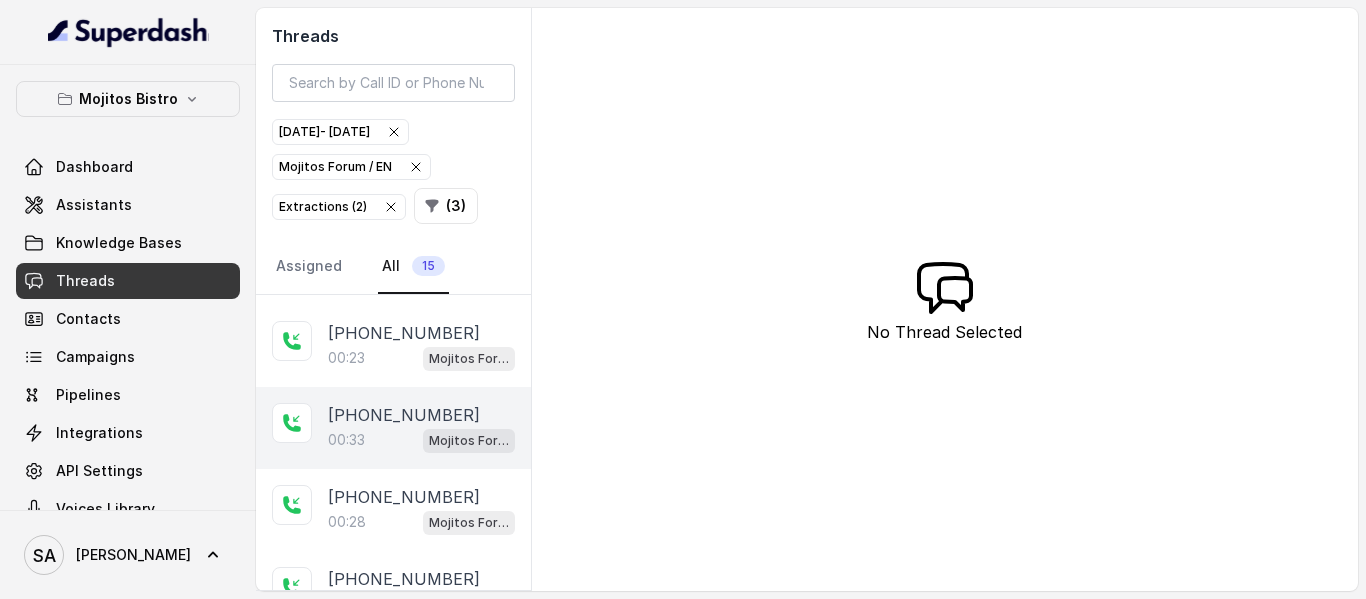 click on "[PHONE_NUMBER]" at bounding box center [404, 415] 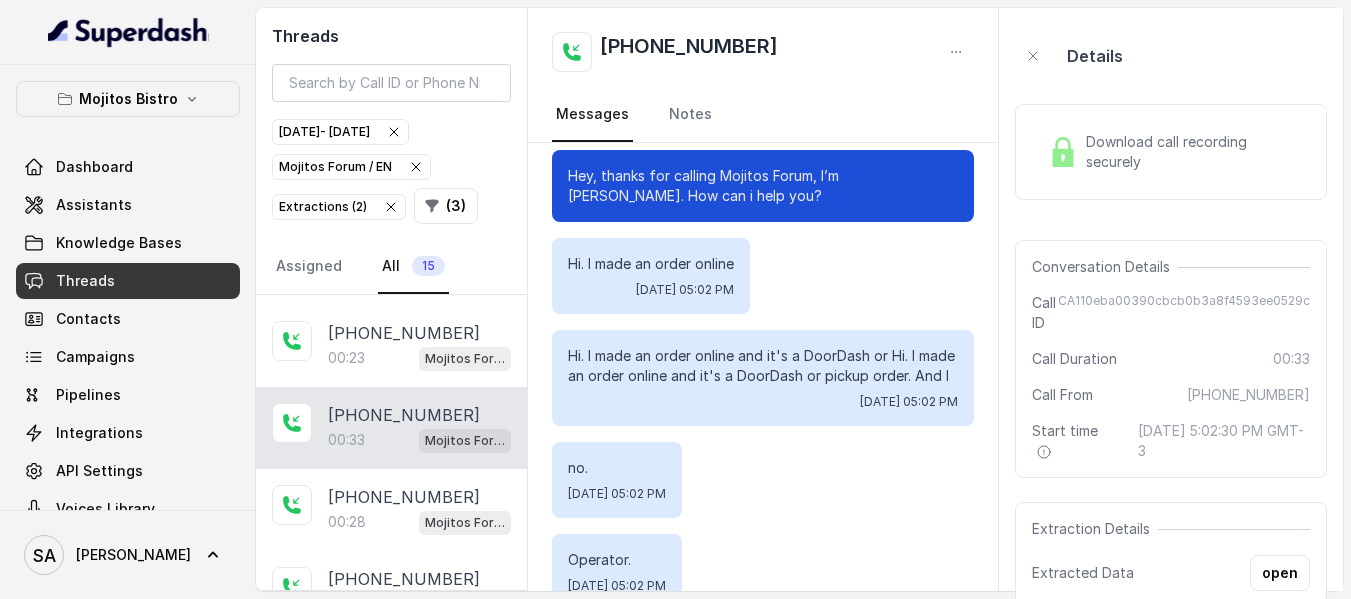 scroll, scrollTop: 0, scrollLeft: 0, axis: both 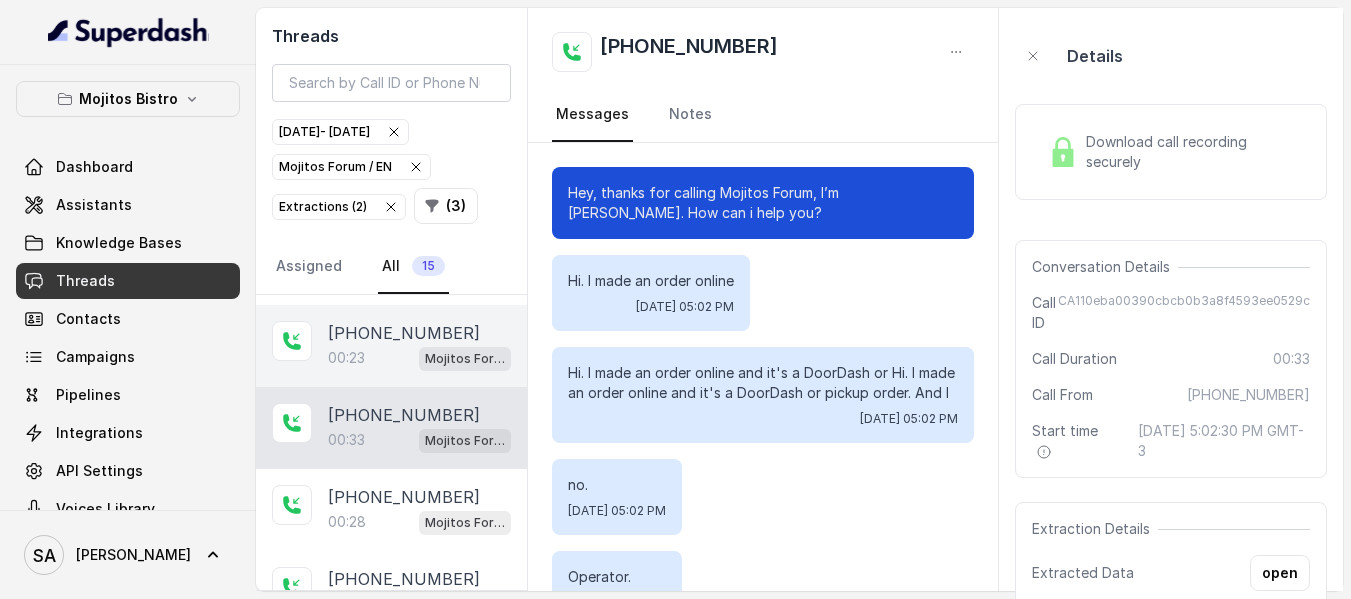 click on "[PHONE_NUMBER]" at bounding box center [404, 333] 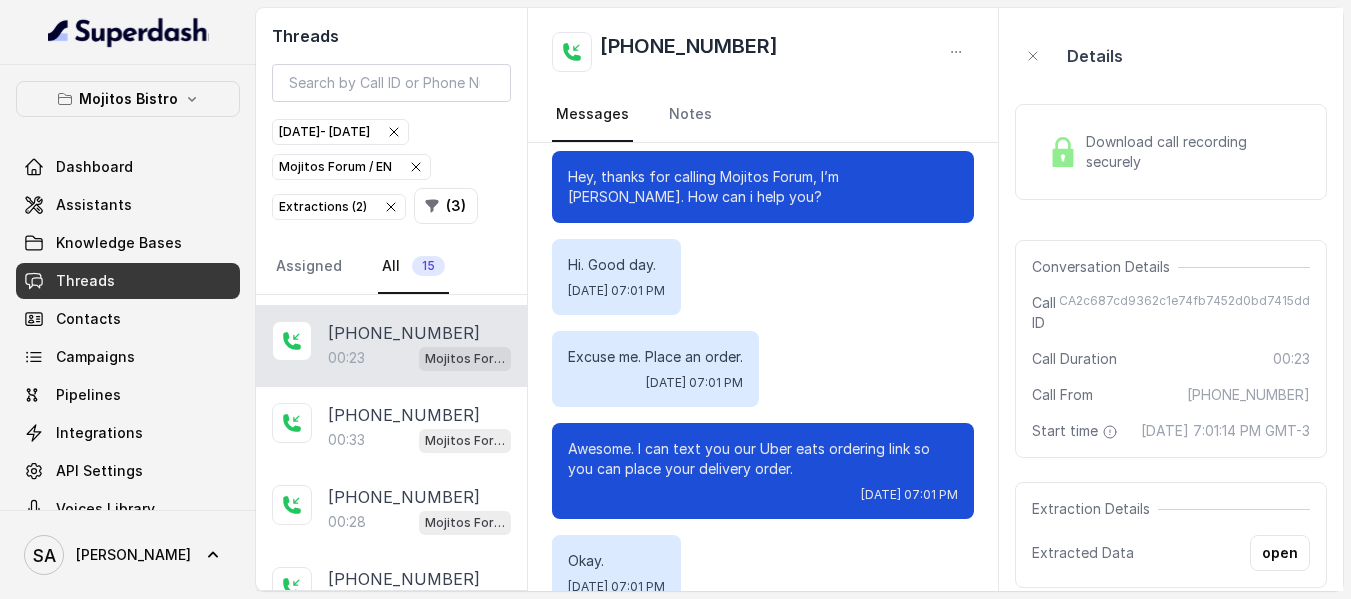 scroll, scrollTop: 0, scrollLeft: 0, axis: both 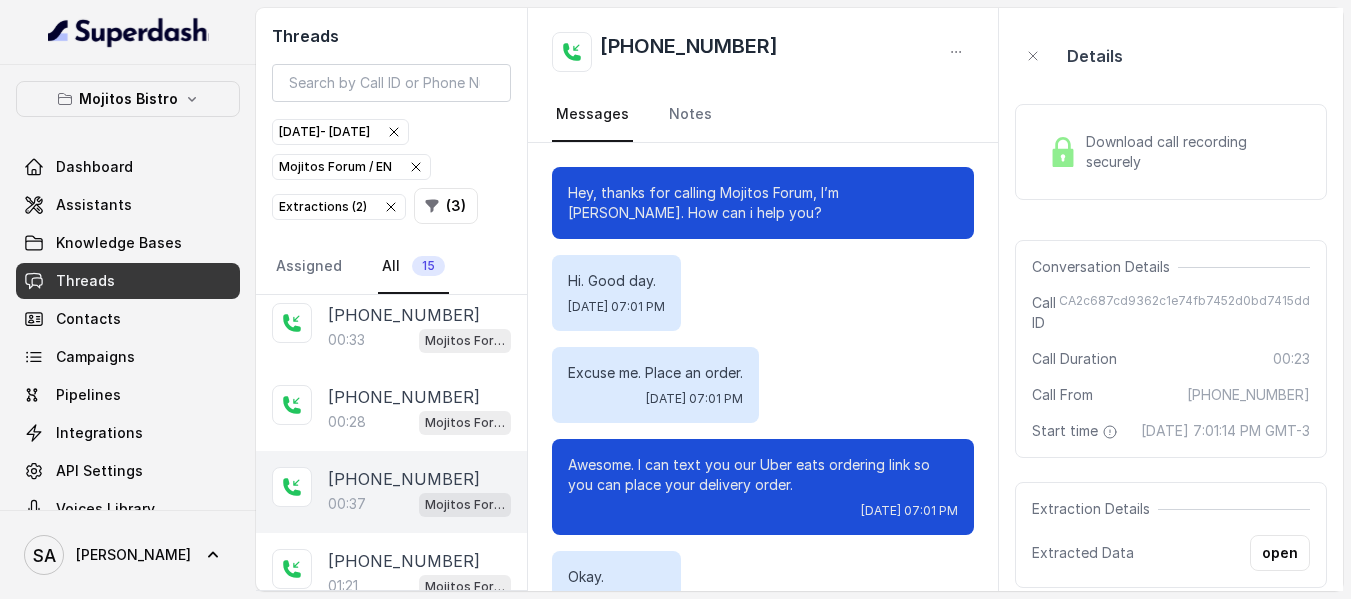 click on "[PHONE_NUMBER]" at bounding box center (404, 479) 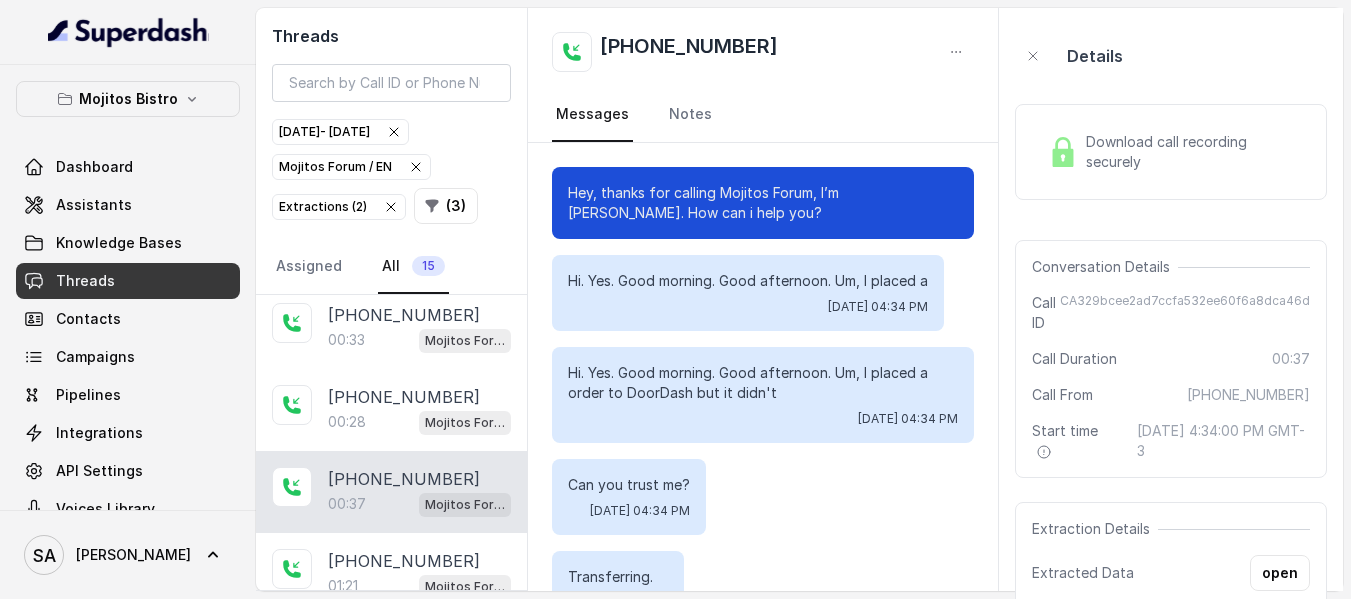 scroll, scrollTop: 212, scrollLeft: 0, axis: vertical 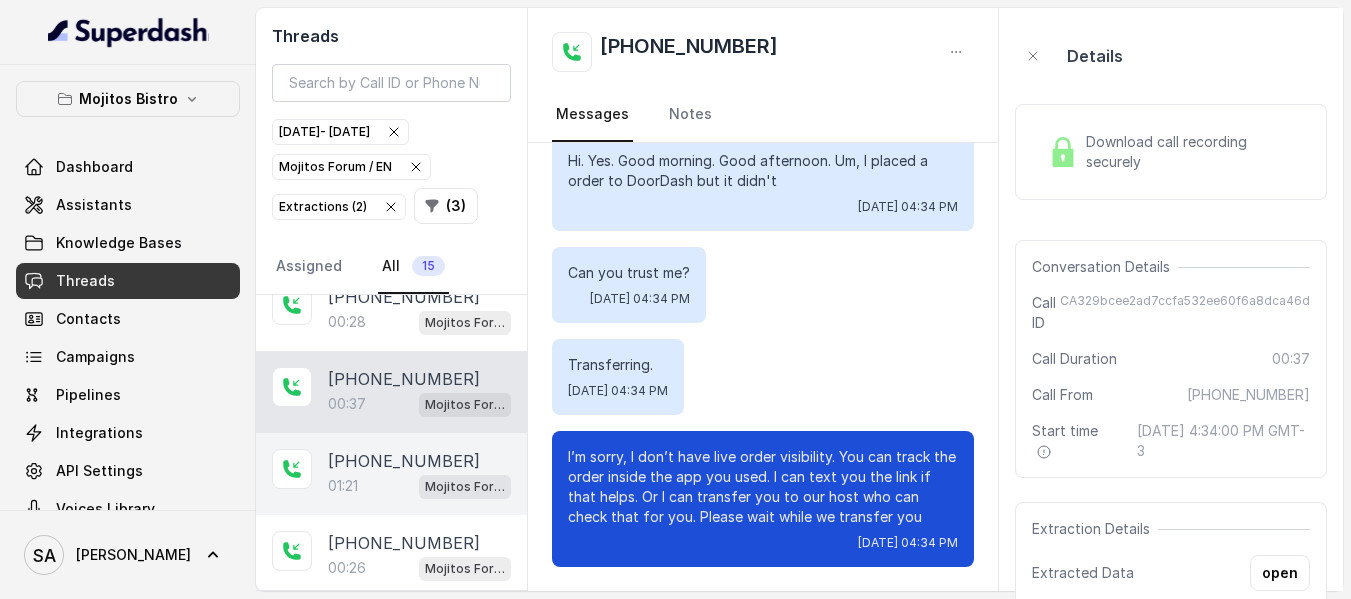 click on "[PHONE_NUMBER]" at bounding box center [404, 461] 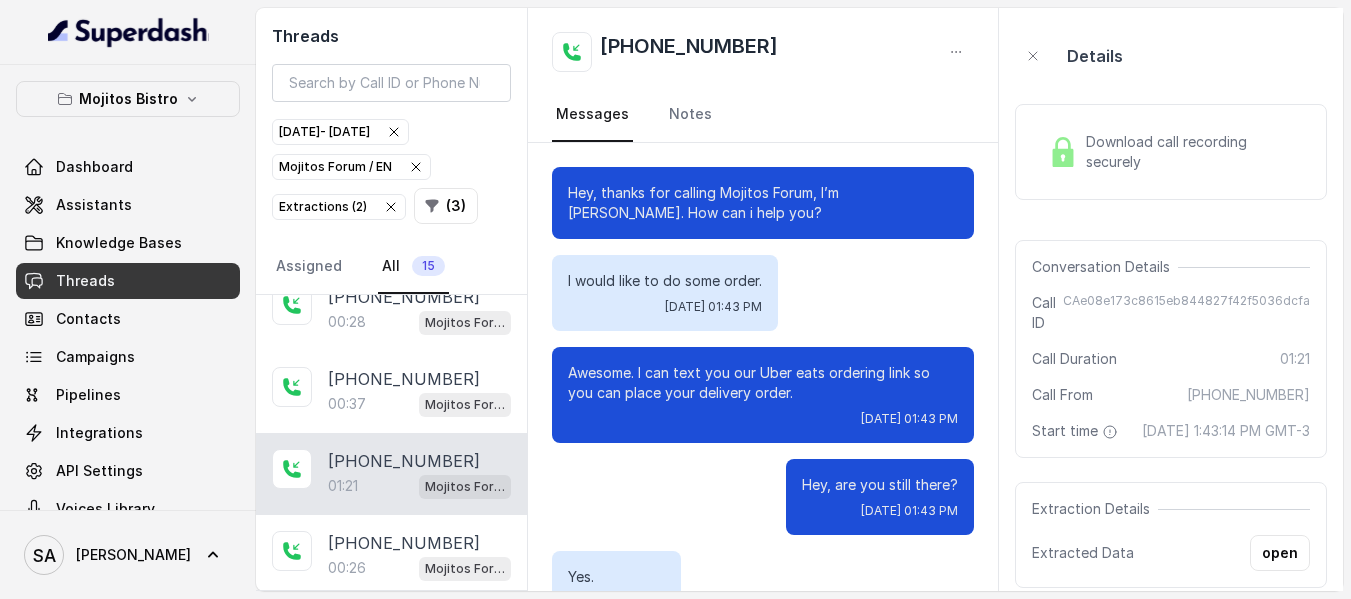 scroll, scrollTop: 1060, scrollLeft: 0, axis: vertical 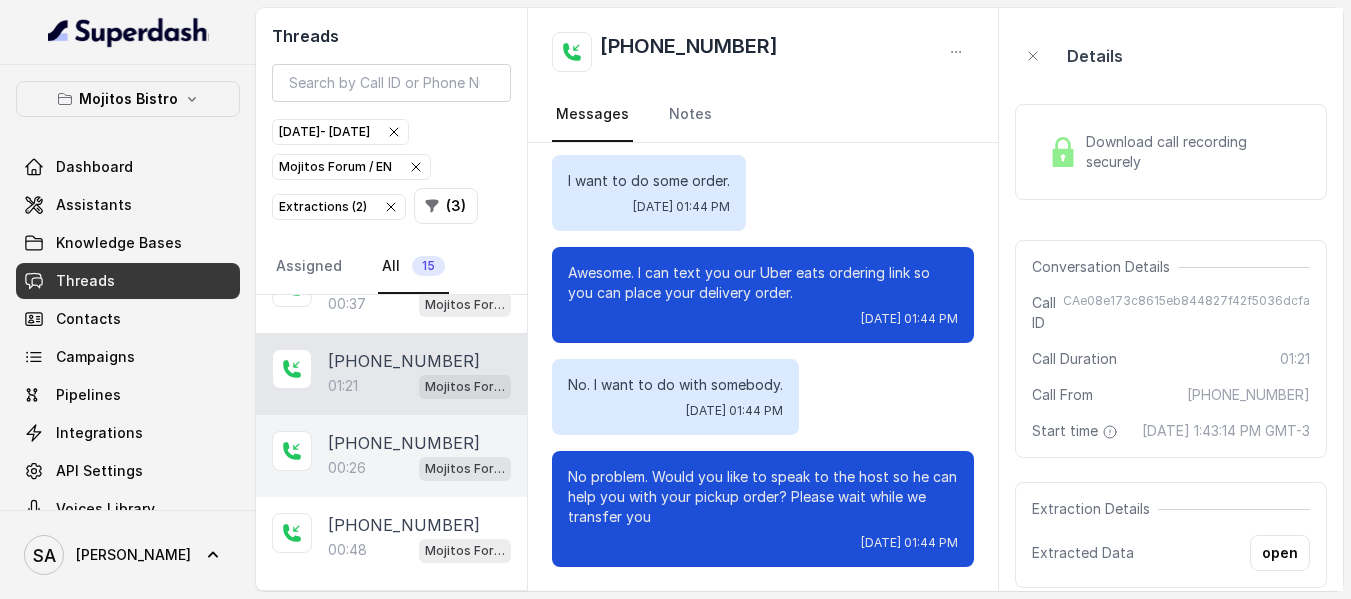 click on "[PHONE_NUMBER]" at bounding box center [404, 443] 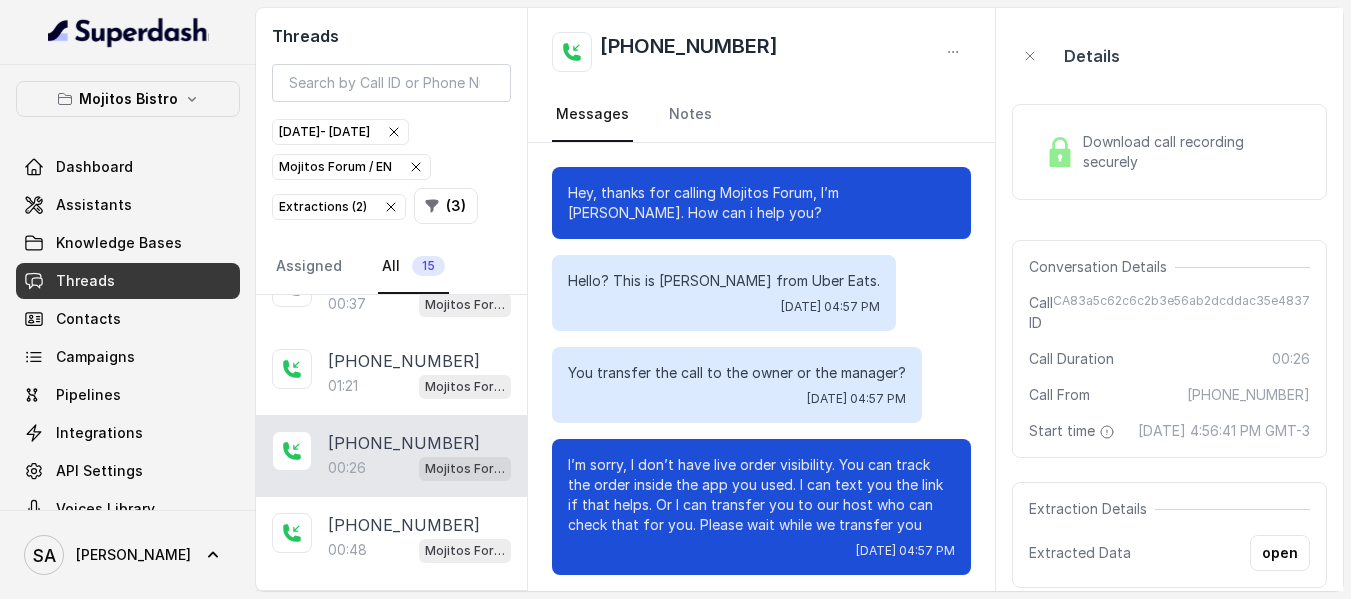 scroll, scrollTop: 8, scrollLeft: 0, axis: vertical 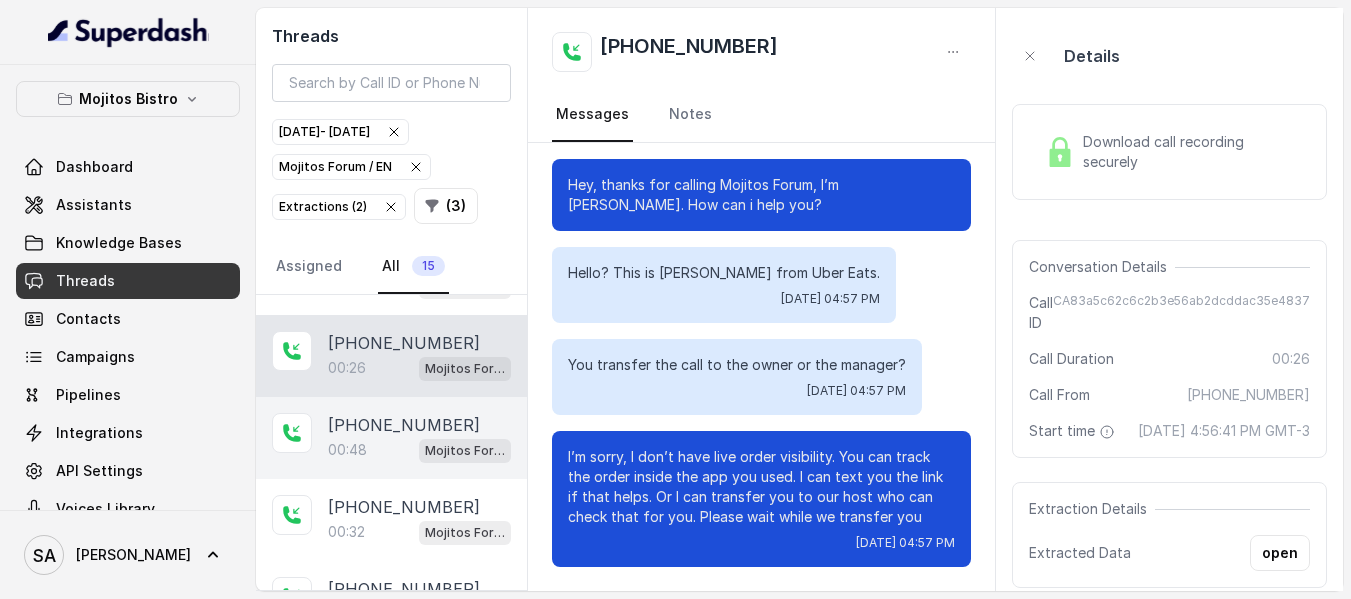 click on "[PHONE_NUMBER]" at bounding box center (404, 425) 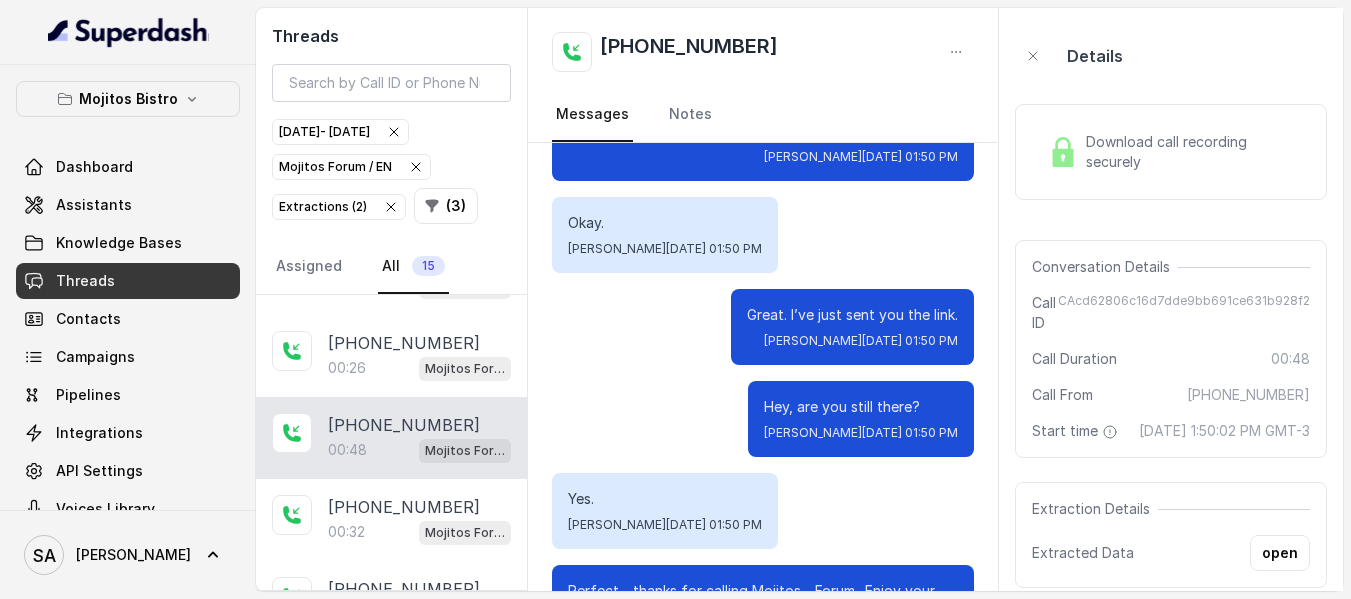 scroll, scrollTop: 300, scrollLeft: 0, axis: vertical 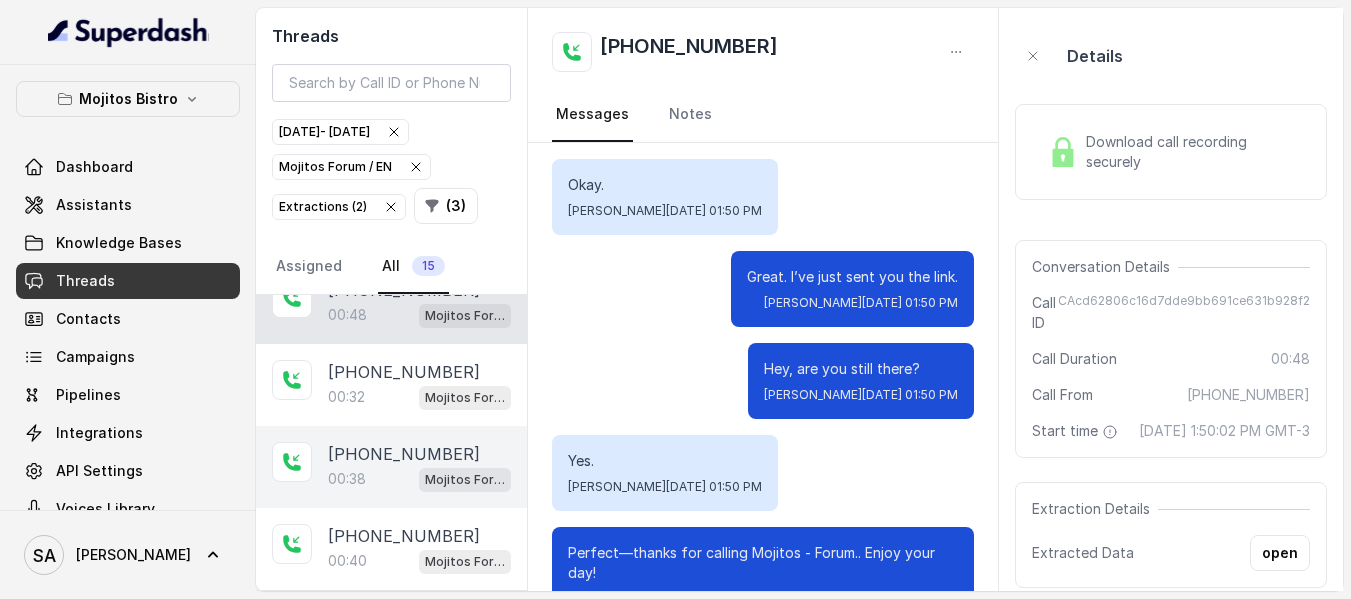 click on "[PHONE_NUMBER]" at bounding box center (404, 454) 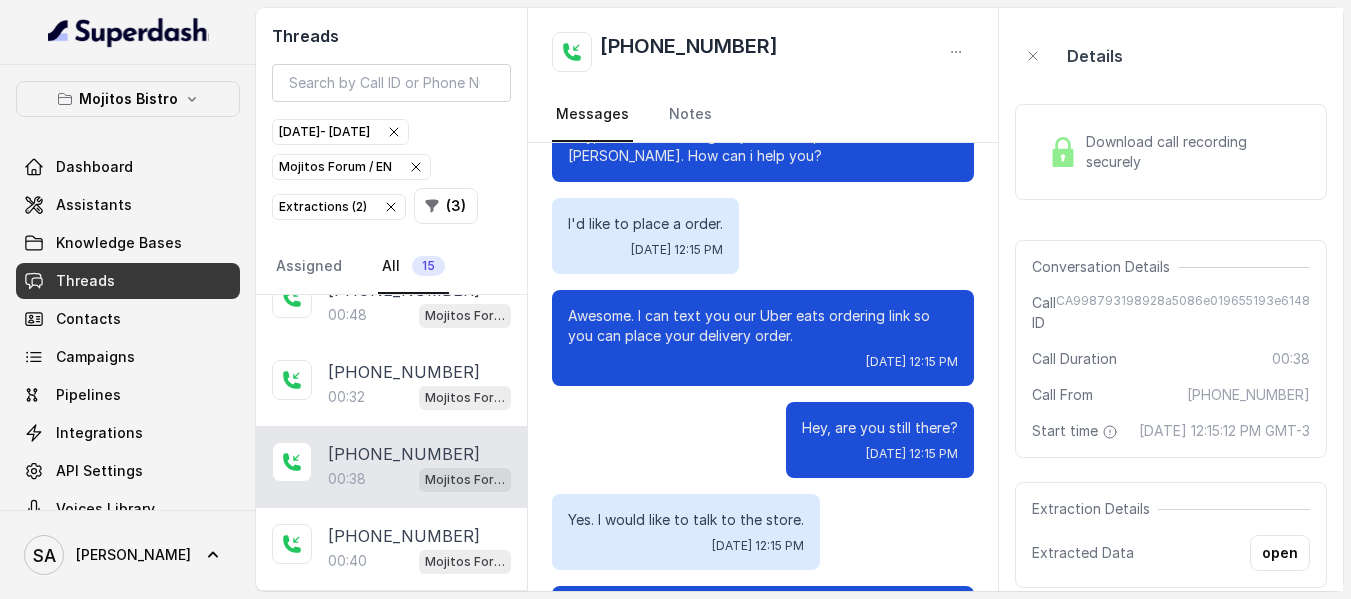scroll, scrollTop: 0, scrollLeft: 0, axis: both 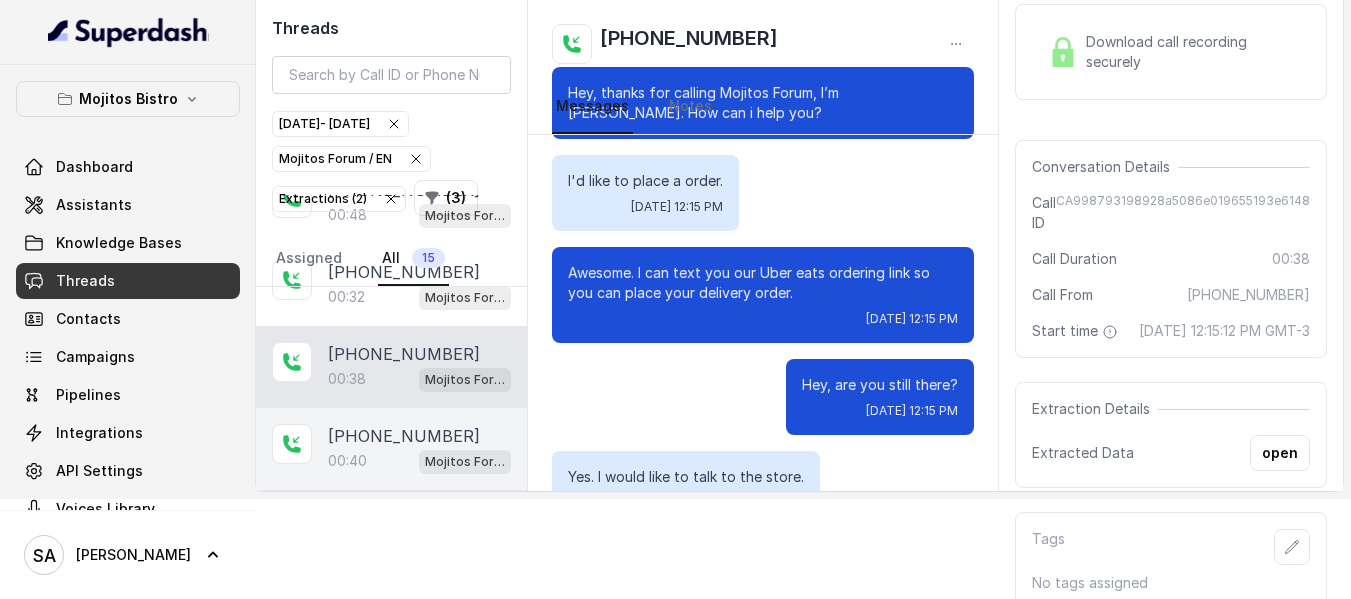 click on "00:40 Mojitos Forum / EN" at bounding box center (419, 461) 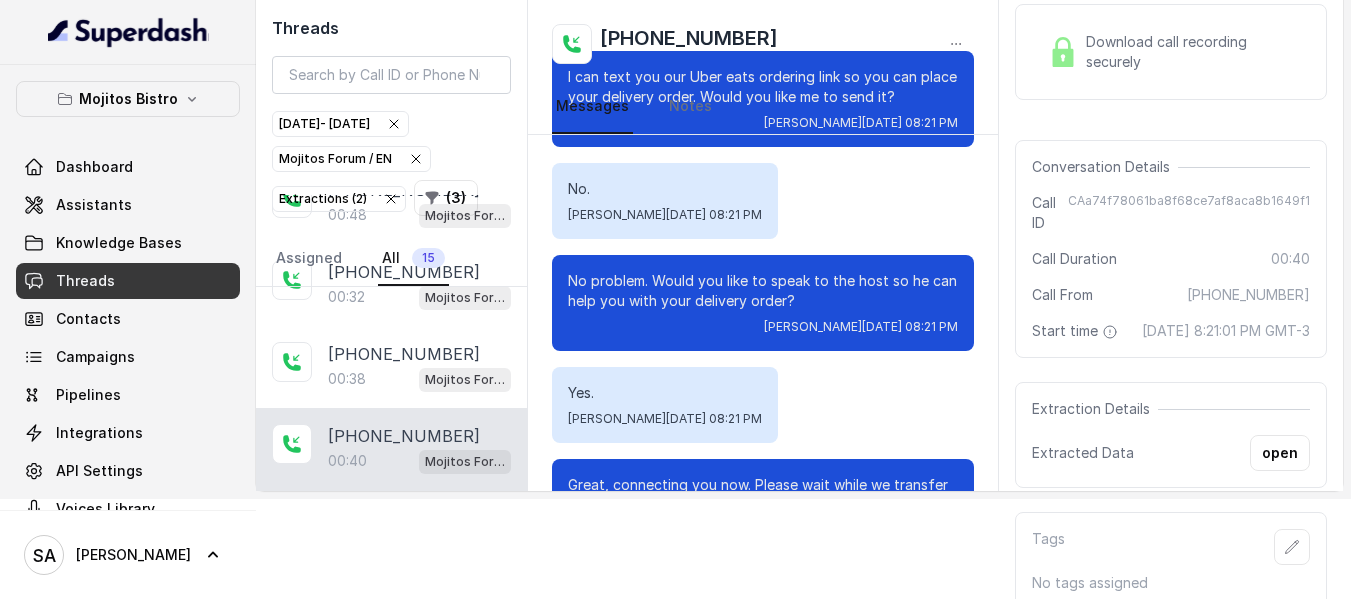 scroll, scrollTop: 488, scrollLeft: 0, axis: vertical 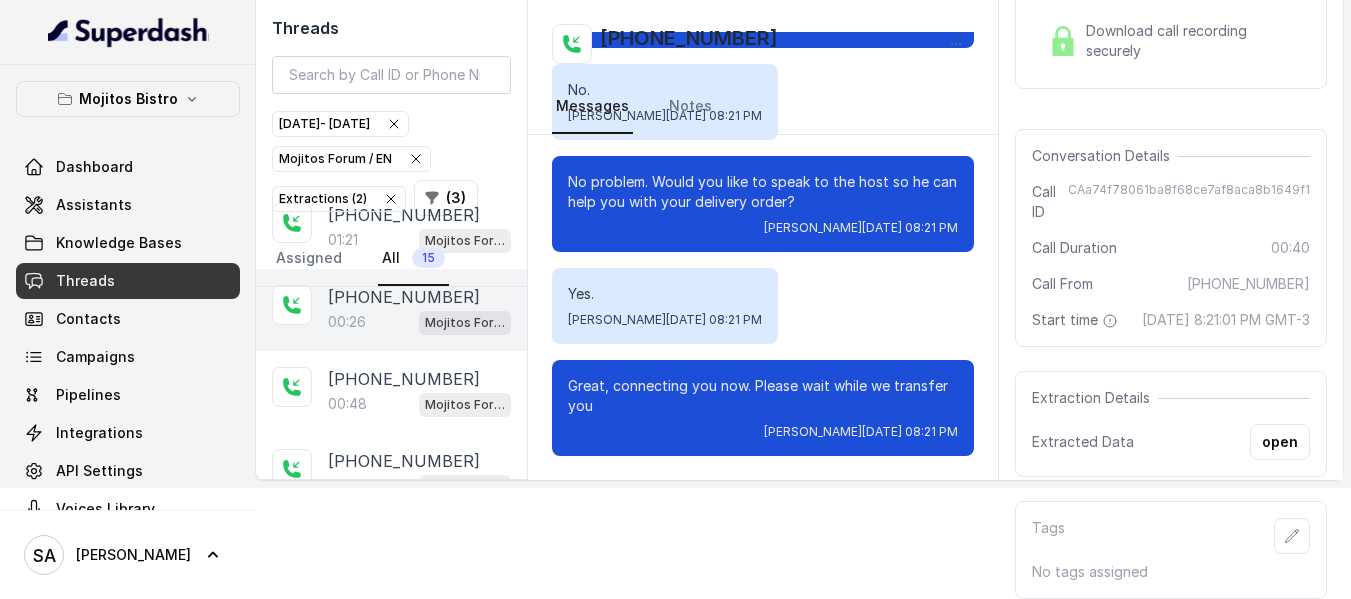 click on "00:26 Mojitos Forum / EN" at bounding box center [419, 322] 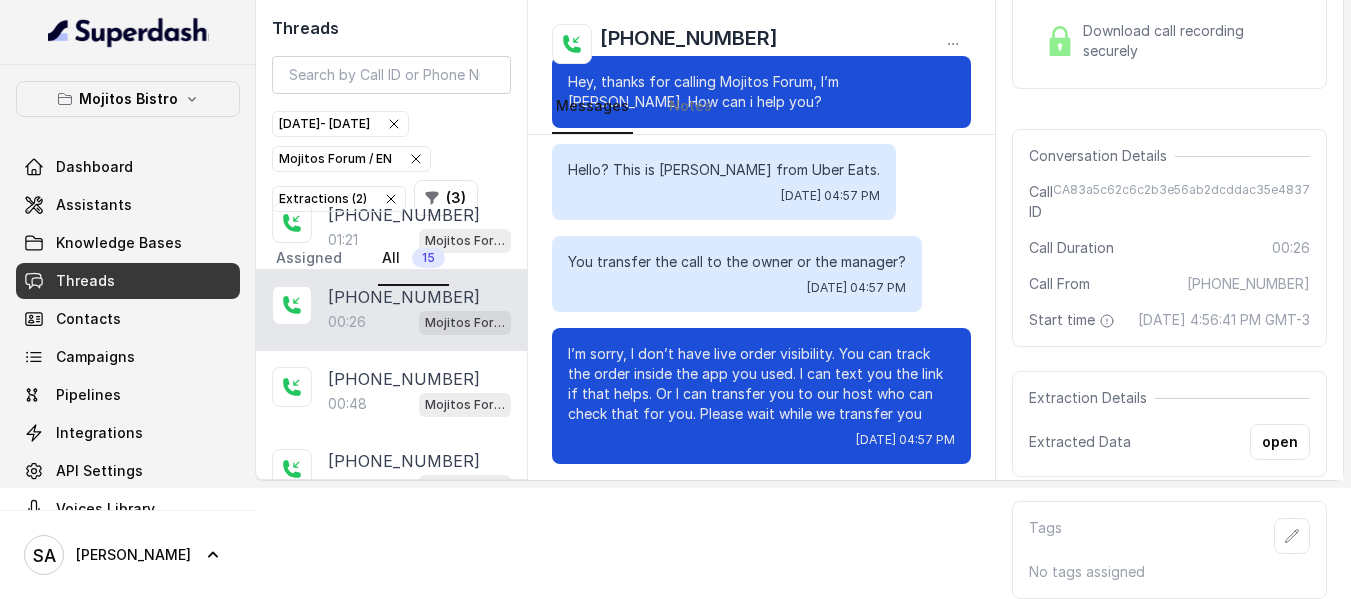 scroll, scrollTop: 8, scrollLeft: 0, axis: vertical 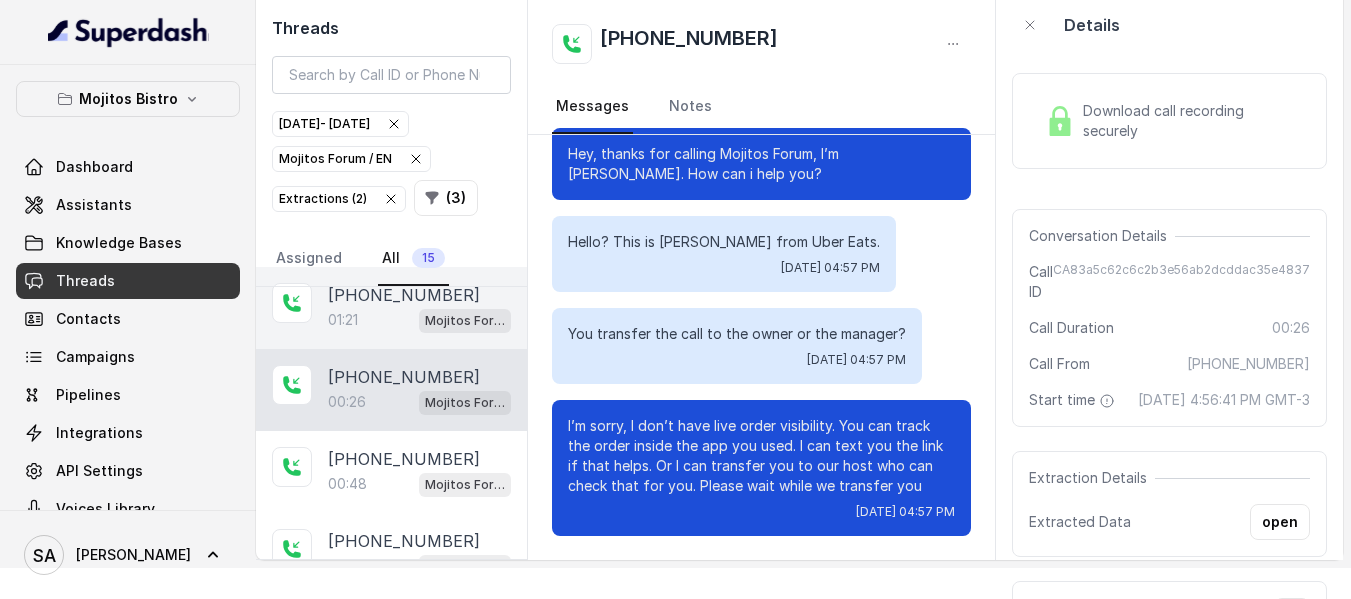 click on "01:21 Mojitos Forum / EN" at bounding box center [419, 320] 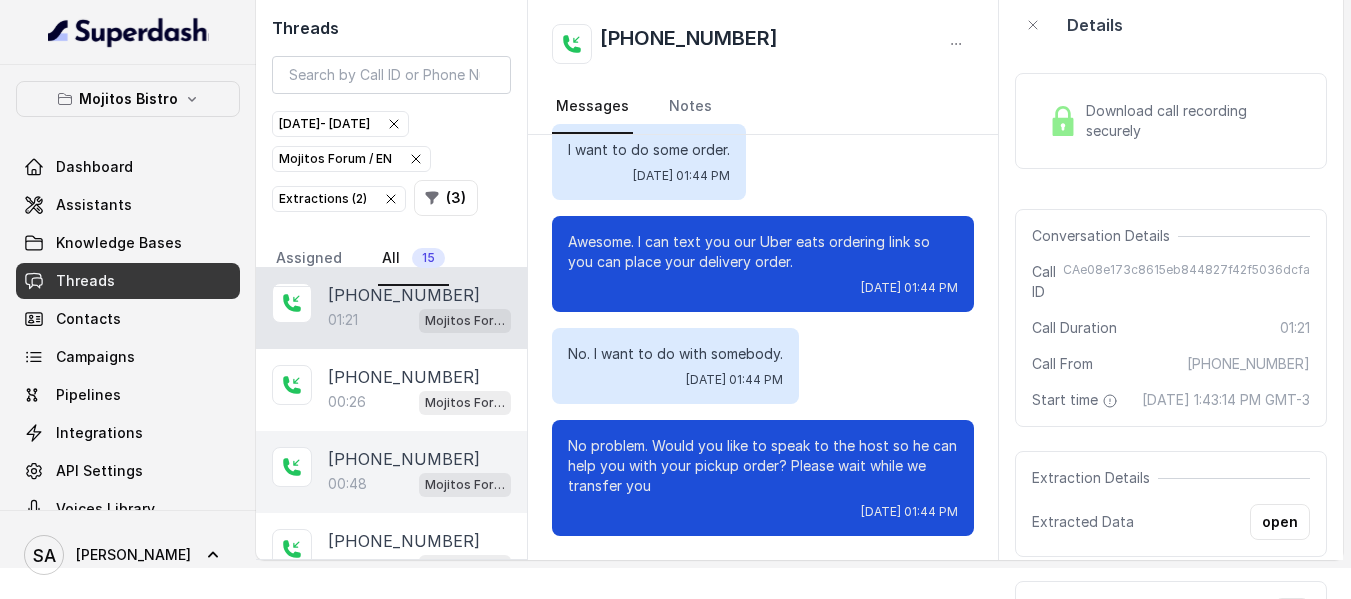 click on "[PHONE_NUMBER]" at bounding box center (404, 459) 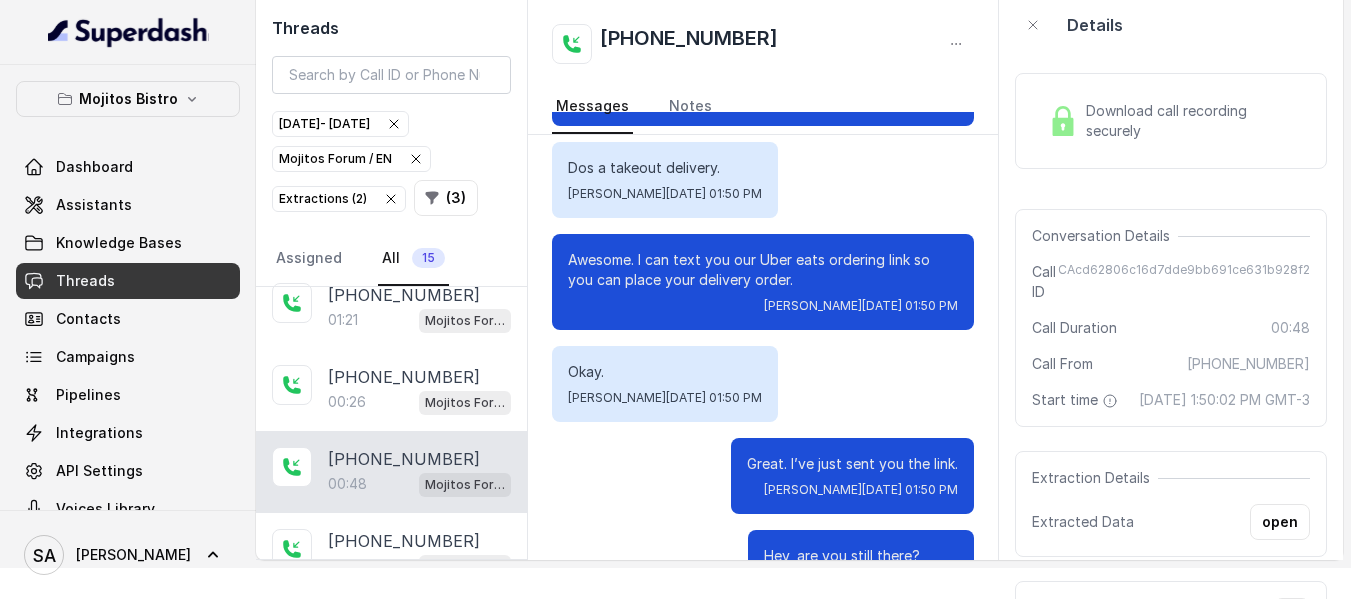scroll, scrollTop: 1, scrollLeft: 0, axis: vertical 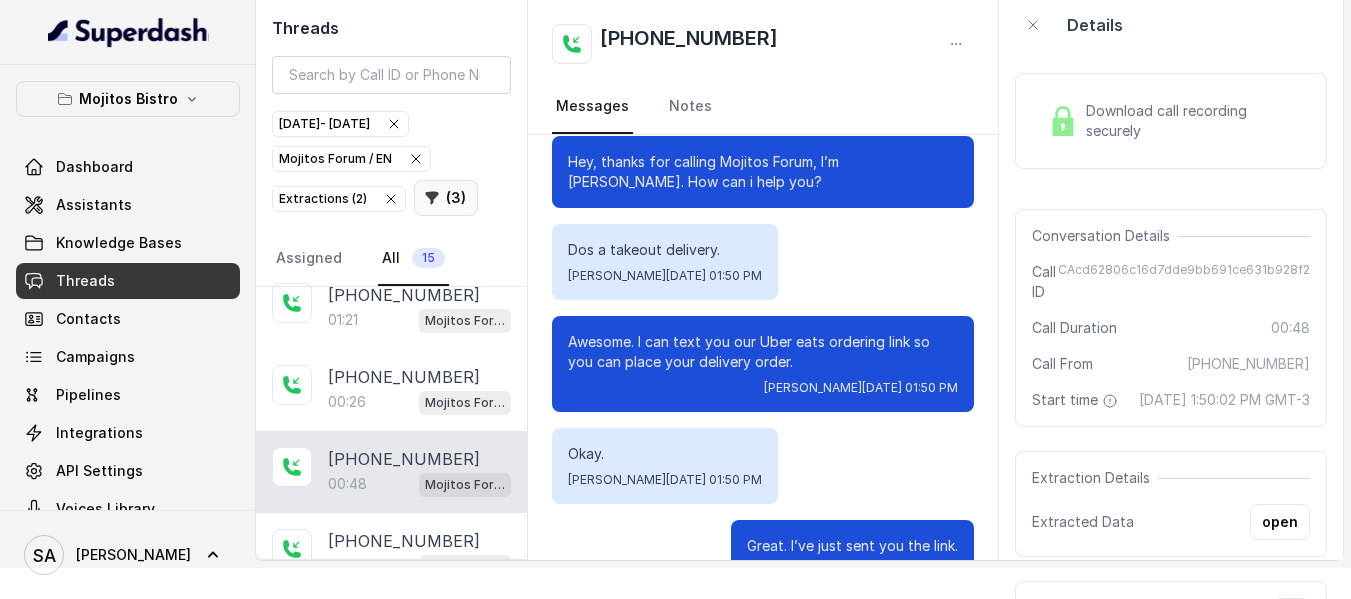 click on "( 3 )" at bounding box center [446, 198] 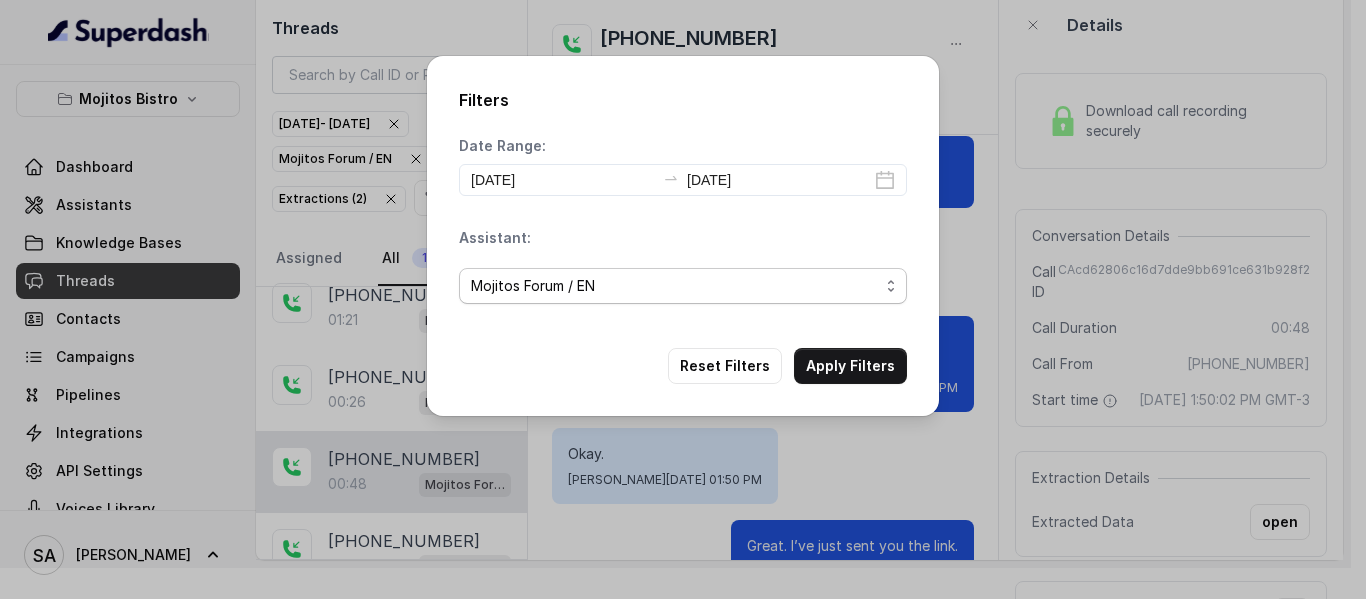 drag, startPoint x: 525, startPoint y: 278, endPoint x: 533, endPoint y: 287, distance: 12.0415945 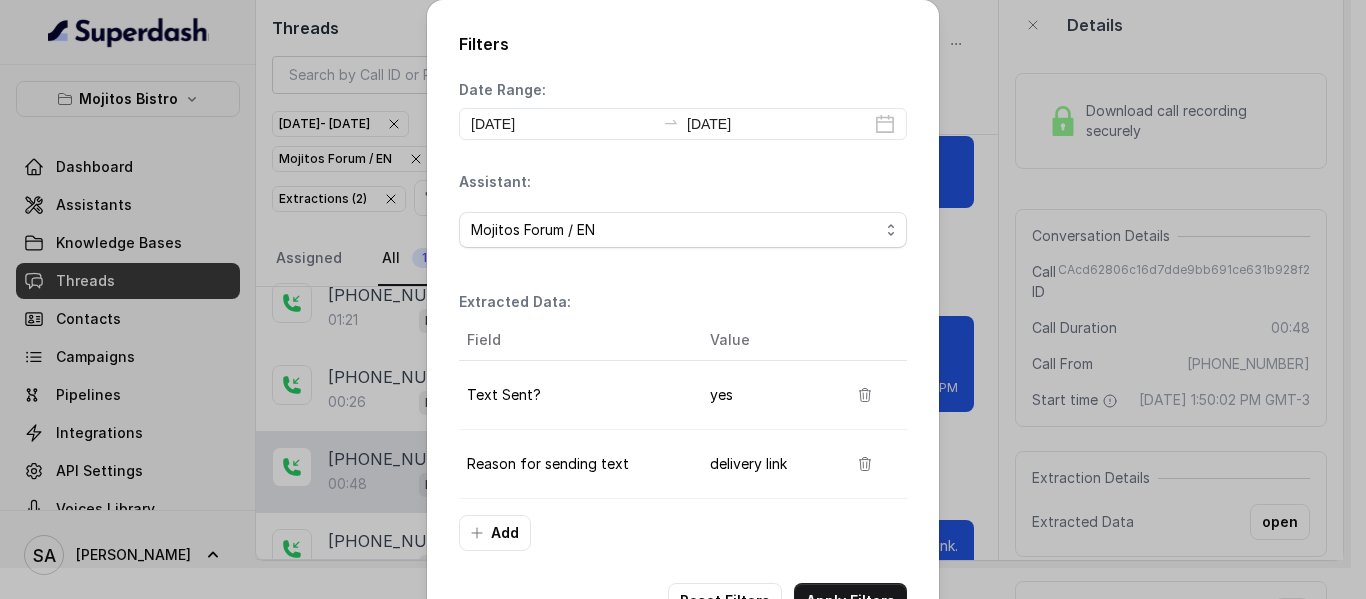 click on "Reason for sending text" at bounding box center [576, 464] 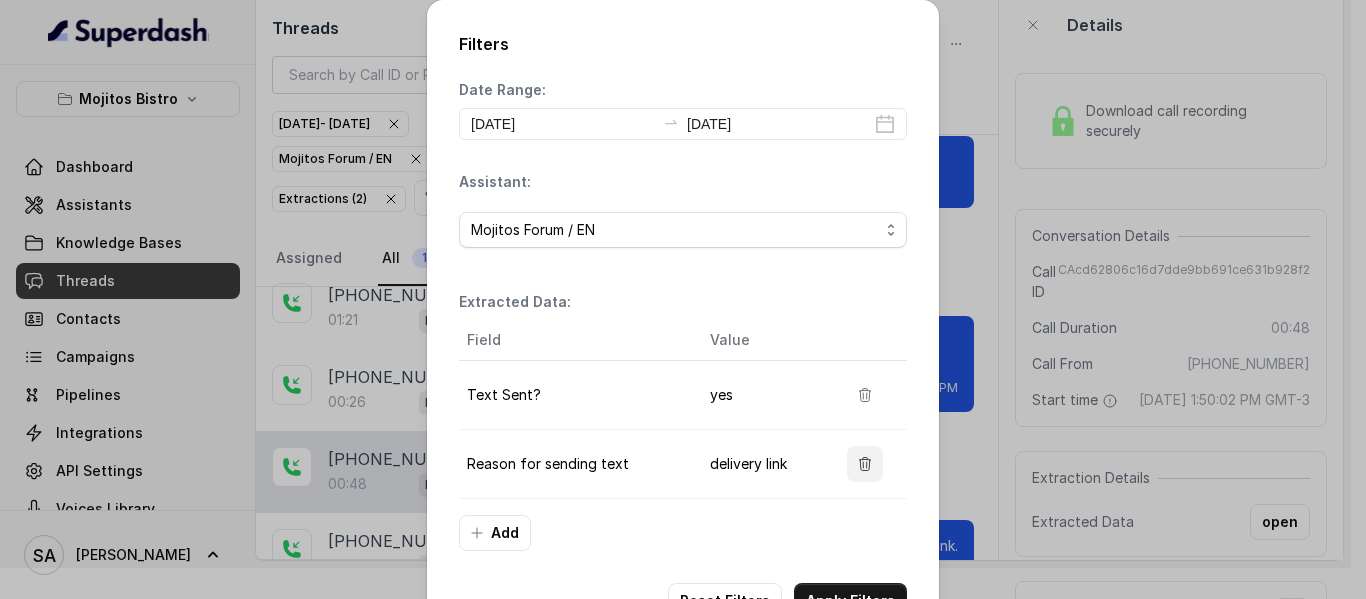click 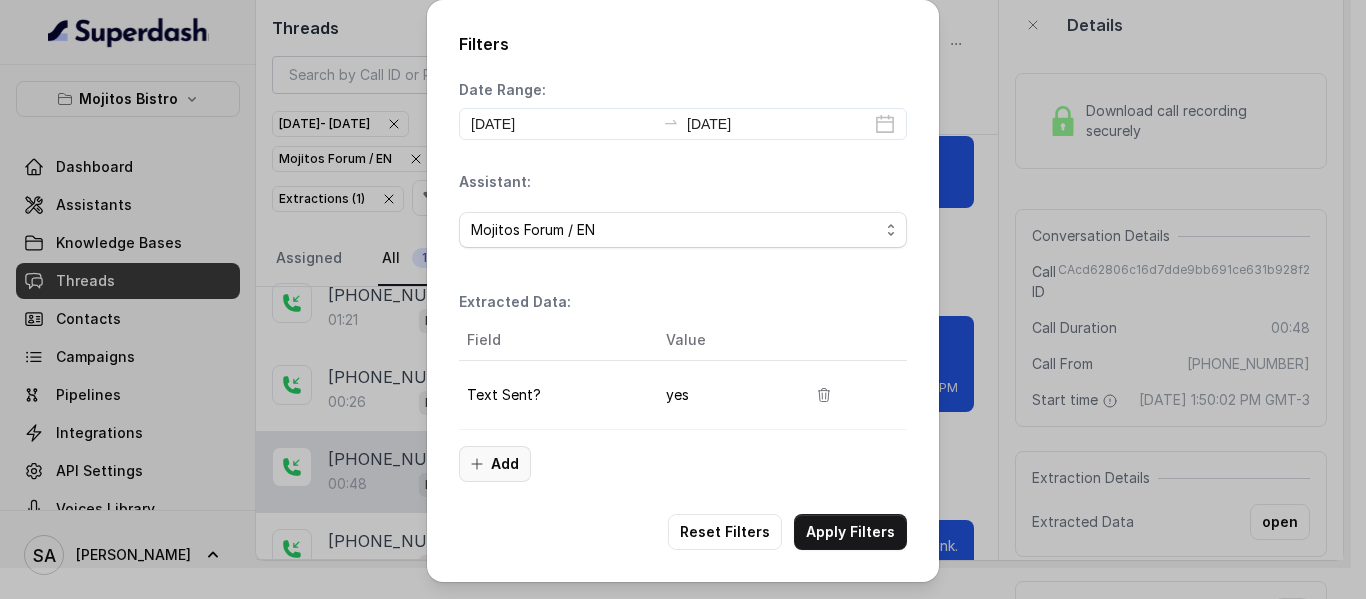 click on "Add" at bounding box center [495, 464] 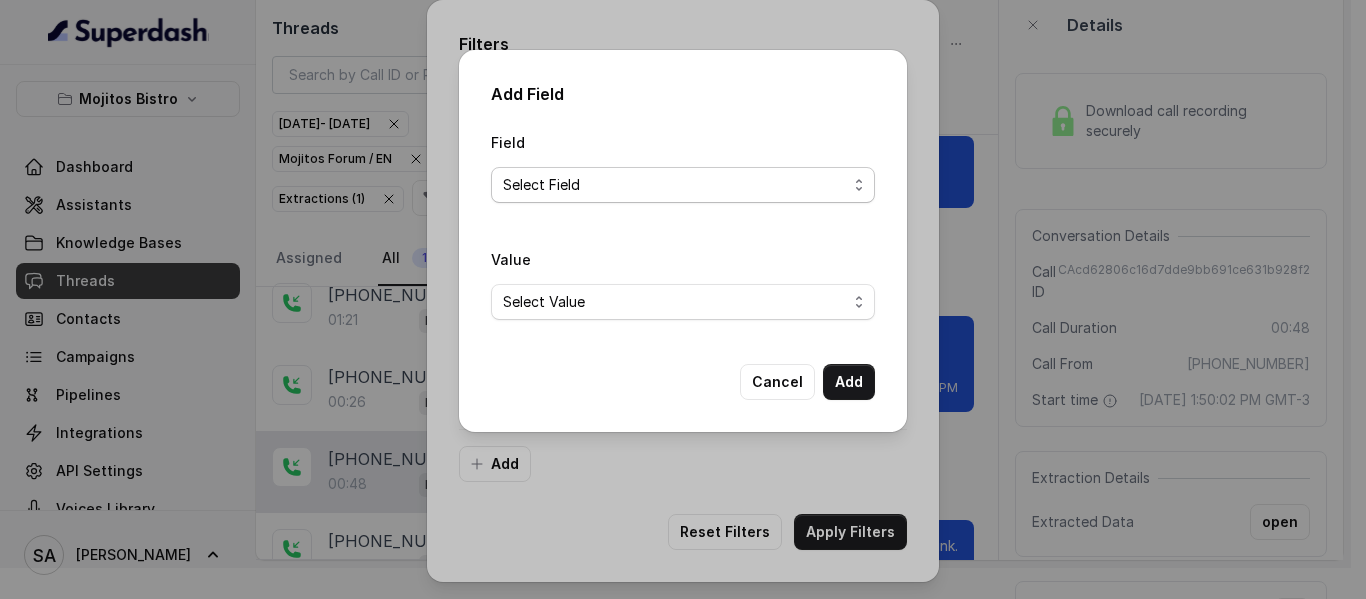 click on "Select Field Reason for sending text Human Transfer Reason for transfering Reason for calling DetectedError Event Mention Reason for Event AITolerance Restaurant Name Speak In Spanish Party Size Menu Mention (Yes/No) Google AI Assistant Calls Highlights" at bounding box center (683, 185) 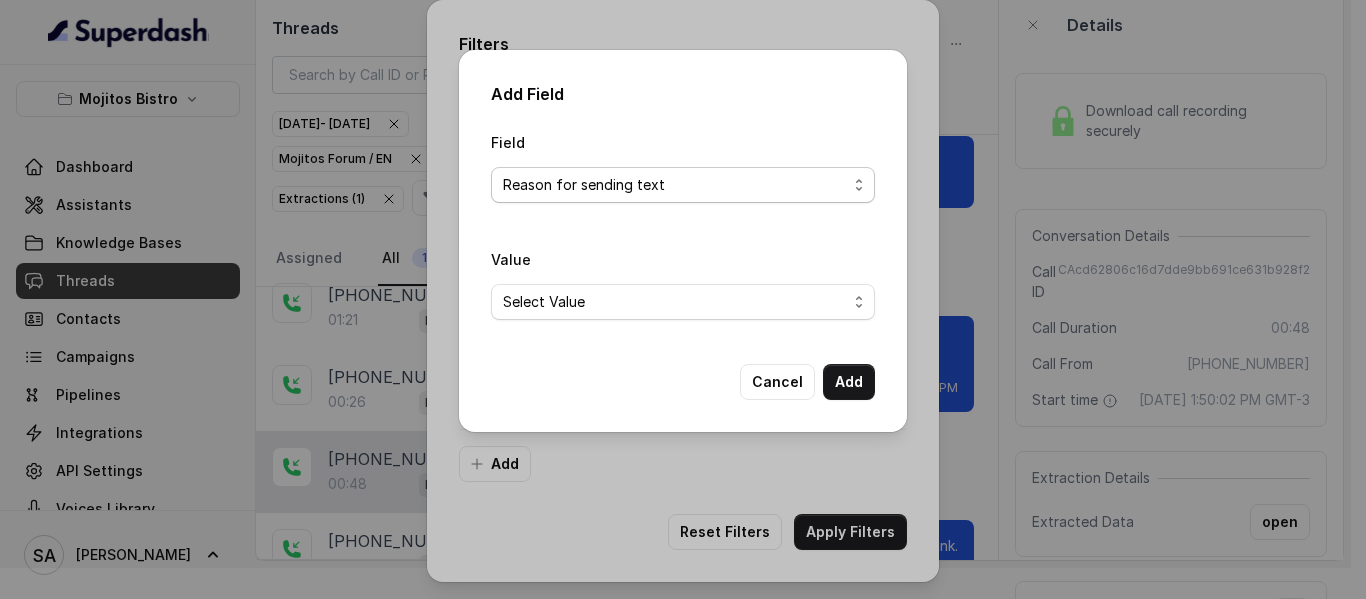 click on "Select Field Reason for sending text Human Transfer Reason for transfering Reason for calling DetectedError Event Mention Reason for Event AITolerance Restaurant Name Speak In Spanish Party Size Menu Mention (Yes/No) Google AI Assistant Calls Highlights" at bounding box center (683, 185) 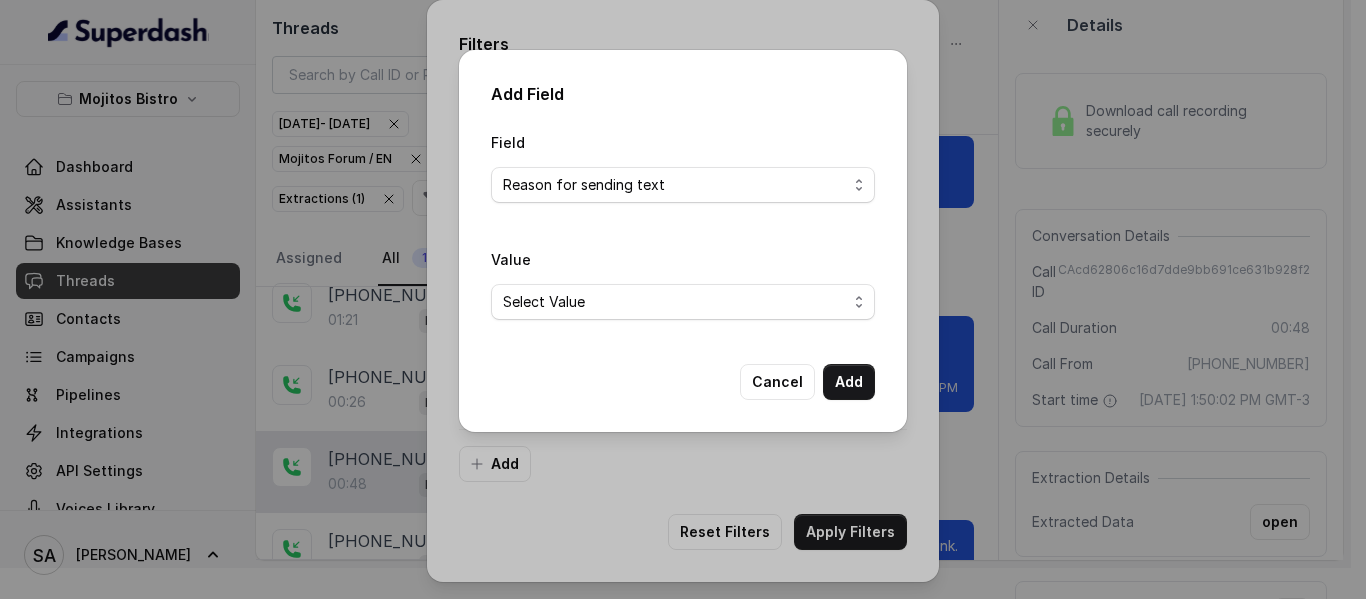 click on "Select Value delivery link customer support link takeaway link menu link Opentable reservation link Catering link Directions link Gift Cards link" at bounding box center [683, 302] 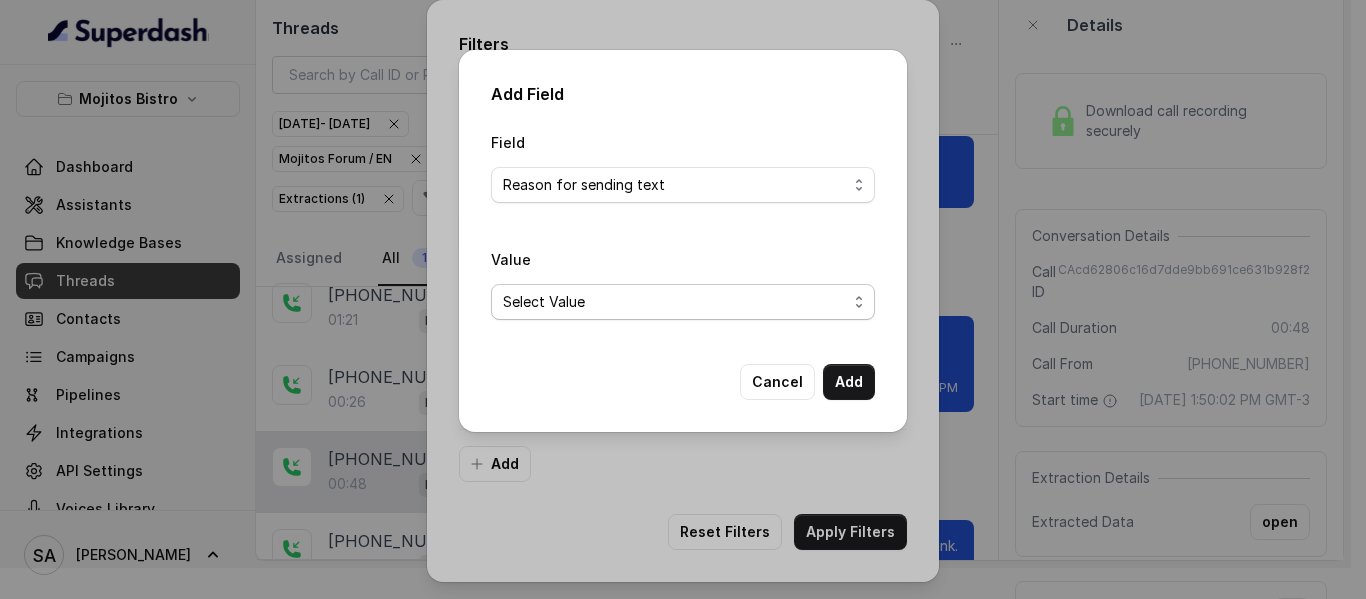 select on "takeaway link" 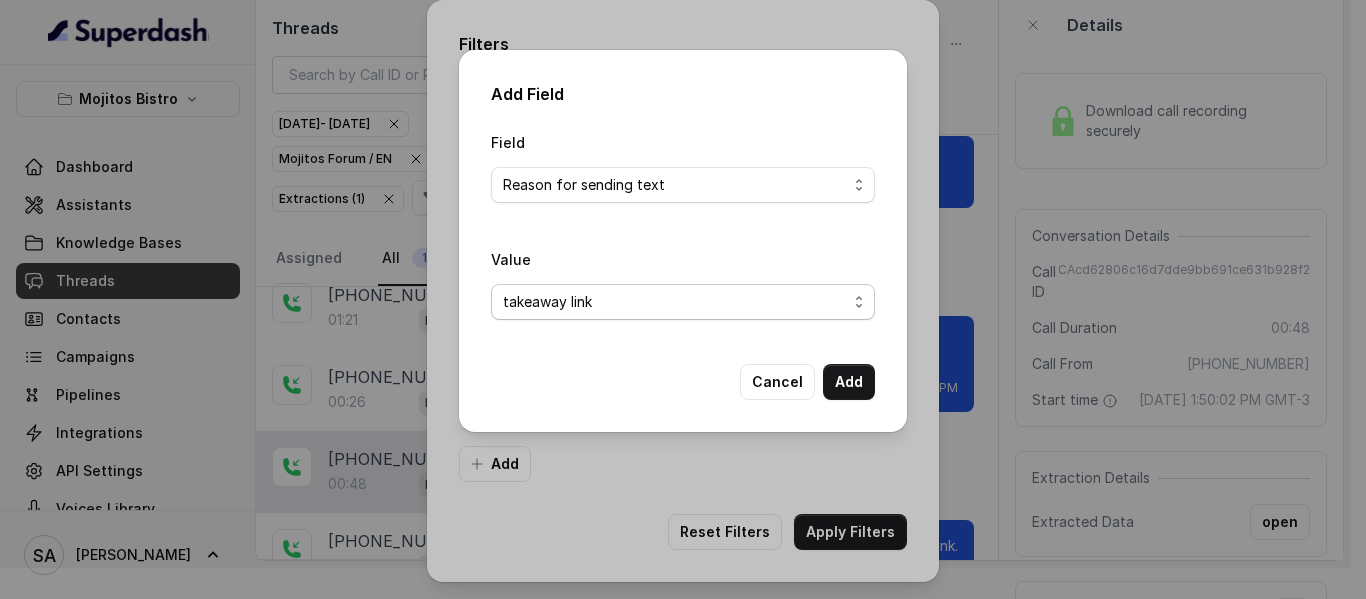 click on "Select Value delivery link customer support link takeaway link menu link Opentable reservation link Catering link Directions link Gift Cards link" at bounding box center [683, 302] 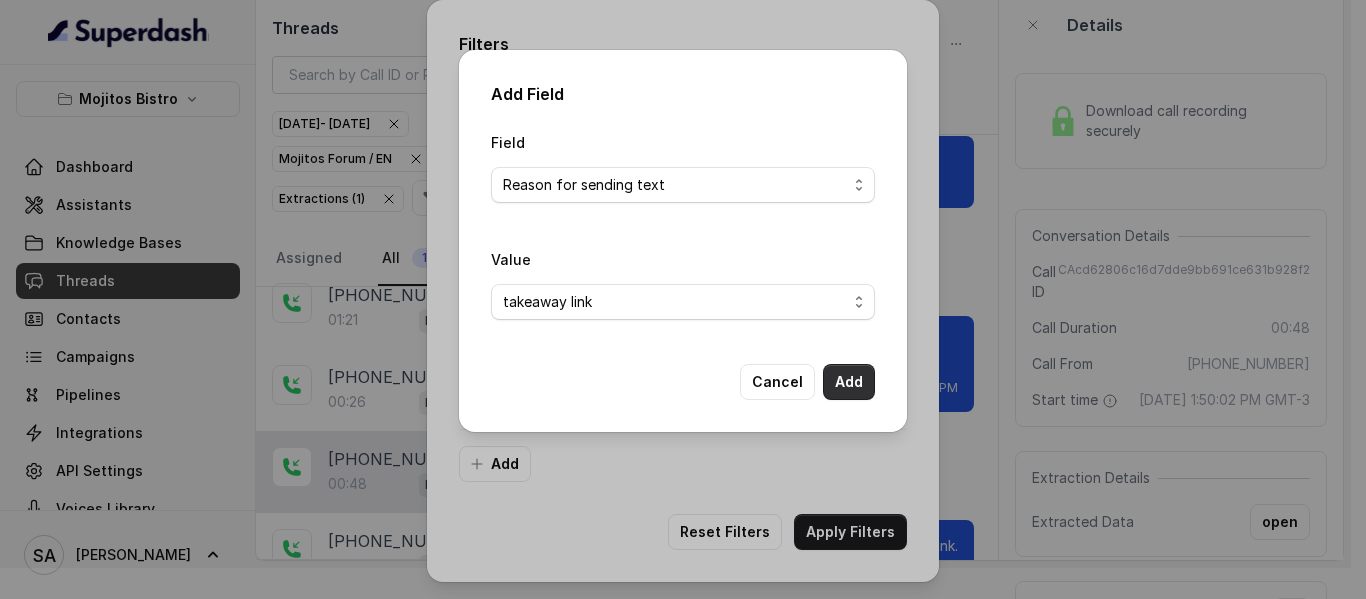 click on "Add" at bounding box center [849, 382] 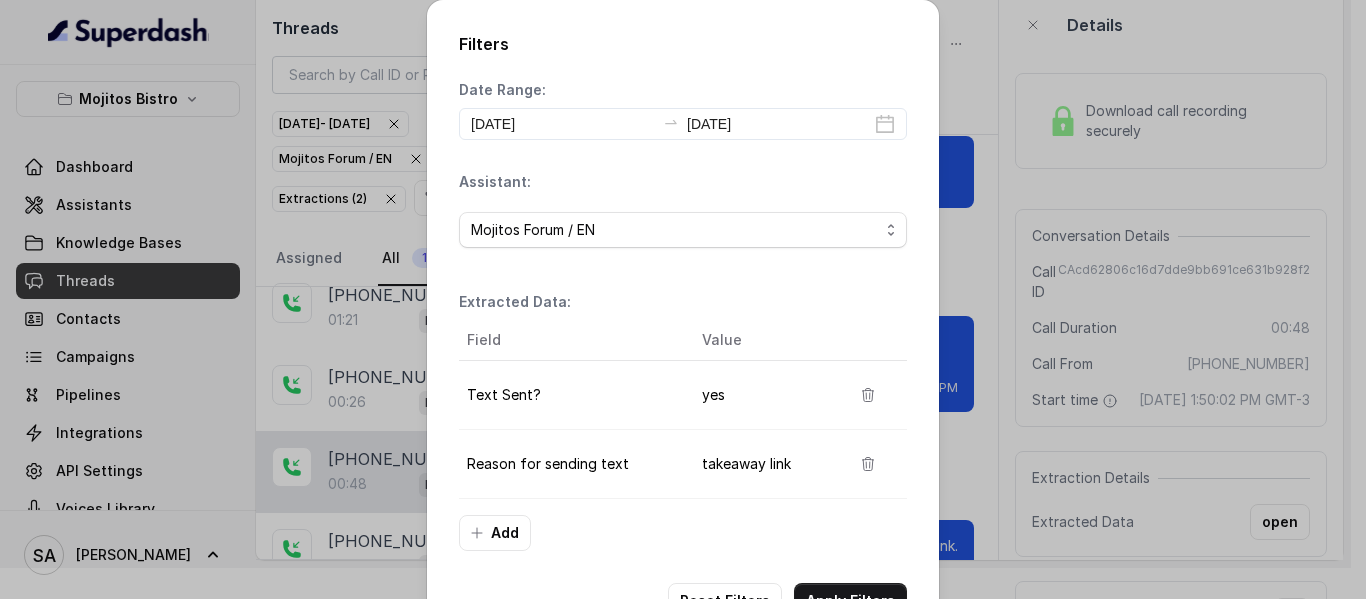 scroll, scrollTop: 68, scrollLeft: 0, axis: vertical 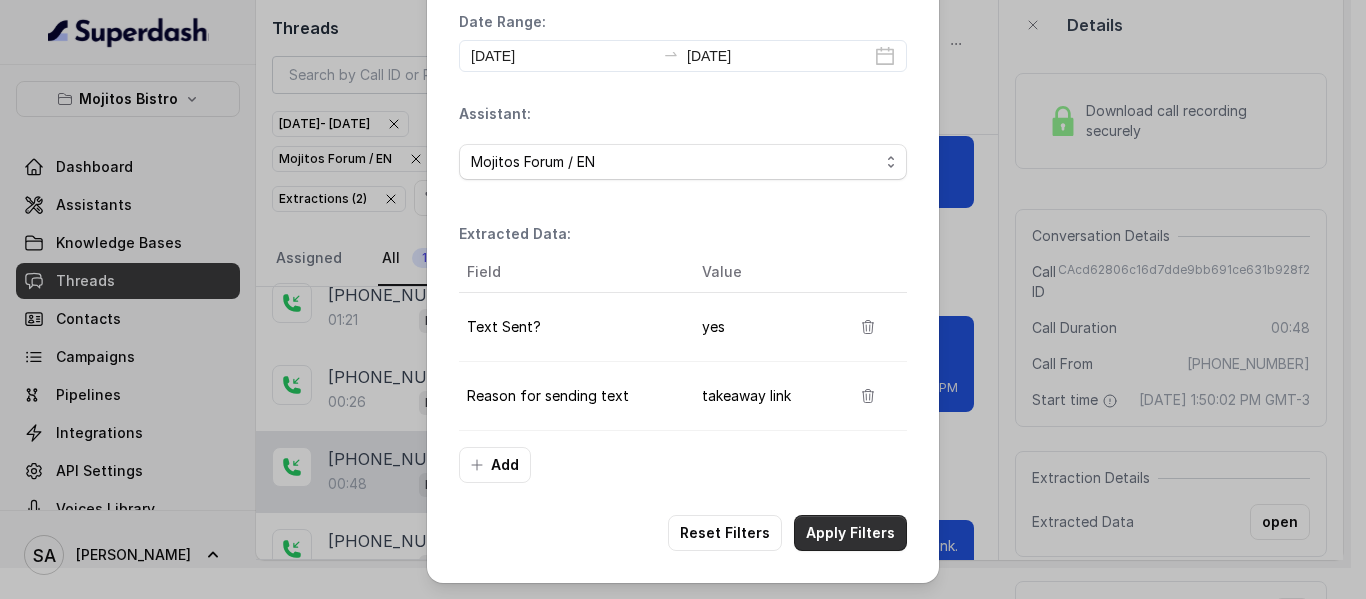 click on "Apply Filters" at bounding box center [850, 533] 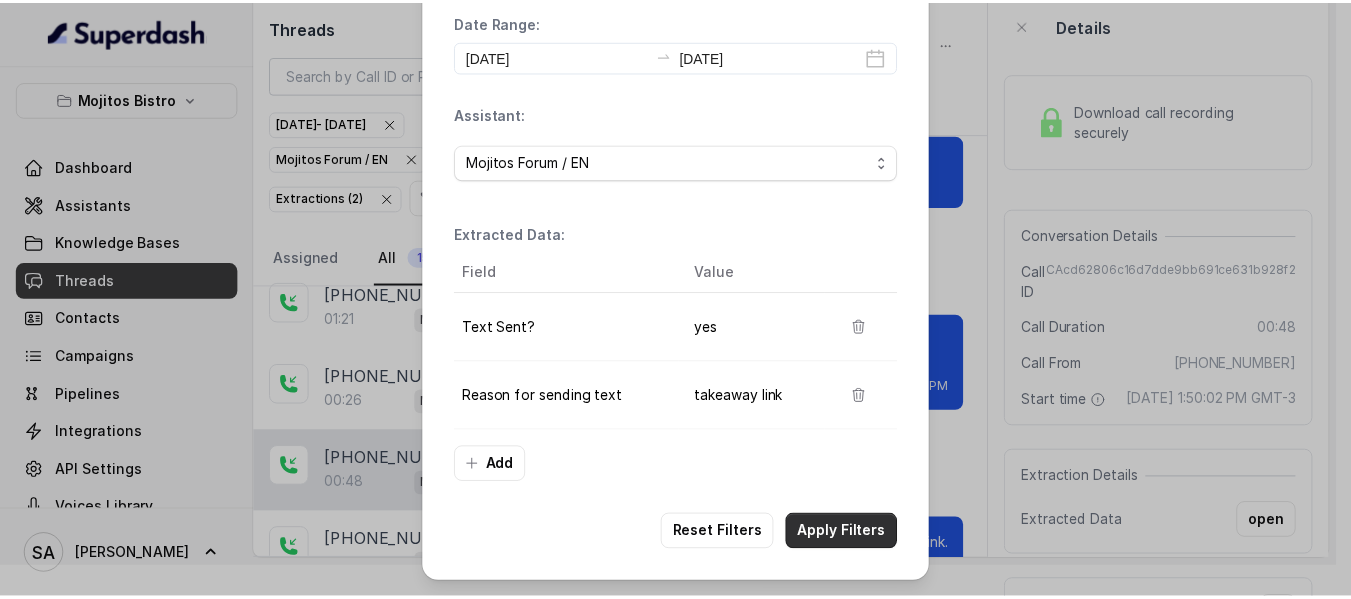 scroll, scrollTop: 0, scrollLeft: 0, axis: both 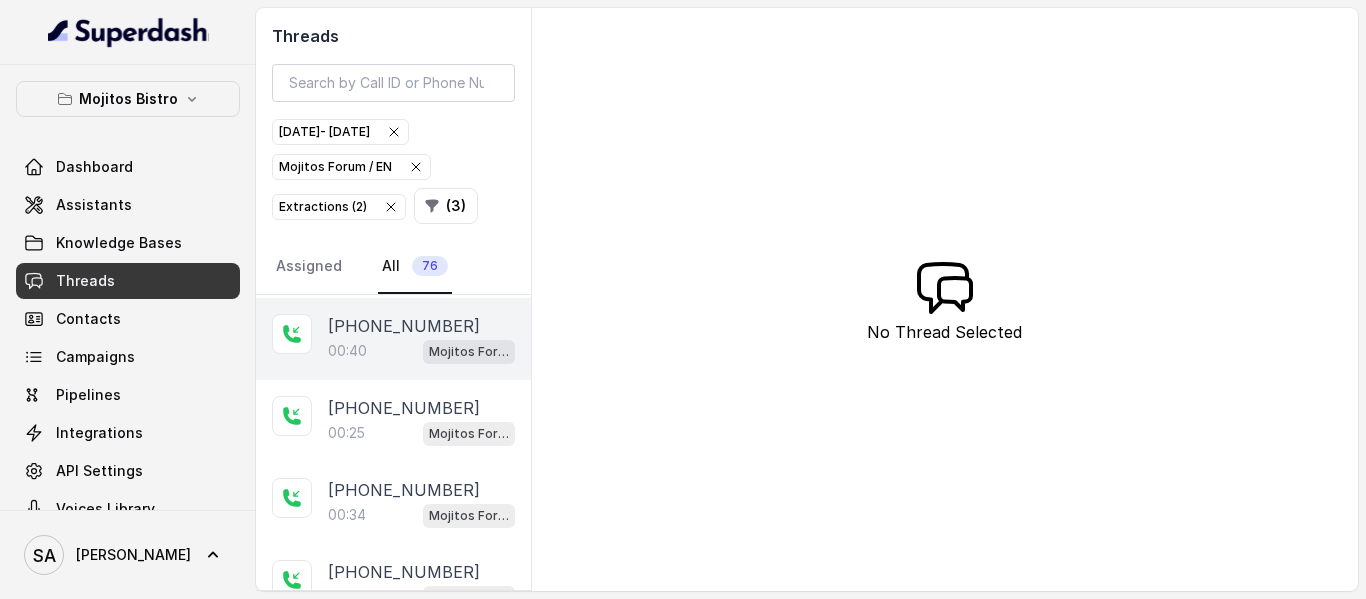 click on "00:40 Mojitos Forum / EN" at bounding box center [421, 351] 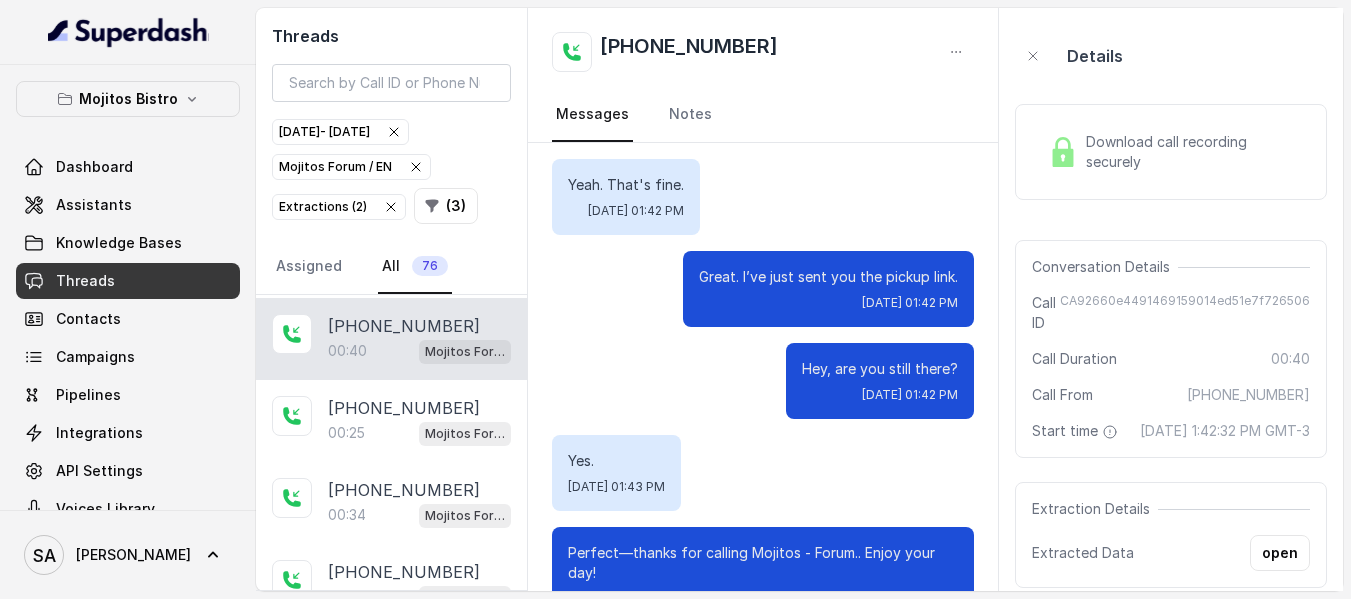 scroll, scrollTop: 356, scrollLeft: 0, axis: vertical 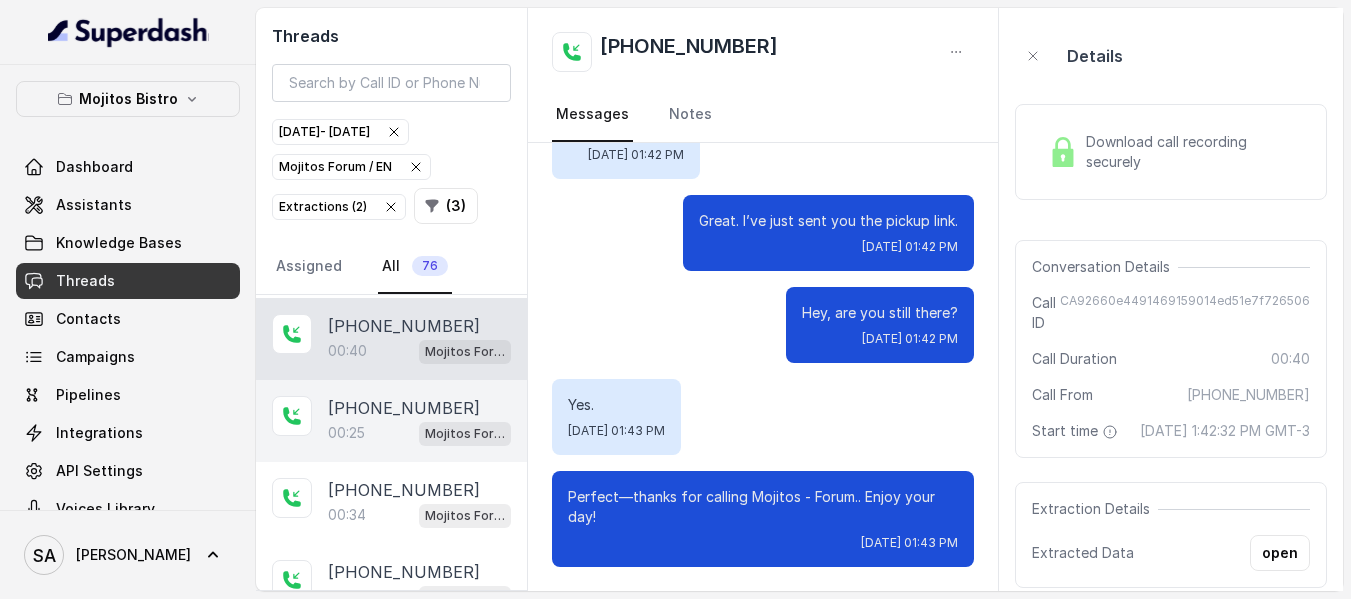 click on "[PHONE_NUMBER]" at bounding box center (404, 408) 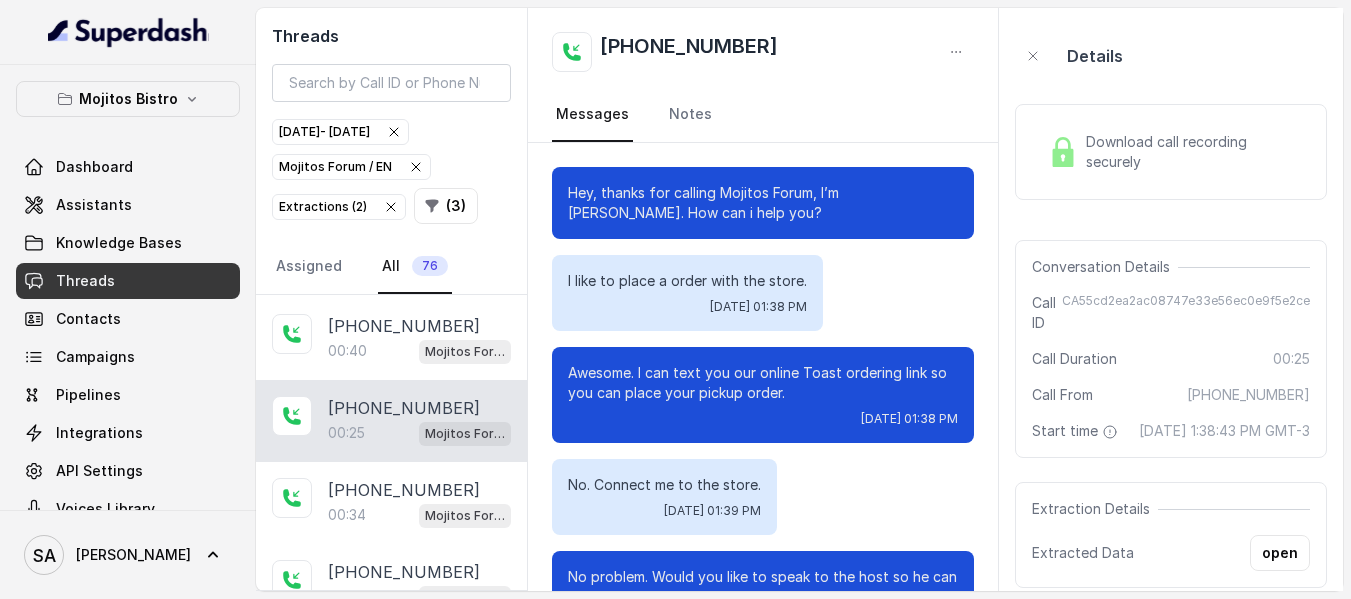 scroll, scrollTop: 100, scrollLeft: 0, axis: vertical 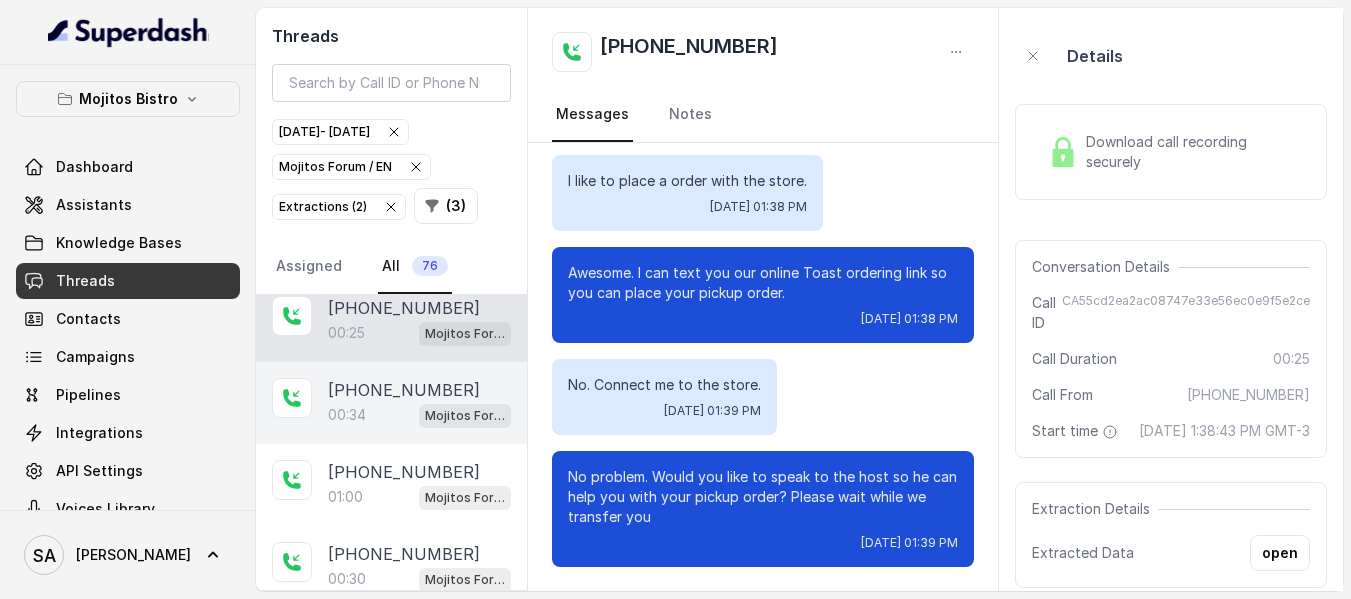 click on "00:34 Mojitos Forum / EN" at bounding box center (419, 415) 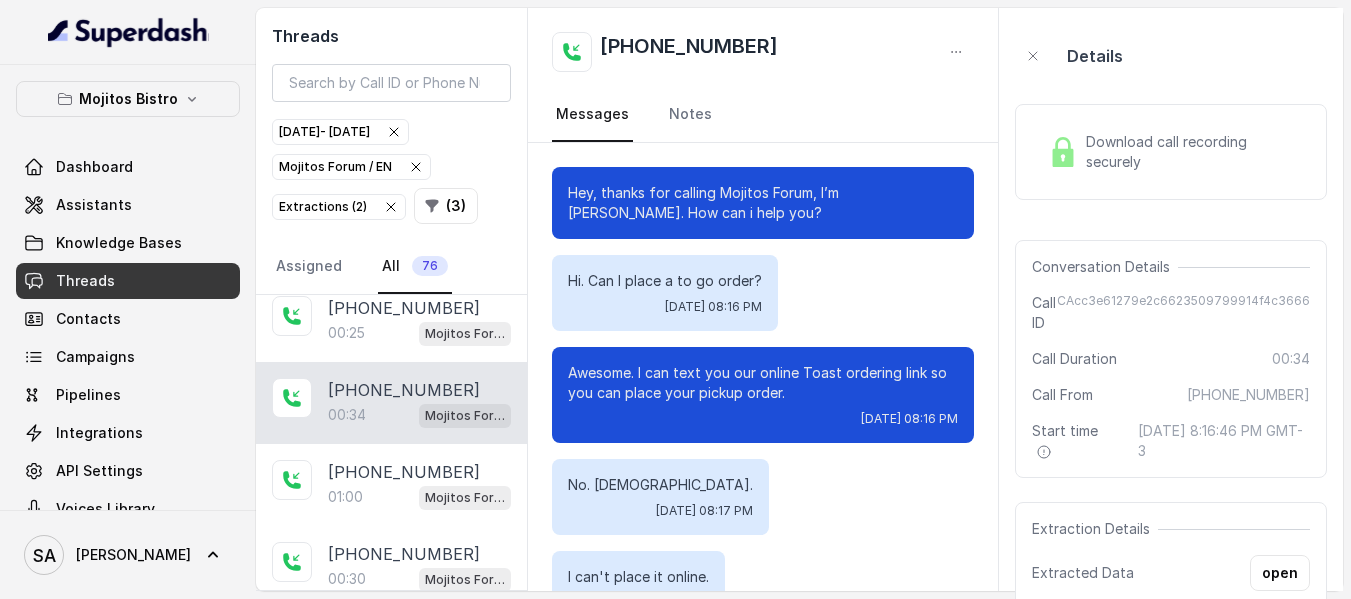 scroll, scrollTop: 376, scrollLeft: 0, axis: vertical 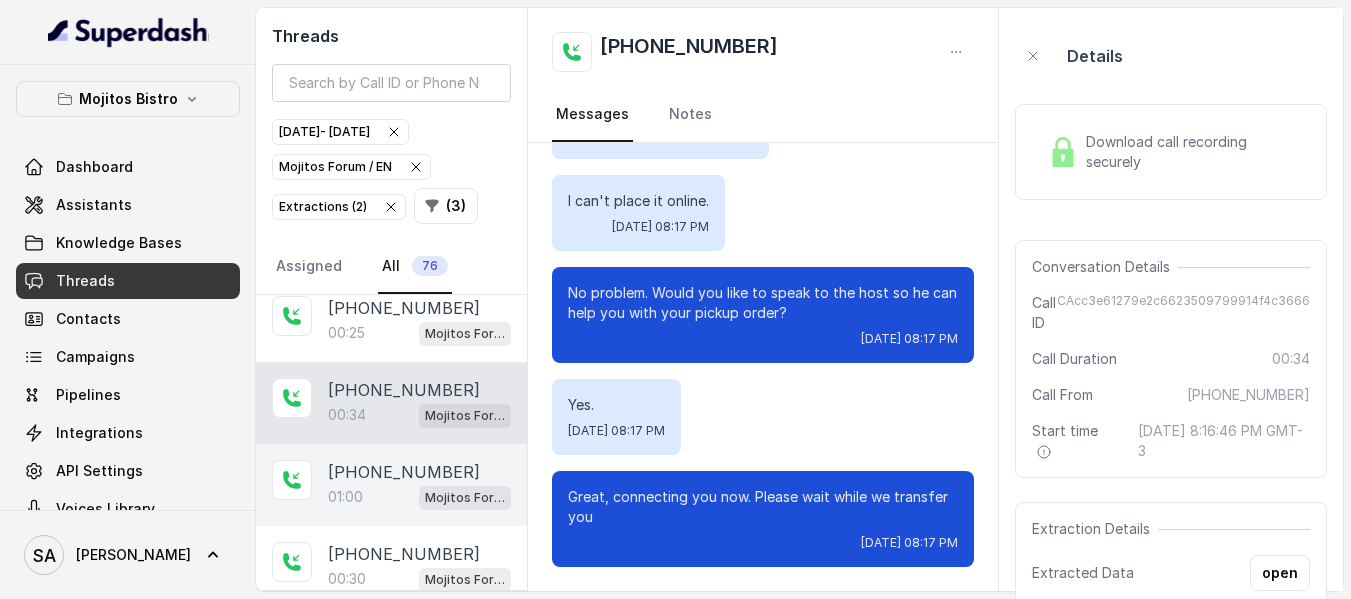 click on "[PHONE_NUMBER]" at bounding box center (404, 472) 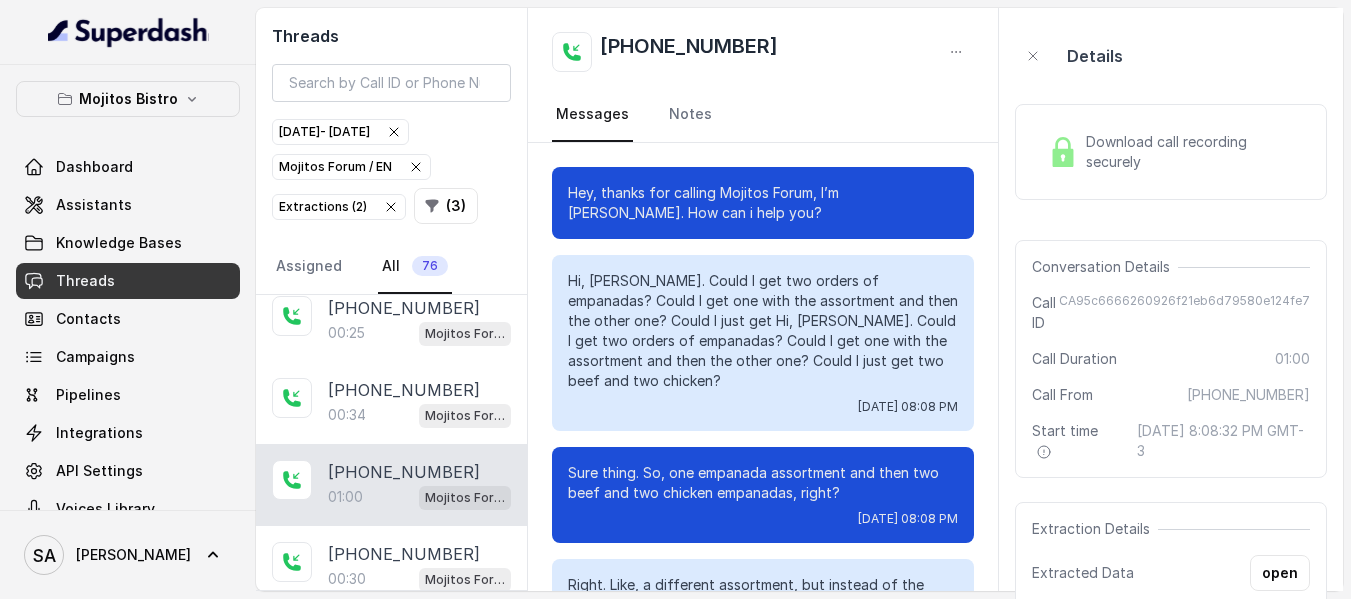 scroll, scrollTop: 872, scrollLeft: 0, axis: vertical 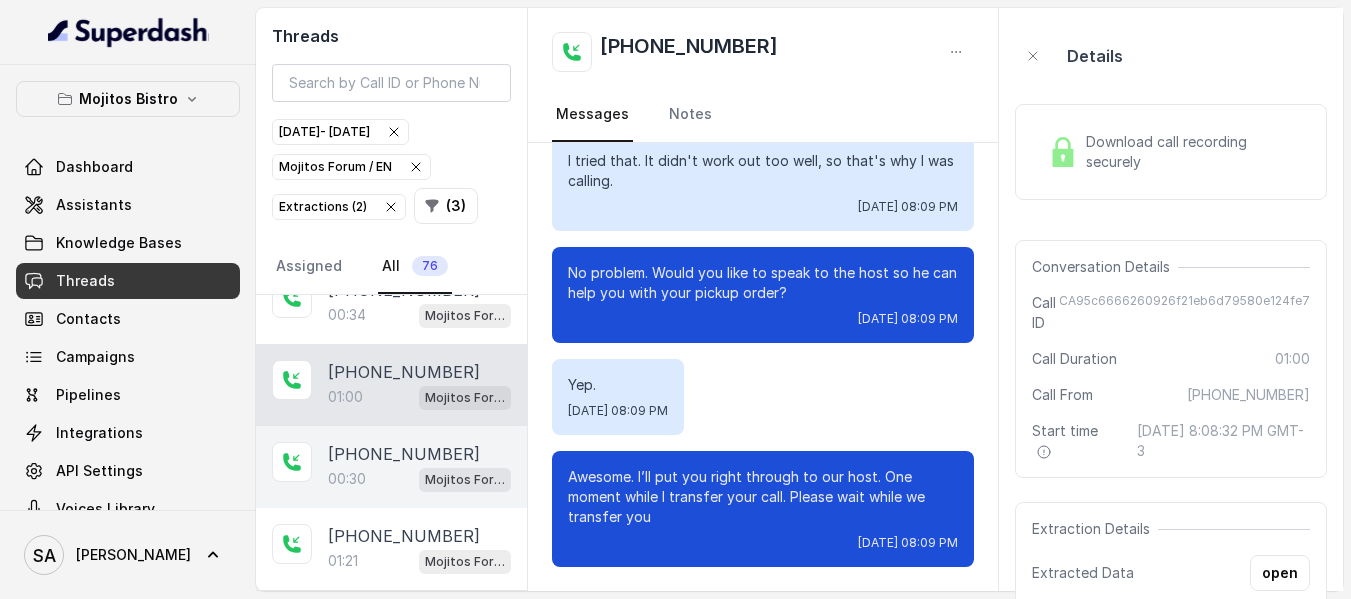 click on "[PHONE_NUMBER]" at bounding box center (404, 454) 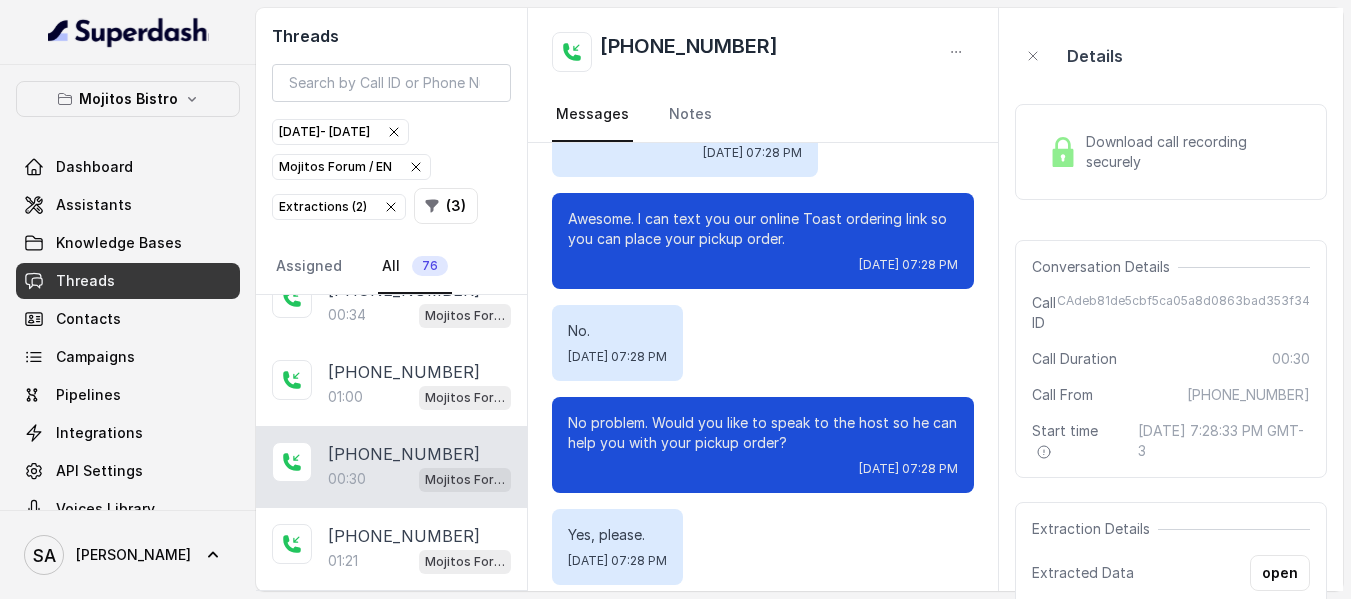 scroll, scrollTop: 184, scrollLeft: 0, axis: vertical 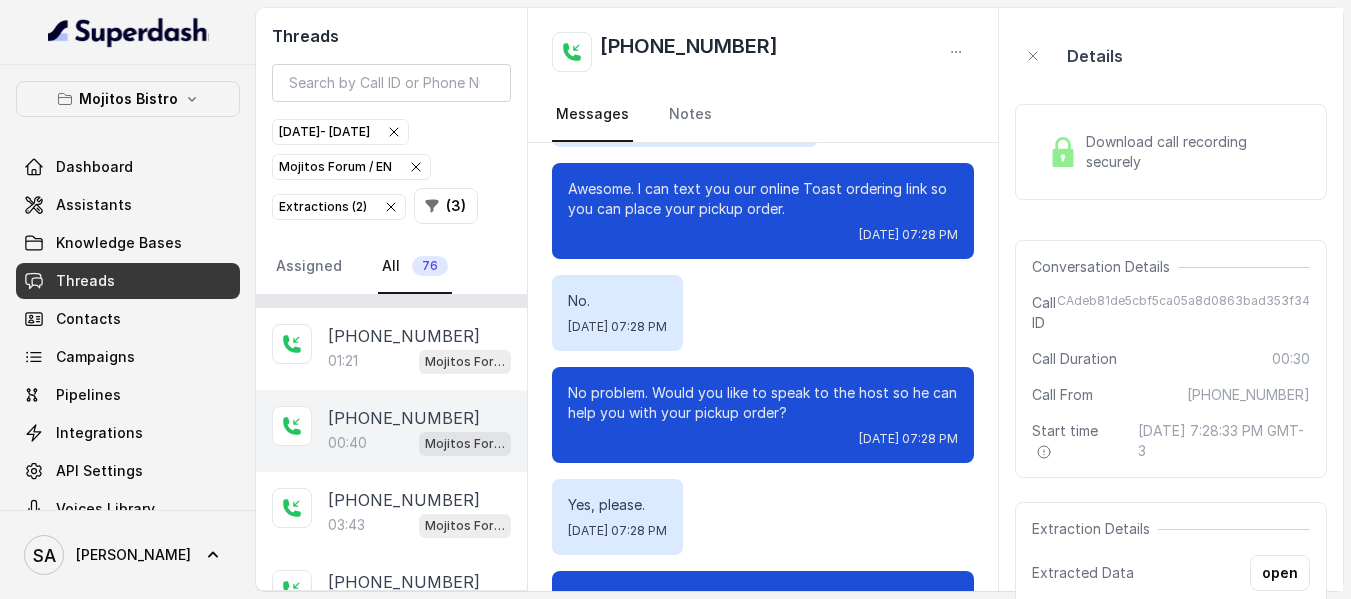 click on "[PHONE_NUMBER]" at bounding box center (404, 418) 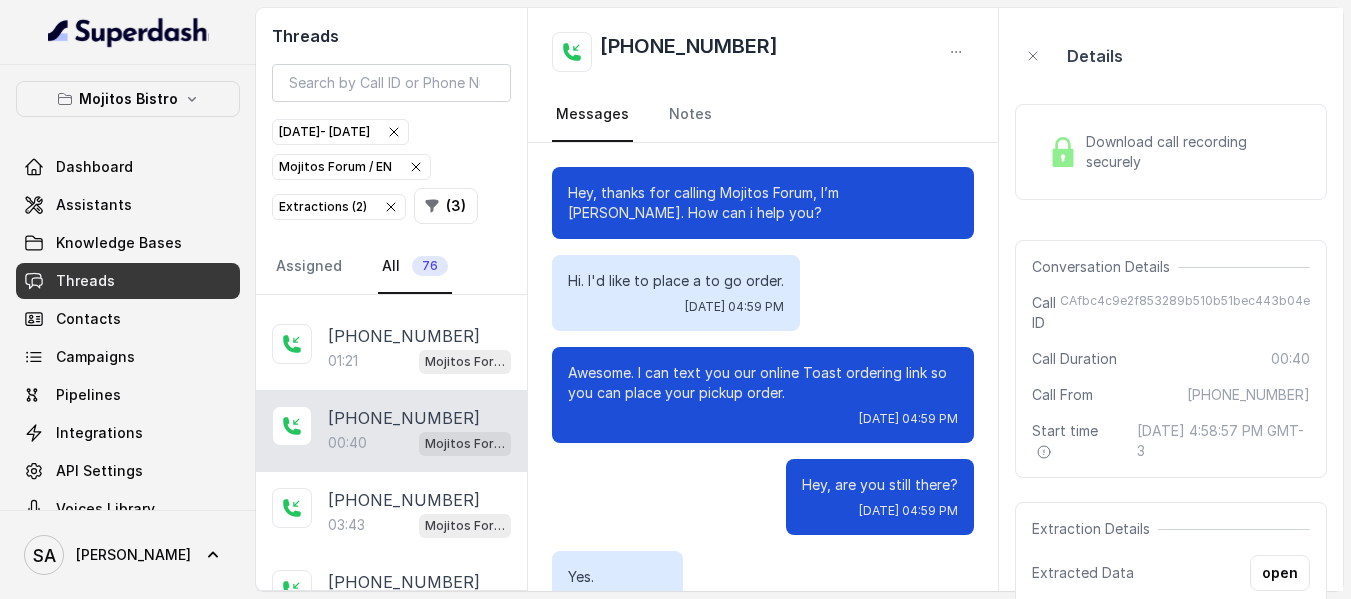 scroll, scrollTop: 376, scrollLeft: 0, axis: vertical 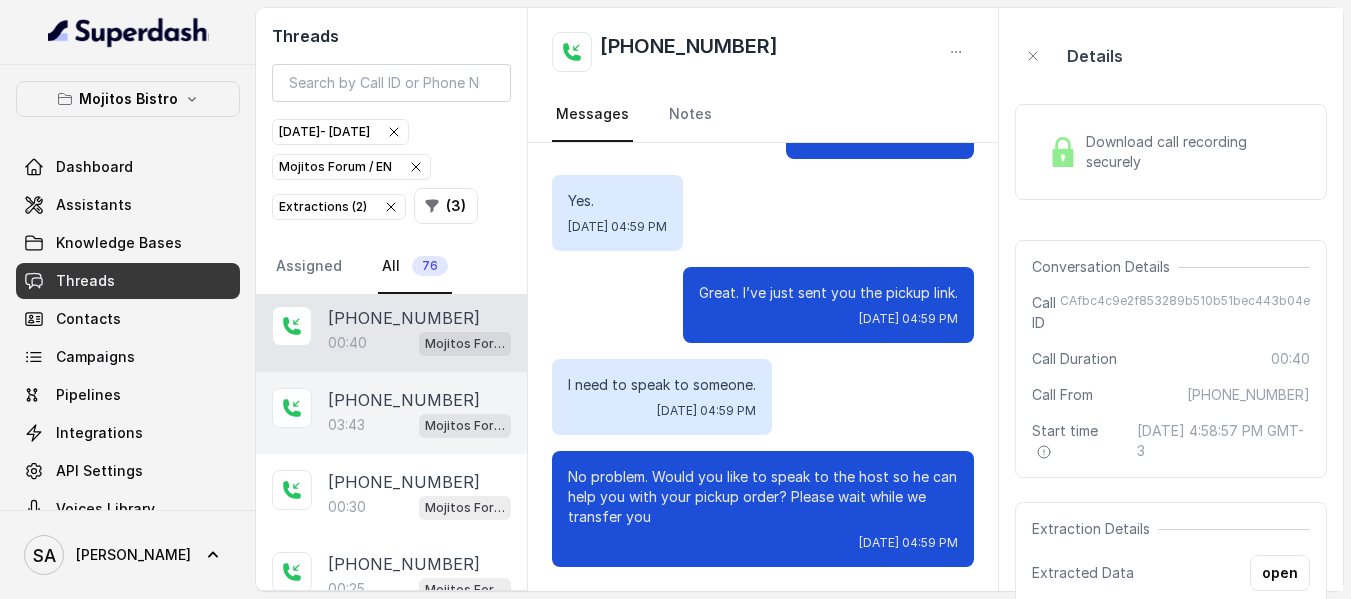 click on "[PHONE_NUMBER]" at bounding box center [404, 400] 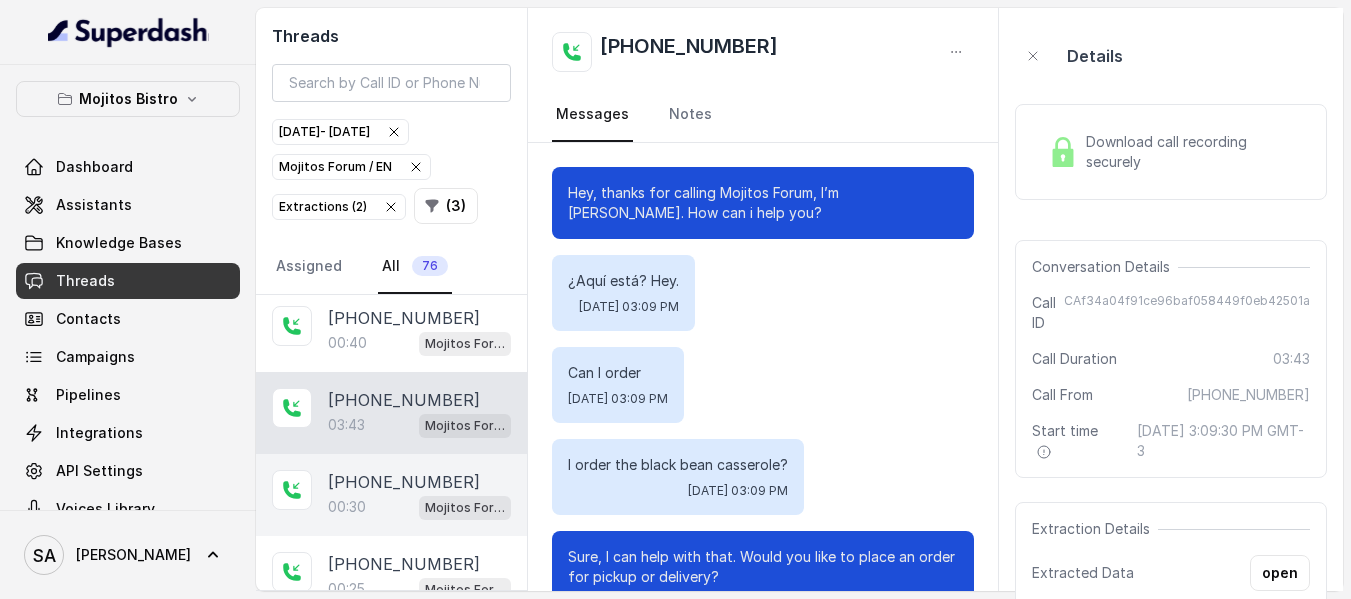 scroll, scrollTop: 2988, scrollLeft: 0, axis: vertical 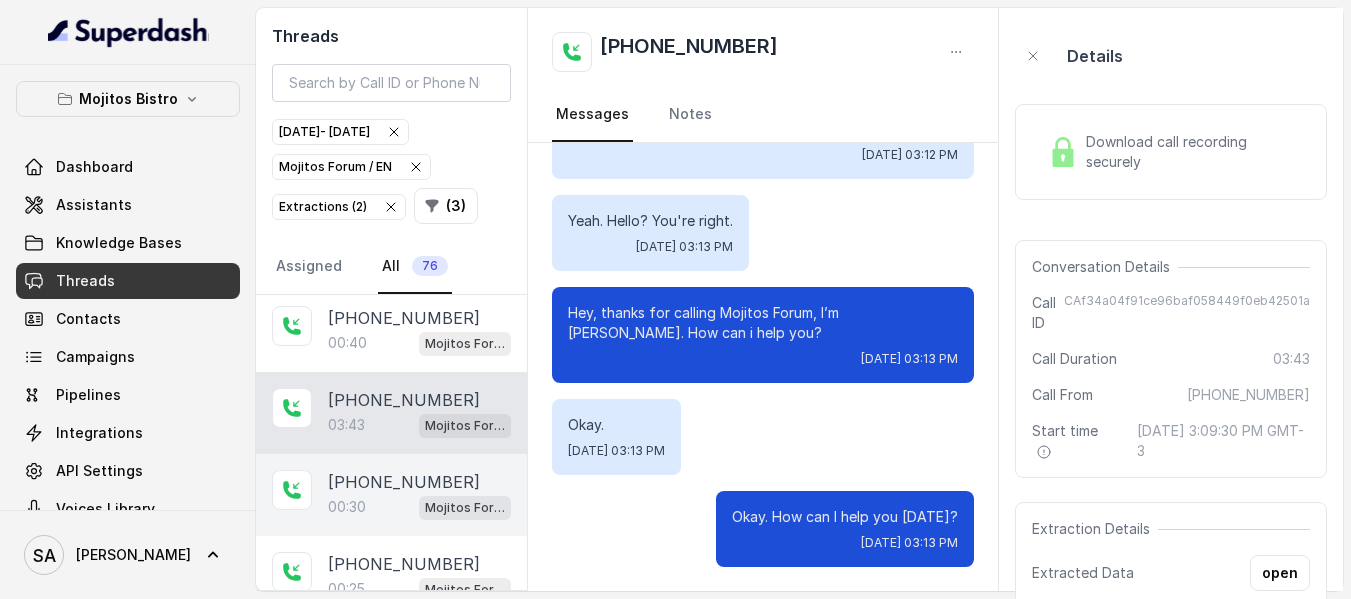 click on "[PHONE_NUMBER]" at bounding box center (404, 482) 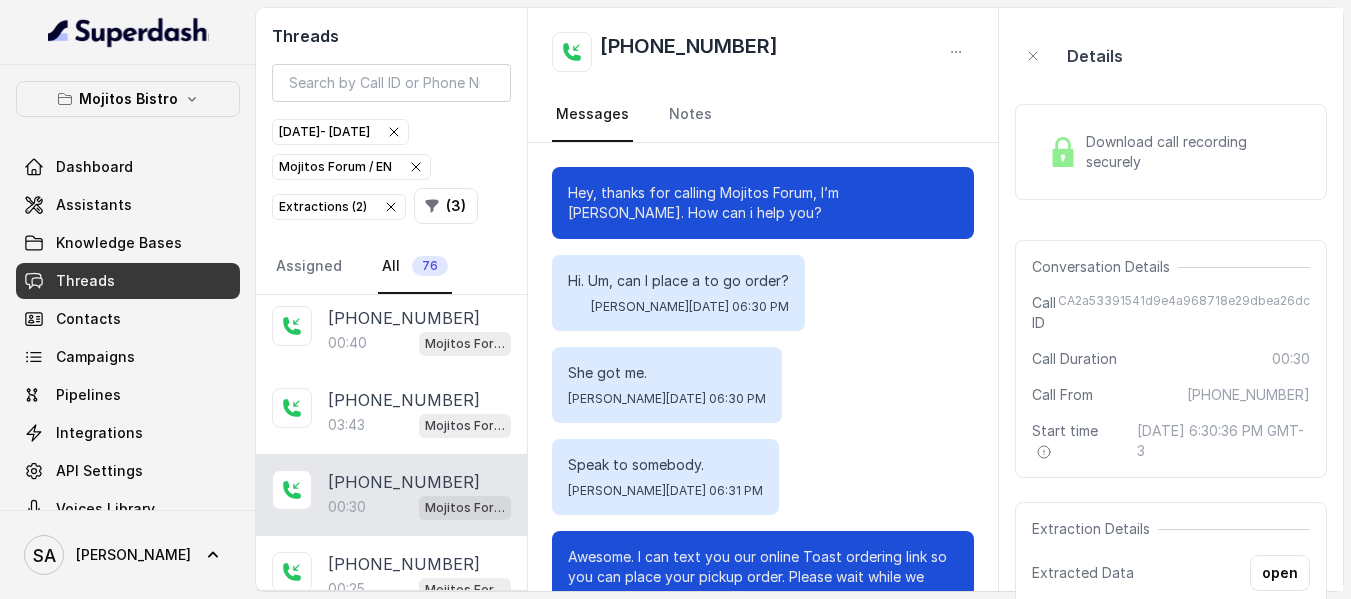scroll, scrollTop: 80, scrollLeft: 0, axis: vertical 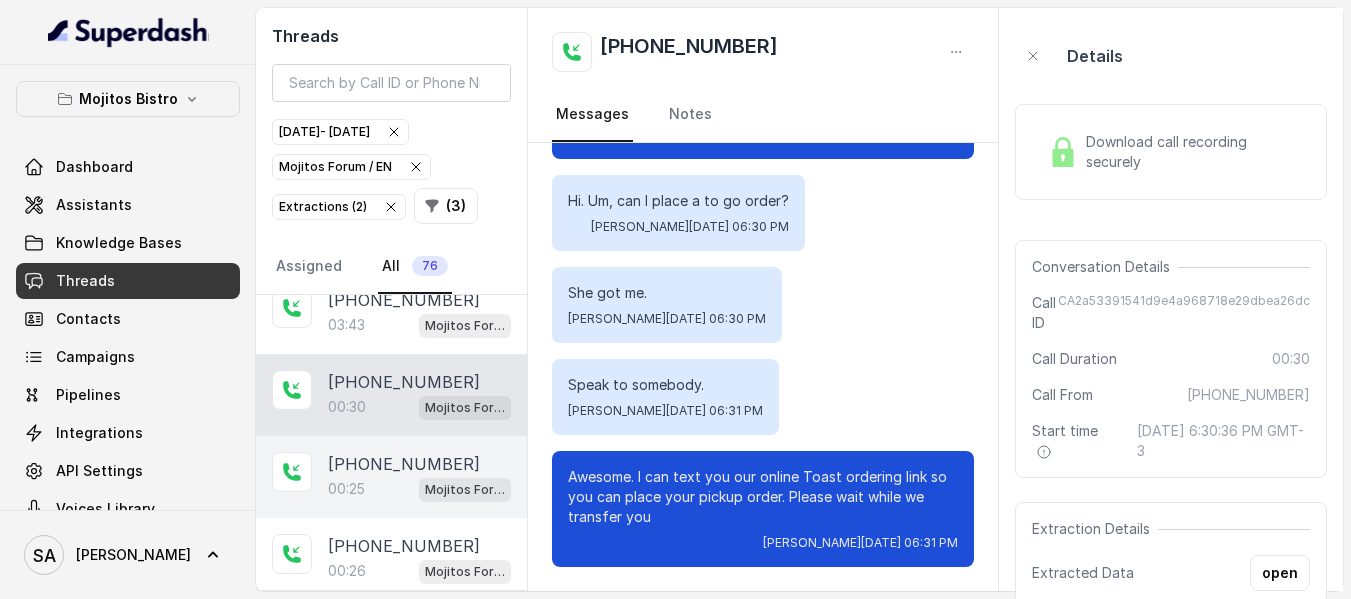click on "[PHONE_NUMBER]" at bounding box center [404, 464] 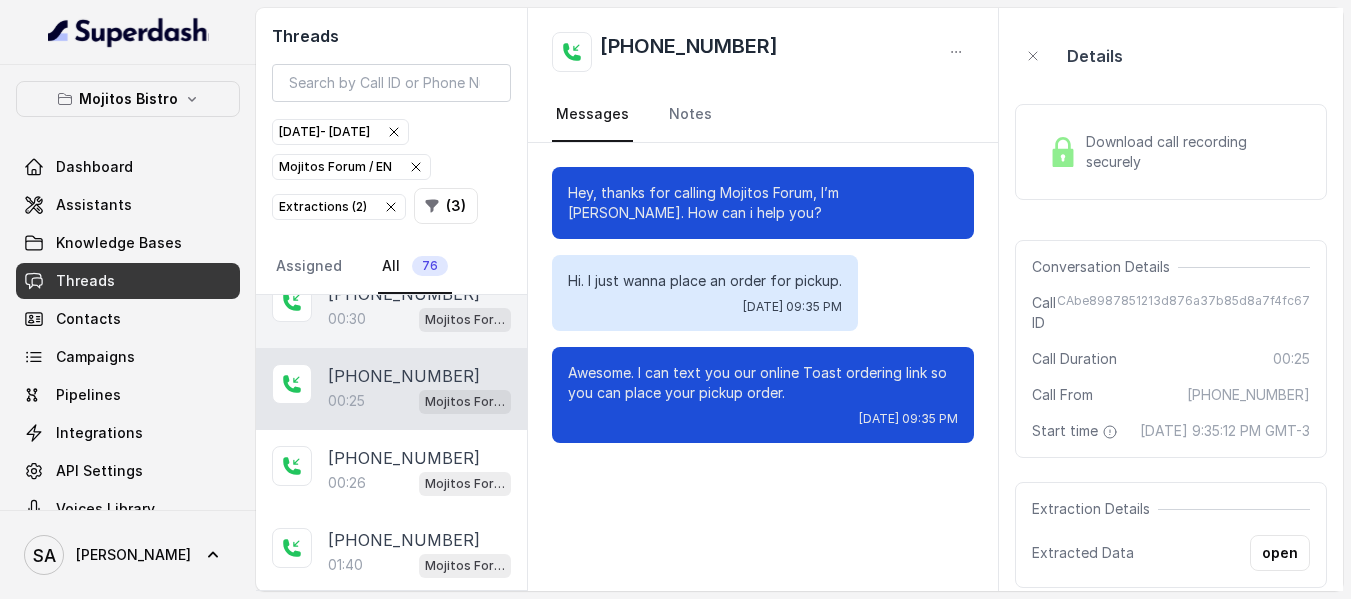 scroll, scrollTop: 1535, scrollLeft: 0, axis: vertical 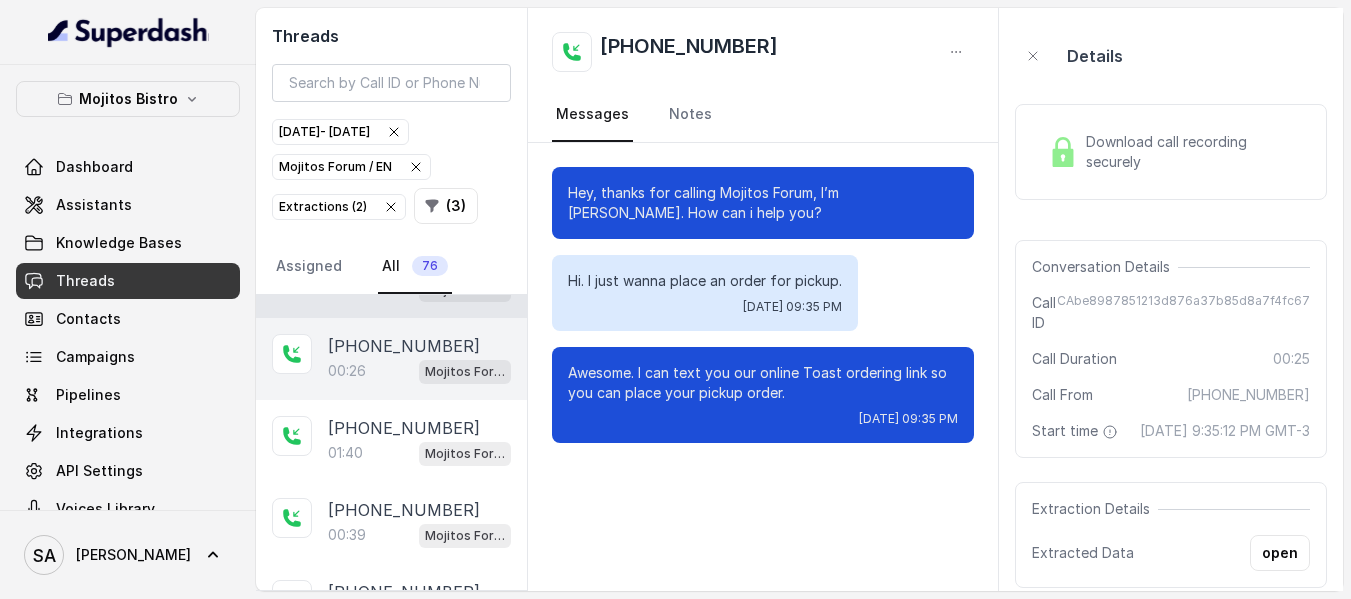 click on "Mojitos Forum / EN" at bounding box center [465, 372] 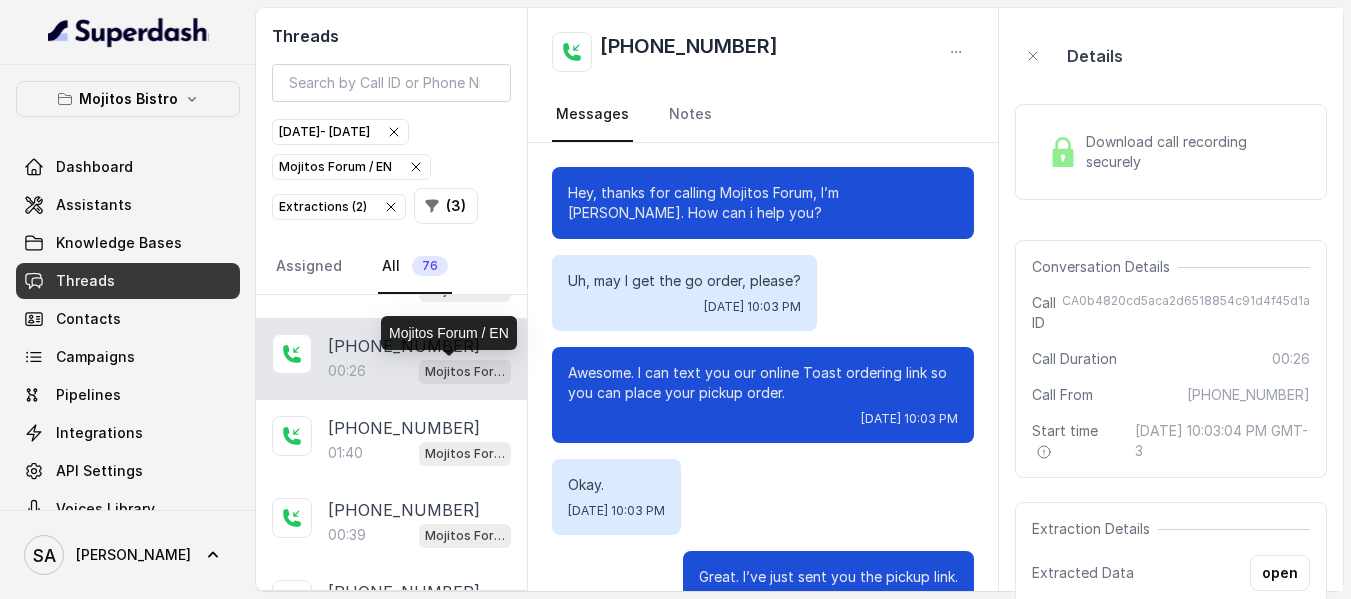 scroll, scrollTop: 152, scrollLeft: 0, axis: vertical 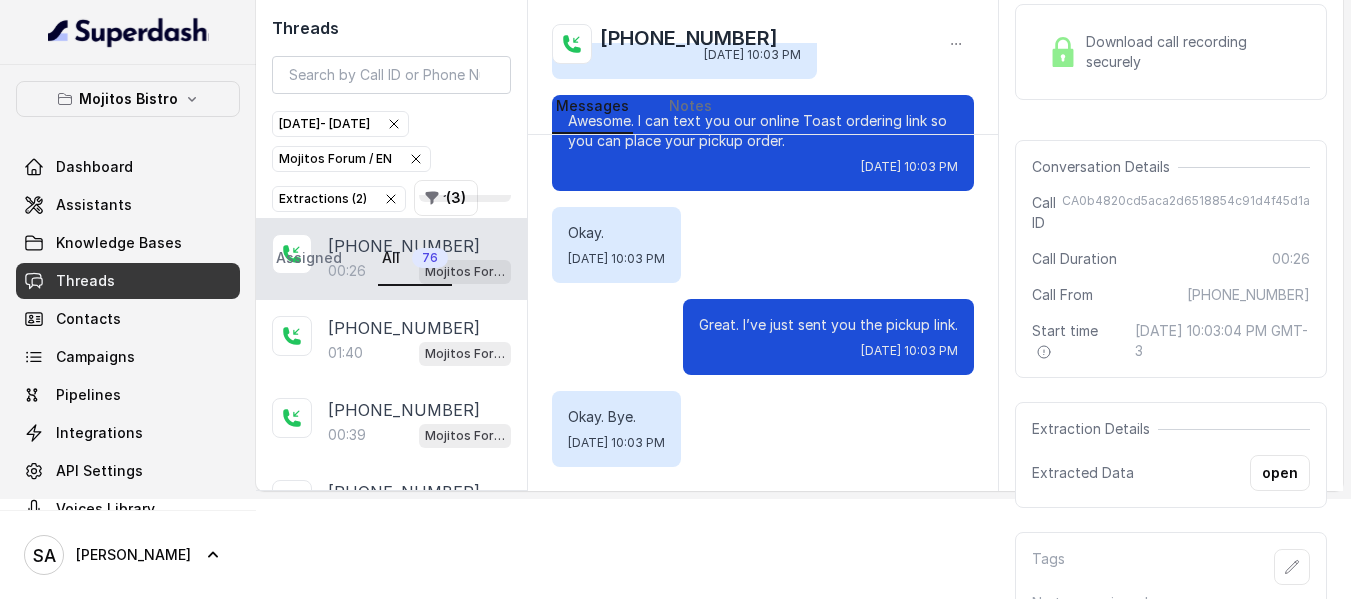 click on "Download call recording securely" at bounding box center (1171, 52) 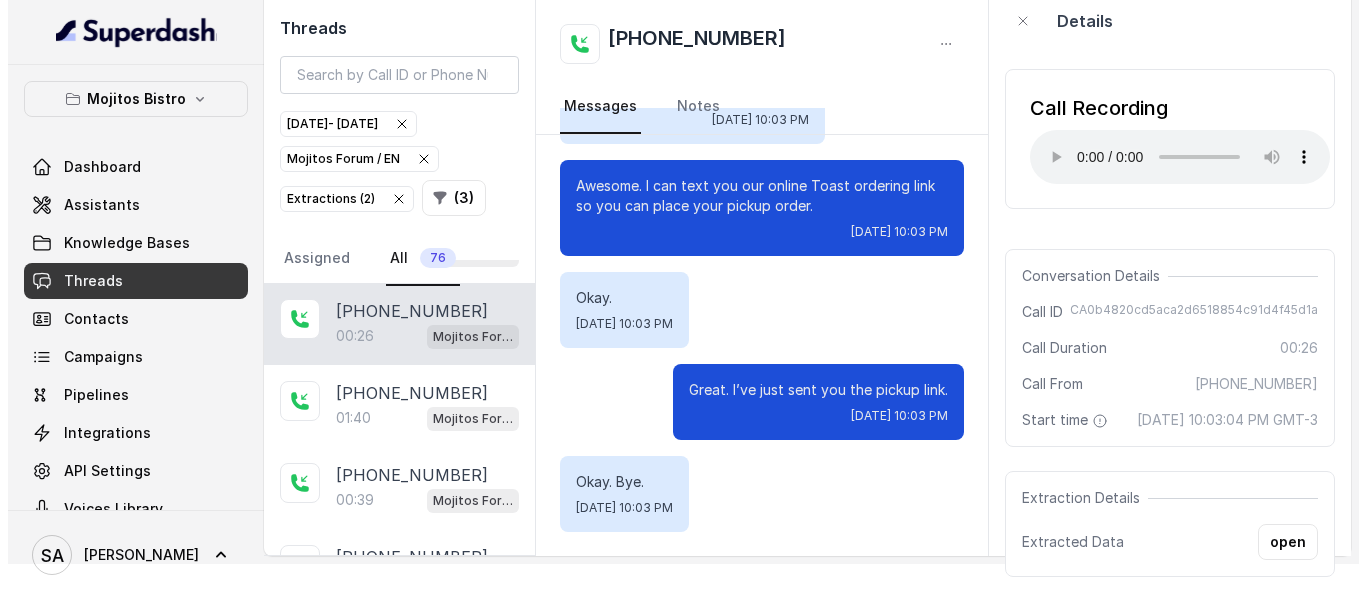 scroll, scrollTop: 0, scrollLeft: 0, axis: both 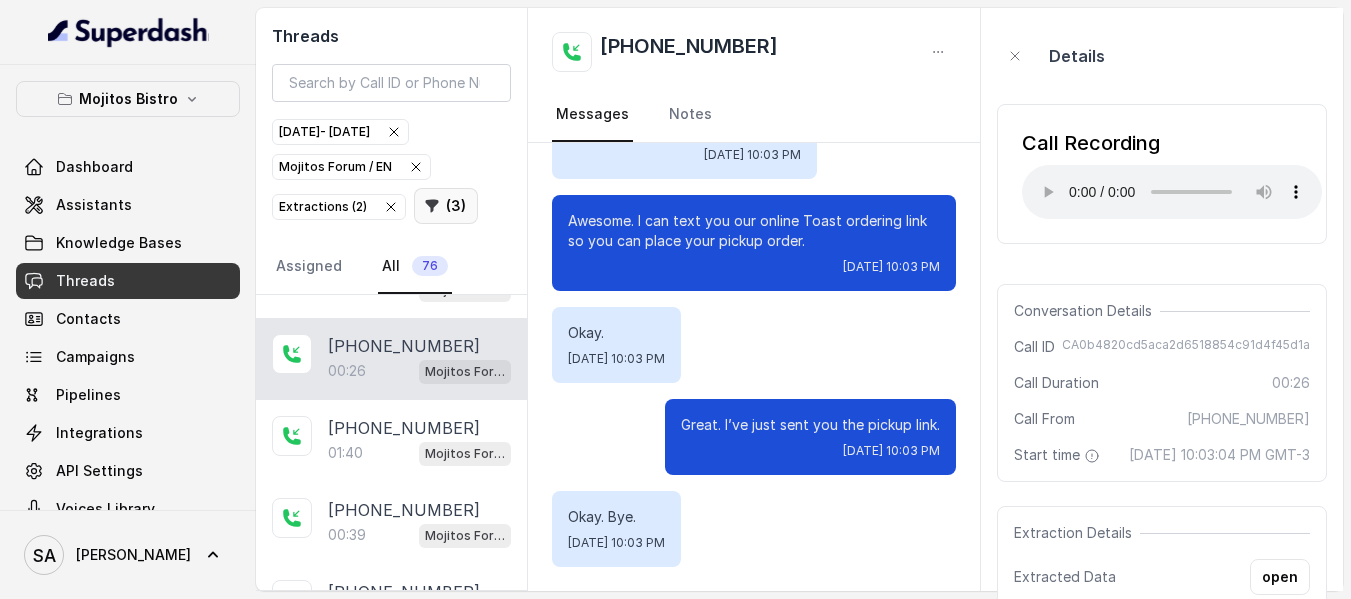click on "( 3 )" at bounding box center (446, 206) 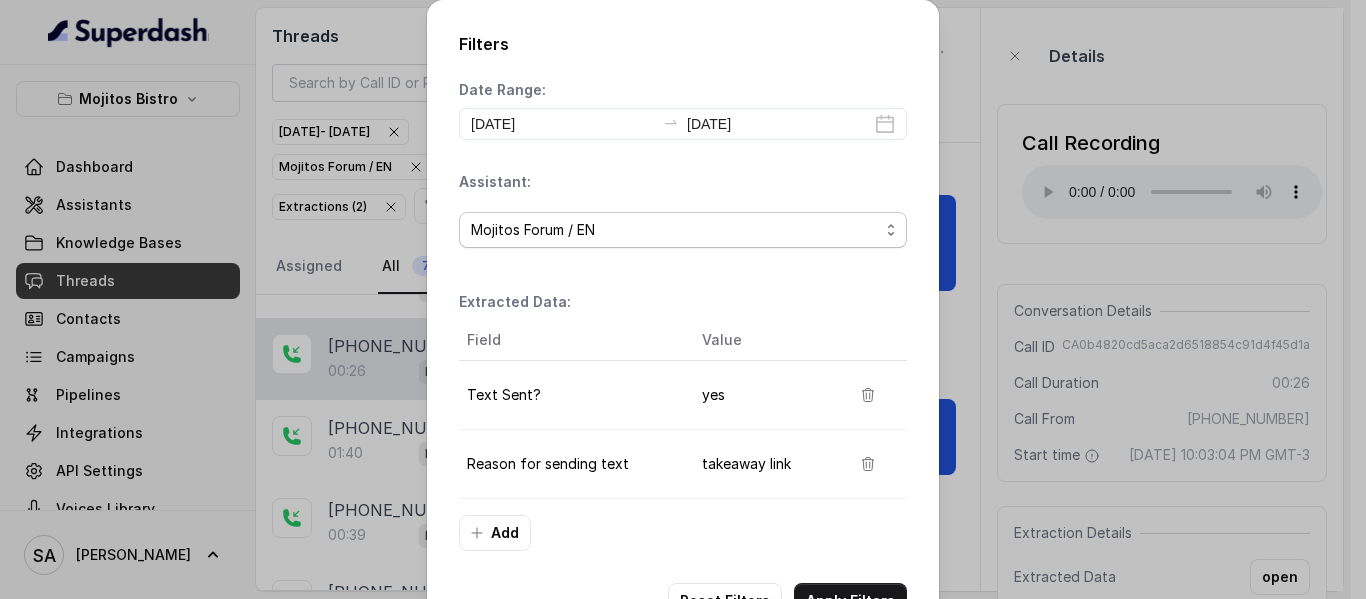 click on "(Select Assistant) Mojitos Forum / EN Mojitos Norcross / EN Mojitos Testing The Crossing Steakhouse" at bounding box center [683, 230] 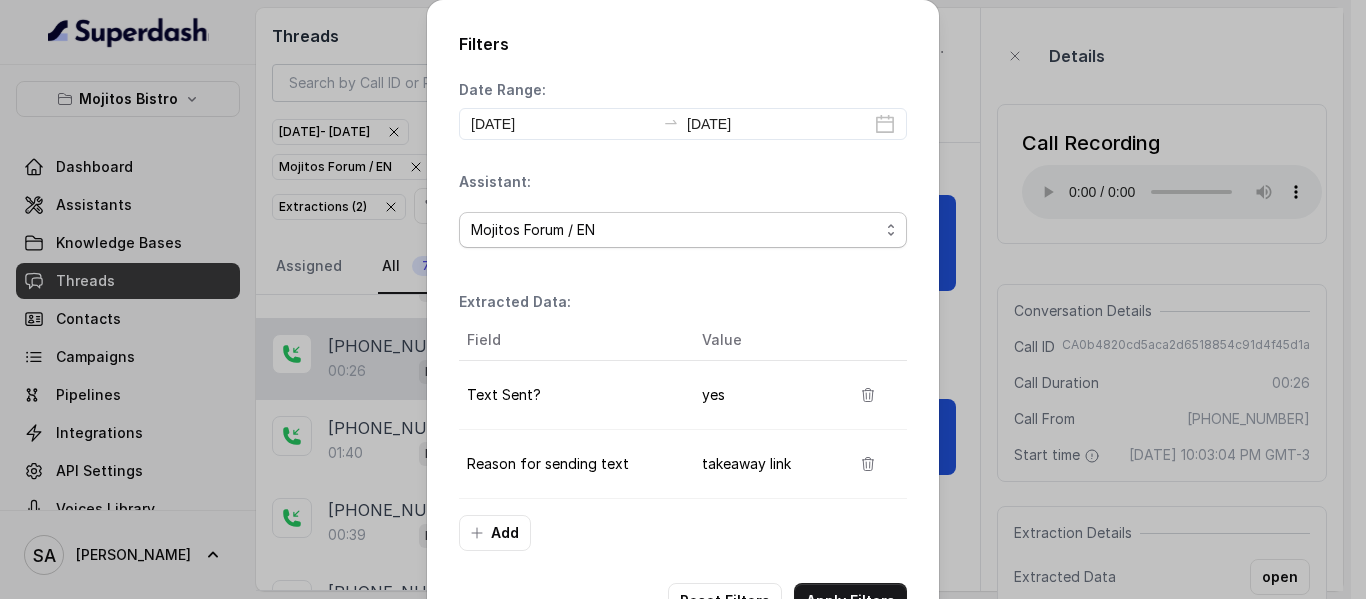 select on "67f9521d2ae2fb186e359329" 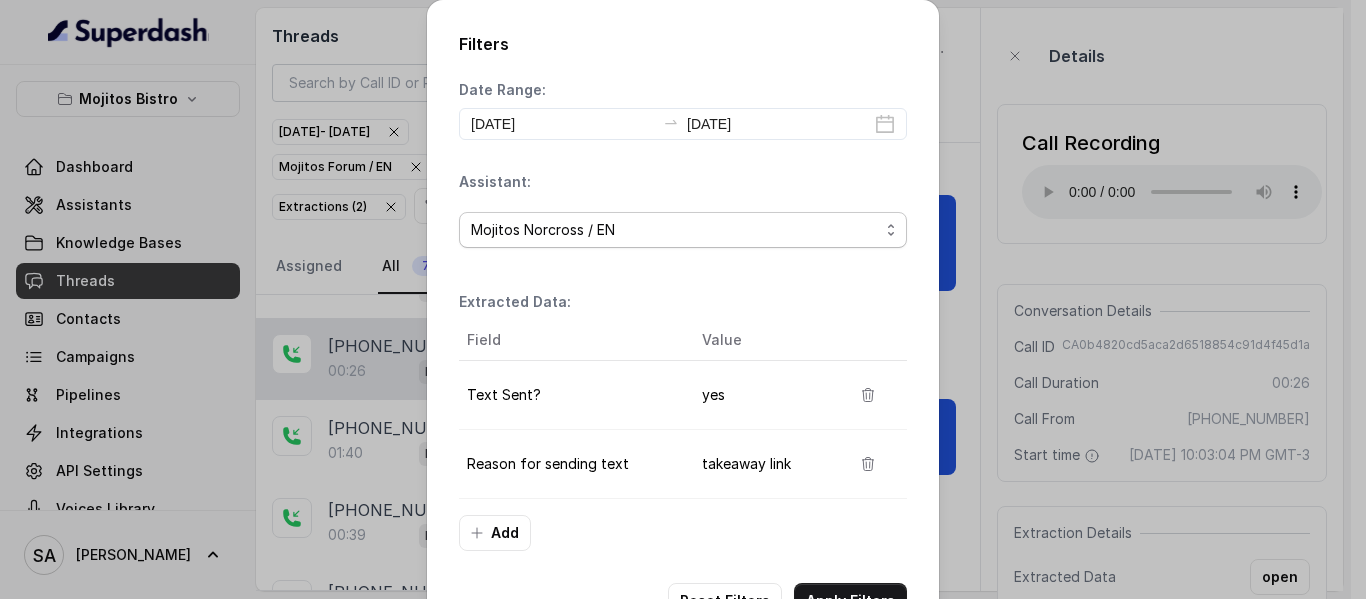 click on "(Select Assistant) Mojitos Forum / EN Mojitos Norcross / EN Mojitos Testing The Crossing Steakhouse" at bounding box center (683, 230) 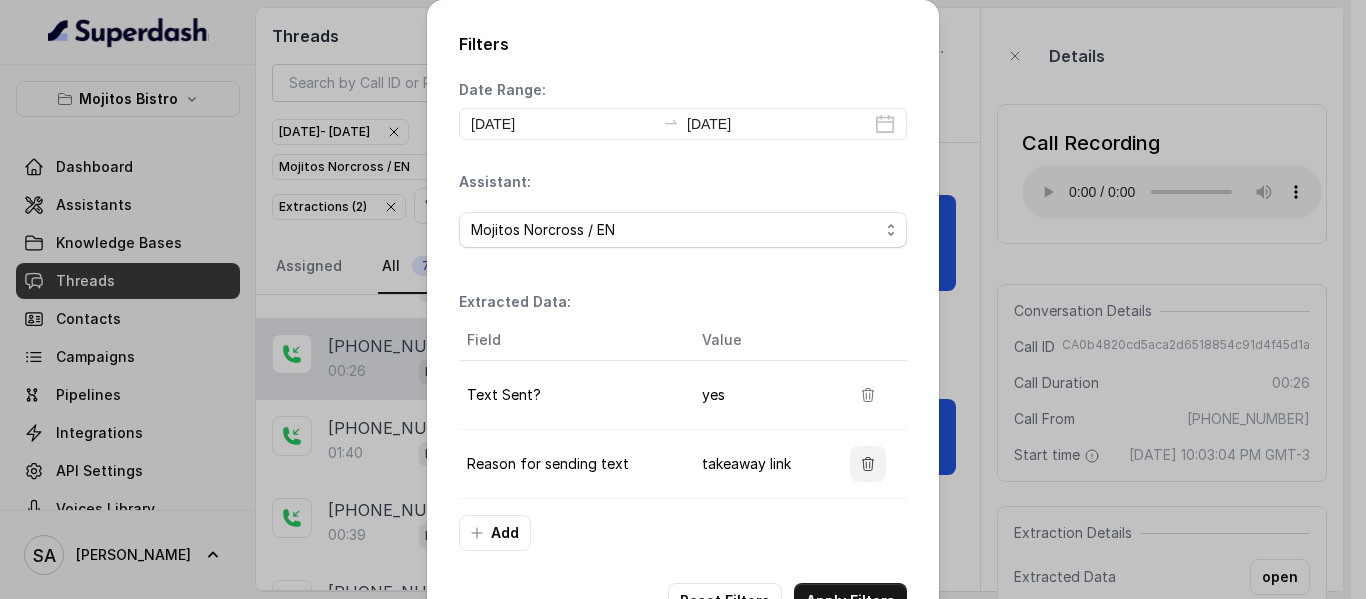 click 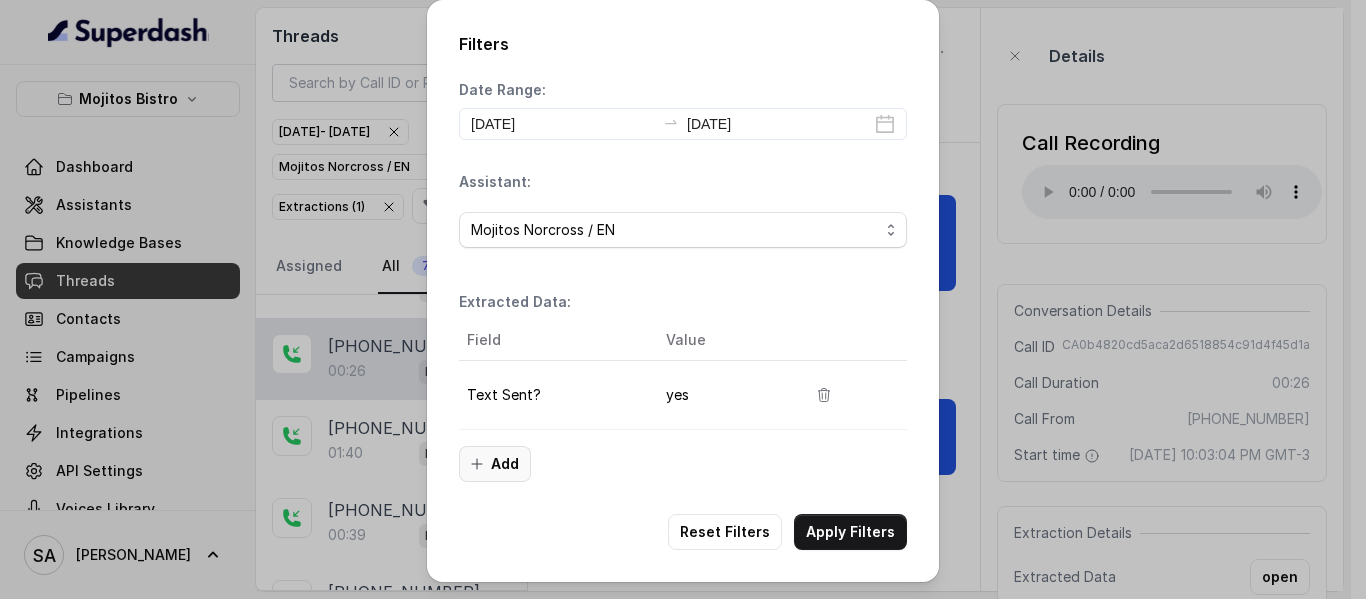 click on "Add" at bounding box center [495, 464] 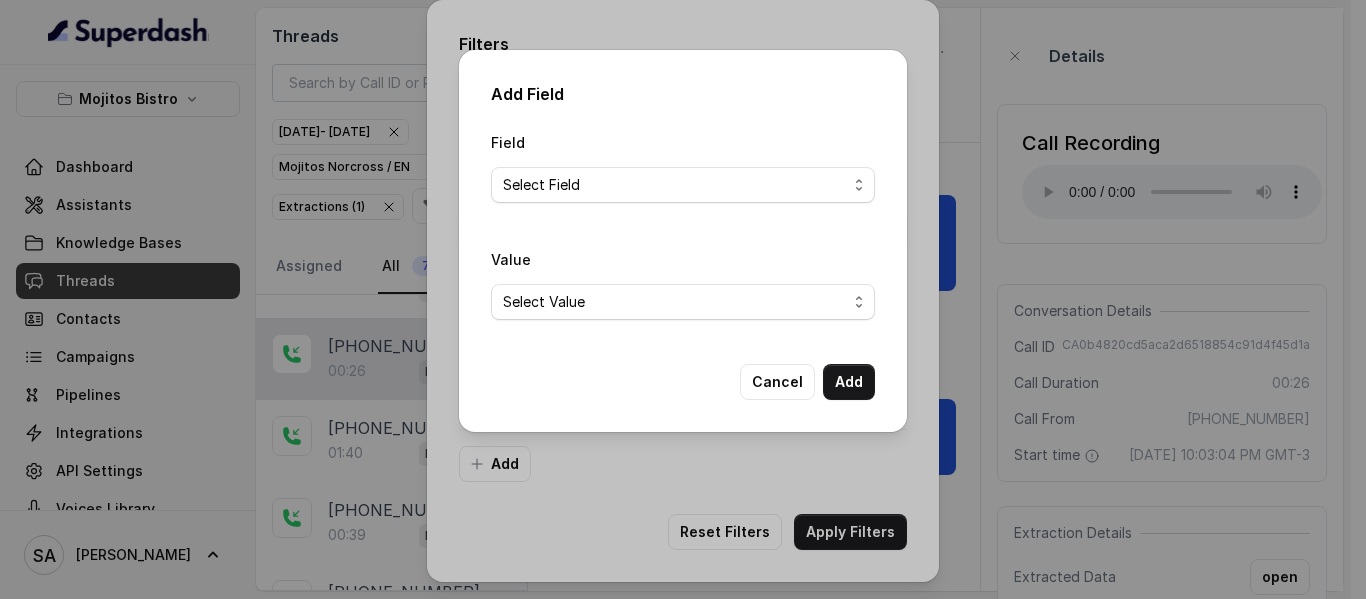 click on "Select Value" at bounding box center [683, 302] 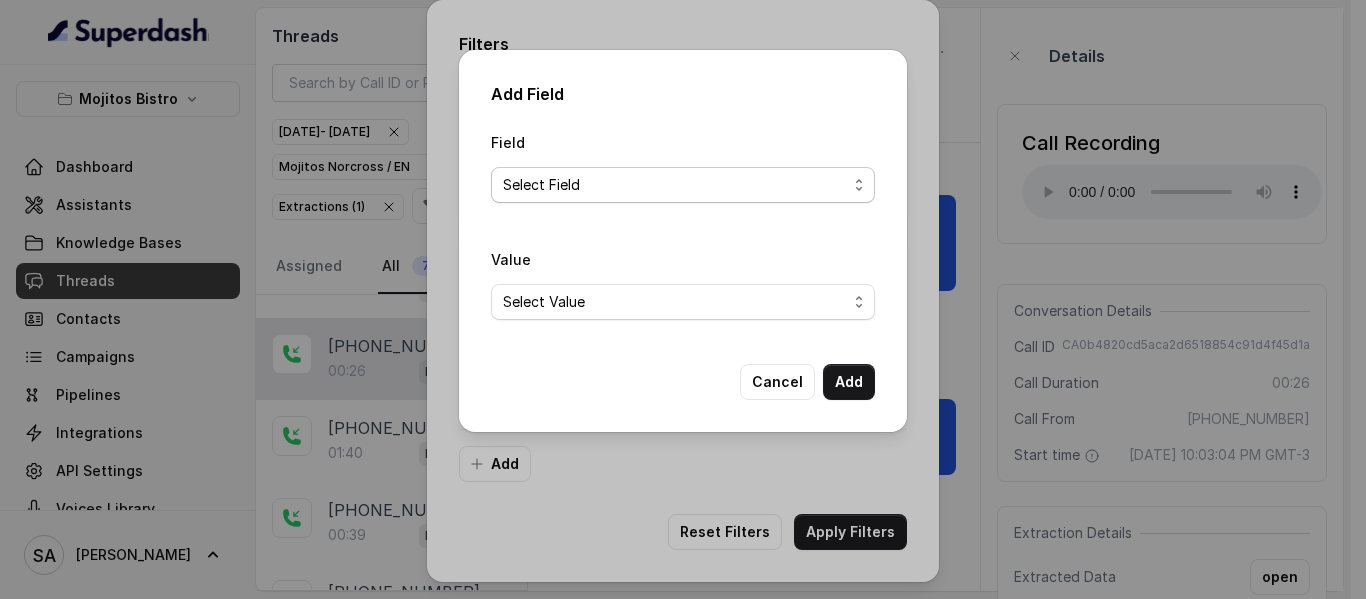 click on "Select Field Reason for sending text Human Transfer Reason for transfering Reason for calling DetectedError Event Mention Reason for Event AITolerance Restaurant Name Speak In Spanish Party Size Menu Mention (Yes/No) Google AI Assistant Calls Highlights" at bounding box center (683, 185) 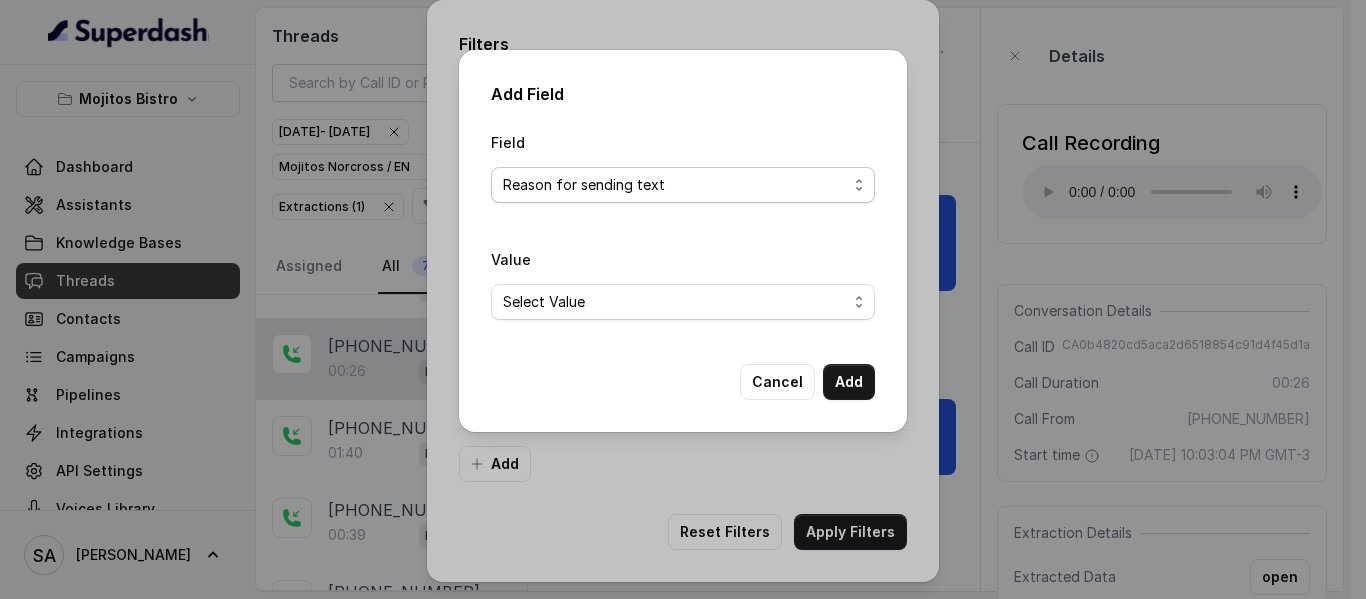 click on "Select Field Reason for sending text Human Transfer Reason for transfering Reason for calling DetectedError Event Mention Reason for Event AITolerance Restaurant Name Speak In Spanish Party Size Menu Mention (Yes/No) Google AI Assistant Calls Highlights" at bounding box center [683, 185] 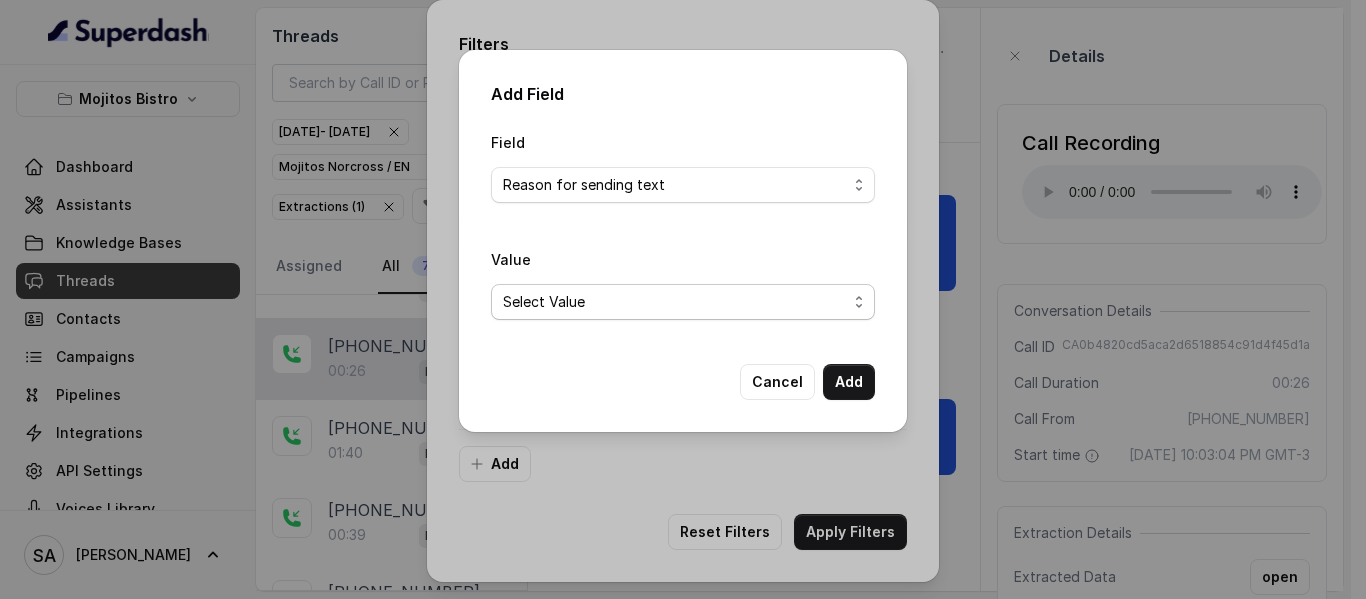 click on "Select Value delivery link customer support link takeaway link menu link Opentable reservation link Catering link Directions link Gift Cards link" at bounding box center [683, 302] 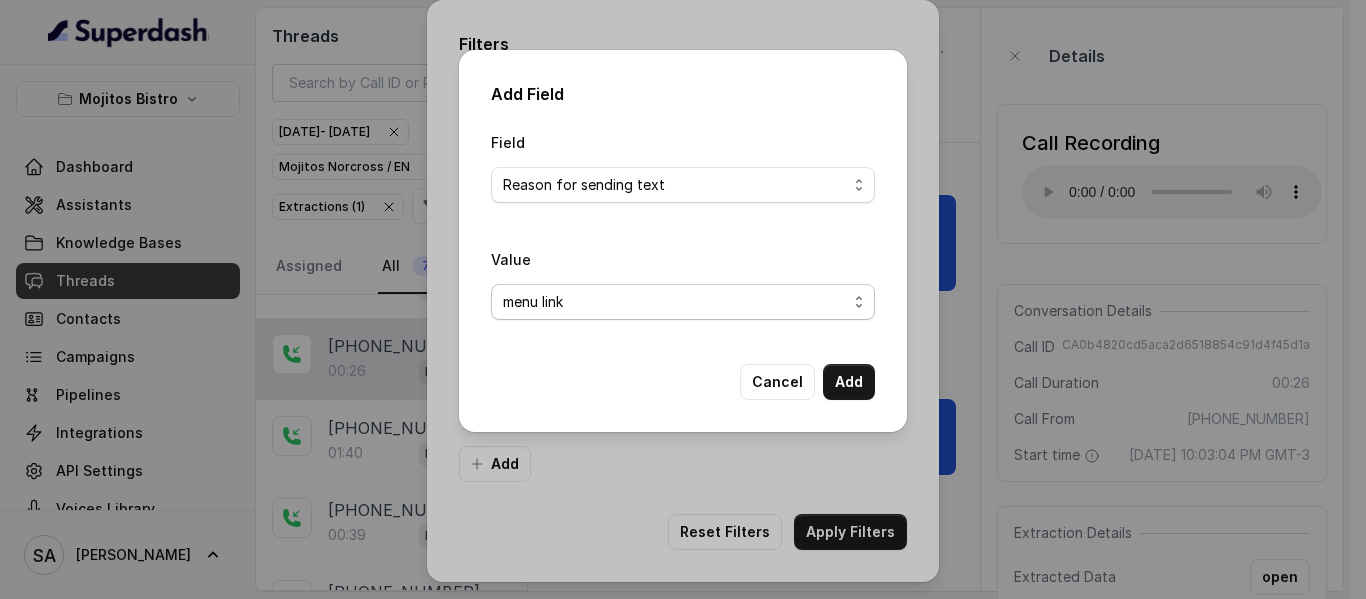 click on "Select Value delivery link customer support link takeaway link menu link Opentable reservation link Catering link Directions link Gift Cards link" at bounding box center [683, 302] 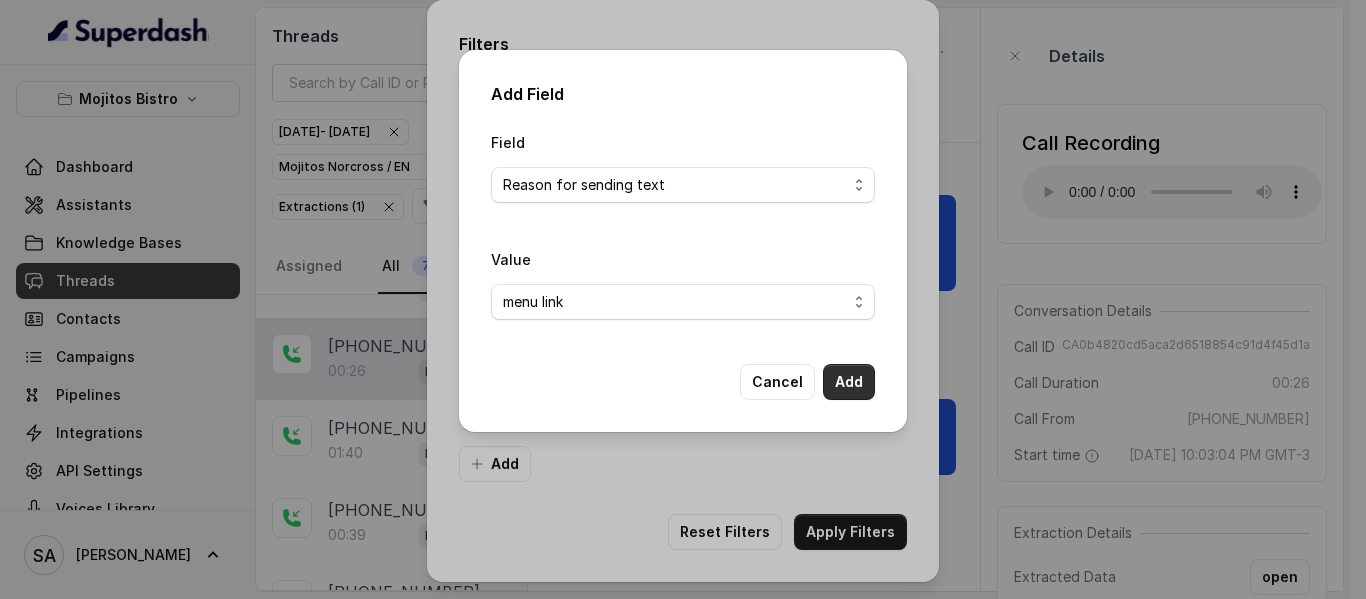click on "Add" at bounding box center [849, 382] 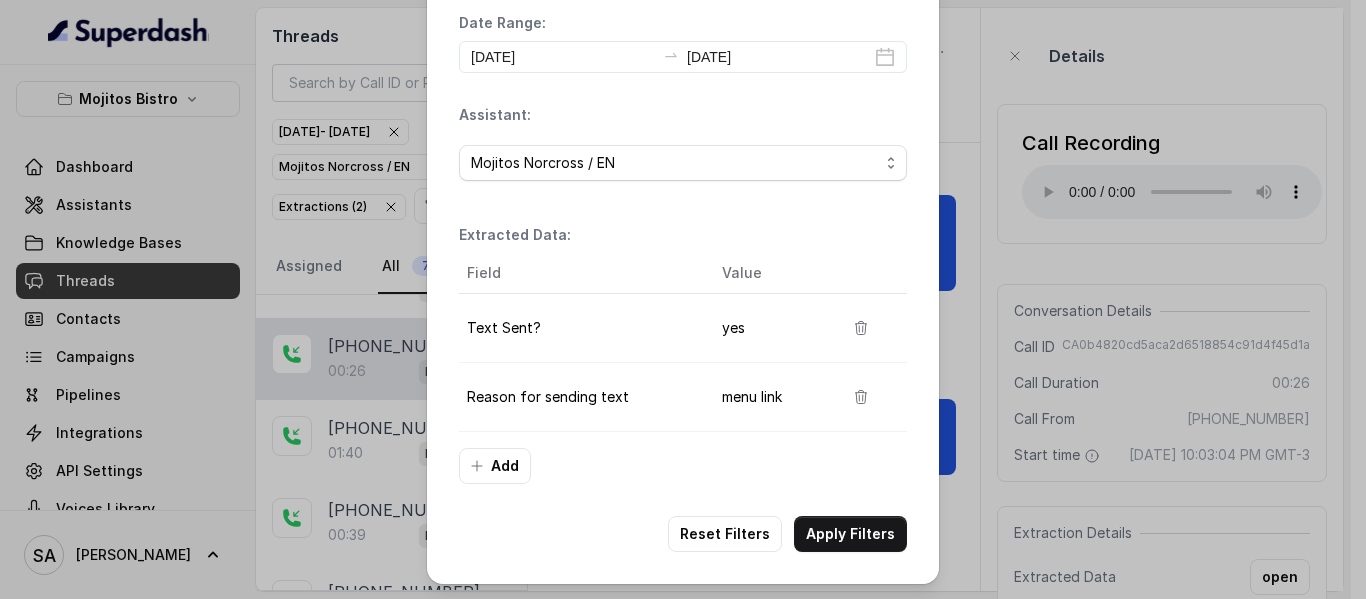 scroll, scrollTop: 68, scrollLeft: 0, axis: vertical 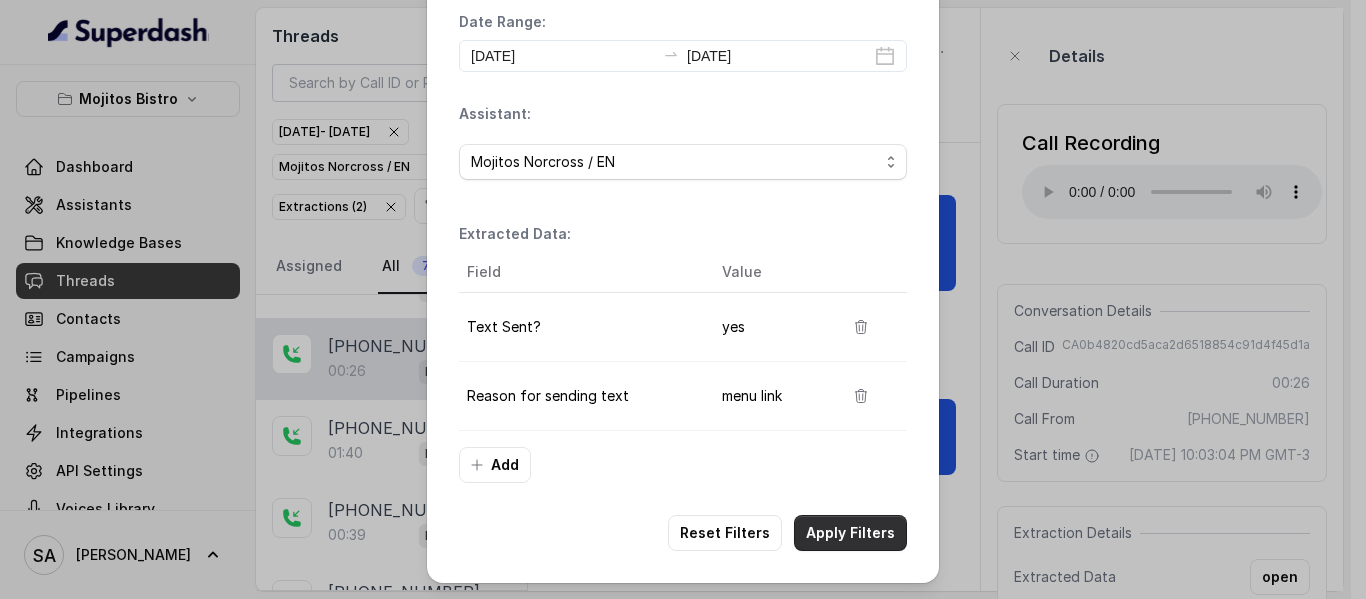 click on "Apply Filters" at bounding box center (850, 533) 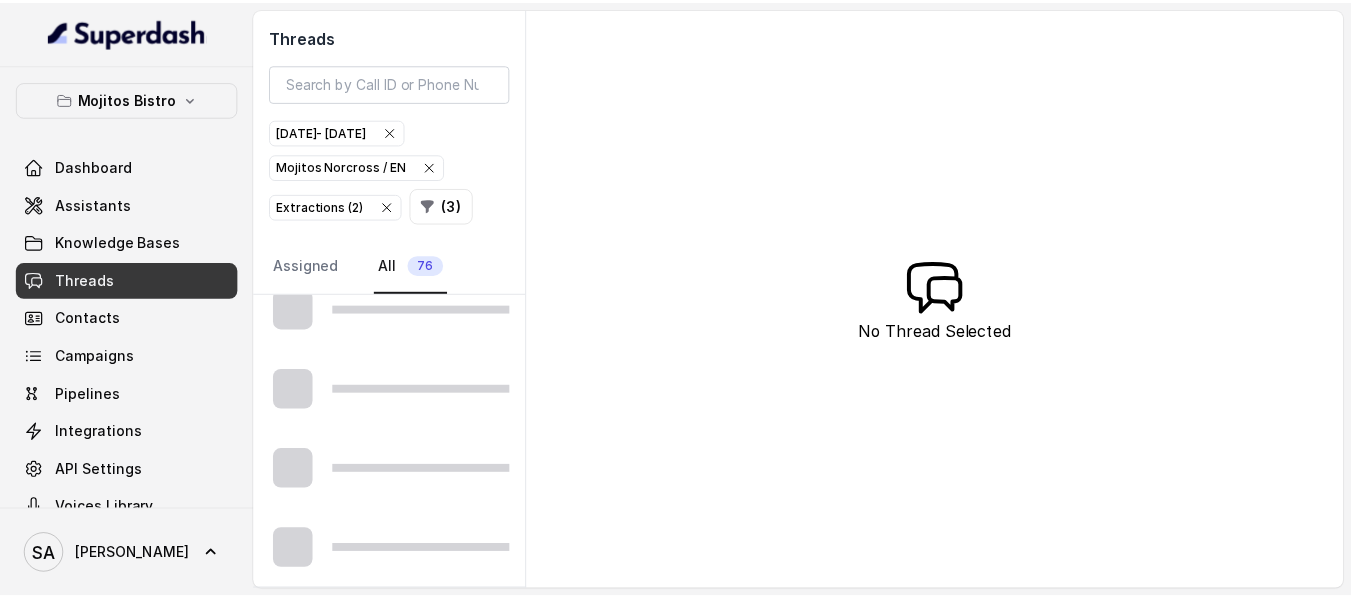scroll, scrollTop: 0, scrollLeft: 0, axis: both 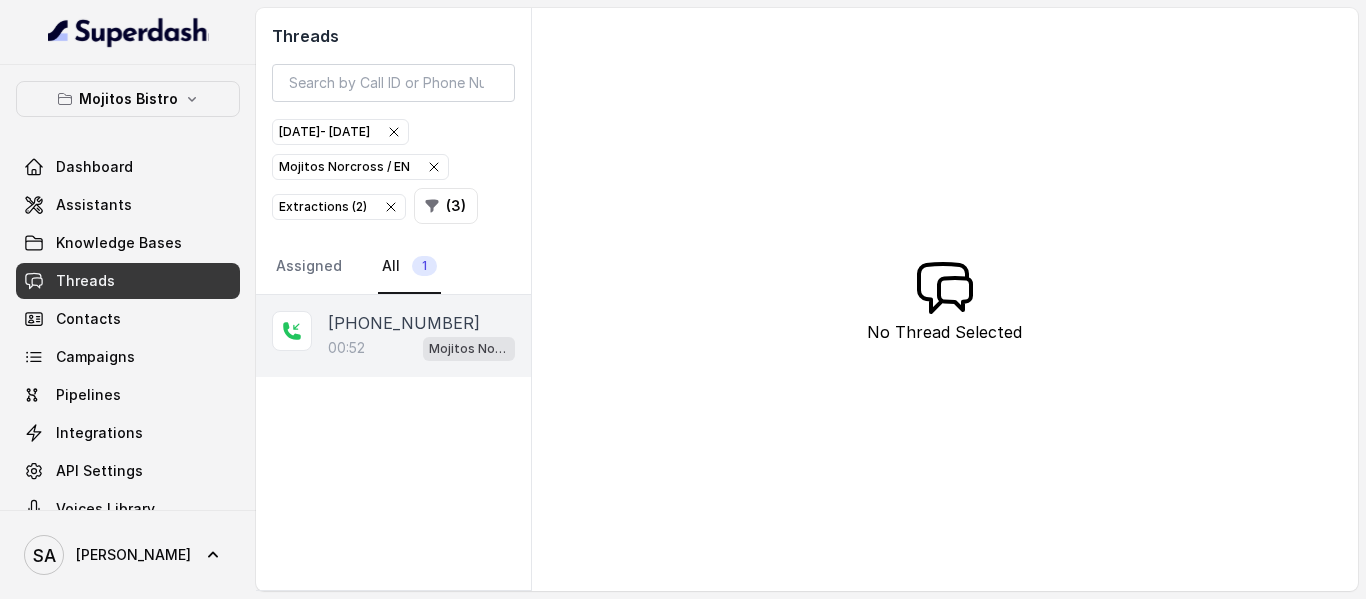 click on "00:52 Mojitos Norcross / EN" at bounding box center (421, 348) 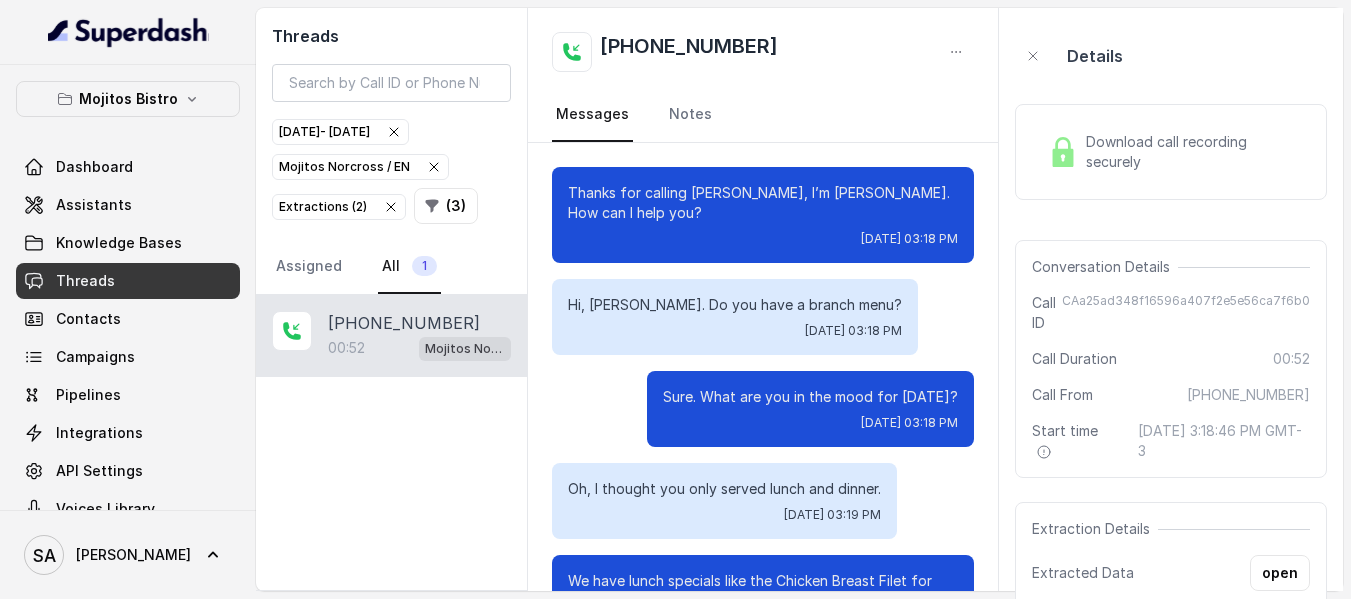 scroll, scrollTop: 552, scrollLeft: 0, axis: vertical 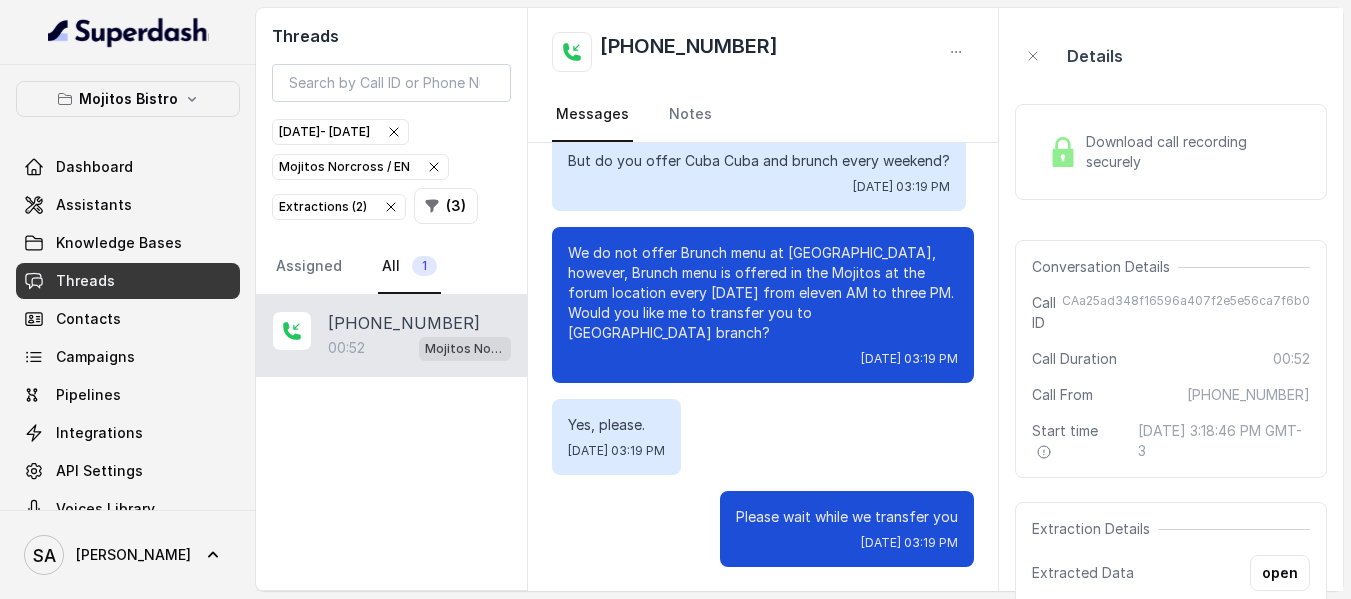 click on "Download call recording securely" at bounding box center (1194, 152) 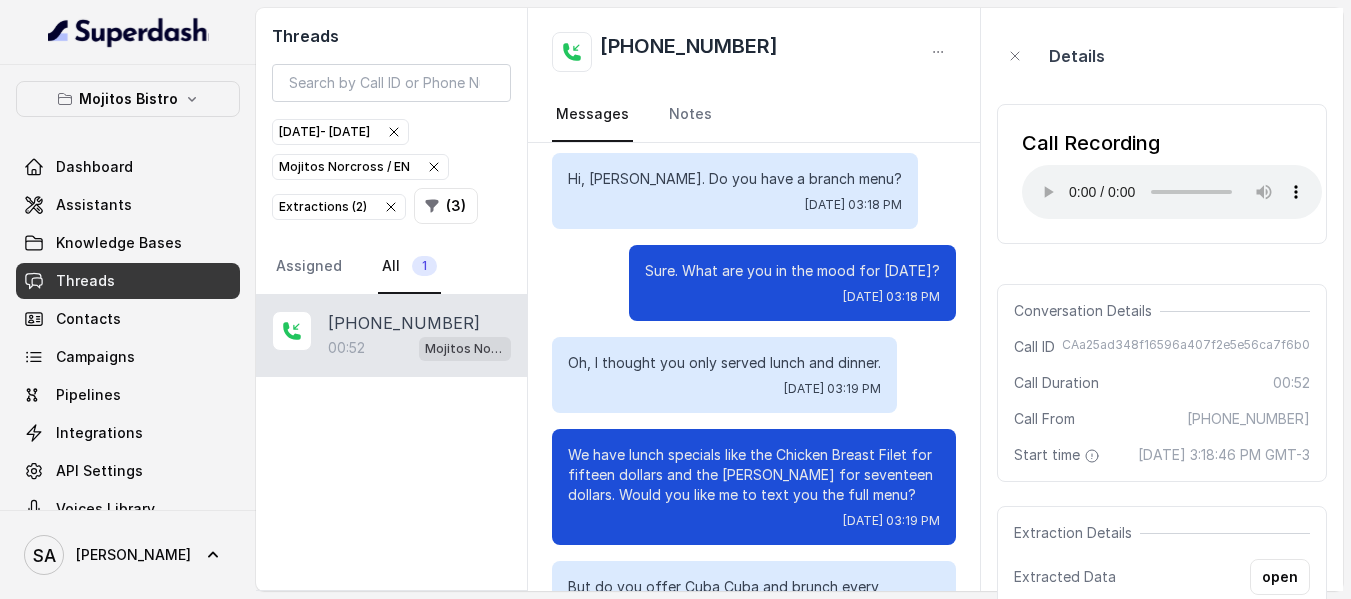 scroll, scrollTop: 0, scrollLeft: 0, axis: both 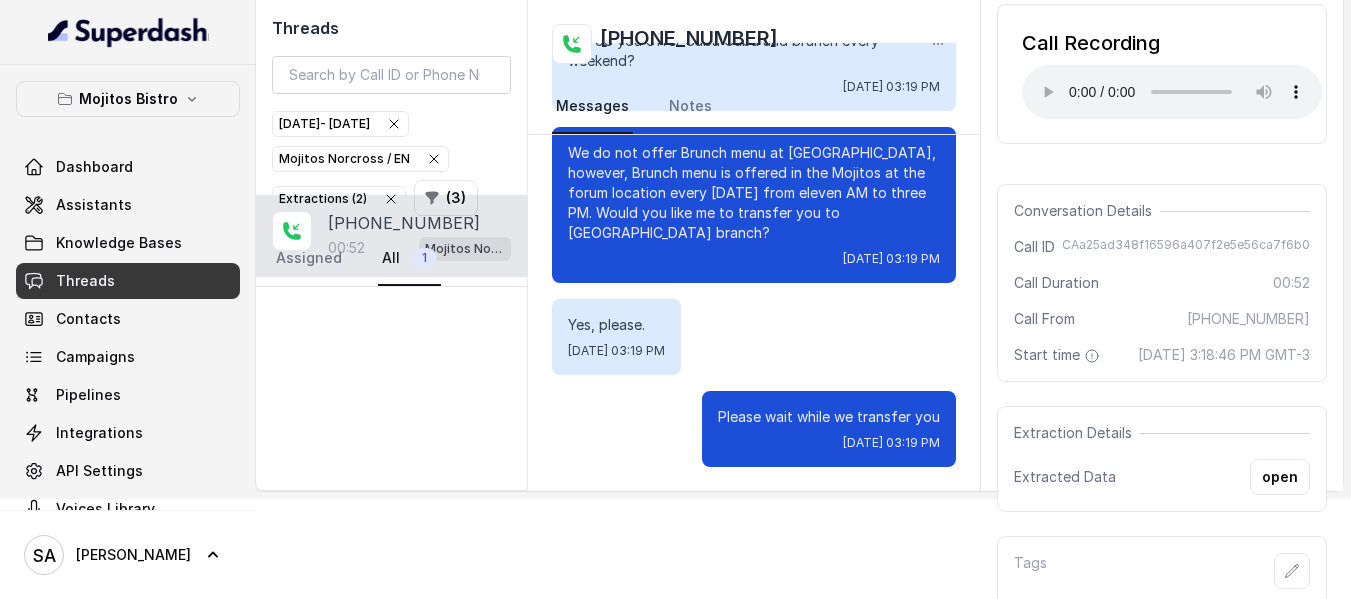 type 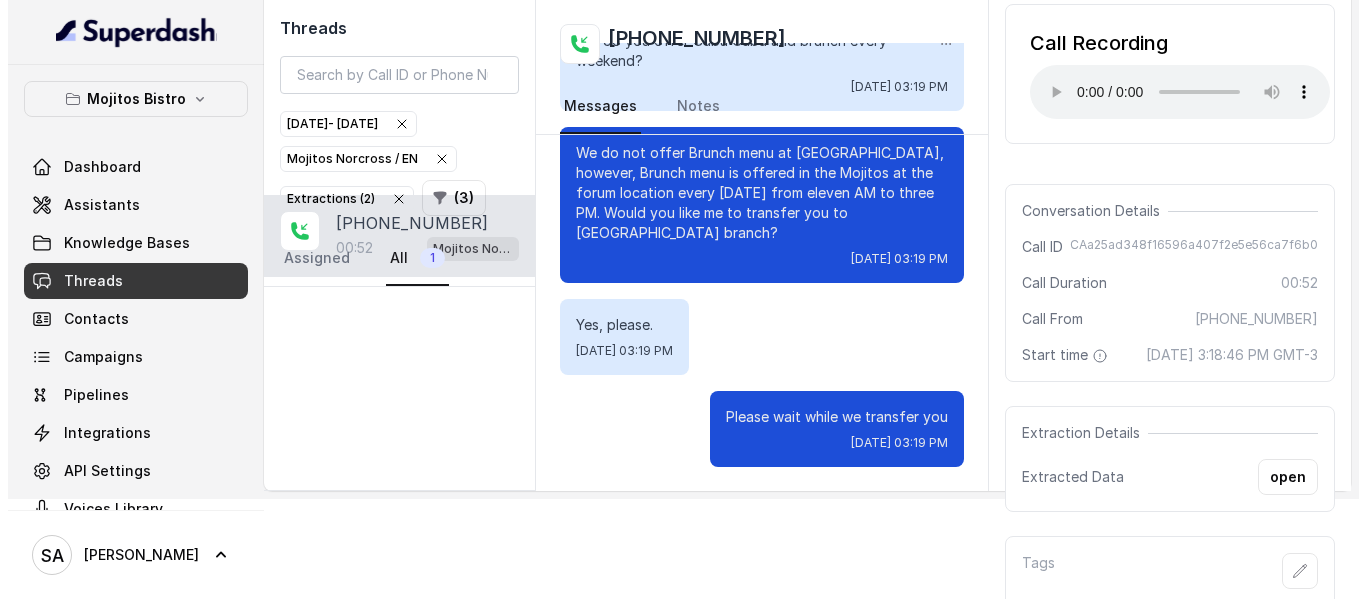 scroll, scrollTop: 0, scrollLeft: 0, axis: both 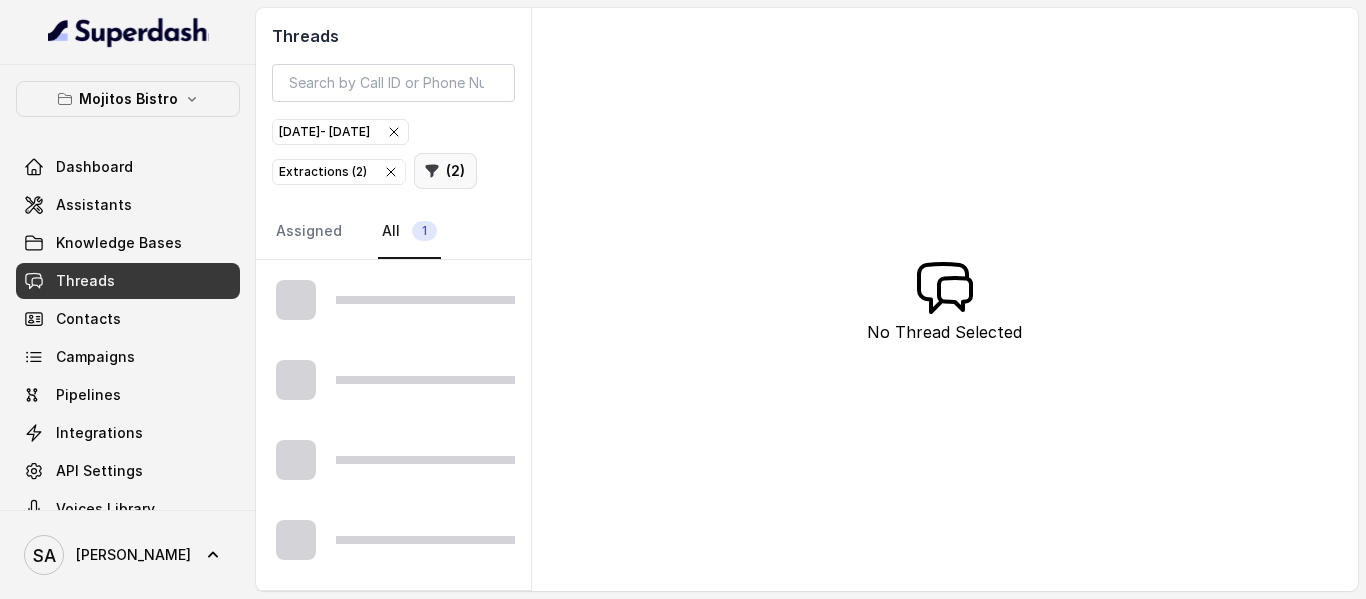 click 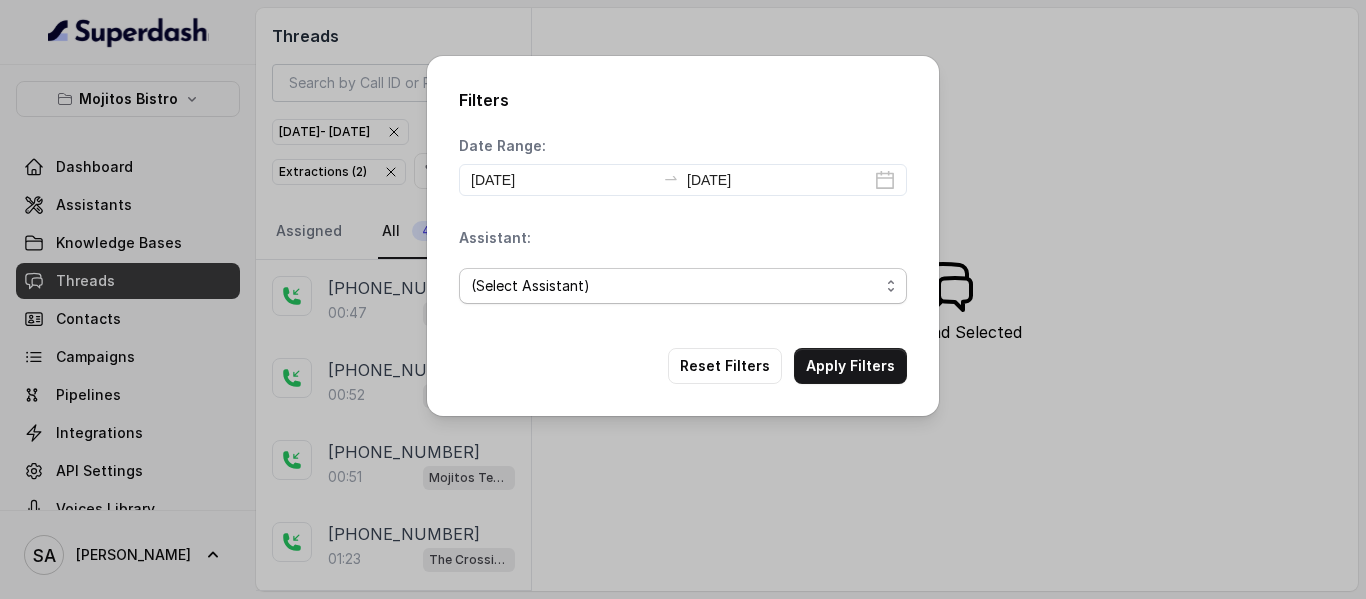 click on "(Select Assistant) Mojitos Forum / EN Mojitos Norcross / EN Mojitos Testing The Crossing Steakhouse" at bounding box center (683, 286) 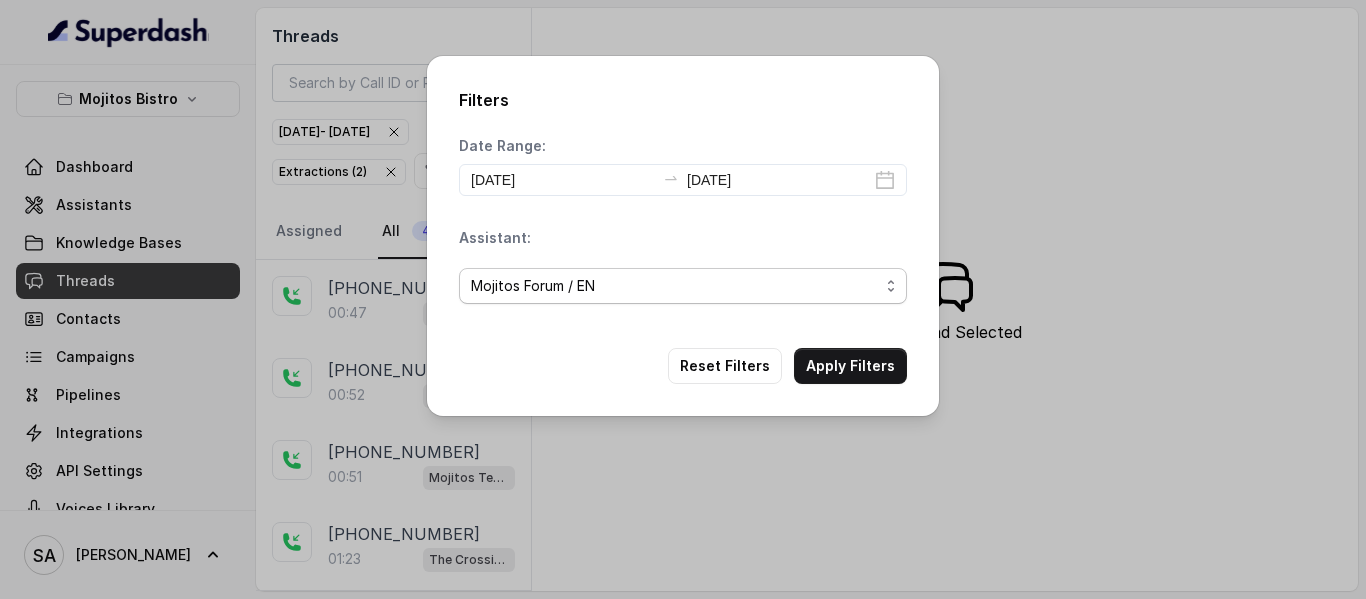 click on "(Select Assistant) Mojitos Forum / EN Mojitos Norcross / EN Mojitos Testing The Crossing Steakhouse" at bounding box center [683, 286] 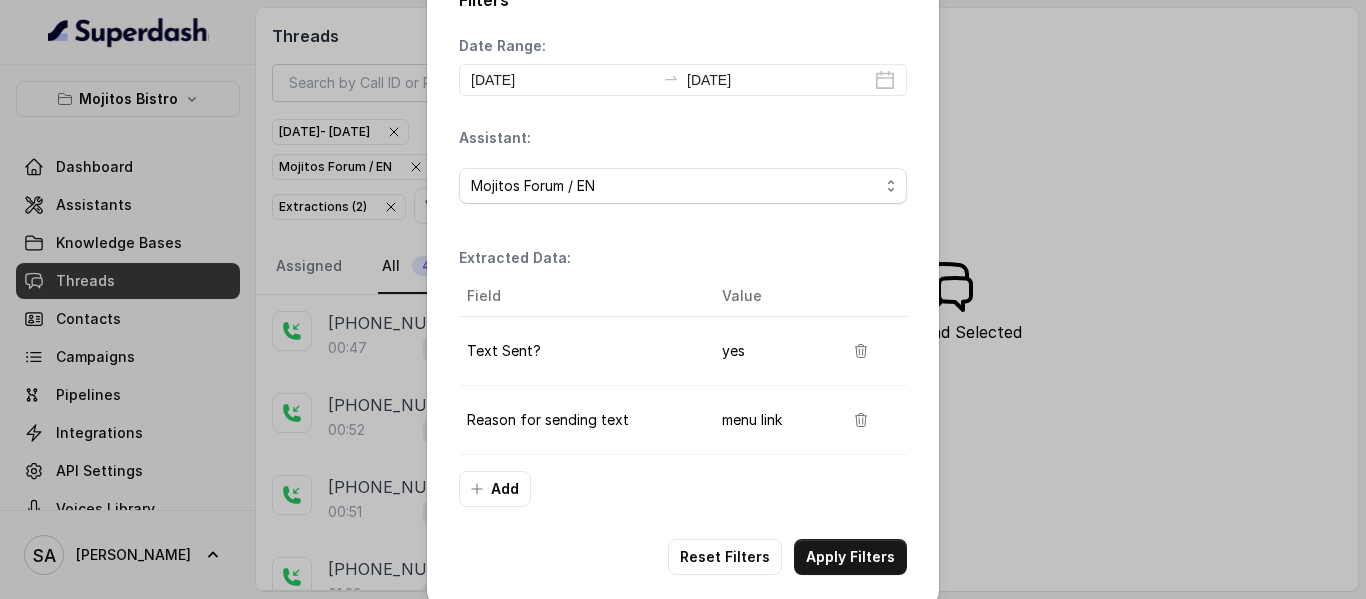 scroll, scrollTop: 68, scrollLeft: 0, axis: vertical 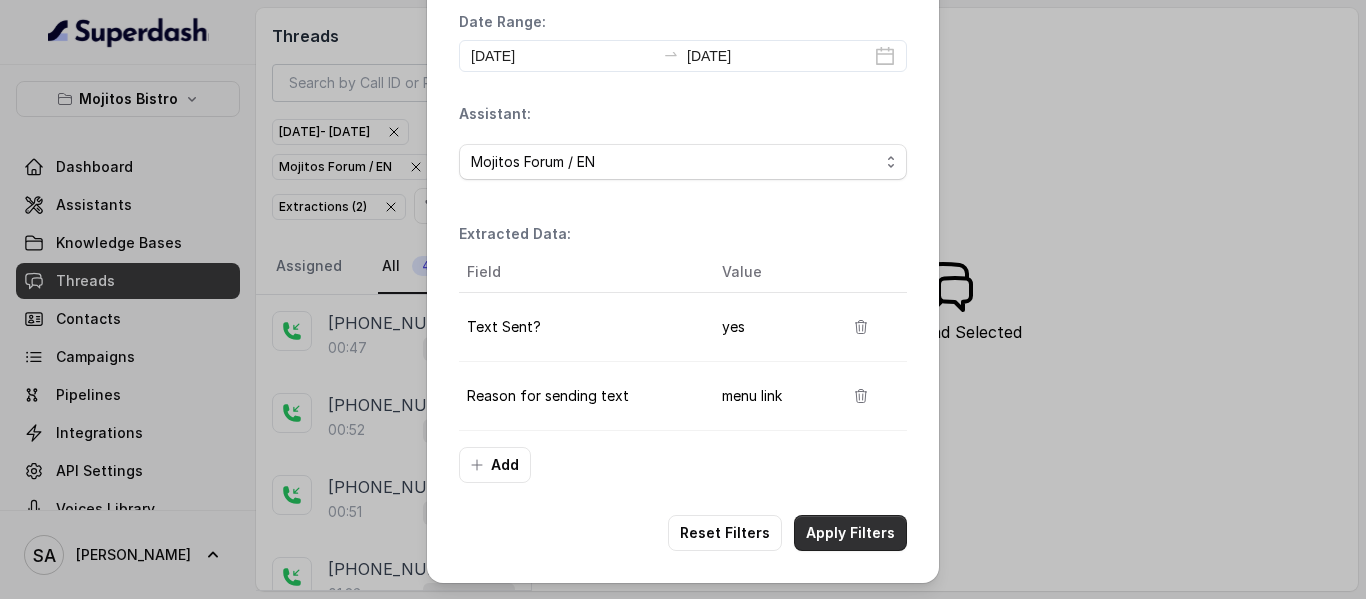 click on "Apply Filters" at bounding box center [850, 533] 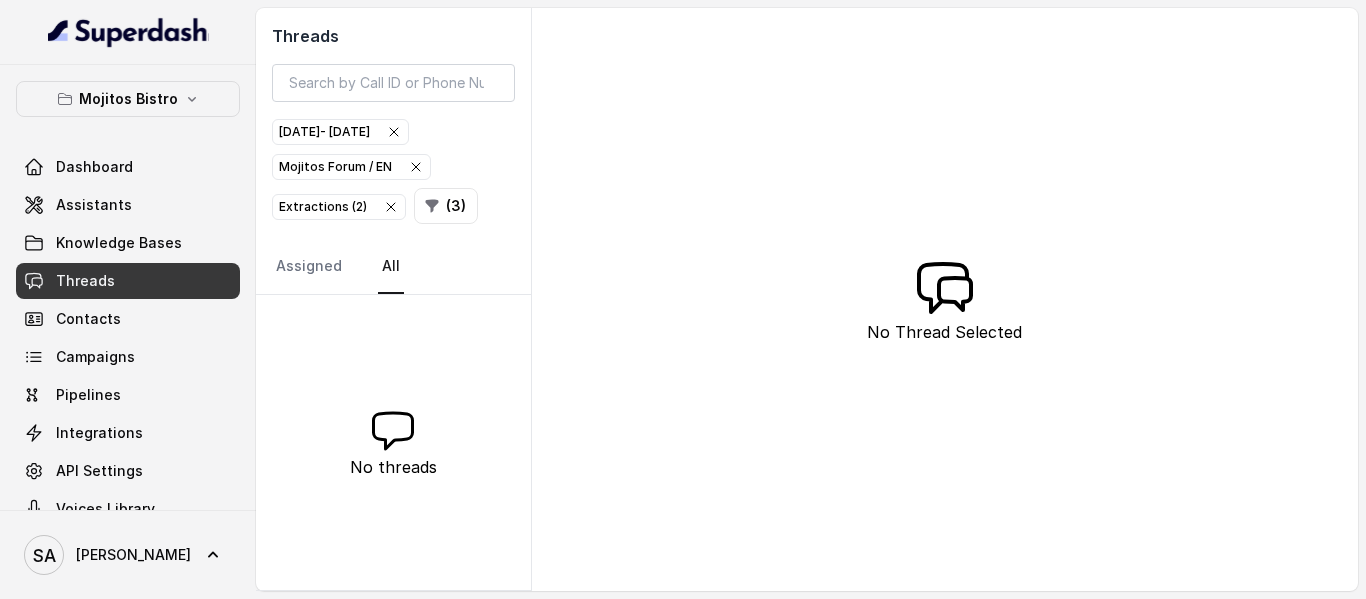 click on "Mojitos Forum / EN" at bounding box center [351, 167] 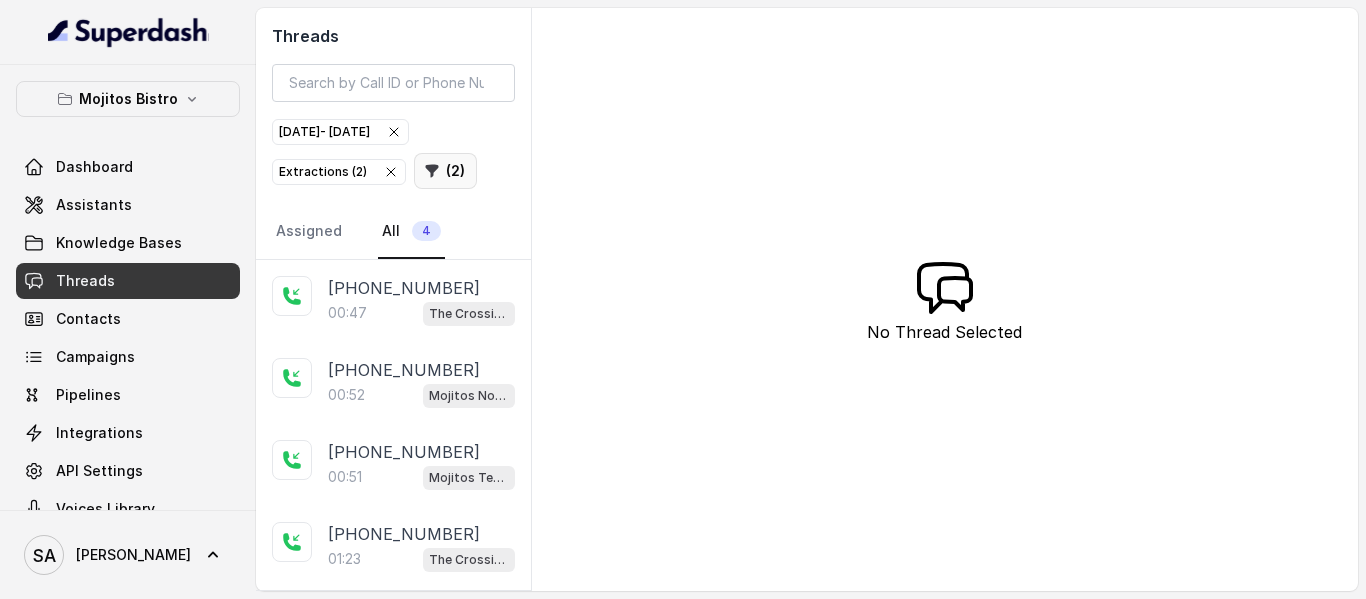 click 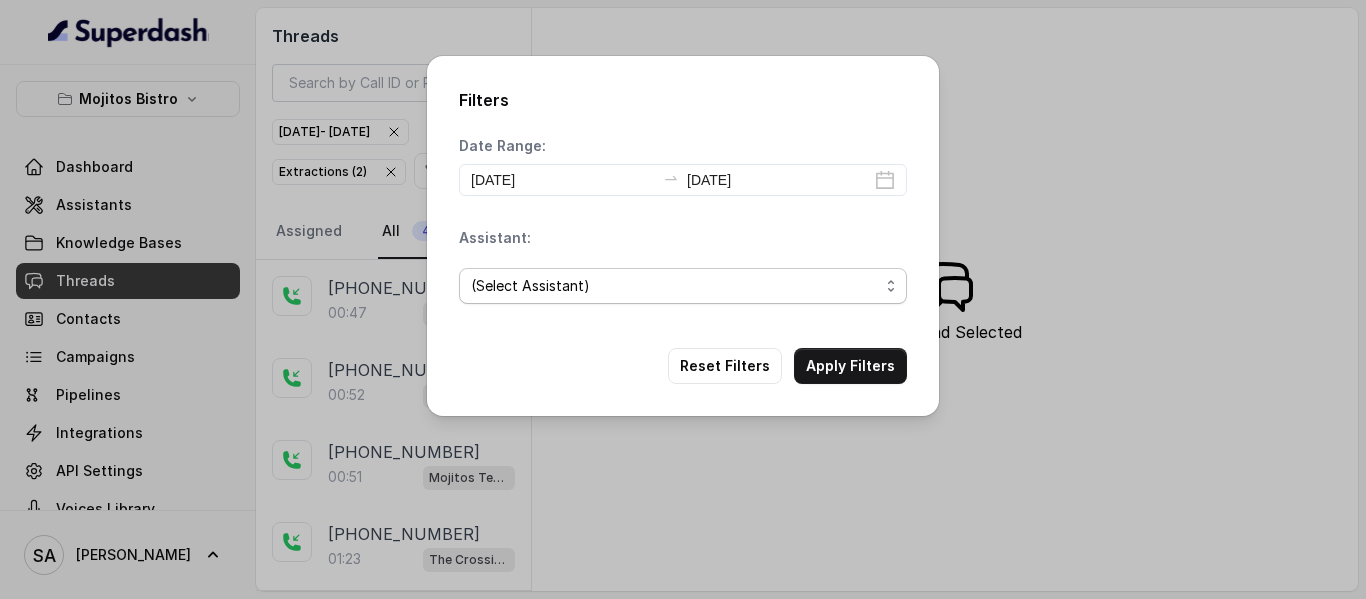 click on "(Select Assistant) Mojitos Forum / EN Mojitos Norcross / EN Mojitos Testing The Crossing Steakhouse" at bounding box center (683, 286) 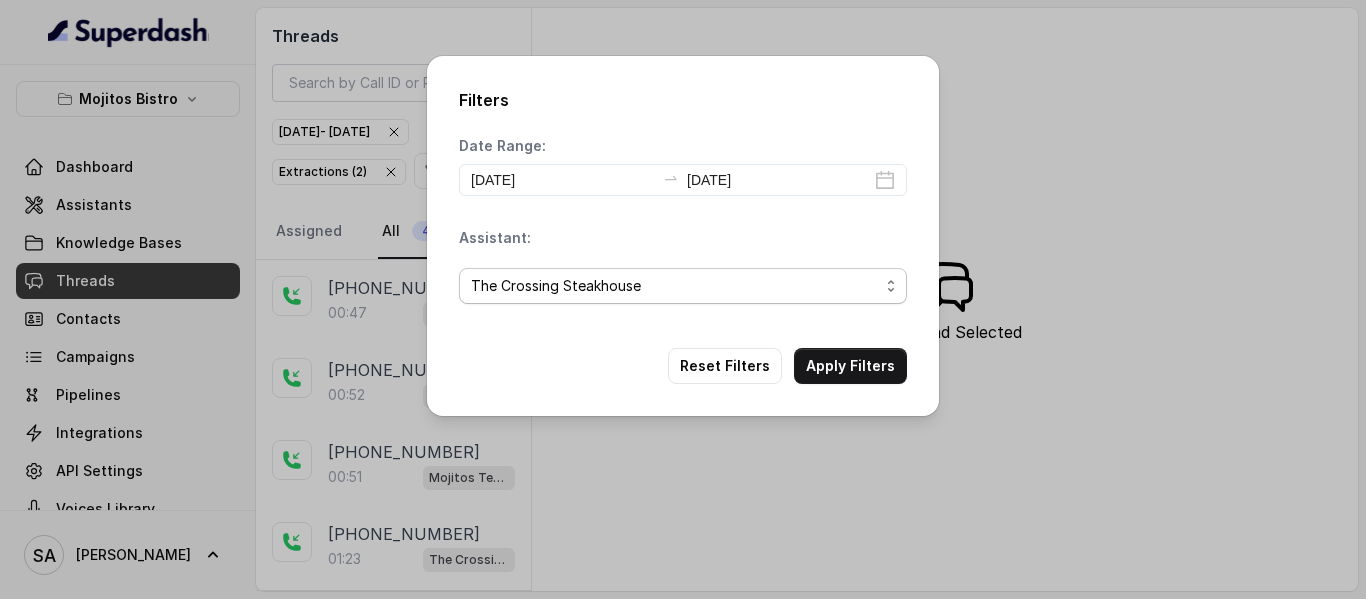 click on "(Select Assistant) Mojitos Forum / EN Mojitos Norcross / EN Mojitos Testing The Crossing Steakhouse" at bounding box center [683, 286] 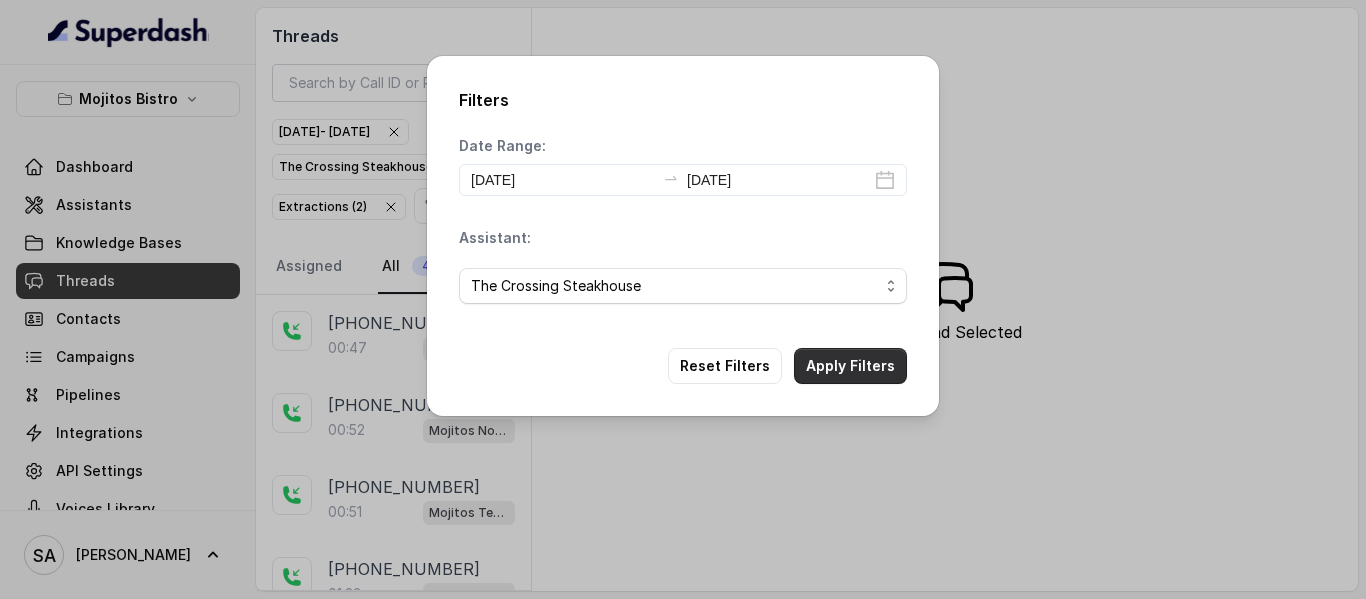 click on "Filters Date Range: [DATE] [DATE] Assistant: (Select Assistant) Mojitos Forum / EN Mojitos Norcross / EN Mojitos Testing The Crossing Steakhouse Reset Filters Apply Filters" at bounding box center (683, 236) 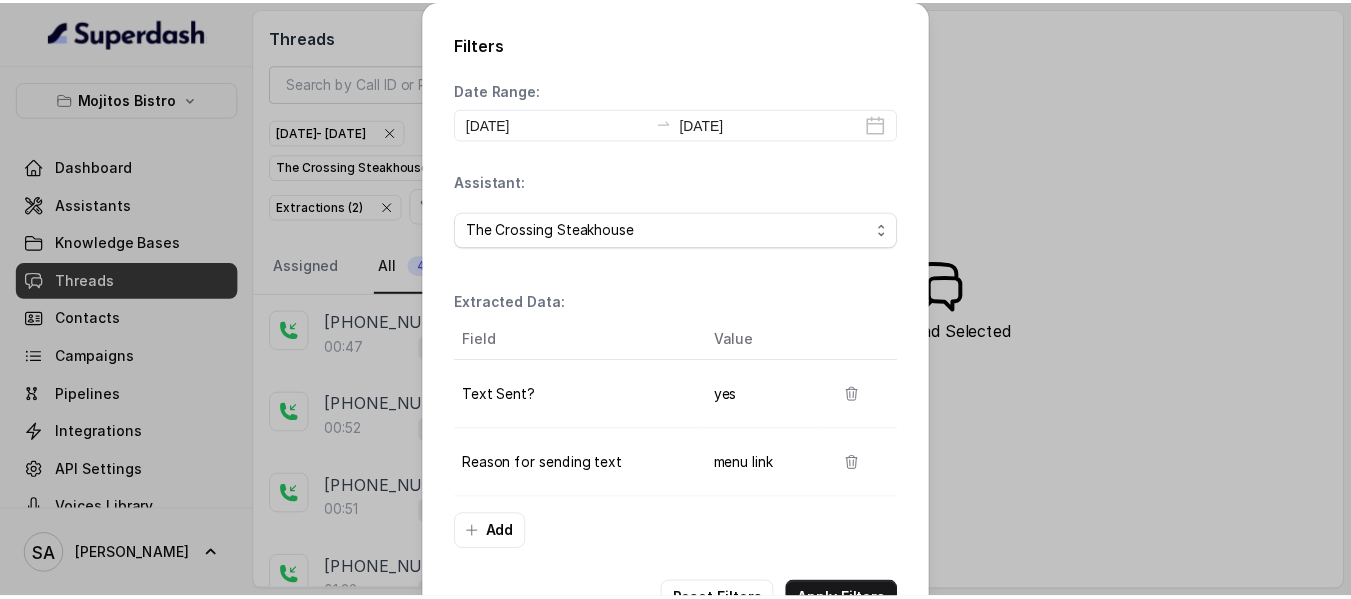 scroll, scrollTop: 68, scrollLeft: 0, axis: vertical 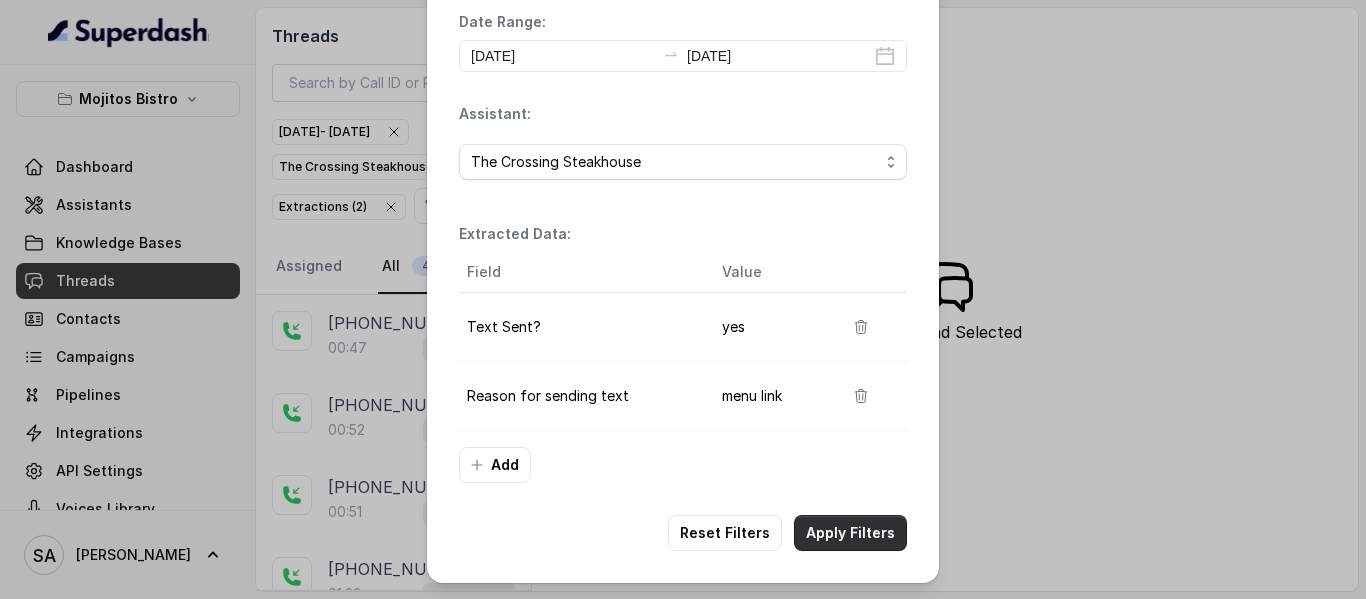 click on "Apply Filters" at bounding box center (850, 533) 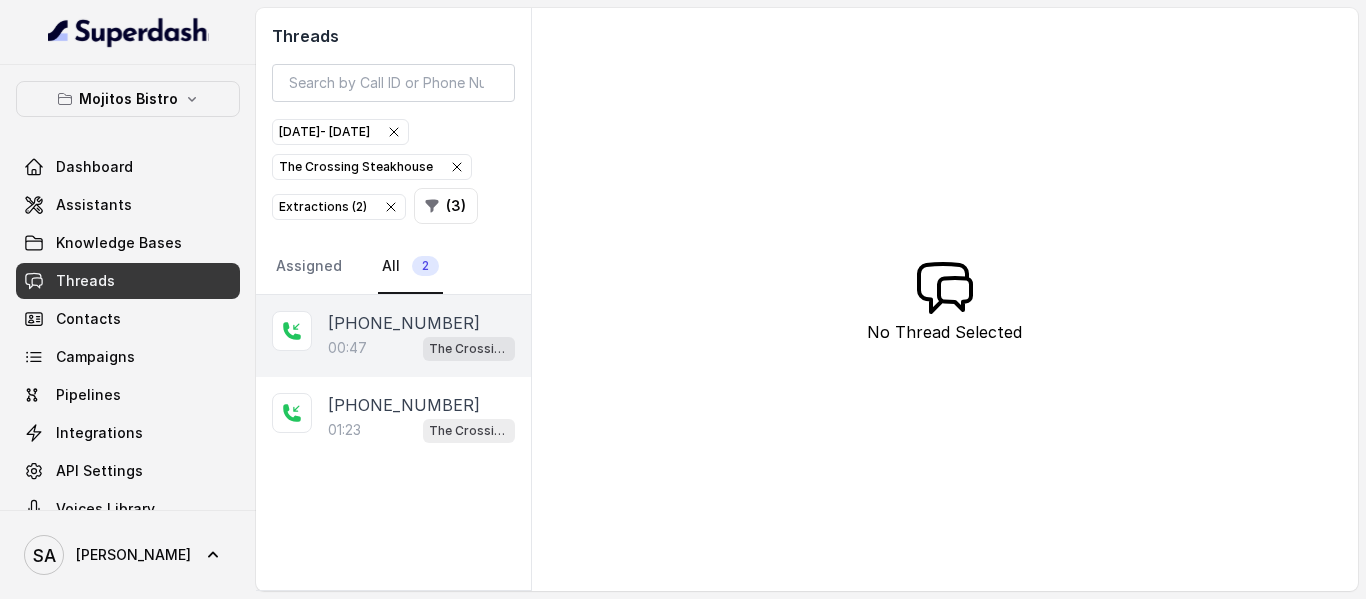 click on "00:47" at bounding box center [347, 348] 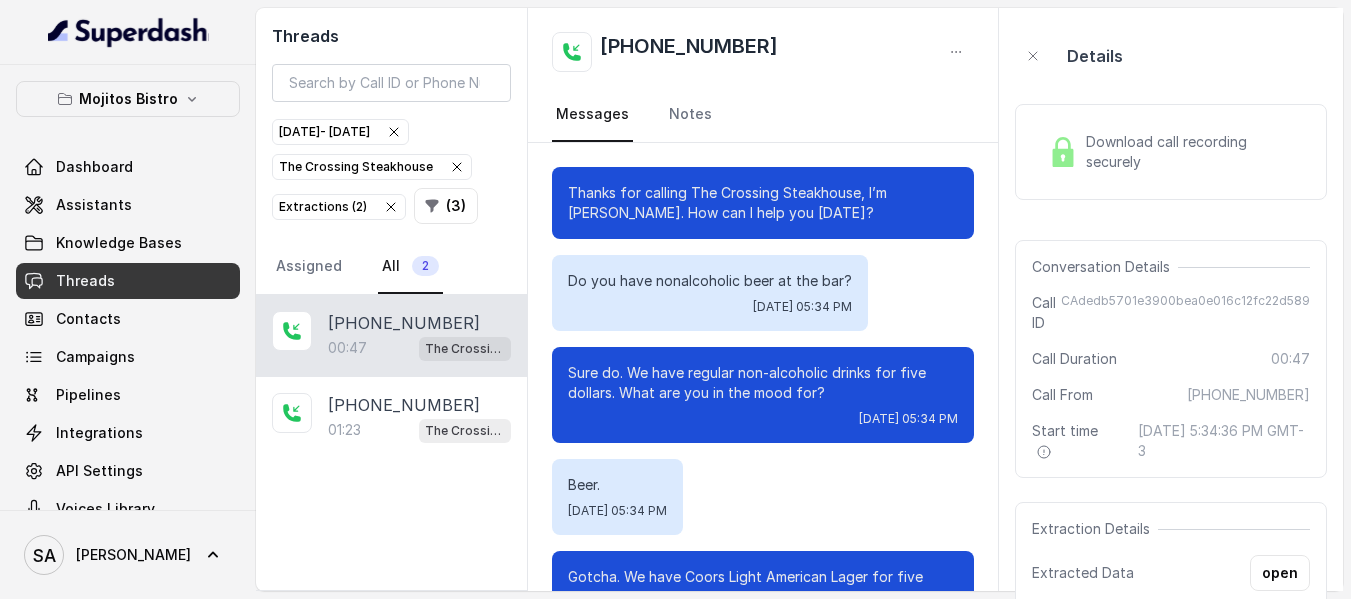 scroll, scrollTop: 560, scrollLeft: 0, axis: vertical 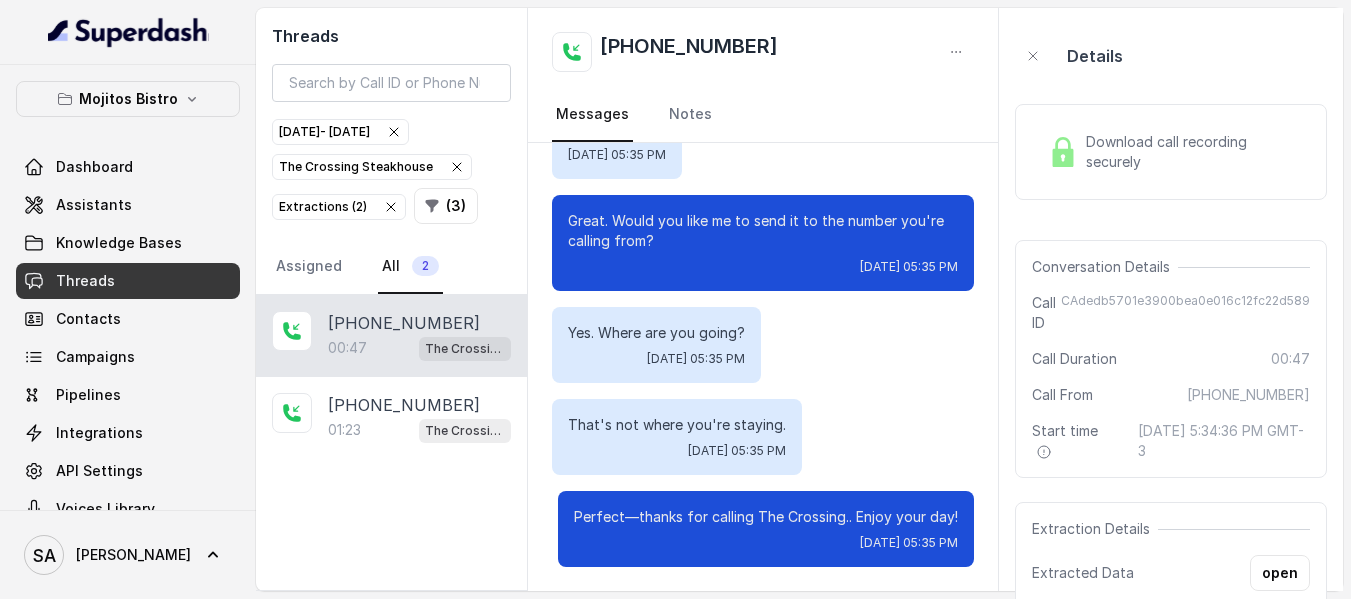 click on "00:47 The Crossing Steakhouse" at bounding box center (419, 348) 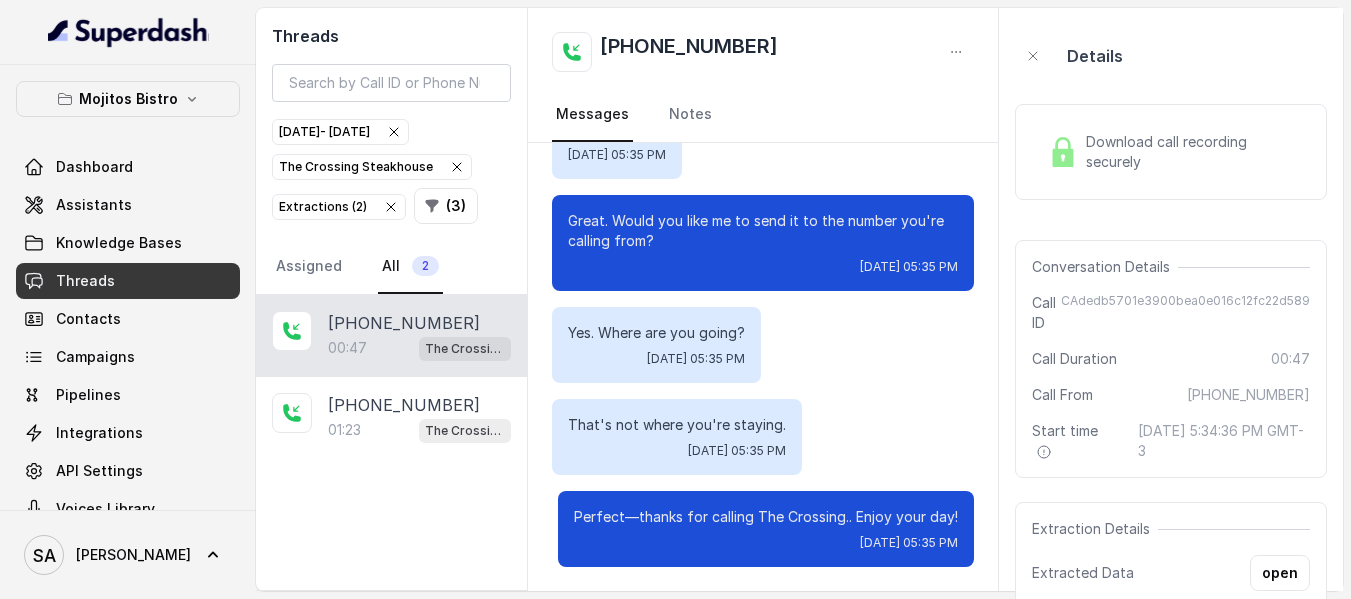 click on "Download call recording securely" at bounding box center [1171, 152] 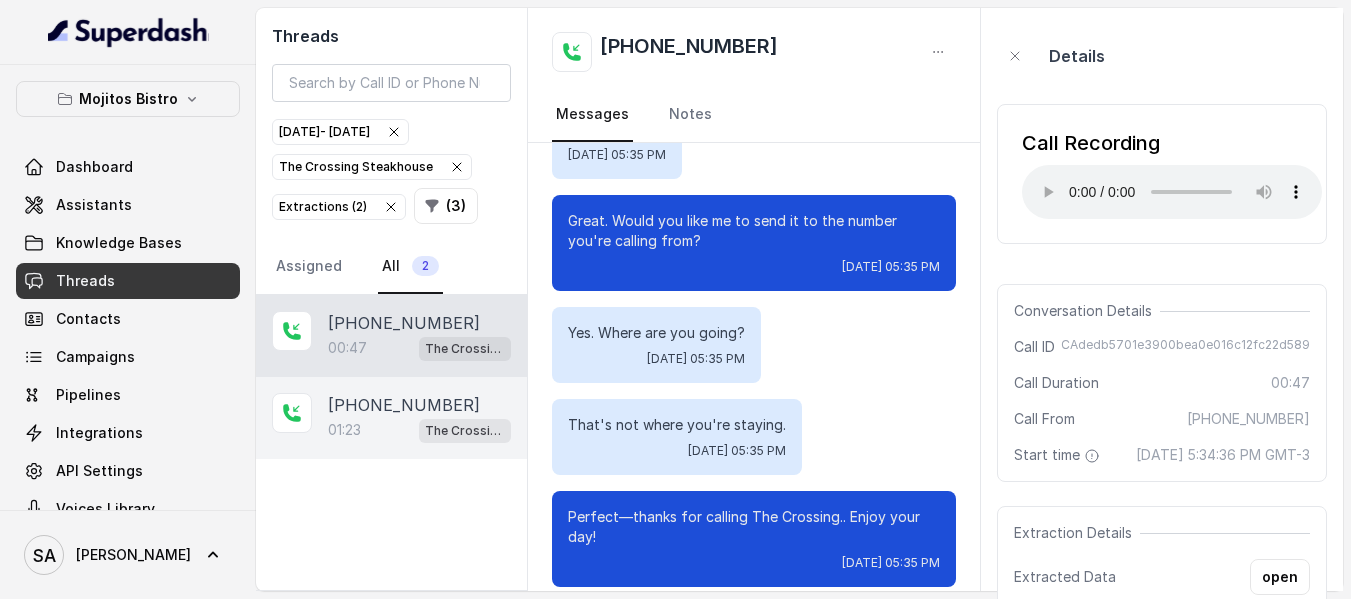 click on "[PHONE_NUMBER]" at bounding box center [404, 405] 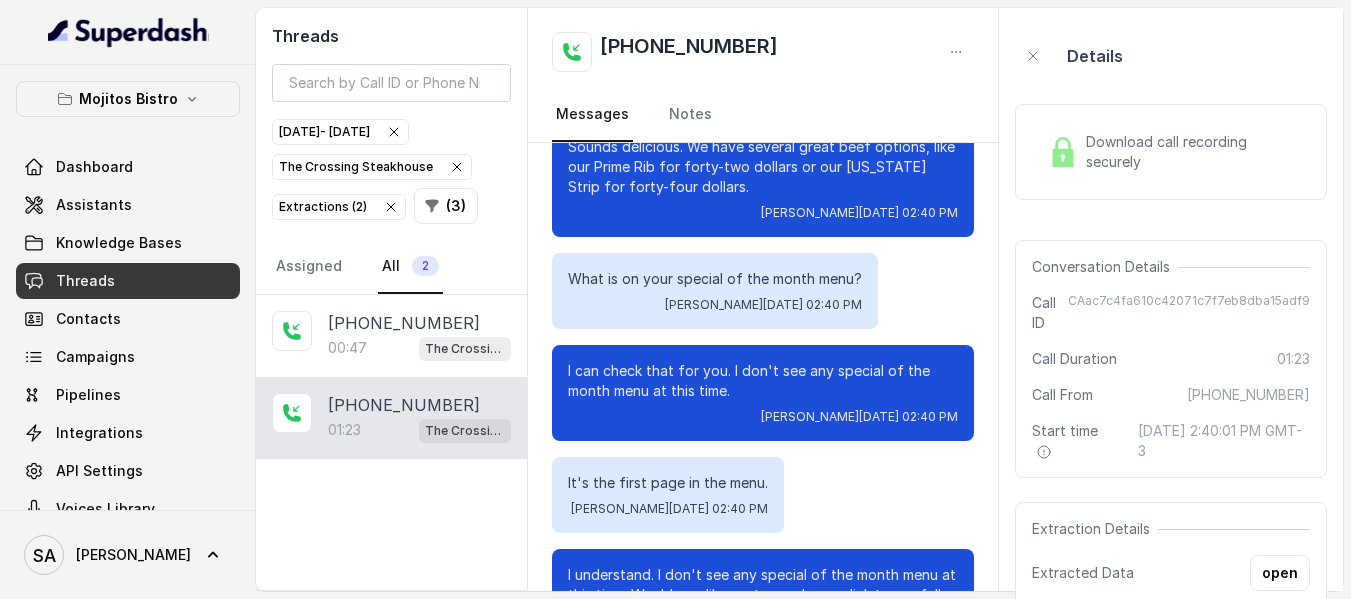 scroll, scrollTop: 424, scrollLeft: 0, axis: vertical 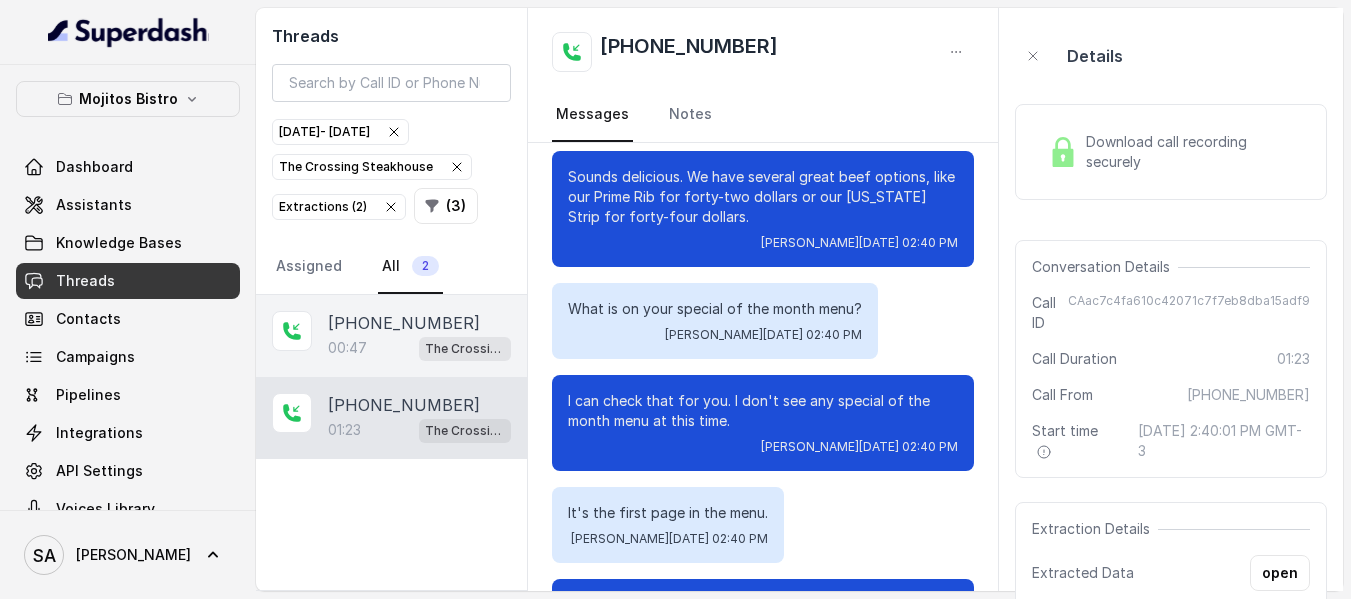 click on "00:47 The Crossing Steakhouse" at bounding box center (419, 348) 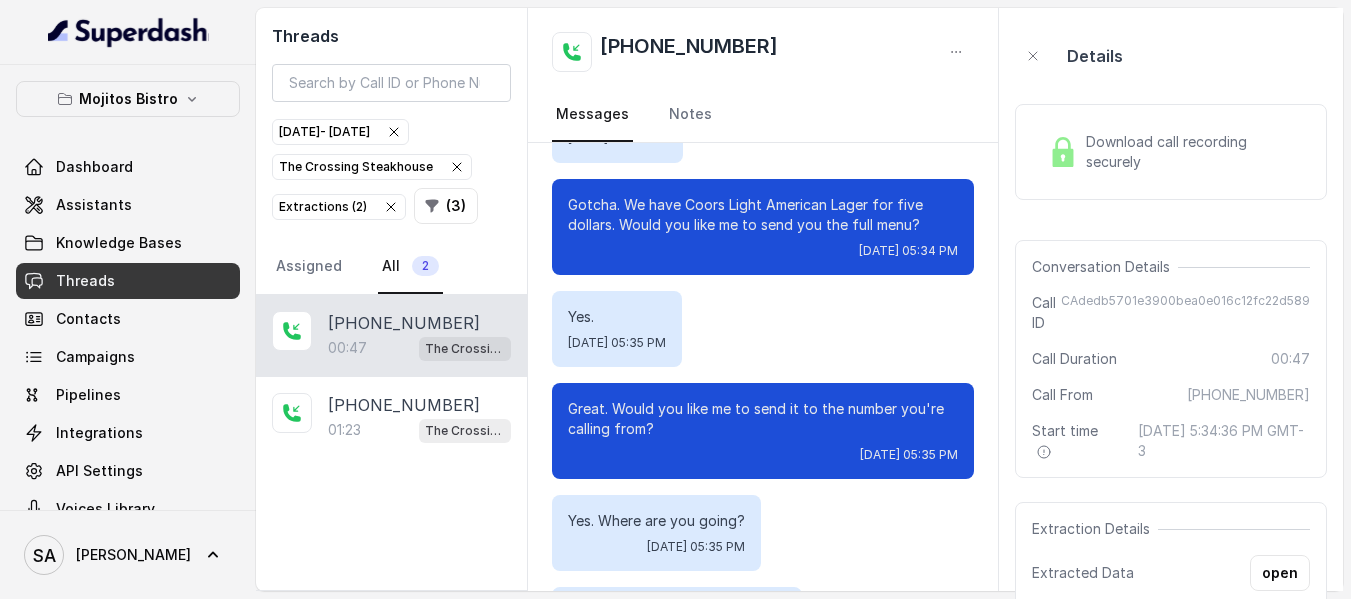 scroll, scrollTop: 400, scrollLeft: 0, axis: vertical 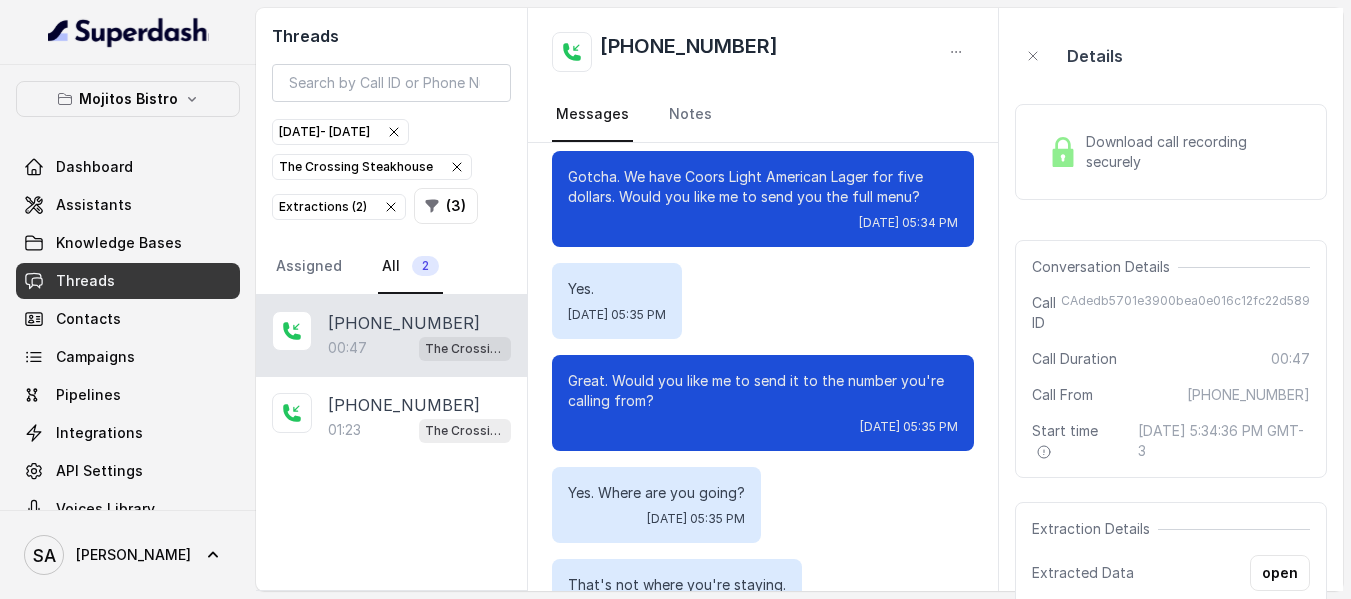 click on "Download call recording securely" at bounding box center [1171, 152] 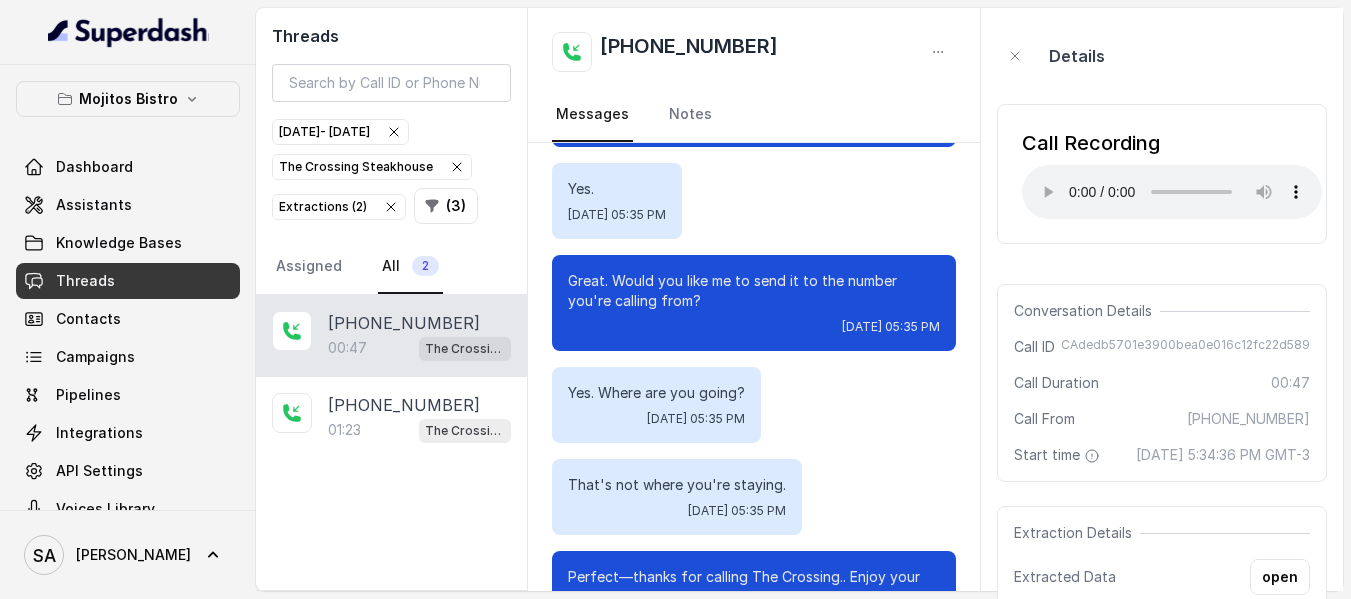 scroll, scrollTop: 580, scrollLeft: 0, axis: vertical 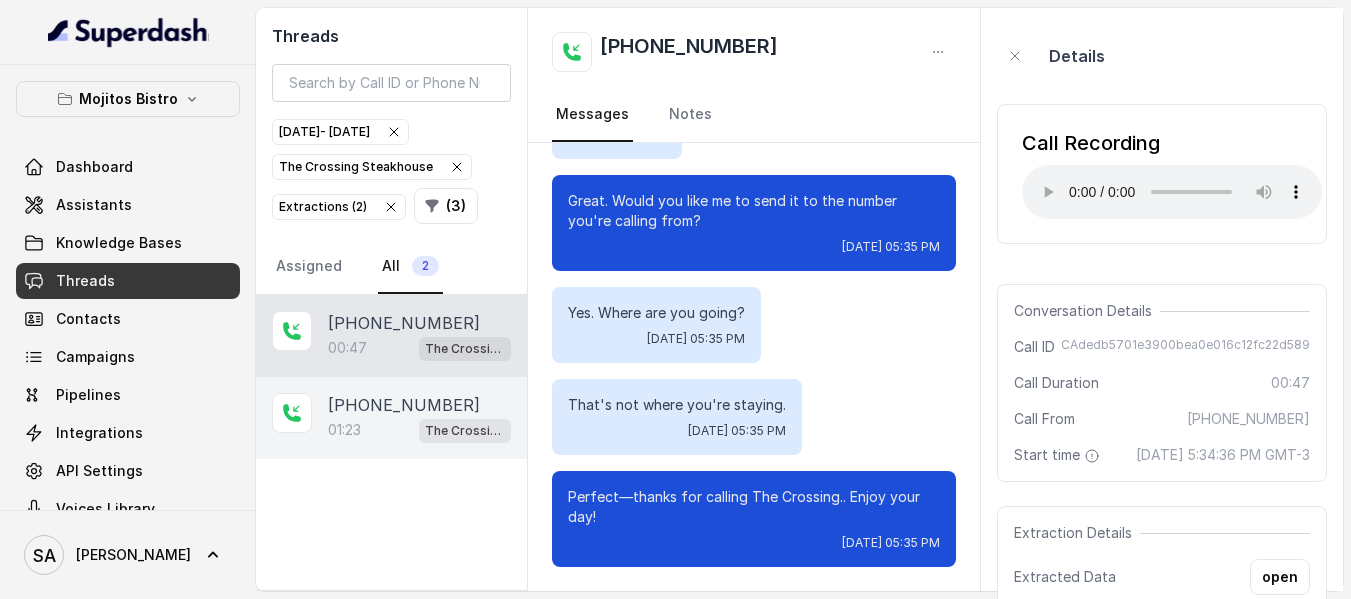 click on "[PHONE_NUMBER]" at bounding box center [404, 405] 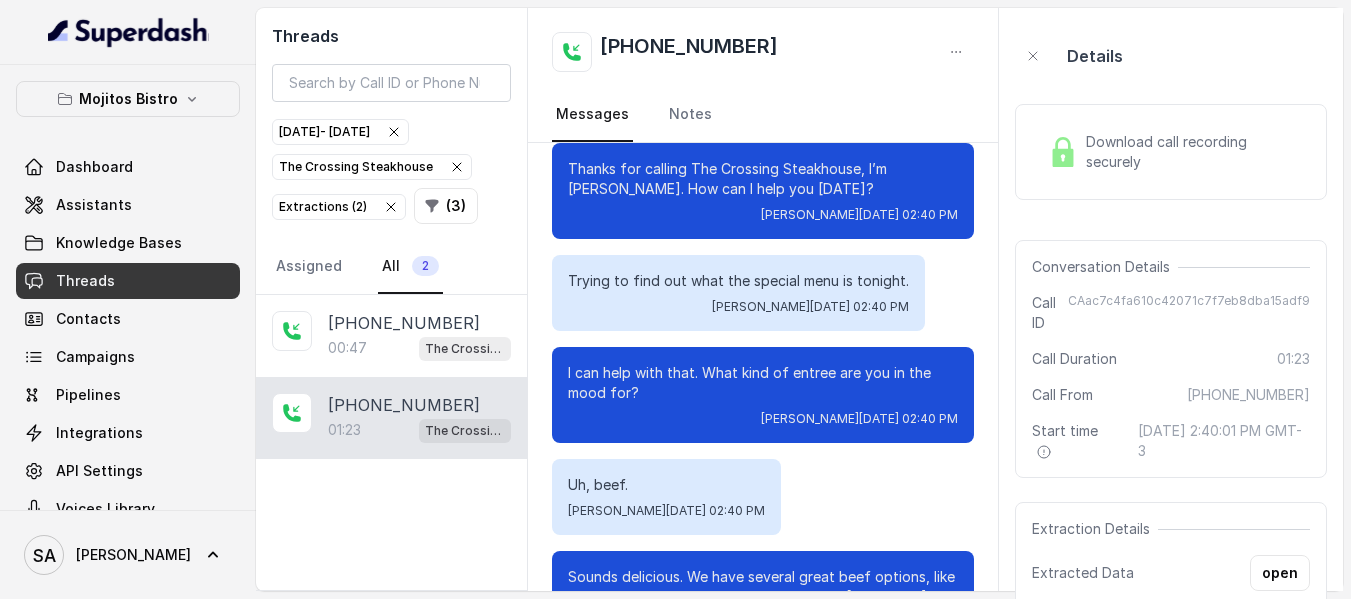 scroll, scrollTop: 0, scrollLeft: 0, axis: both 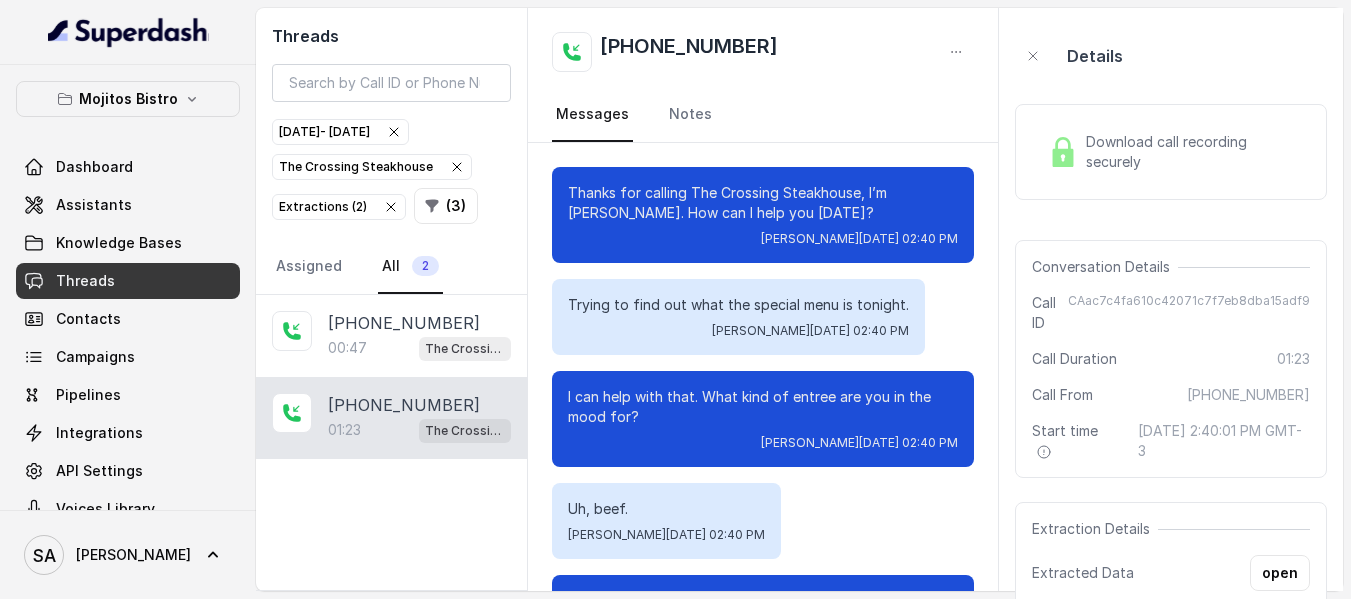 click on "Download call recording securely" at bounding box center [1194, 152] 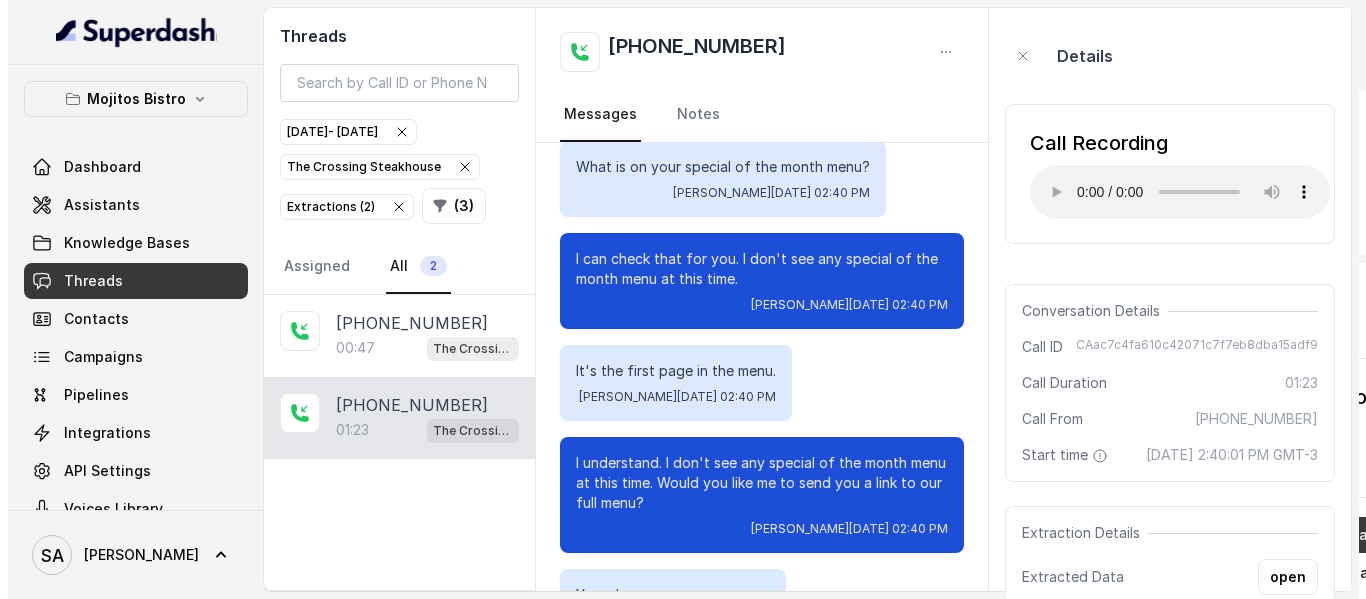 scroll, scrollTop: 600, scrollLeft: 0, axis: vertical 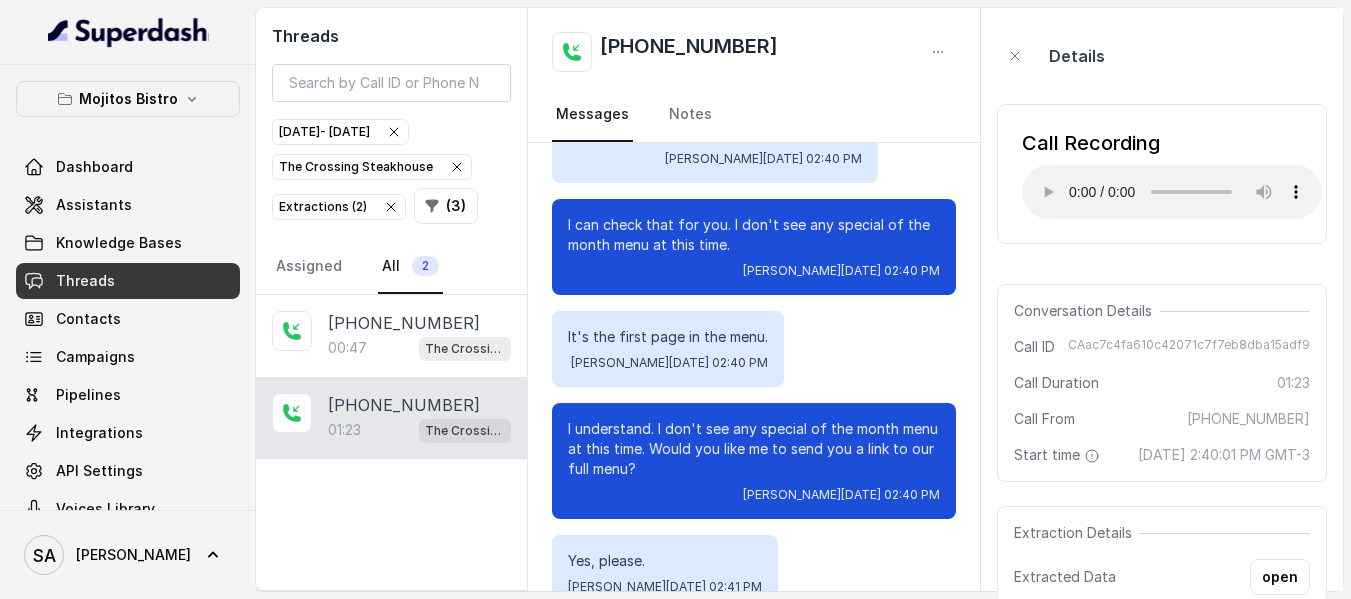 click 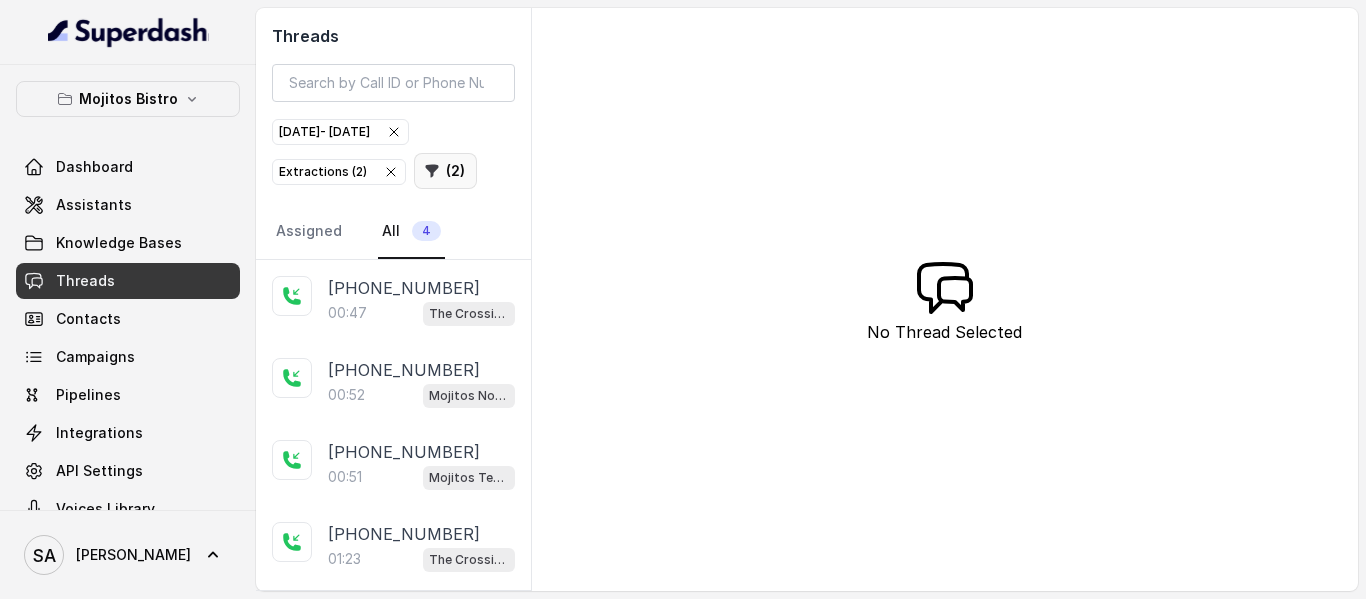 click on "( 2 )" at bounding box center [445, 171] 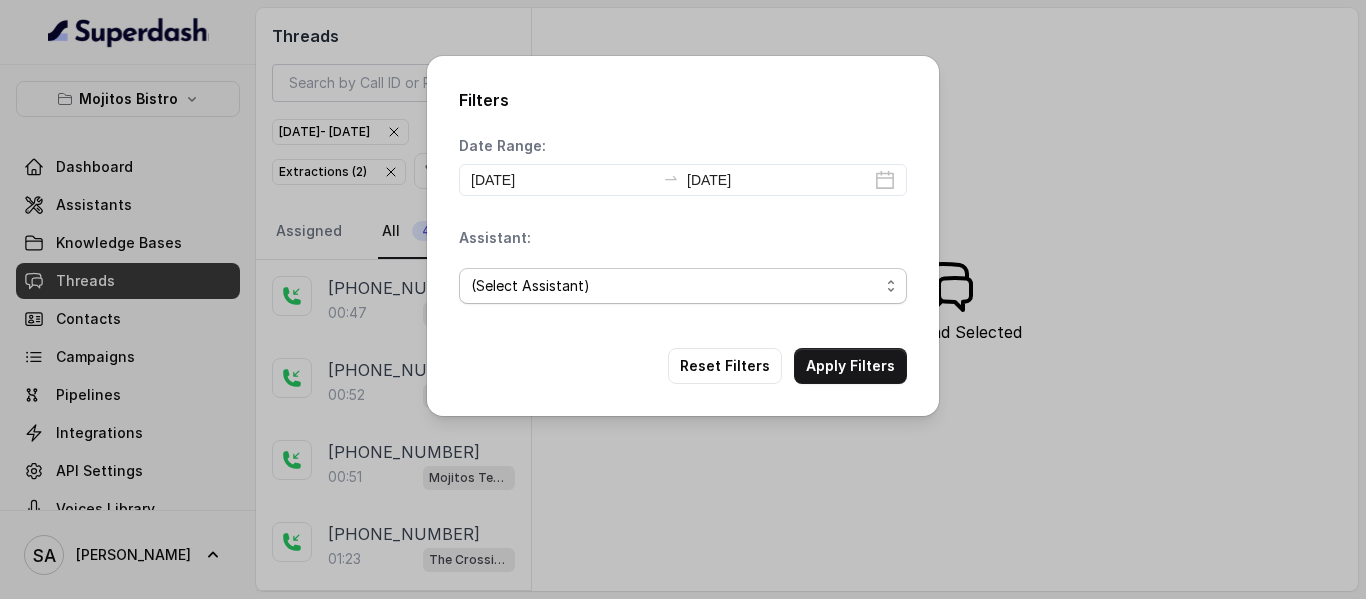 click on "(Select Assistant) Mojitos Forum / EN Mojitos Norcross / EN Mojitos Testing The Crossing Steakhouse" at bounding box center [683, 286] 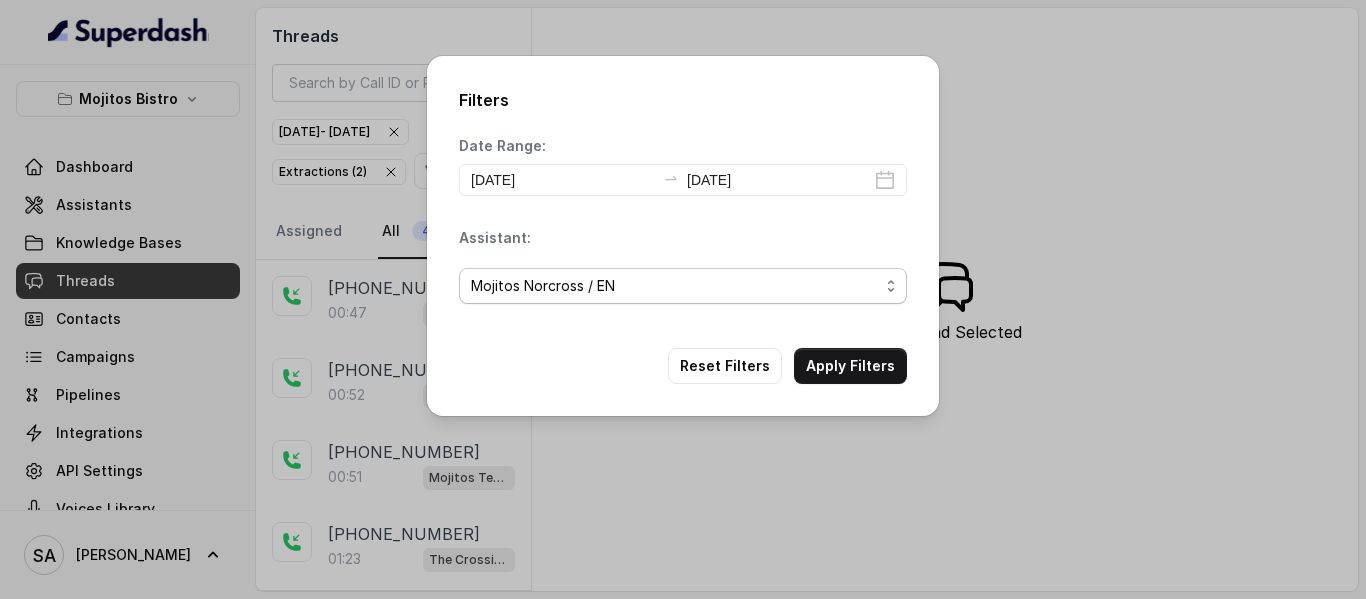 click on "(Select Assistant) Mojitos Forum / EN Mojitos Norcross / EN Mojitos Testing The Crossing Steakhouse" at bounding box center [683, 286] 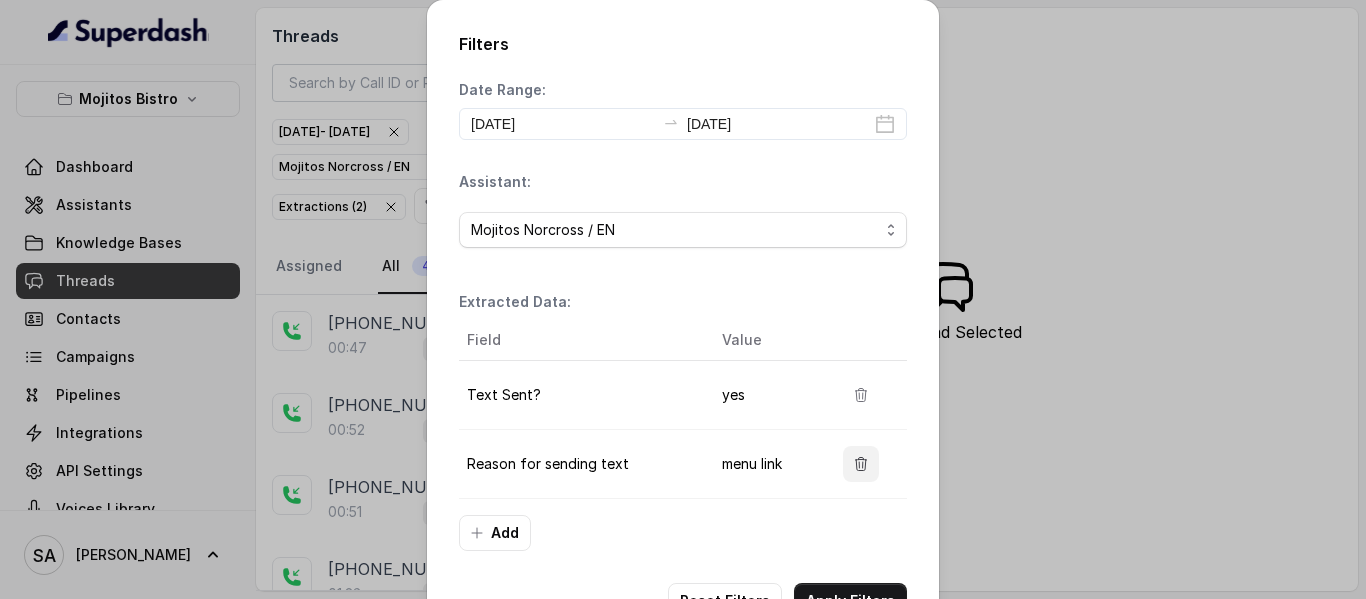 click 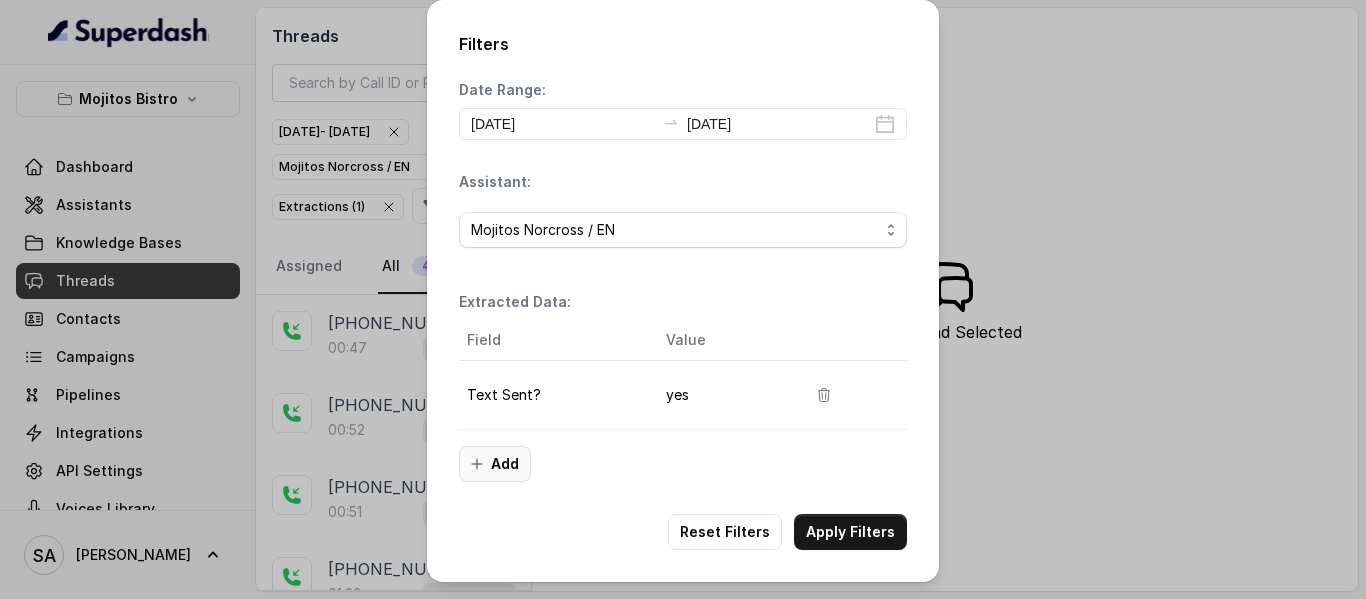 click on "Add" at bounding box center [495, 464] 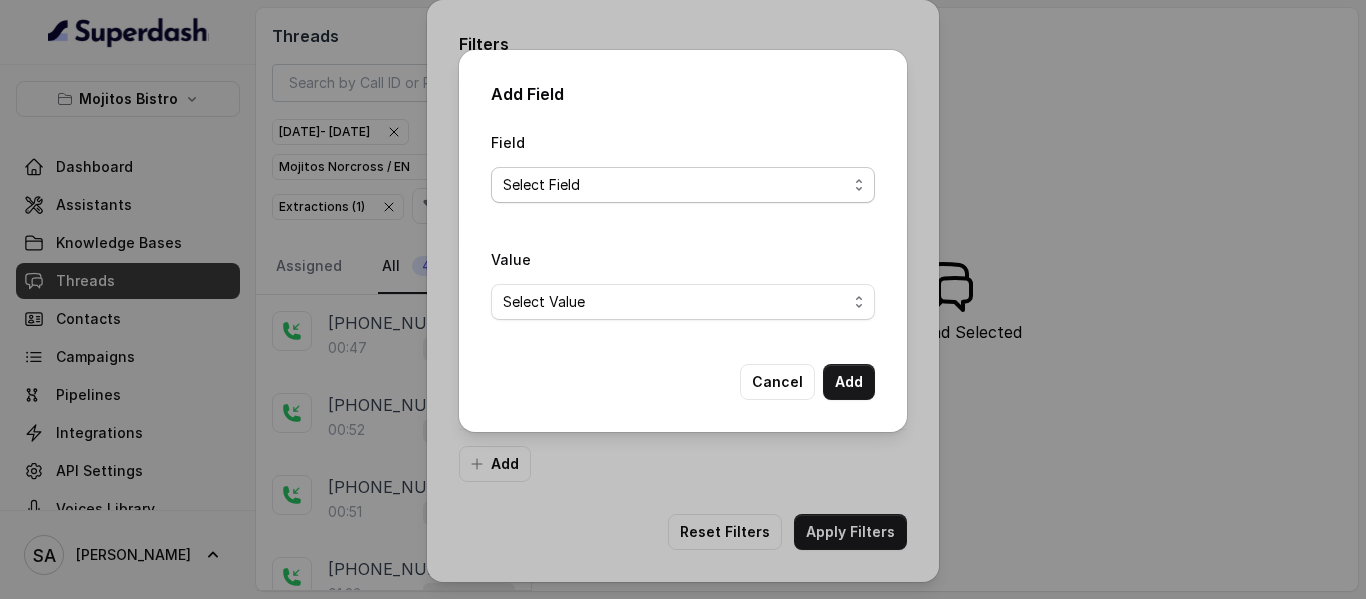 click on "Select Field Reason for sending text Human Transfer Reason for transfering Reason for calling DetectedError Event Mention Reason for Event AITolerance Restaurant Name Speak In Spanish Party Size Menu Mention (Yes/No) Google AI Assistant Calls Highlights" at bounding box center [683, 185] 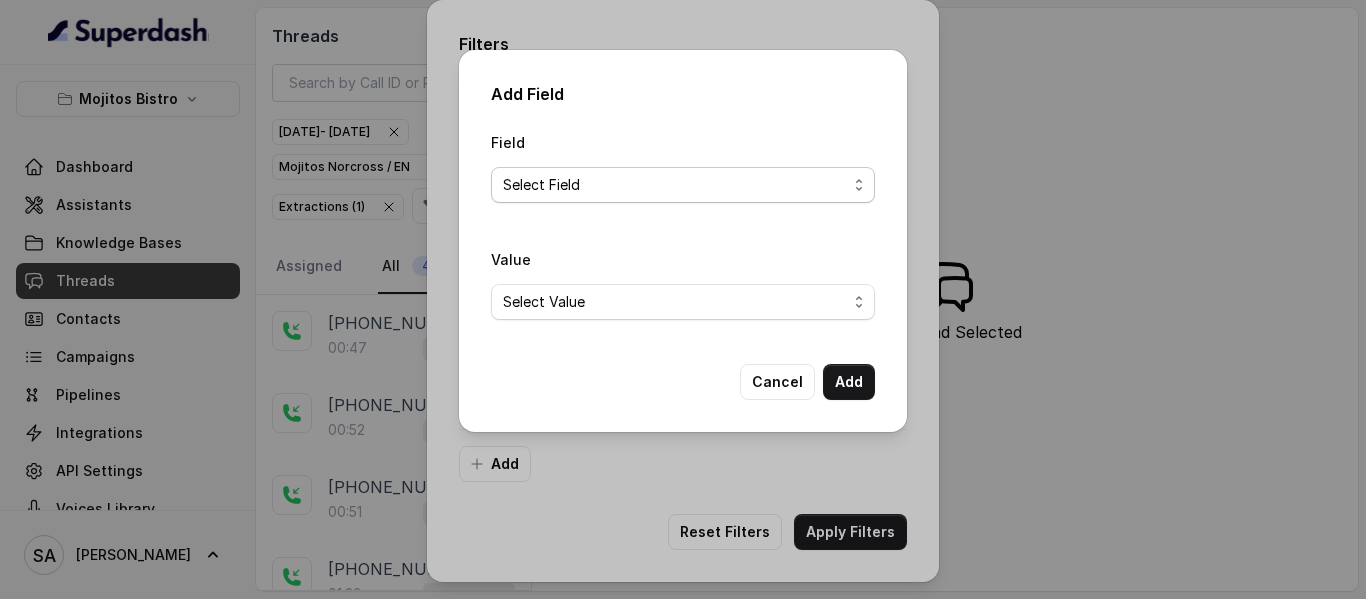 select on "Reason for sending text" 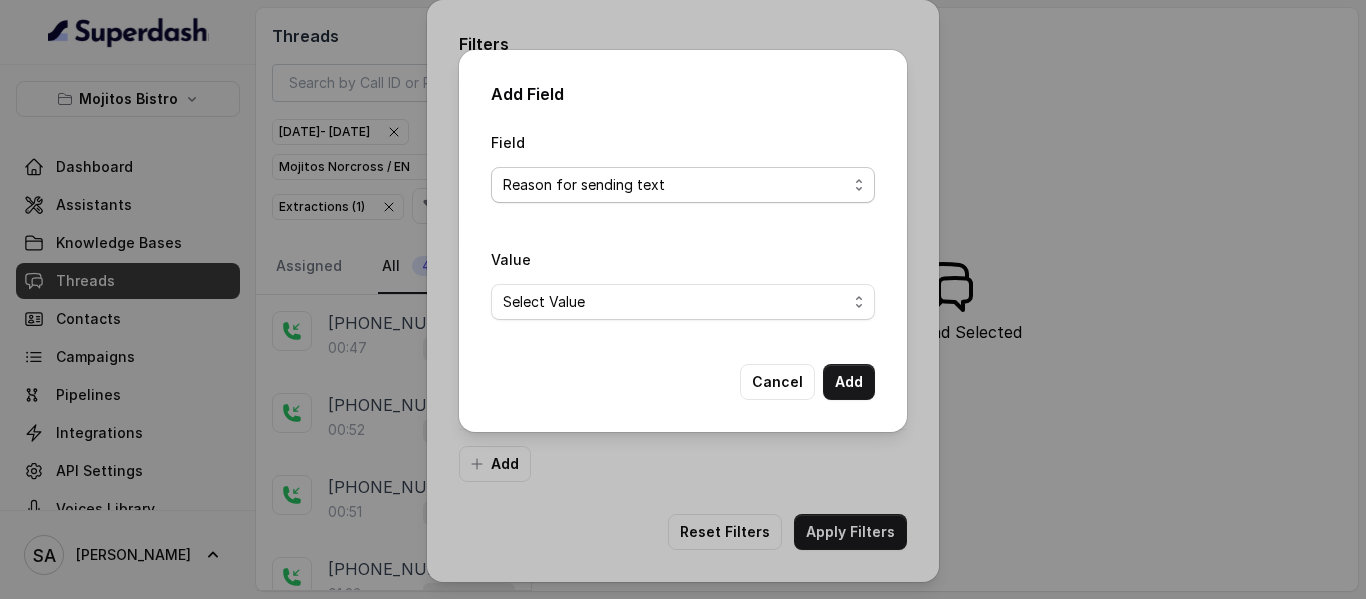 click on "Select Field Reason for sending text Human Transfer Reason for transfering Reason for calling DetectedError Event Mention Reason for Event AITolerance Restaurant Name Speak In Spanish Party Size Menu Mention (Yes/No) Google AI Assistant Calls Highlights" at bounding box center [683, 185] 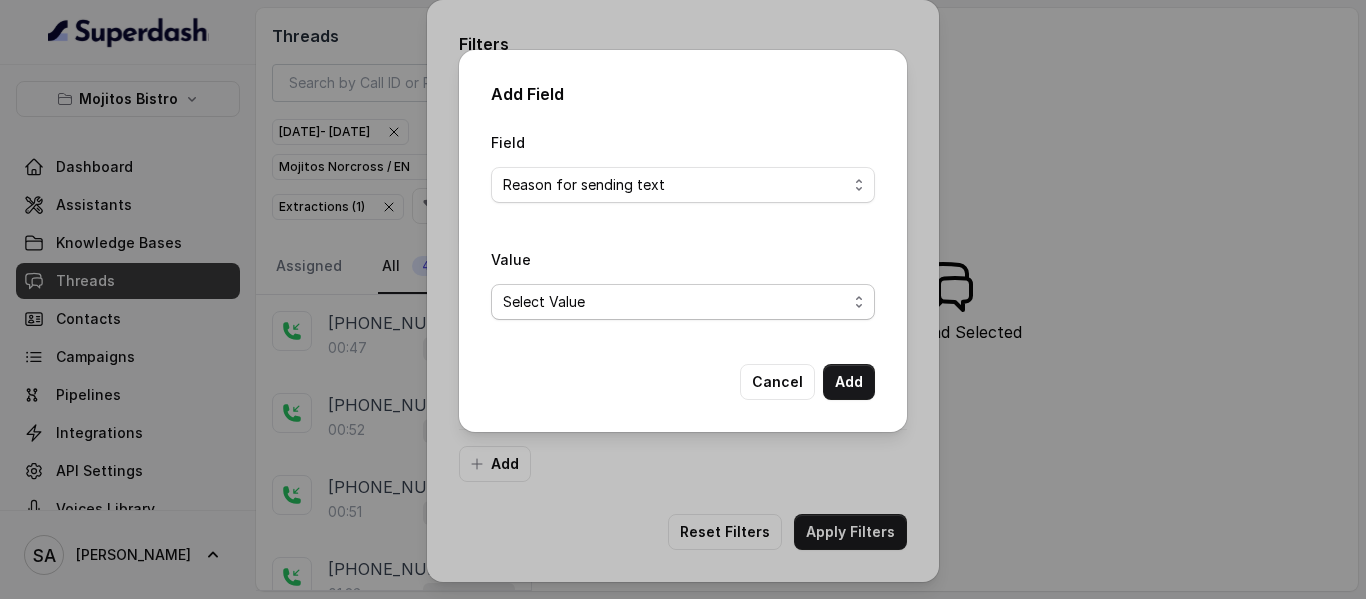 click on "Select Value delivery link customer support link takeaway link menu link Opentable reservation link Catering link Directions link Gift Cards link" at bounding box center [683, 302] 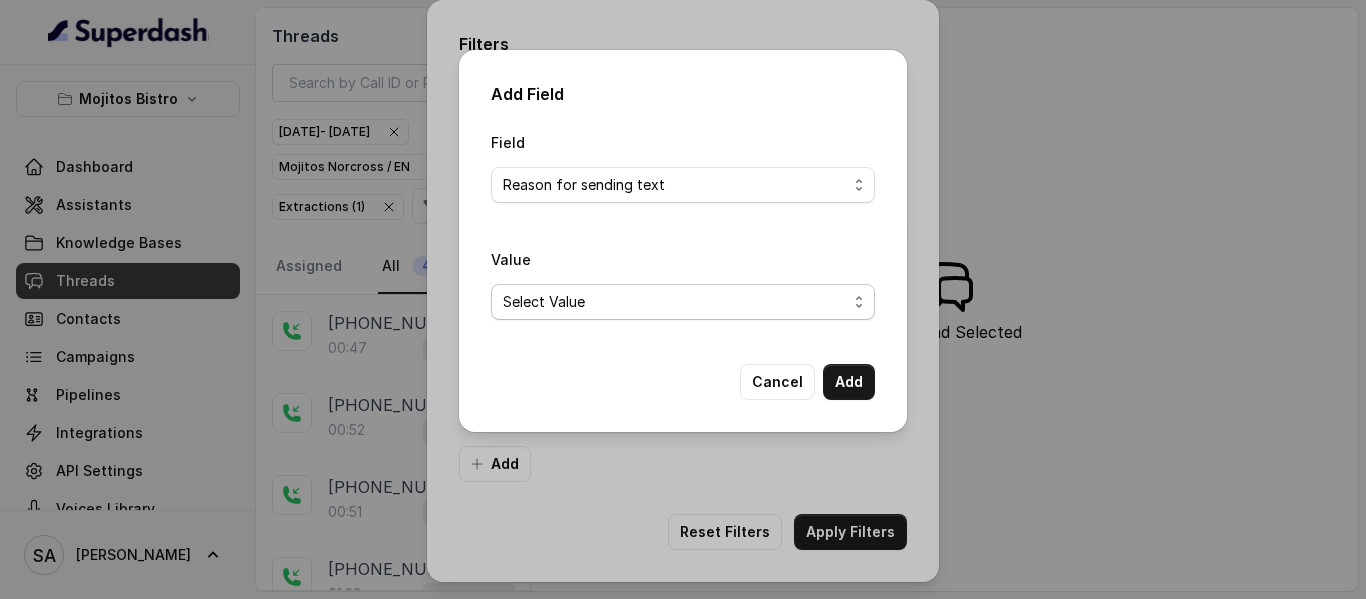 select on "Opentable reservation link" 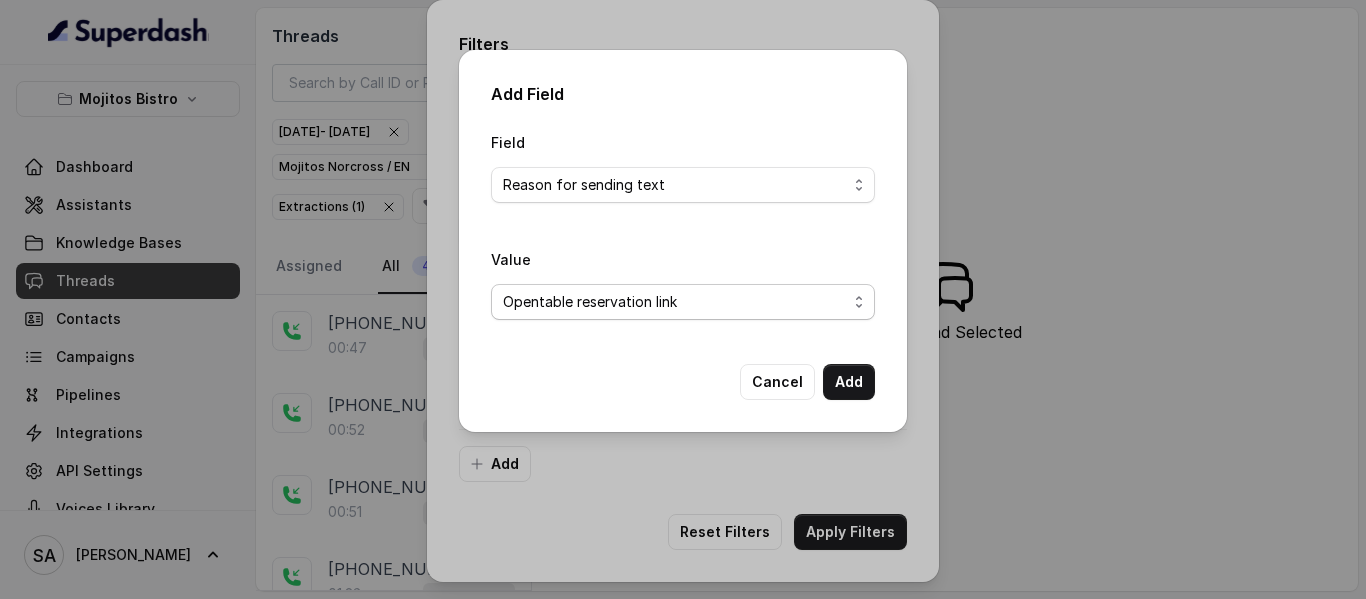 click on "Select Value delivery link customer support link takeaway link menu link Opentable reservation link Catering link Directions link Gift Cards link" at bounding box center [683, 302] 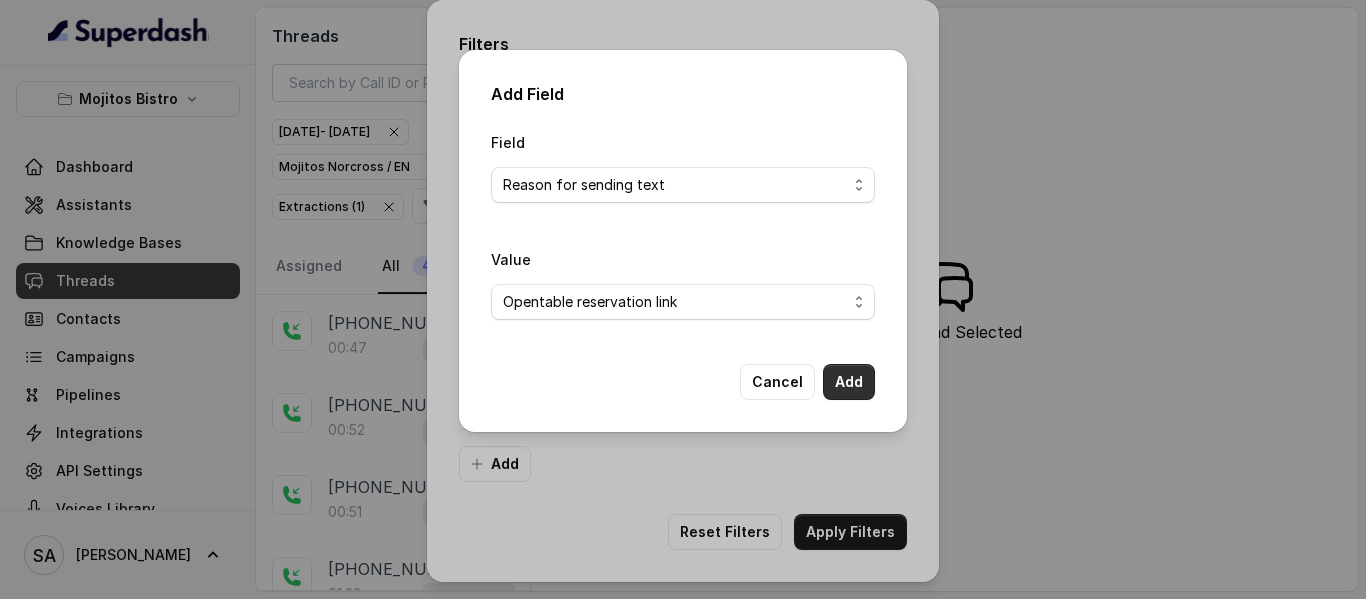 click on "Add" at bounding box center (849, 382) 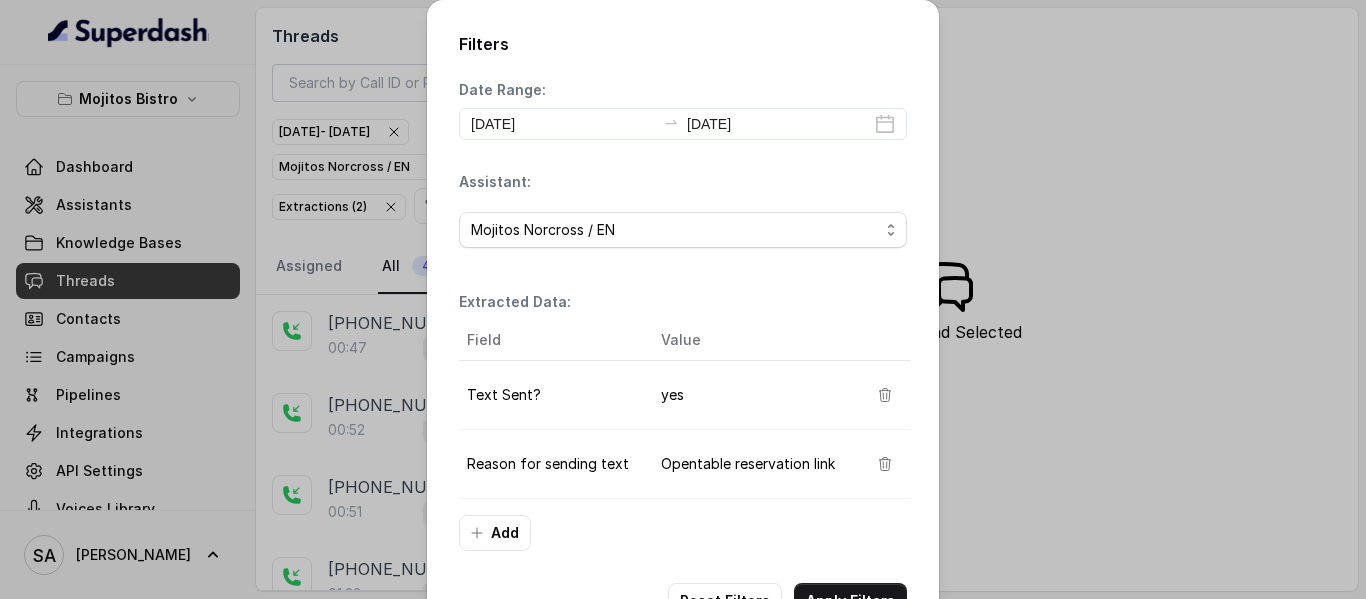 scroll, scrollTop: 68, scrollLeft: 0, axis: vertical 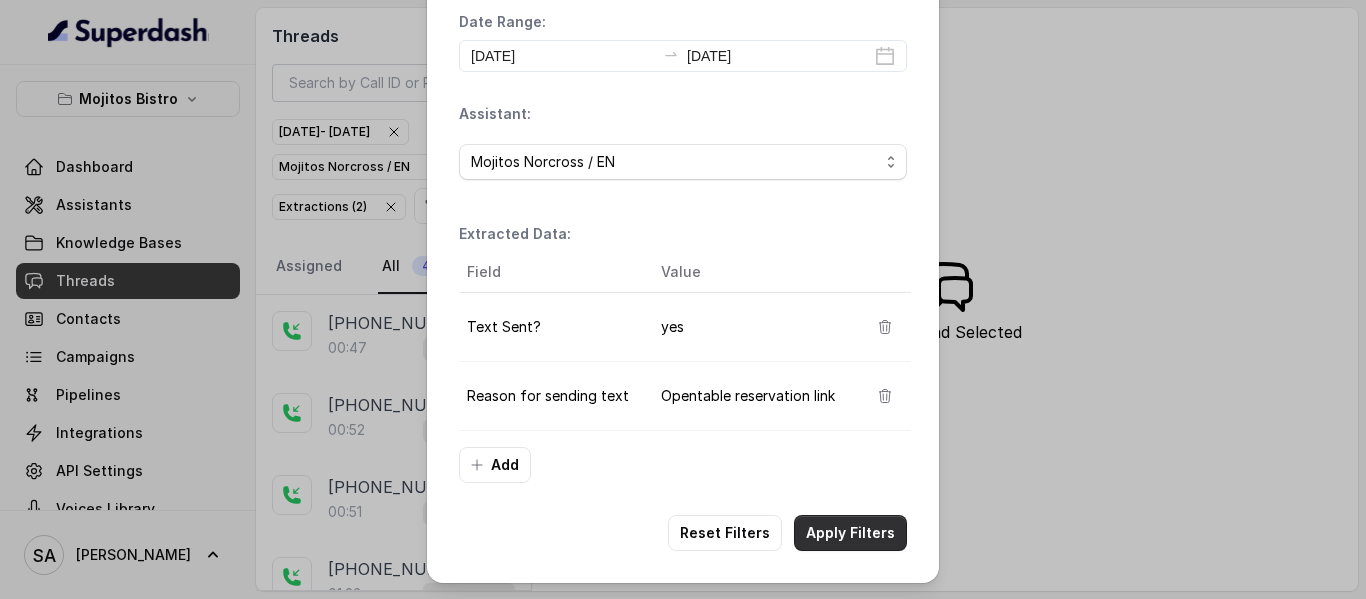 click on "Apply Filters" at bounding box center [850, 533] 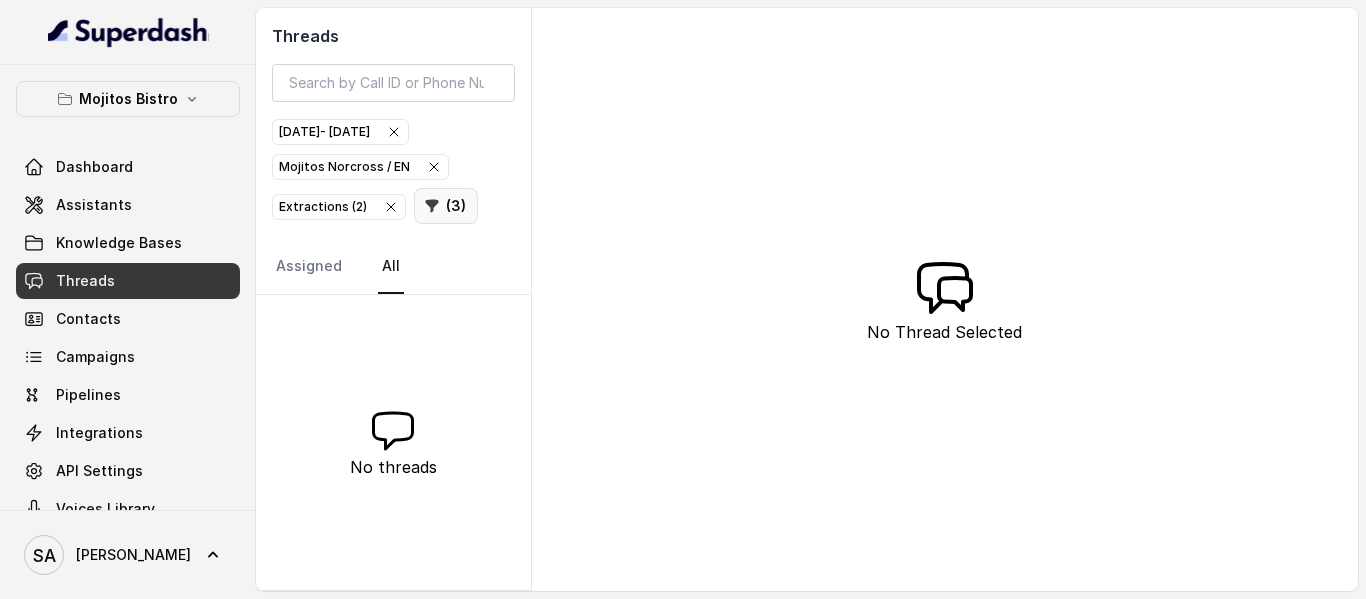click on "( 3 )" at bounding box center (446, 206) 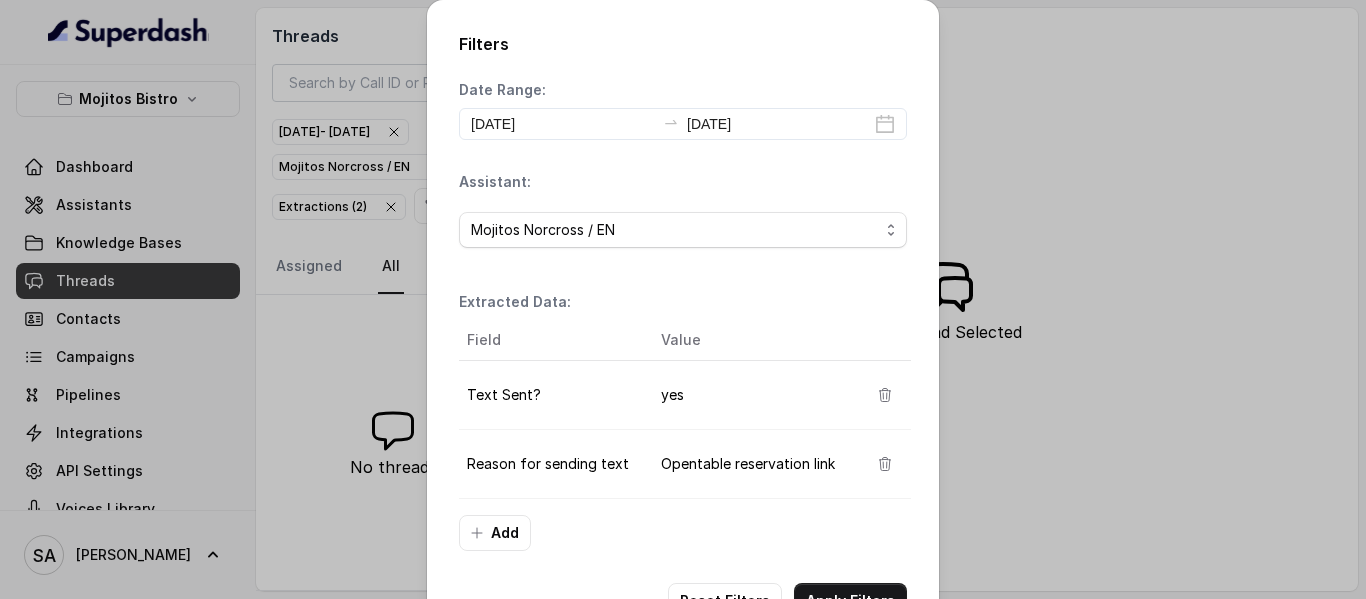 scroll, scrollTop: 68, scrollLeft: 0, axis: vertical 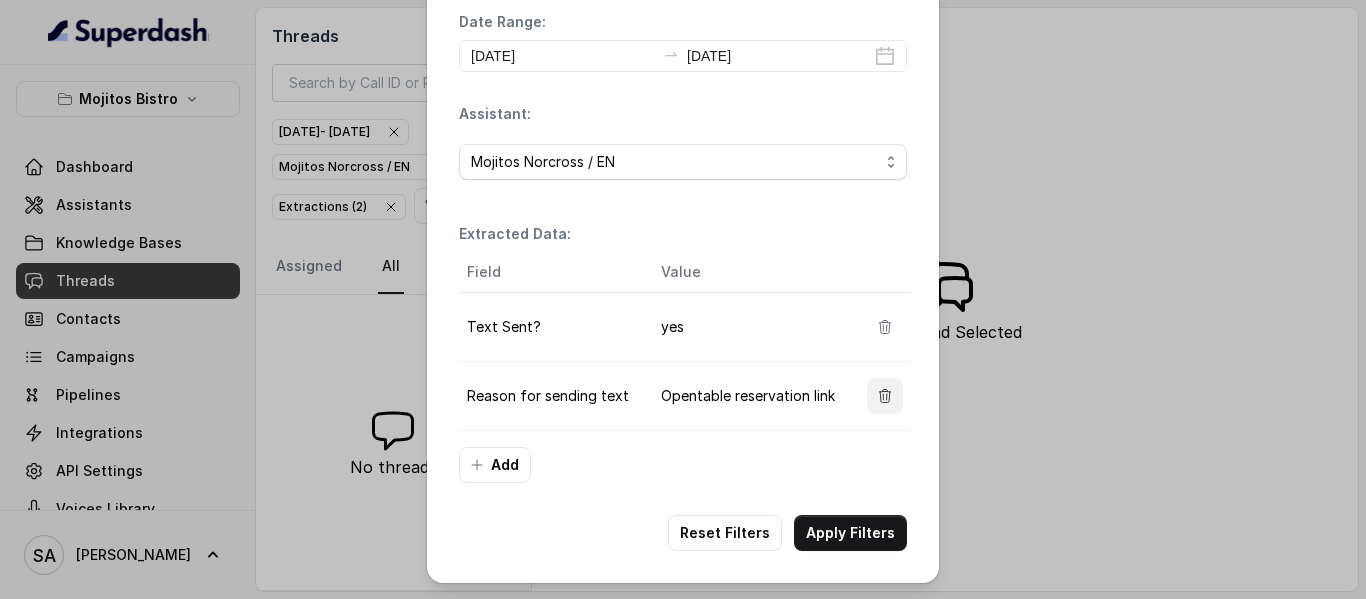 click 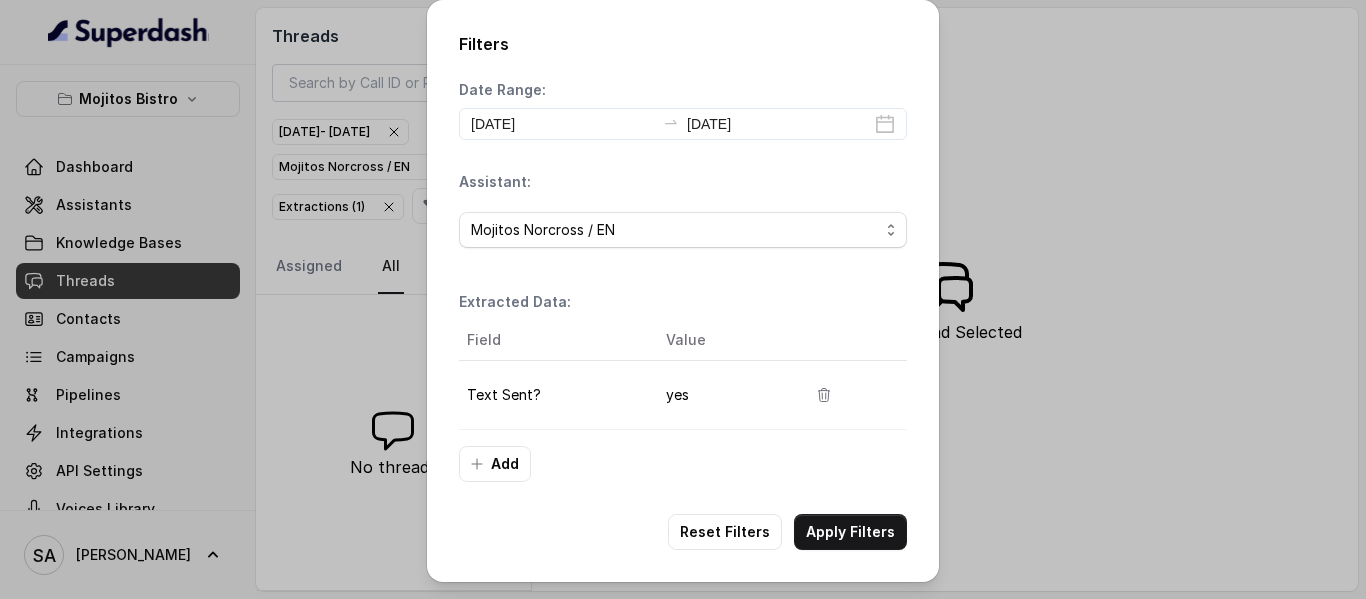 scroll, scrollTop: 0, scrollLeft: 0, axis: both 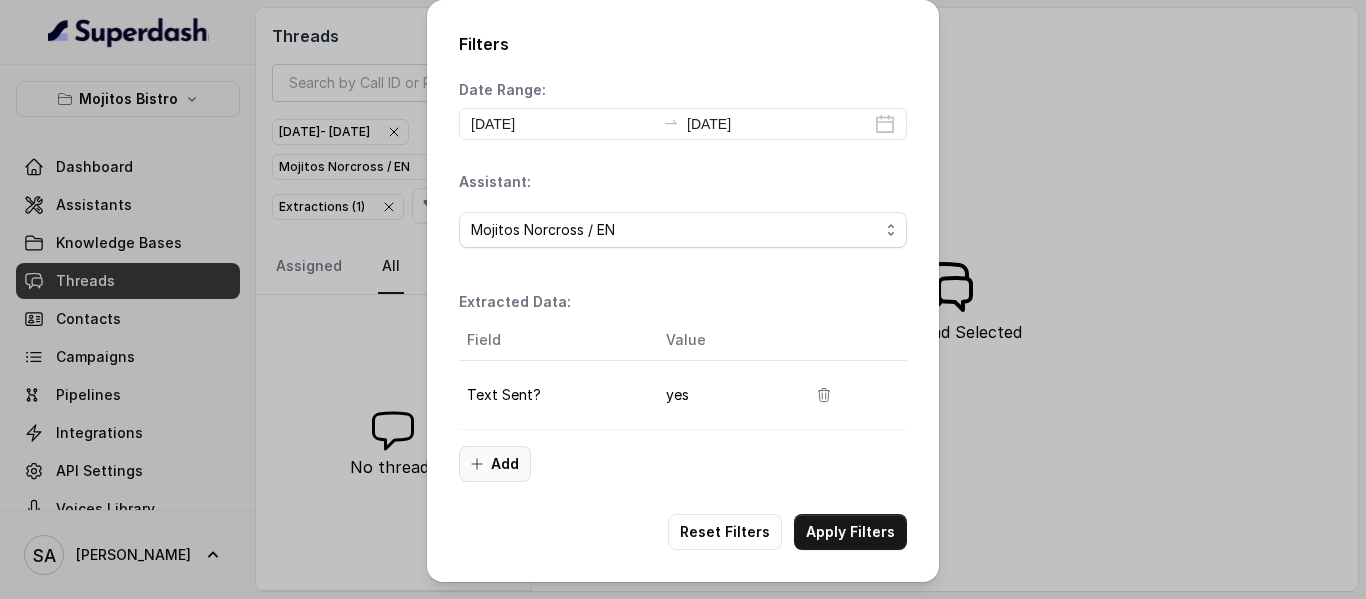 click on "Add" at bounding box center [495, 464] 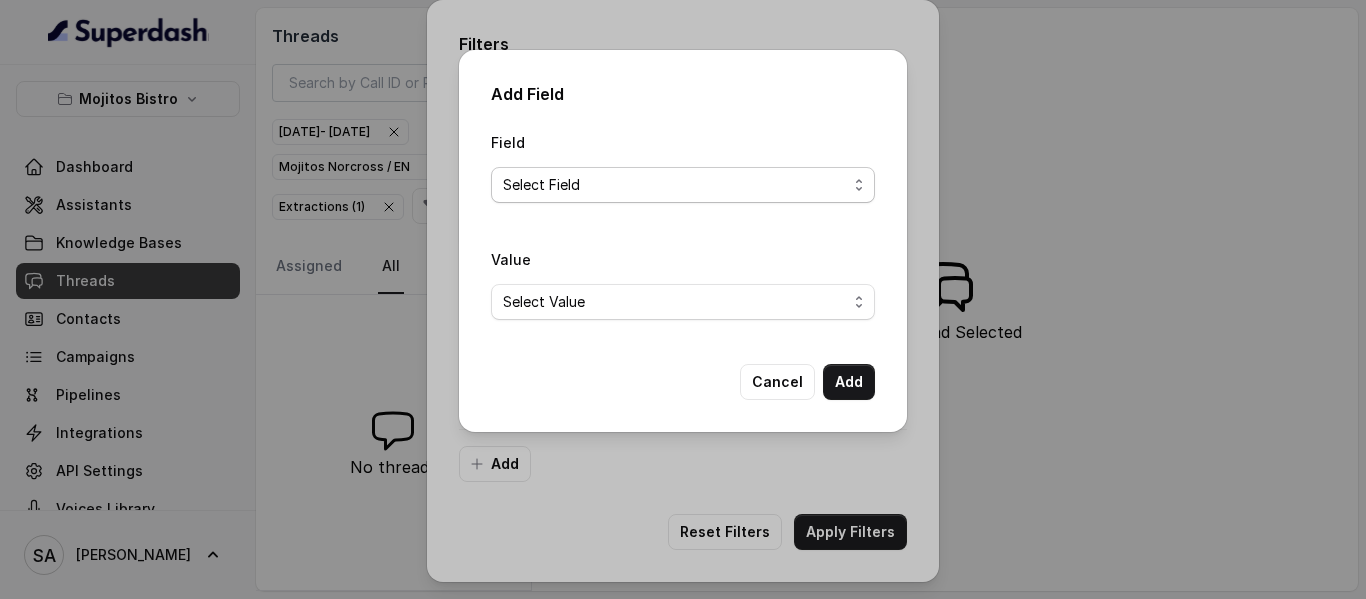 click on "Select Field Reason for sending text Human Transfer Reason for transfering Reason for calling DetectedError Event Mention Reason for Event AITolerance Restaurant Name Speak In Spanish Party Size Menu Mention (Yes/No) Google AI Assistant Calls Highlights" at bounding box center (683, 185) 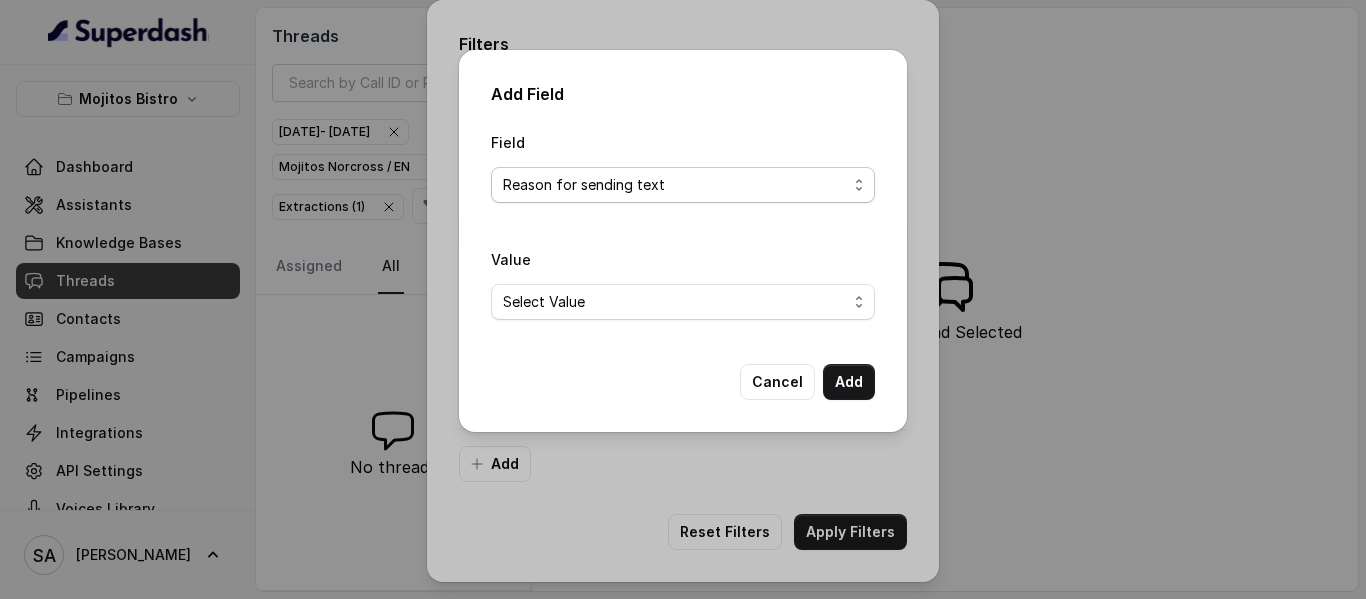 click on "Select Field Reason for sending text Human Transfer Reason for transfering Reason for calling DetectedError Event Mention Reason for Event AITolerance Restaurant Name Speak In Spanish Party Size Menu Mention (Yes/No) Google AI Assistant Calls Highlights" at bounding box center (683, 185) 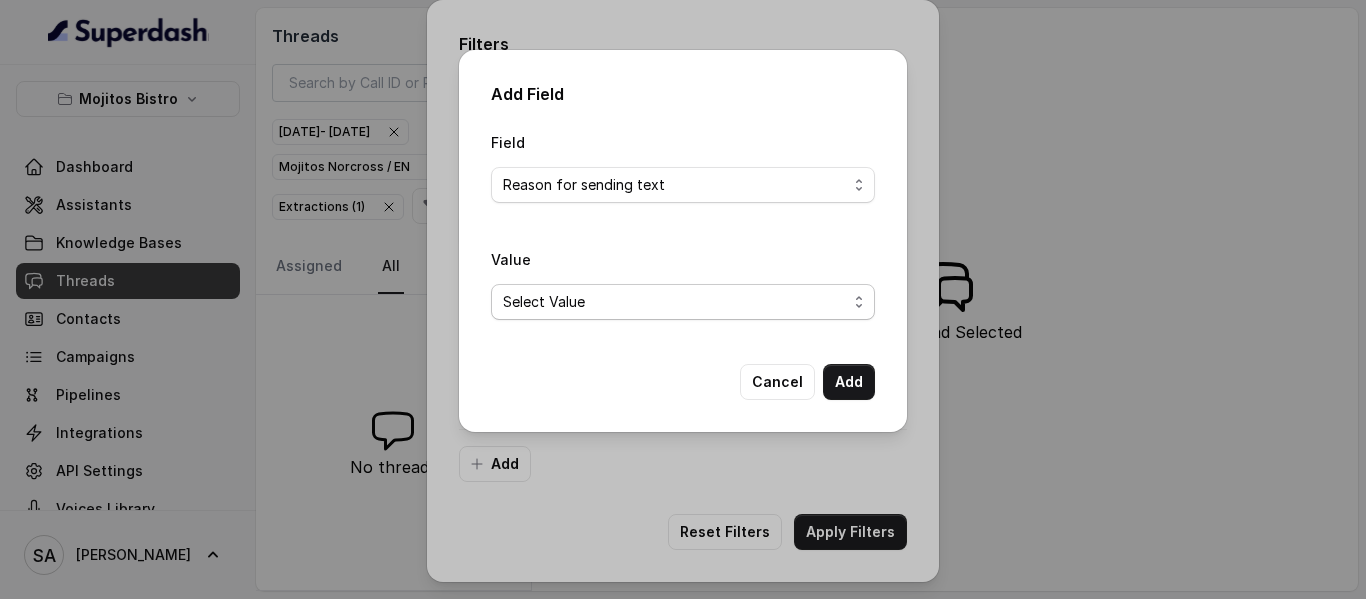 click on "Select Value delivery link customer support link takeaway link menu link Opentable reservation link Catering link Directions link Gift Cards link" at bounding box center (683, 302) 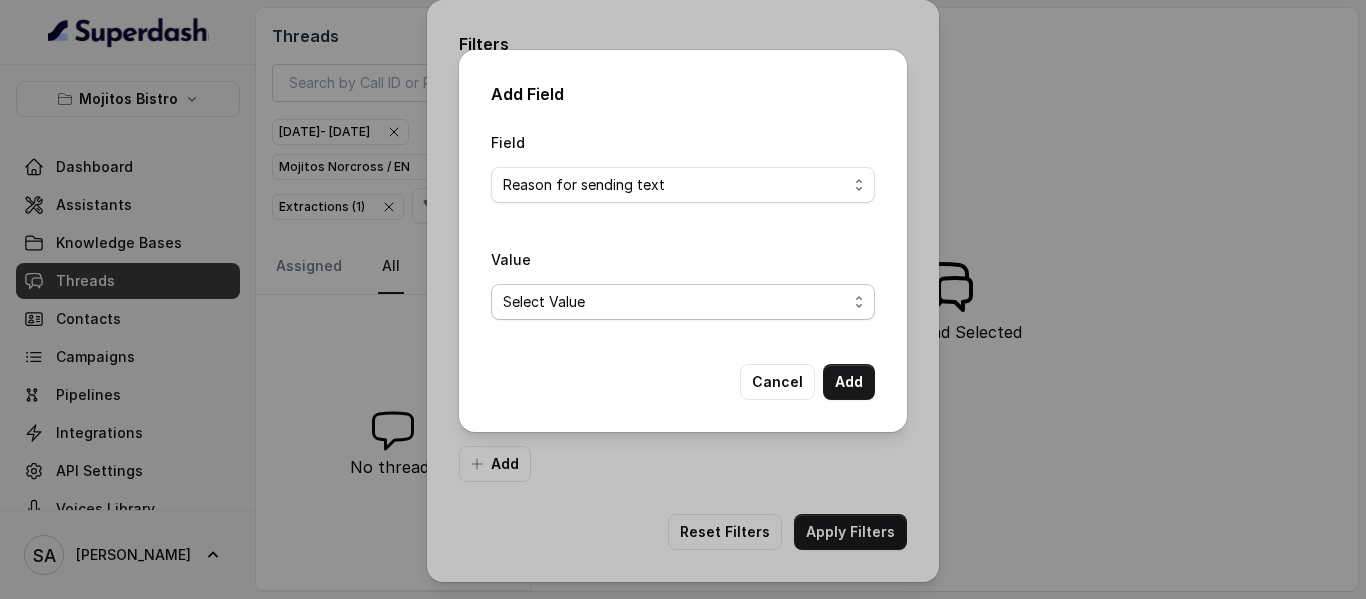 select on "takeaway link" 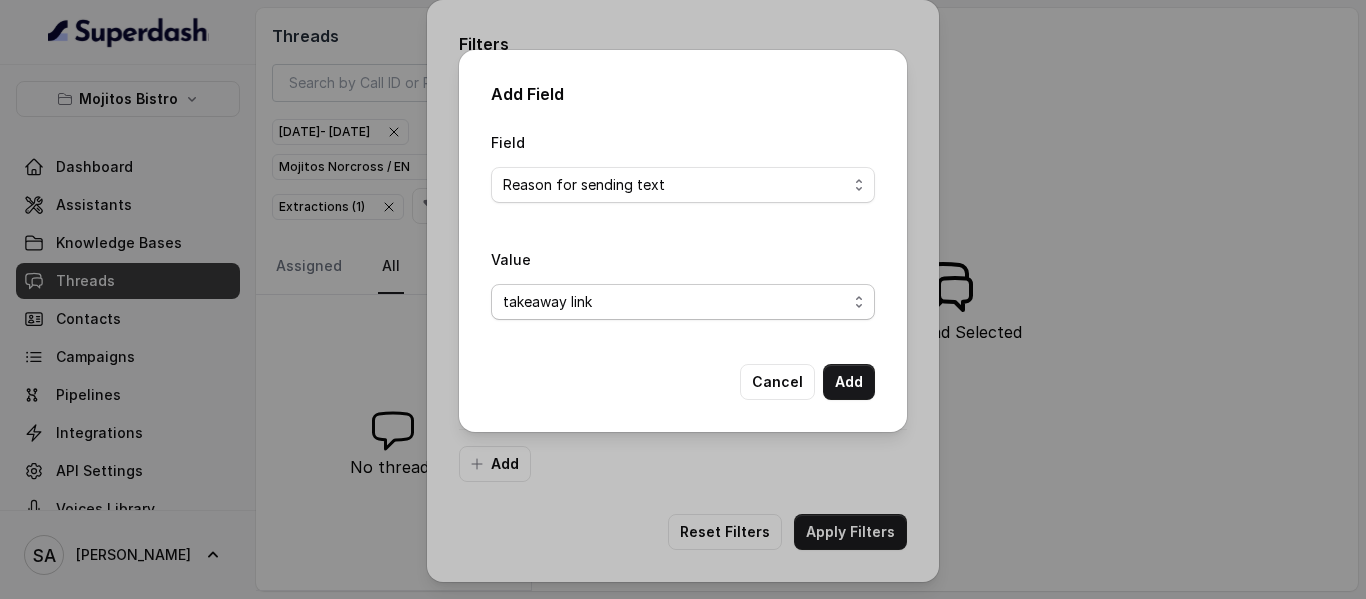 click on "Select Value delivery link customer support link takeaway link menu link Opentable reservation link Catering link Directions link Gift Cards link" at bounding box center (683, 302) 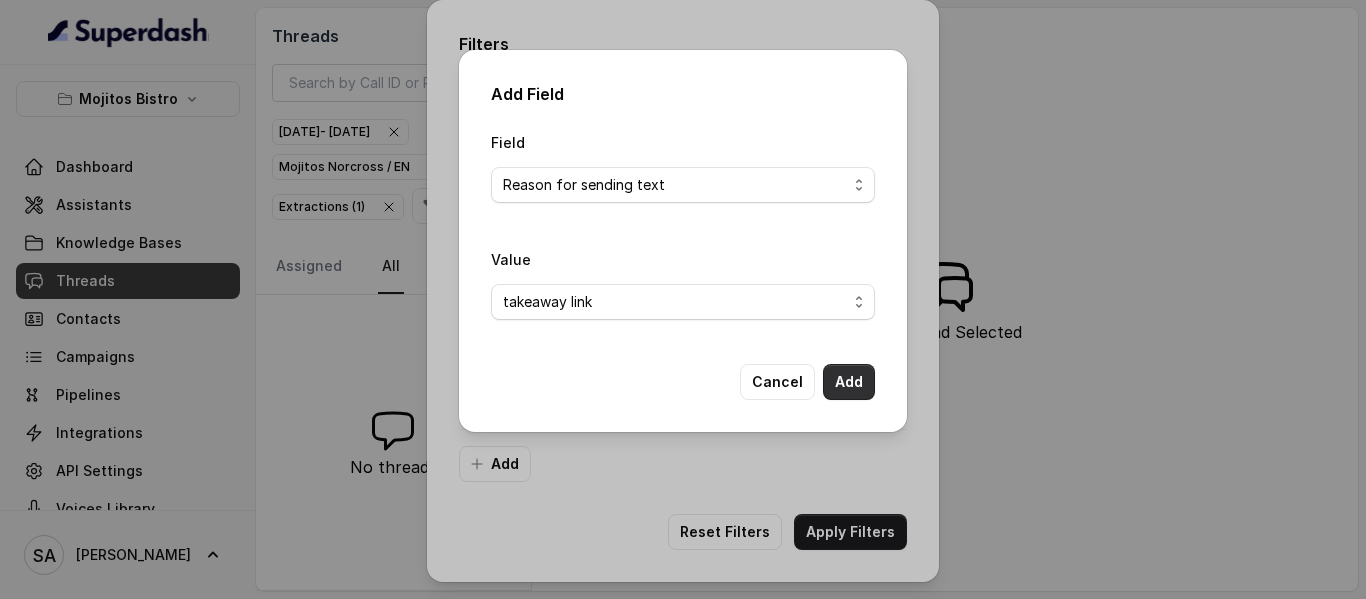 click on "Add" at bounding box center (849, 382) 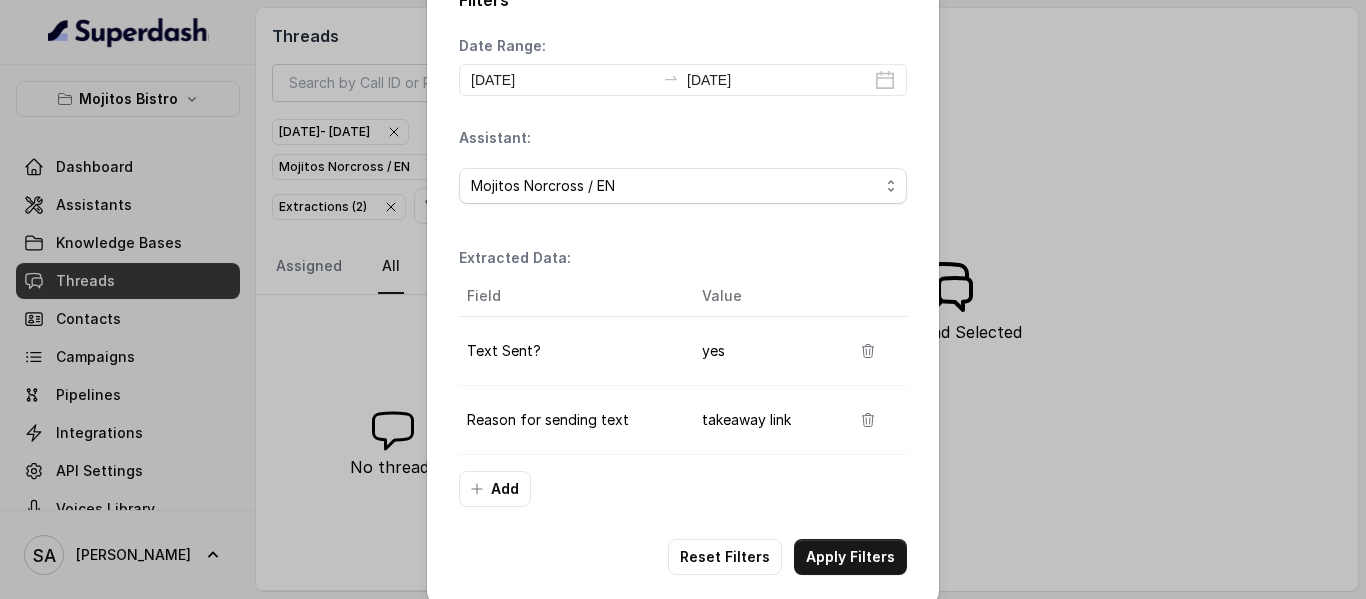 scroll, scrollTop: 68, scrollLeft: 0, axis: vertical 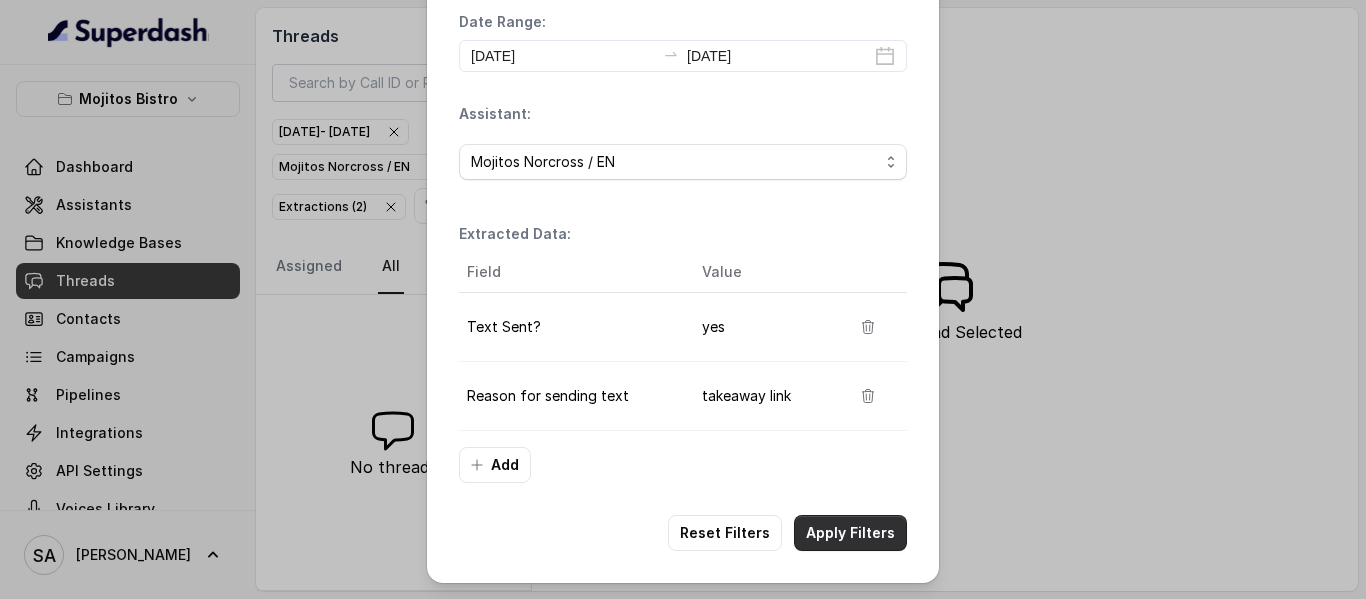 click on "Apply Filters" at bounding box center [850, 533] 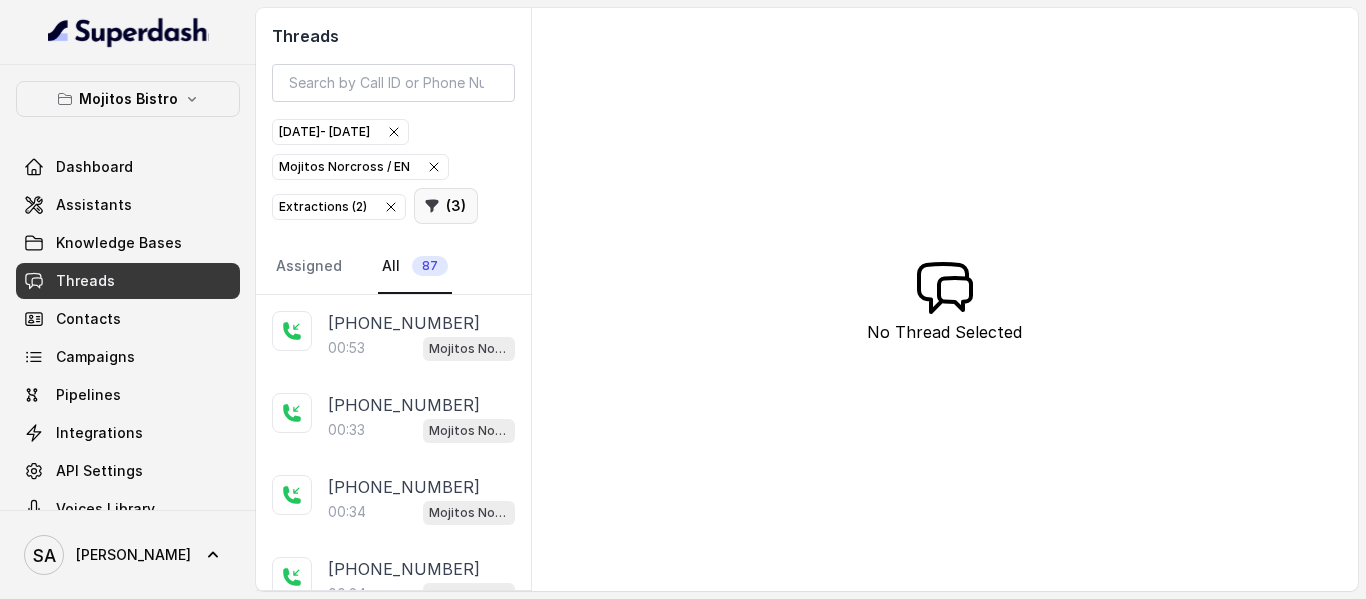 click on "( 3 )" at bounding box center (446, 206) 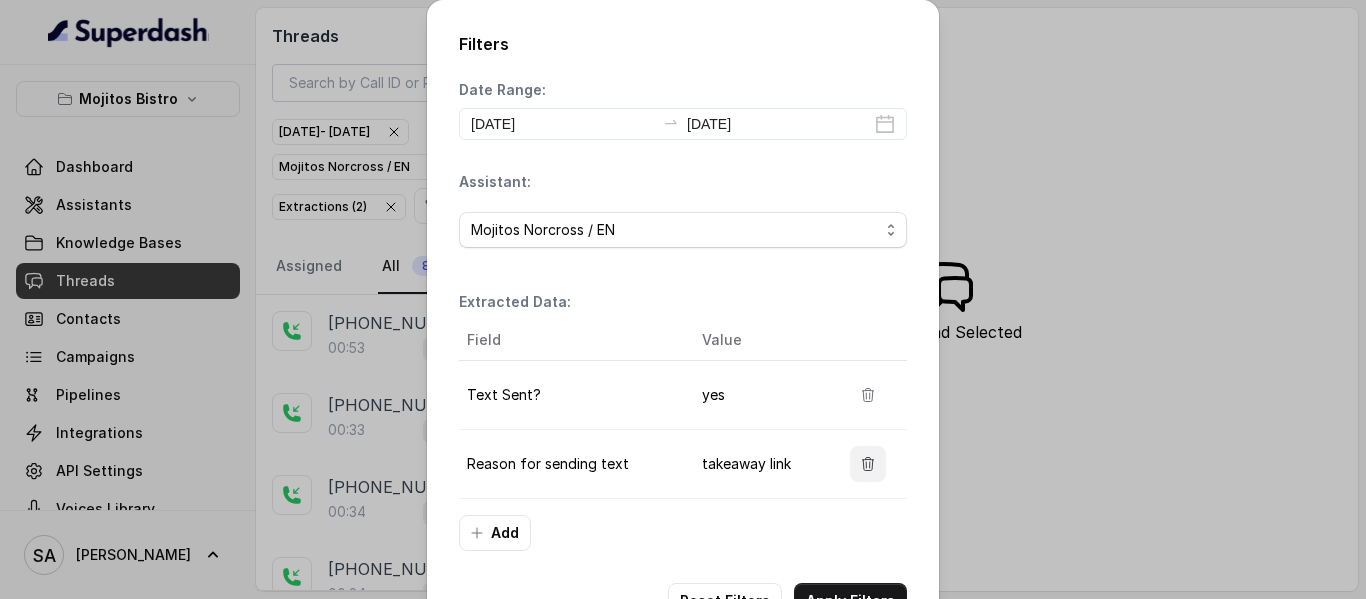 click at bounding box center (868, 464) 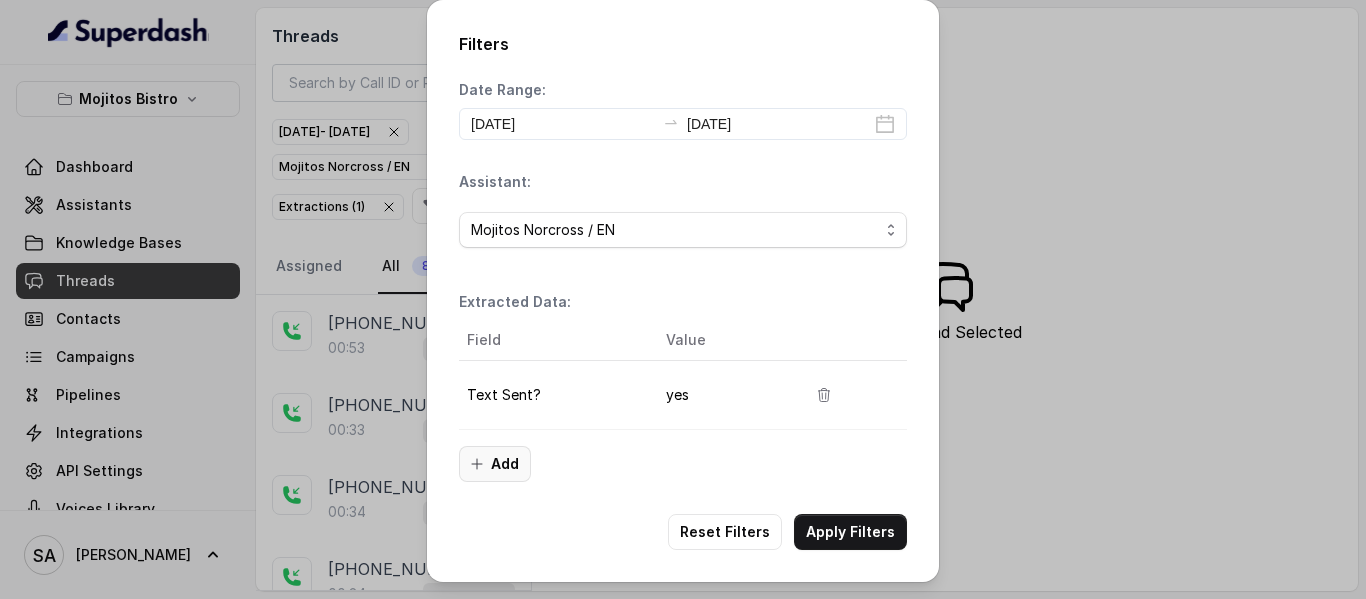 click 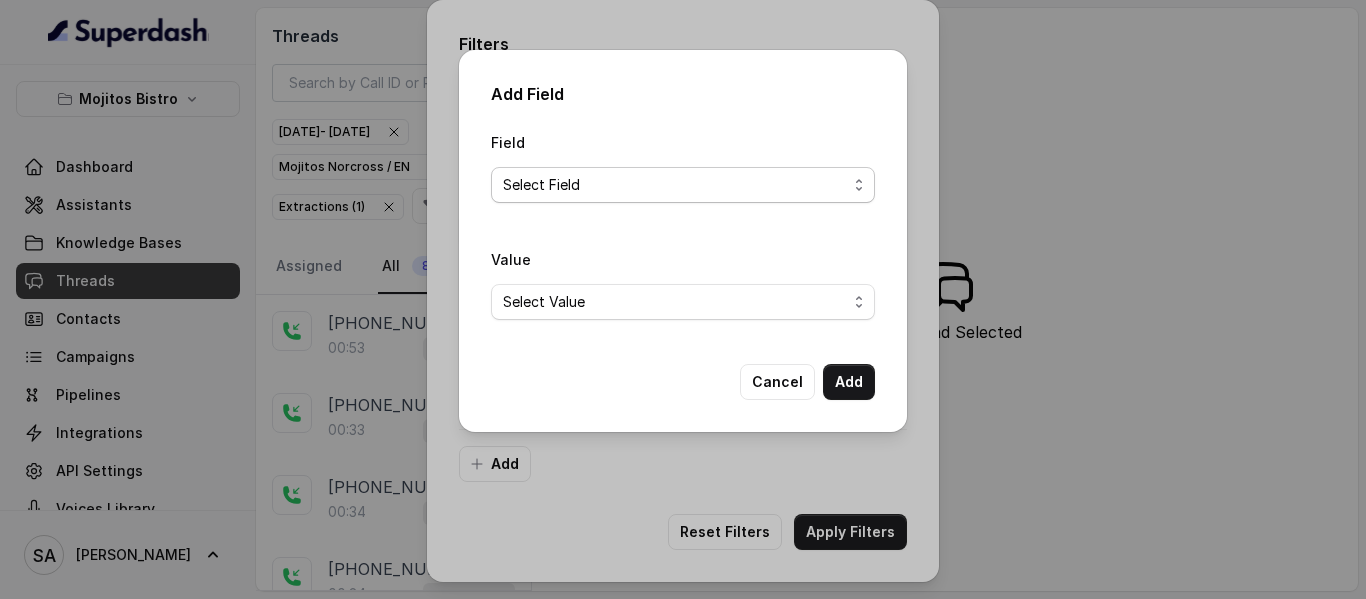 click on "Select Field Reason for sending text Human Transfer Reason for transfering Reason for calling DetectedError Event Mention Reason for Event AITolerance Restaurant Name Speak In Spanish Party Size Menu Mention (Yes/No) Google AI Assistant Calls Highlights" at bounding box center [683, 185] 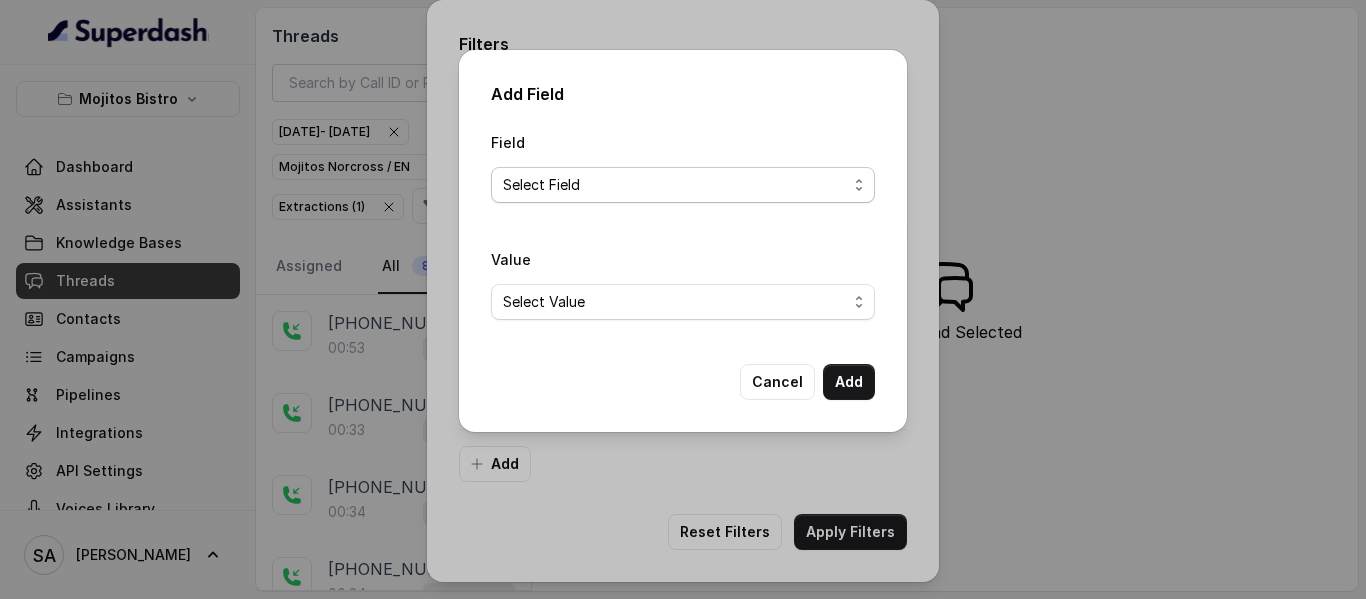 select on "Reason for sending text" 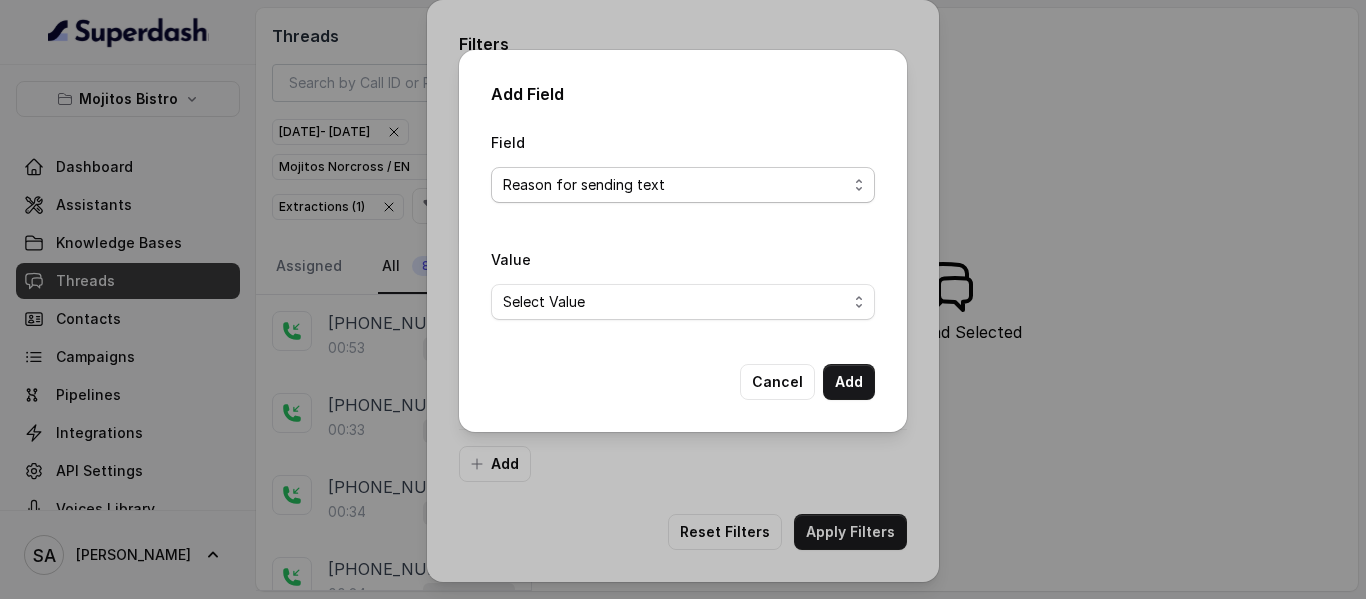 click on "Select Field Reason for sending text Human Transfer Reason for transfering Reason for calling DetectedError Event Mention Reason for Event AITolerance Restaurant Name Speak In Spanish Party Size Menu Mention (Yes/No) Google AI Assistant Calls Highlights" at bounding box center [683, 185] 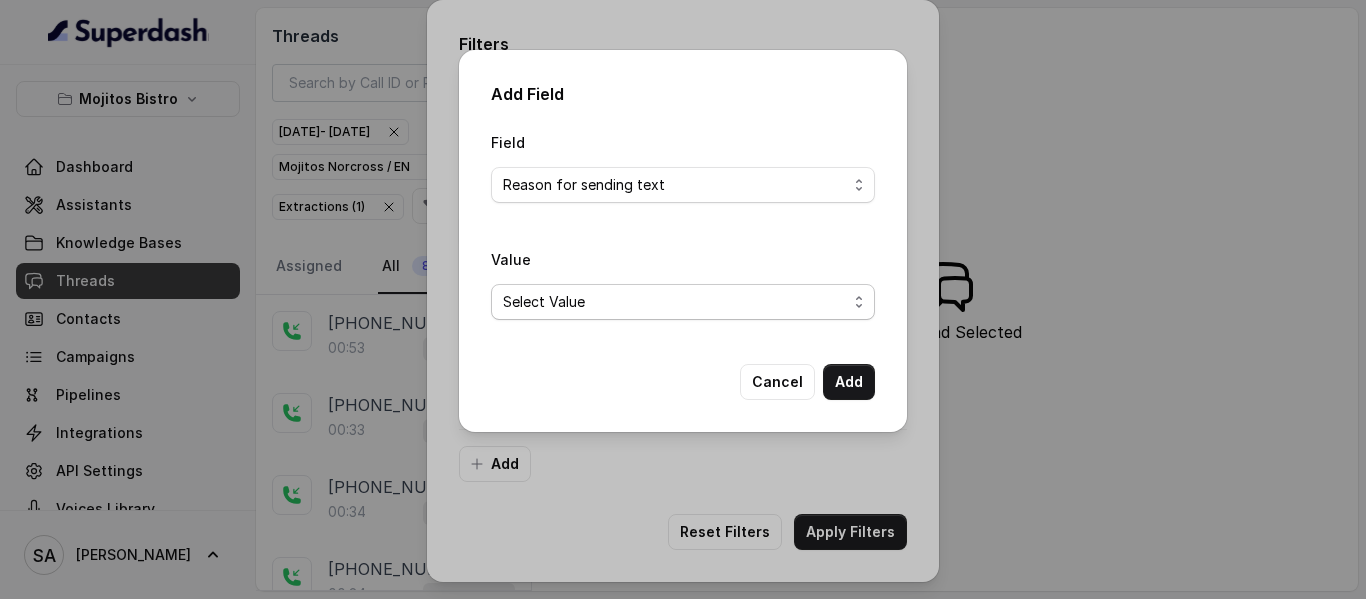 click on "Select Value delivery link customer support link takeaway link menu link Opentable reservation link Catering link Directions link Gift Cards link" at bounding box center [683, 302] 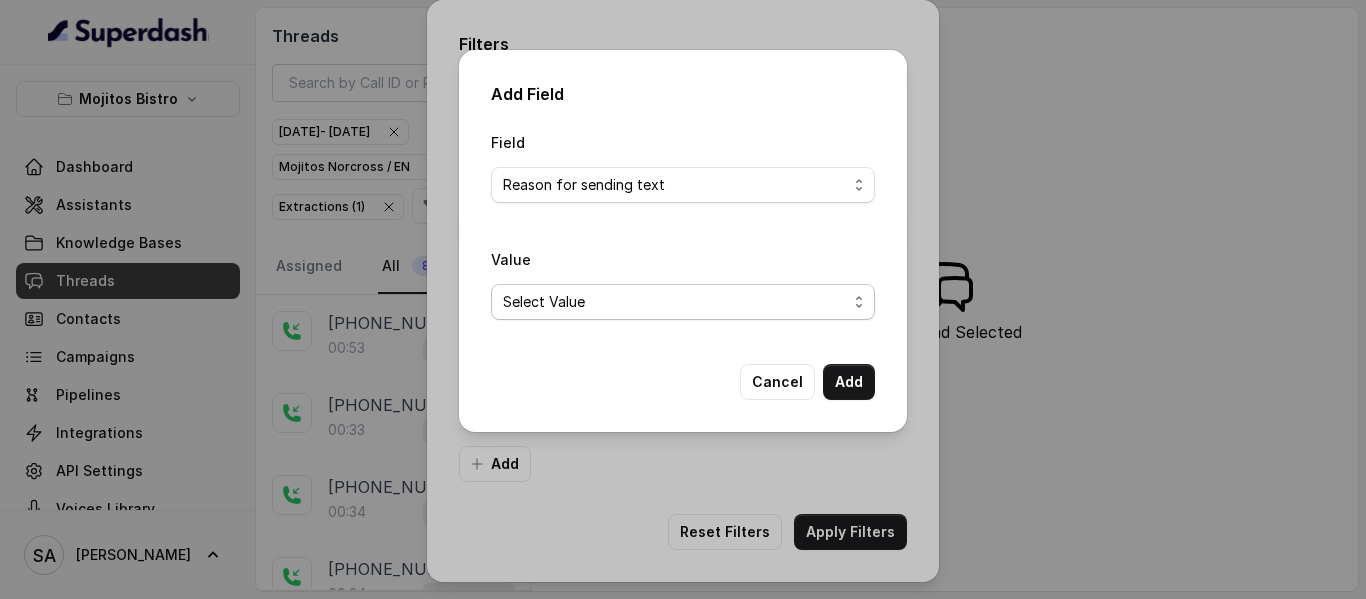 select on "Catering link" 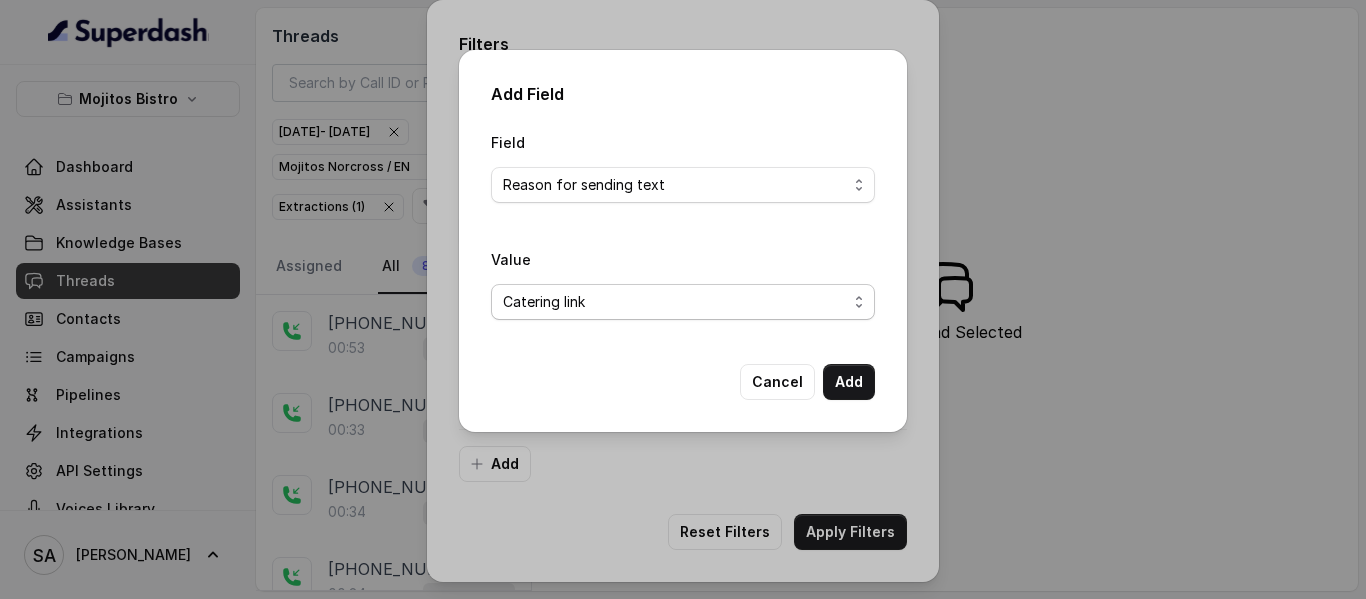 click on "Select Value delivery link customer support link takeaway link menu link Opentable reservation link Catering link Directions link Gift Cards link" at bounding box center [683, 302] 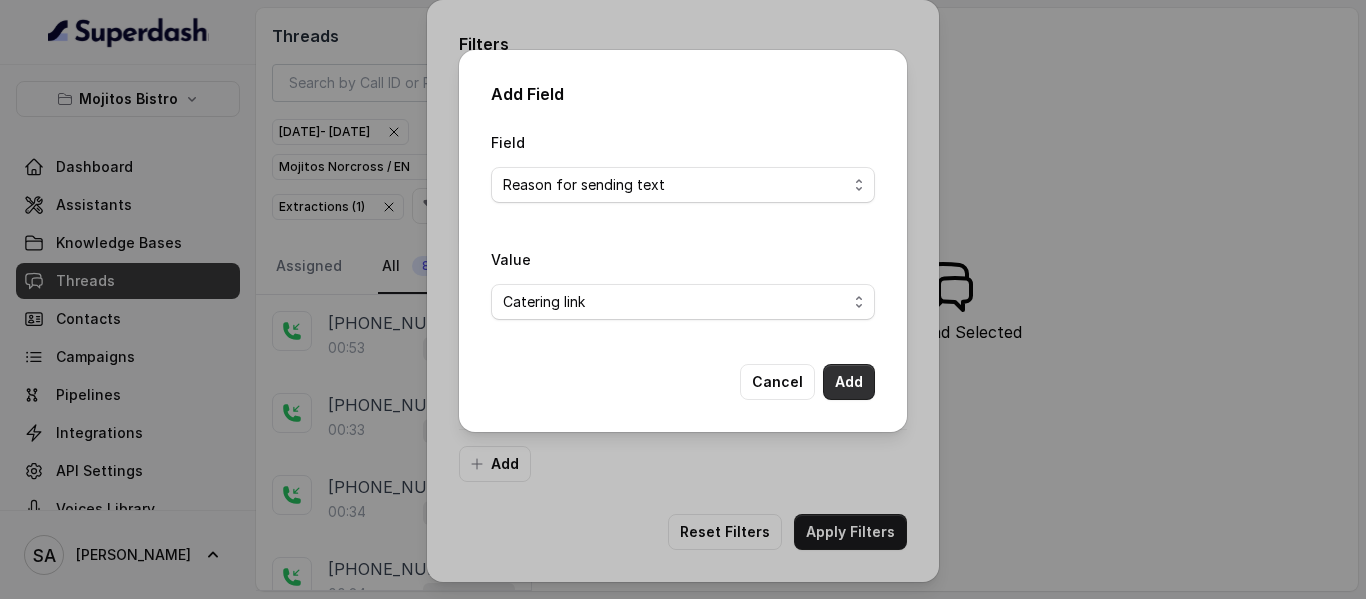 click on "Add" at bounding box center [849, 382] 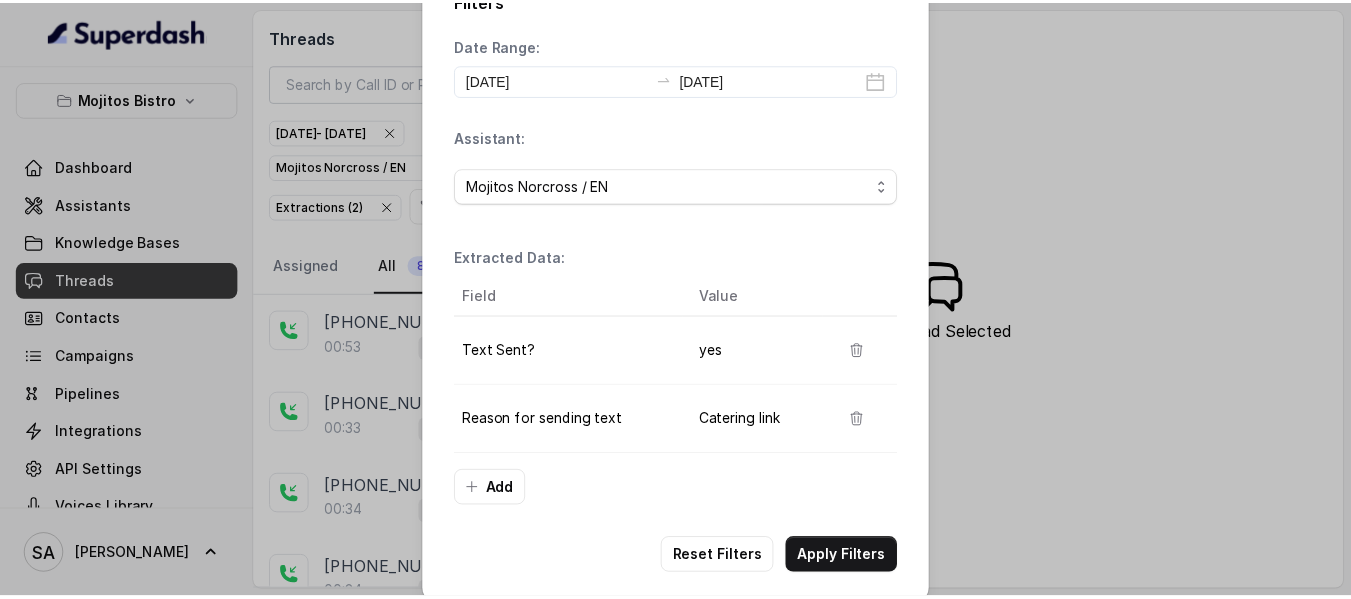 scroll, scrollTop: 68, scrollLeft: 0, axis: vertical 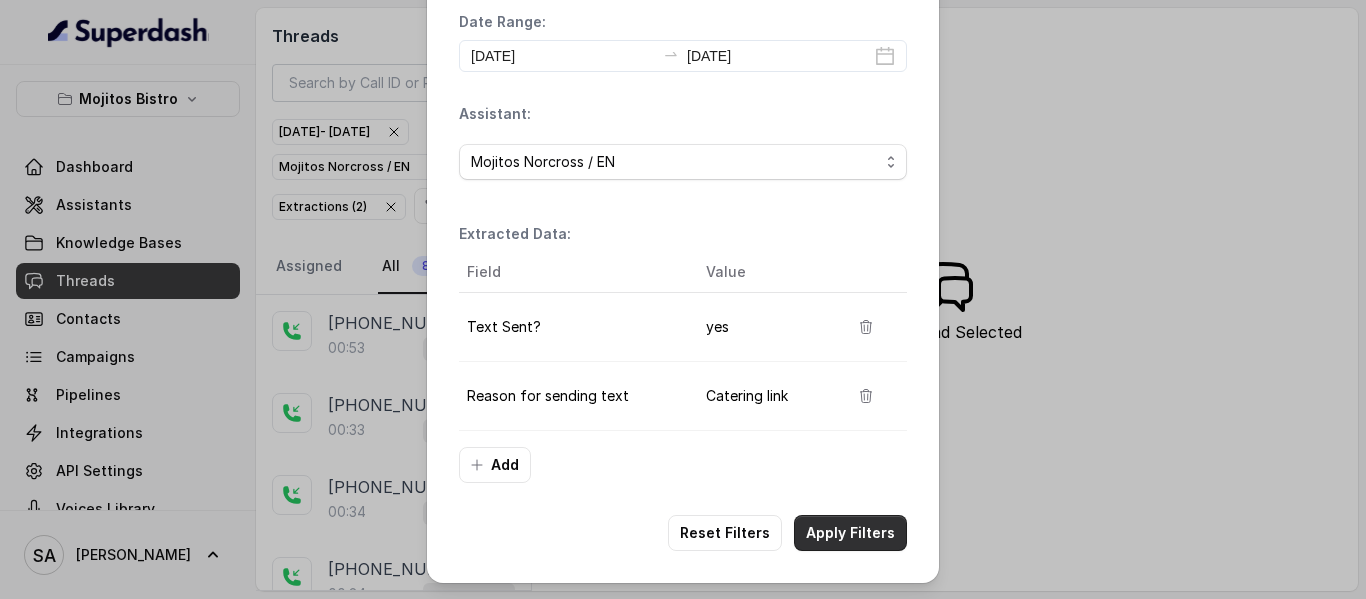 click on "Apply Filters" at bounding box center [850, 533] 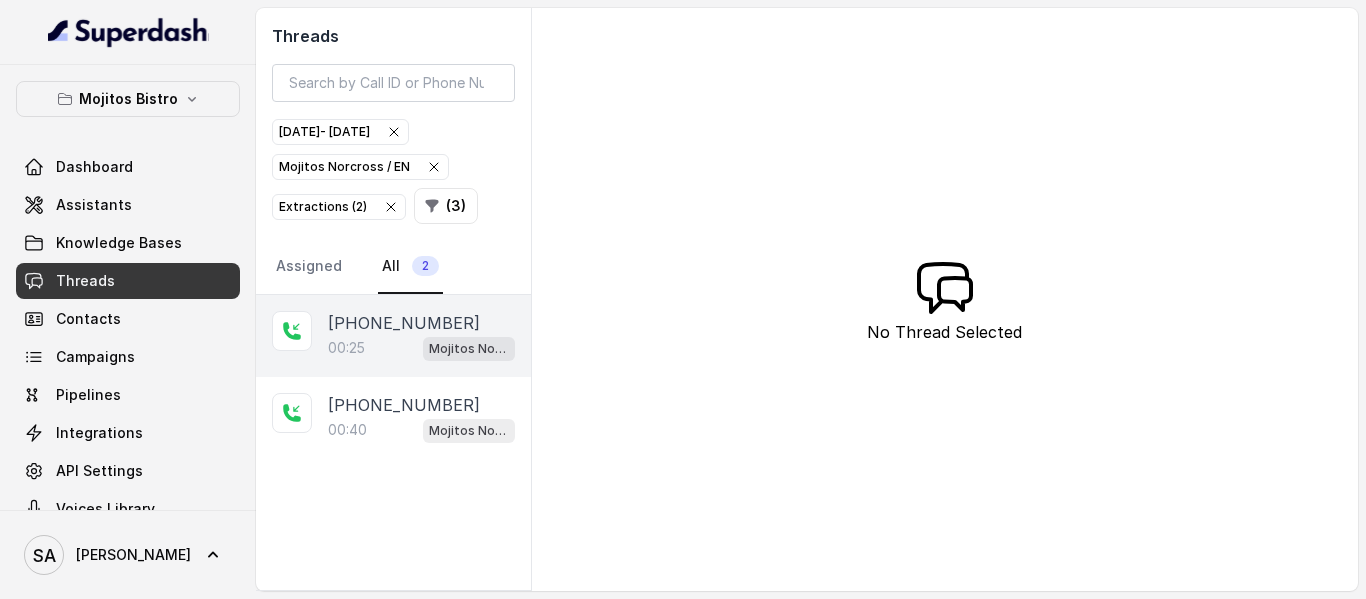 click on "[PHONE_NUMBER]:25 Mojitos Norcross / EN" at bounding box center (393, 336) 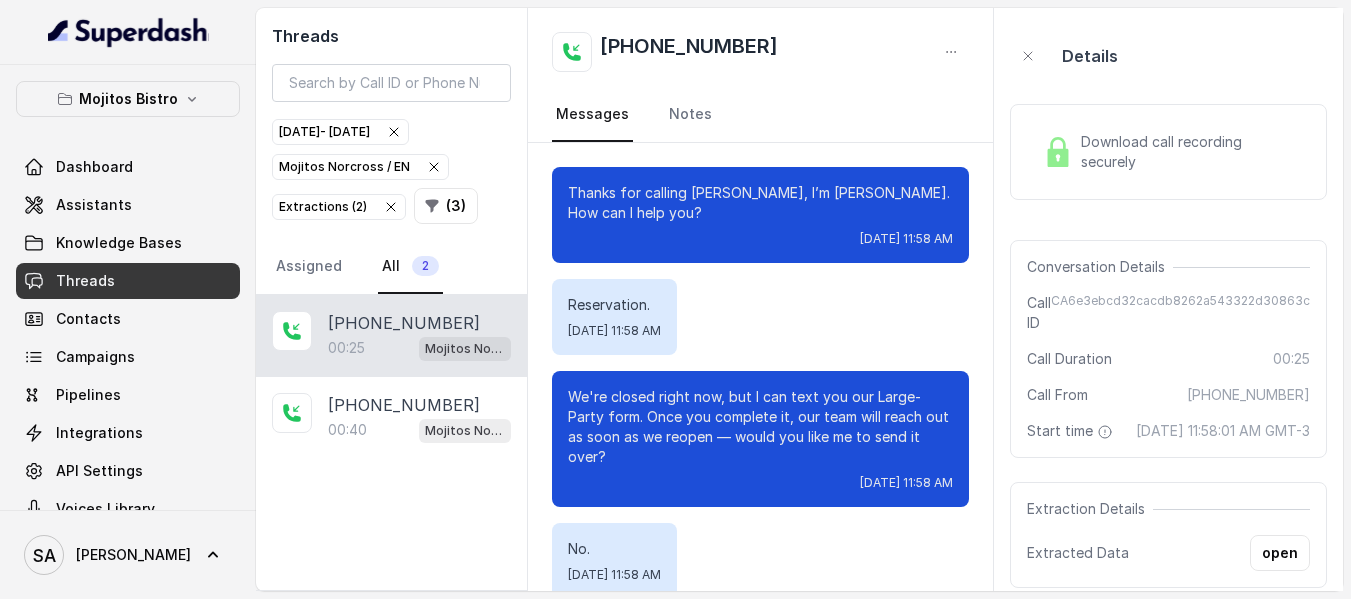 scroll, scrollTop: 32, scrollLeft: 0, axis: vertical 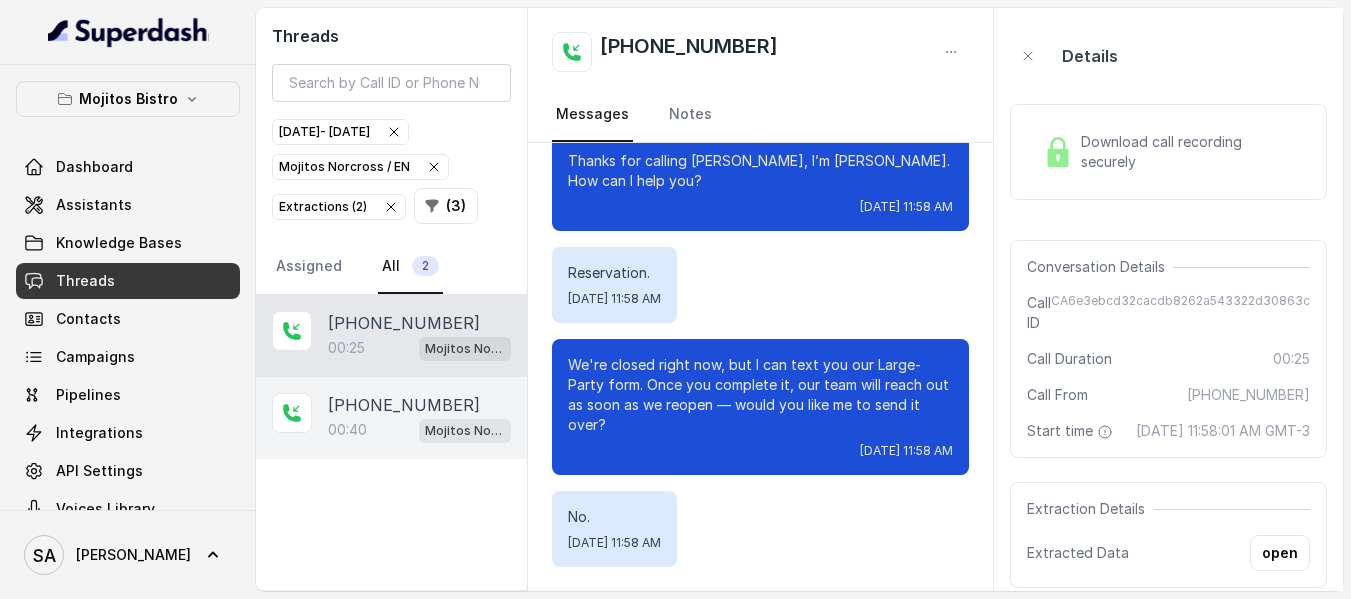 click on "[PHONE_NUMBER]" at bounding box center (404, 405) 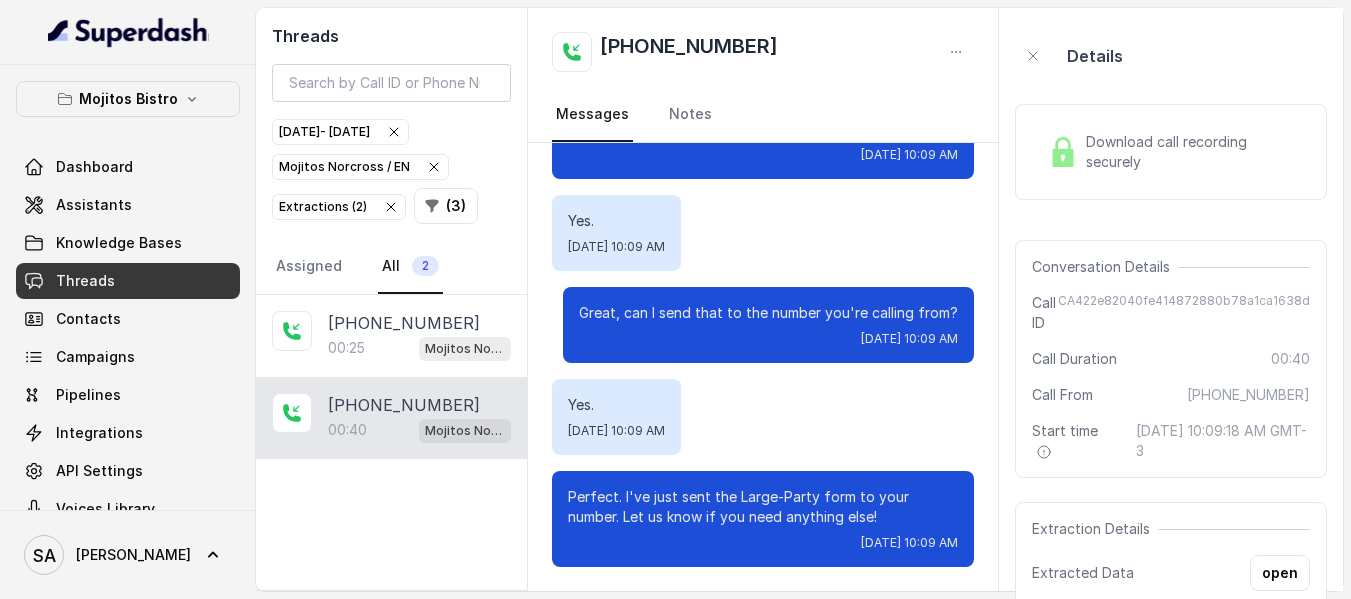 scroll, scrollTop: 328, scrollLeft: 0, axis: vertical 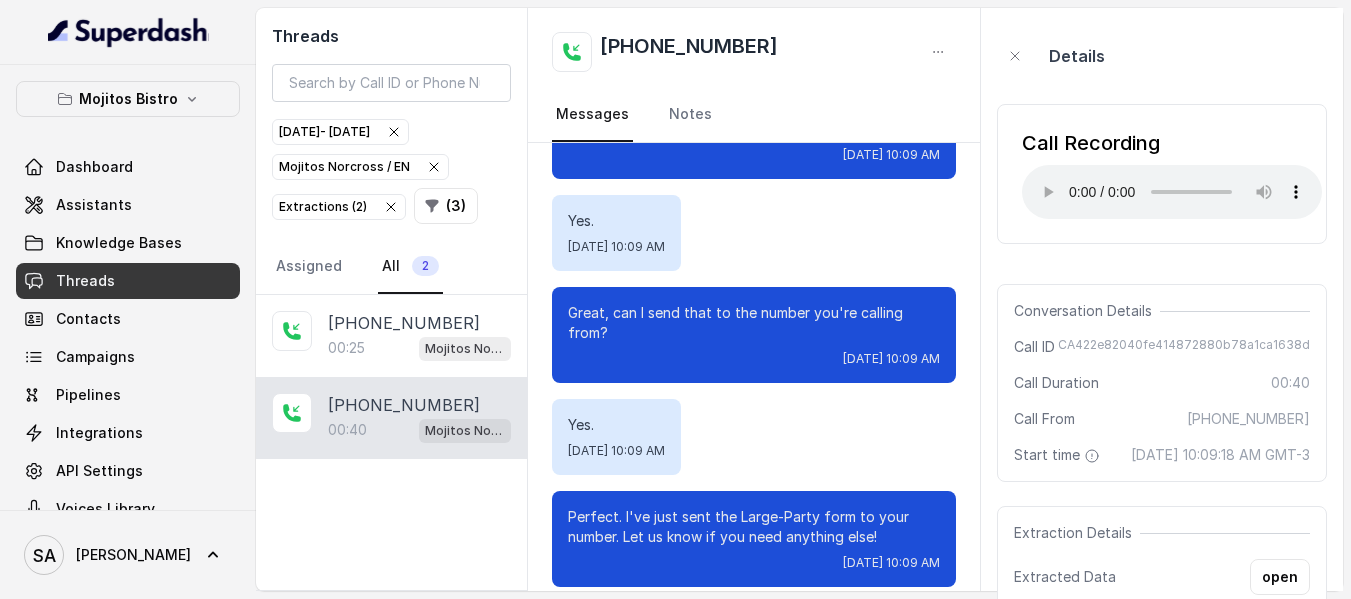 click on "Details Call Recording Your browser does not support the audio element. Conversation Details Call ID CA422e82040fe414872880b78a1ca1638d Call Duration 00:40 Call From [PHONE_NUMBER] Start time [DATE] 10:09:18 AM GMT-3 Extraction Details Extracted Data open Tags No tags assigned" at bounding box center (1162, 299) 